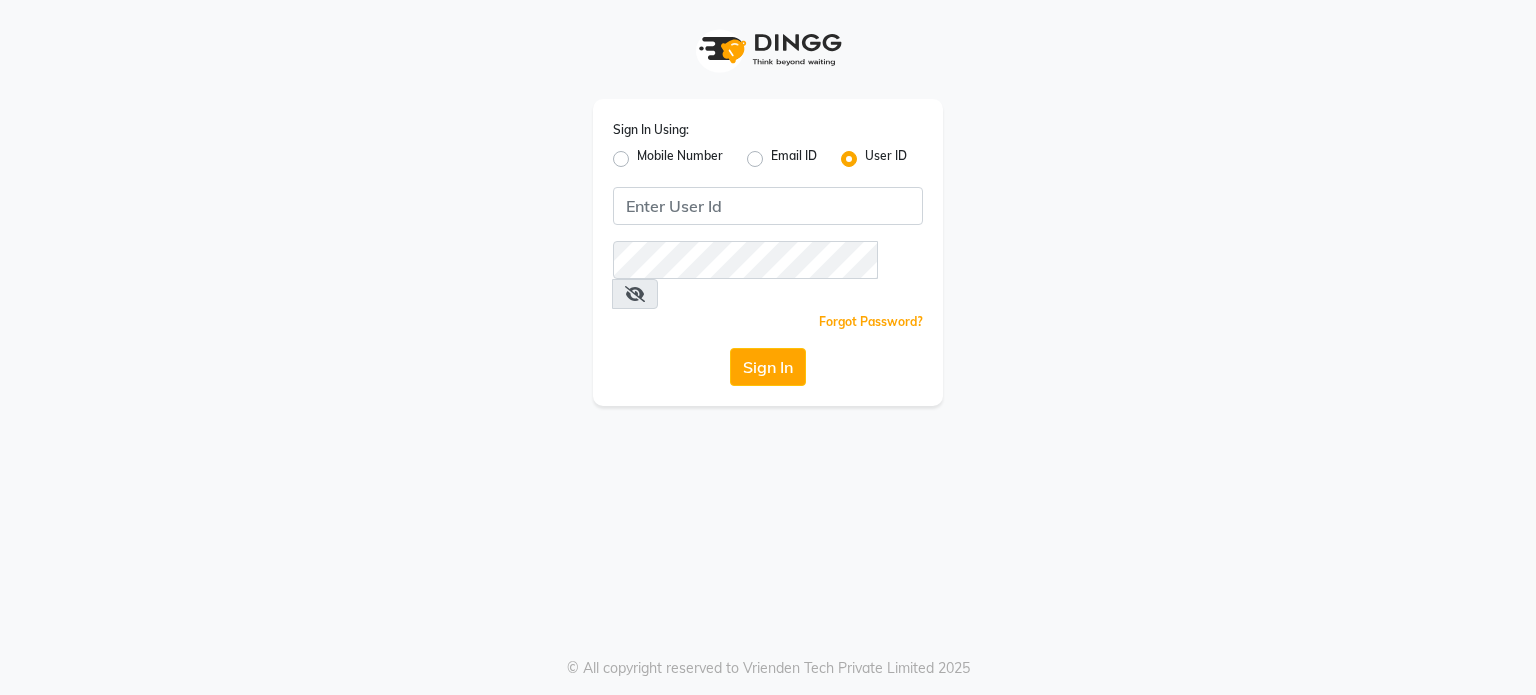 scroll, scrollTop: 0, scrollLeft: 0, axis: both 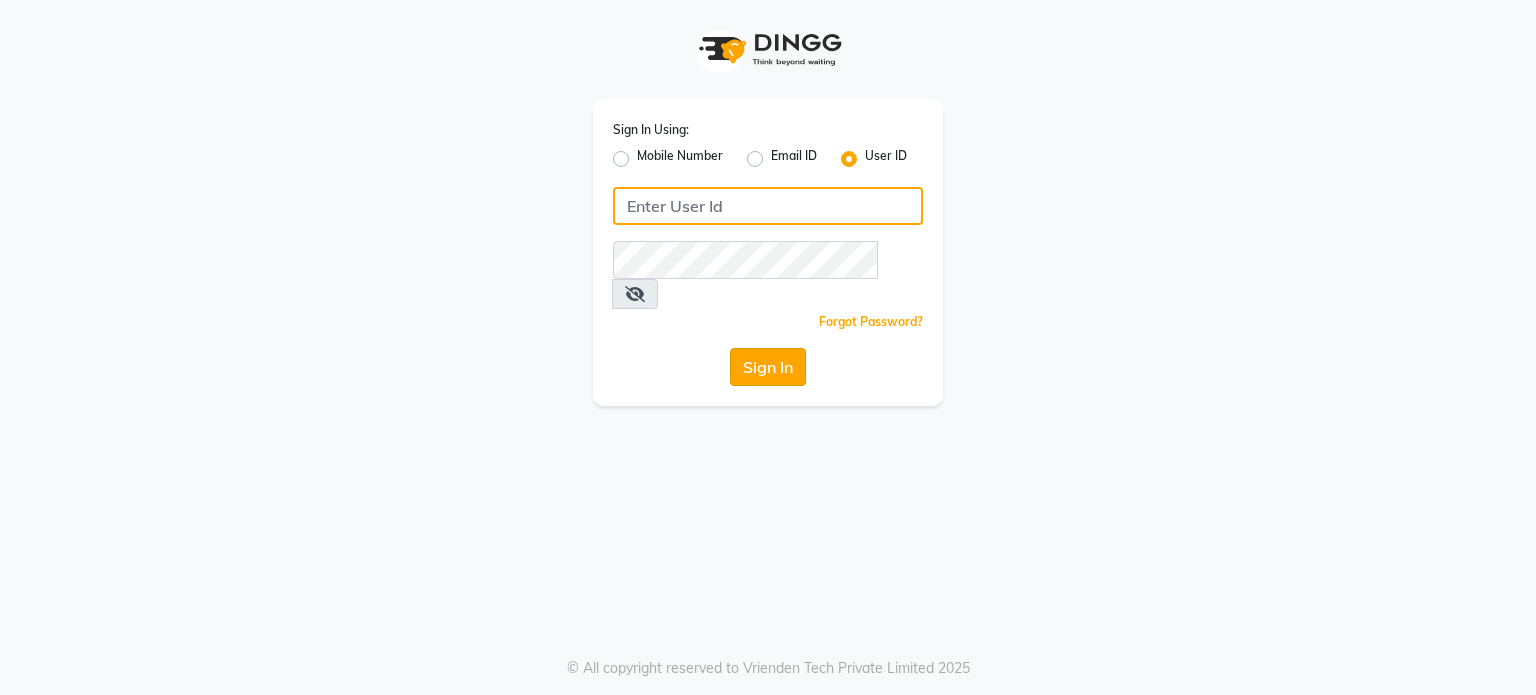 type on "punehaircompany" 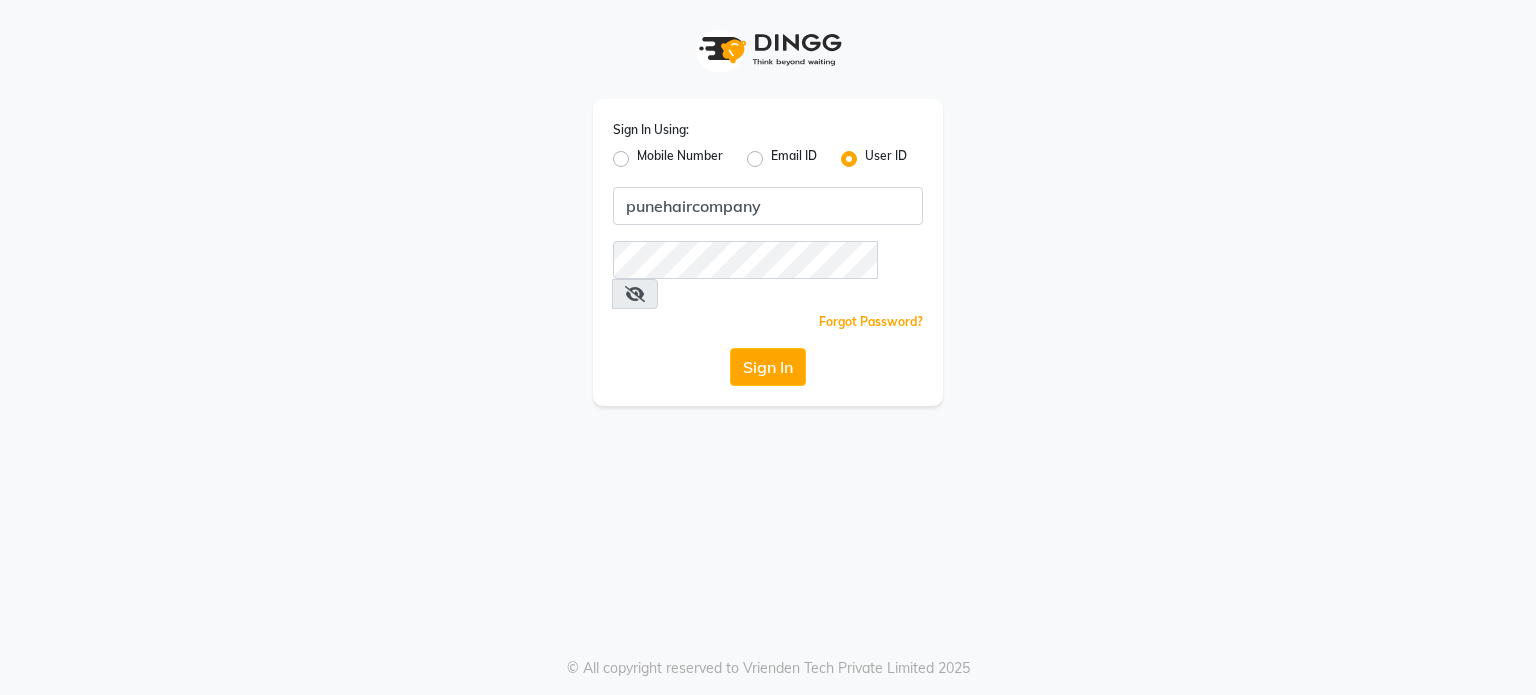 click on "Sign In" 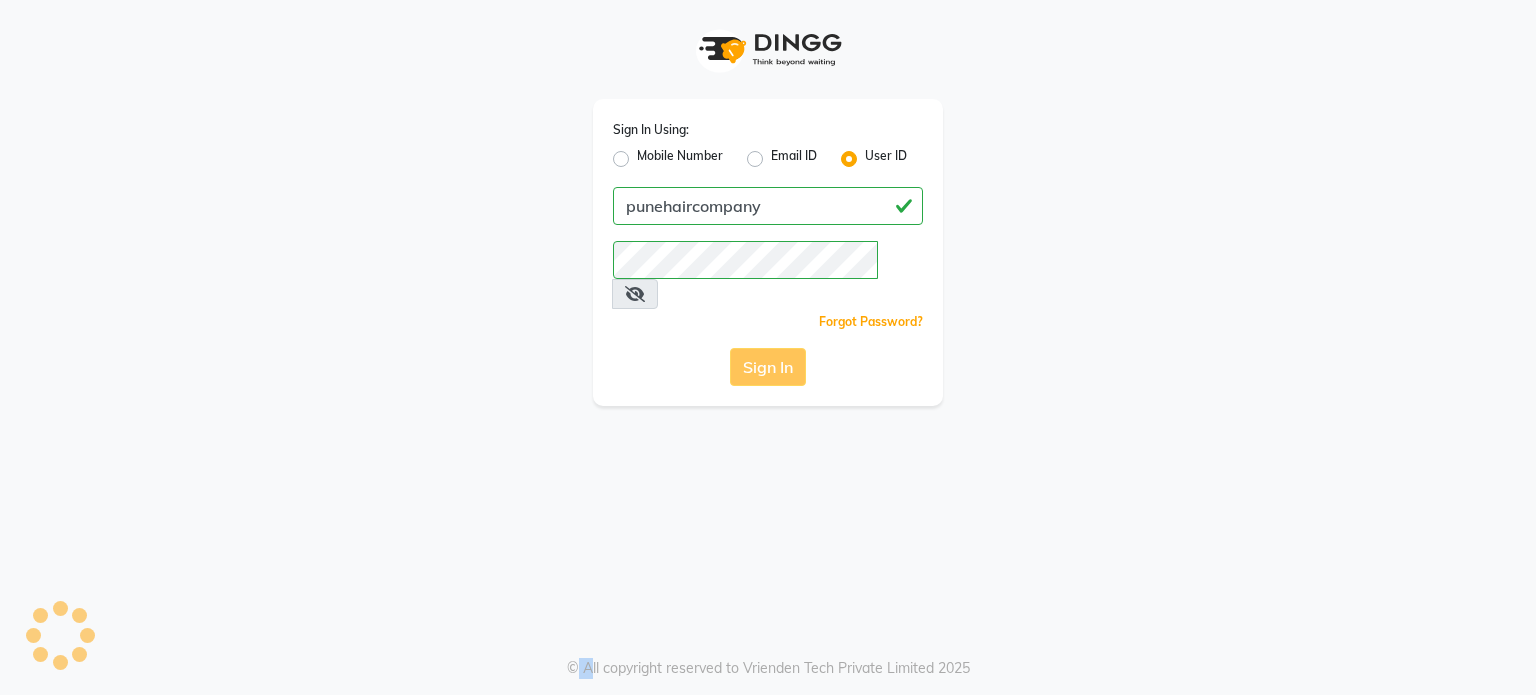 click on "Sign In" 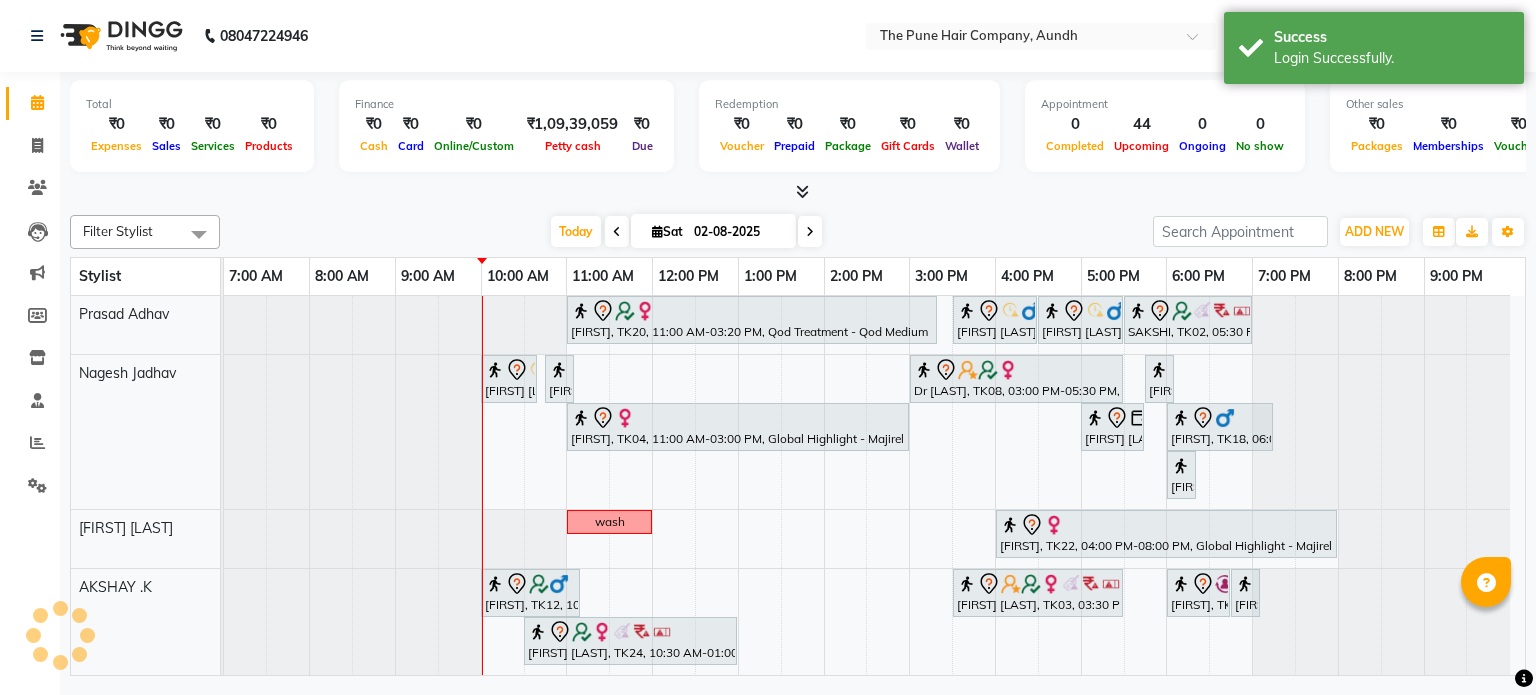 select on "en" 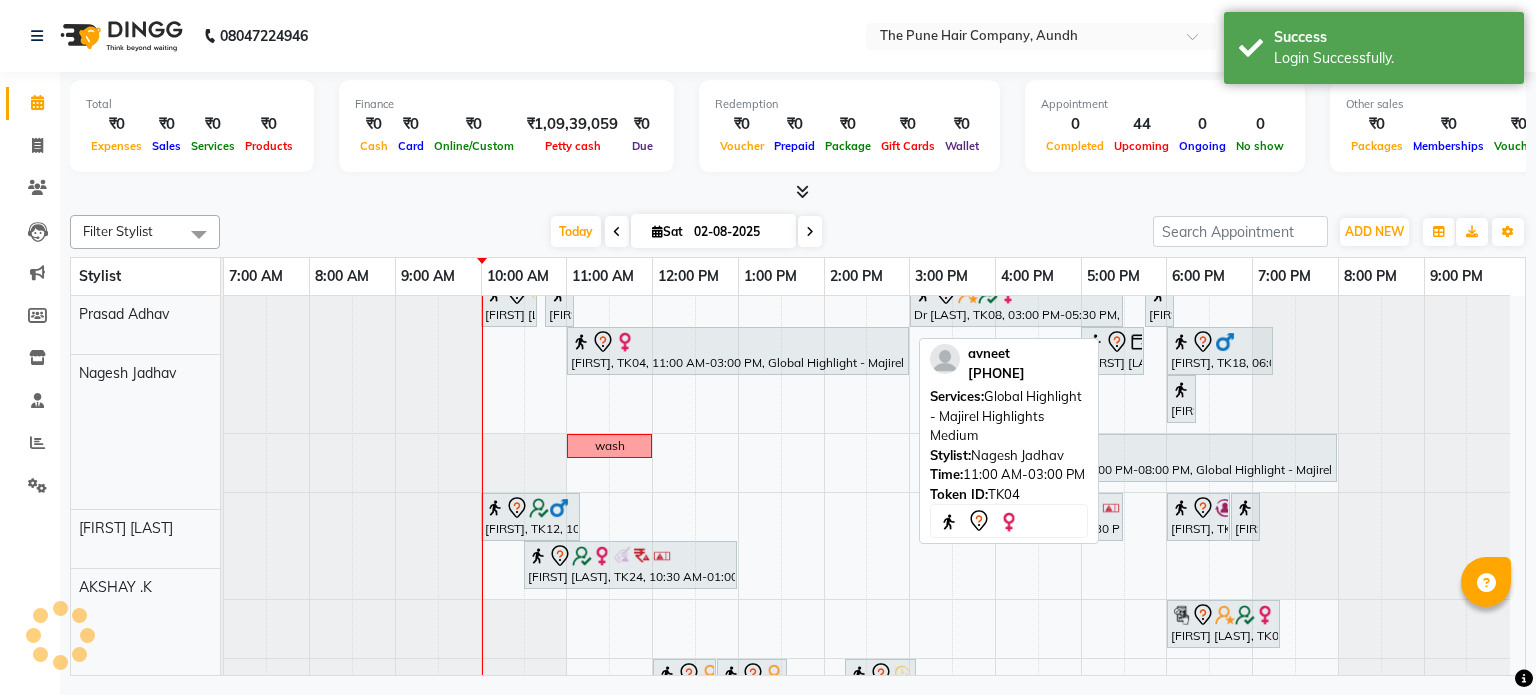 scroll, scrollTop: 100, scrollLeft: 0, axis: vertical 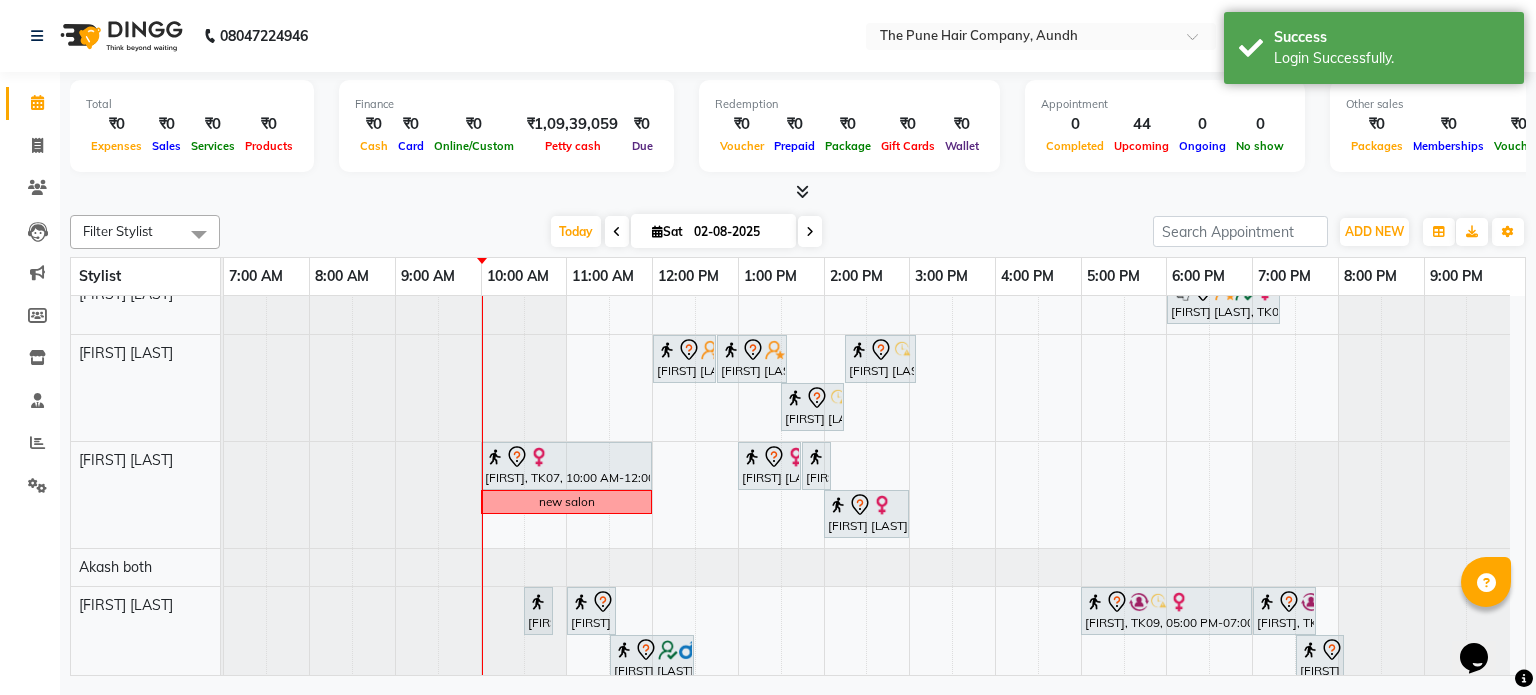 click on "[FIRST], TK20, 11:00 AM-03:20 PM, Qod Treatment - Qod Medium             [FIRST] [LAST], TK16, 03:30 PM-04:30 PM, Cut Male ( Top Stylist )             [FIRST] [LAST], TK16, 04:30 PM-05:30 PM, Hair Color Majirel - Majirel Global Male             [FIRST], TK02, 05:30 PM-07:00 PM, Hair wash & blow dry - long             [FIRST] [LAST], TK10, 10:00 AM-10:40 AM, Cut male (Expert)             [FIRST] [LAST], TK10, 10:45 AM-11:05 AM, Beard Crafting             [FIRST] [LAST], TK08, 03:00 PM-05:30 PM, Hair Color Inoa - Inoa Touchup 2 Inch             [FIRST] [LAST], TK13, 05:45 PM-06:00 PM, Additional Hair Wash (Female)             [FIRST], TK04, 11:00 AM-03:00 PM, Global Highlight - Majirel Highlights Medium             [FIRST] [LAST], TK13, 05:00 PM-05:45 PM, Cut Female (Expert)             [FIRST], TK18, 06:00 PM-07:15 PM, Cut Female (Expert)             [FIRST] [LAST], TK13, 06:00 PM-06:15 PM, Additional Hair Wash (Female)  wash" at bounding box center [874, 445] 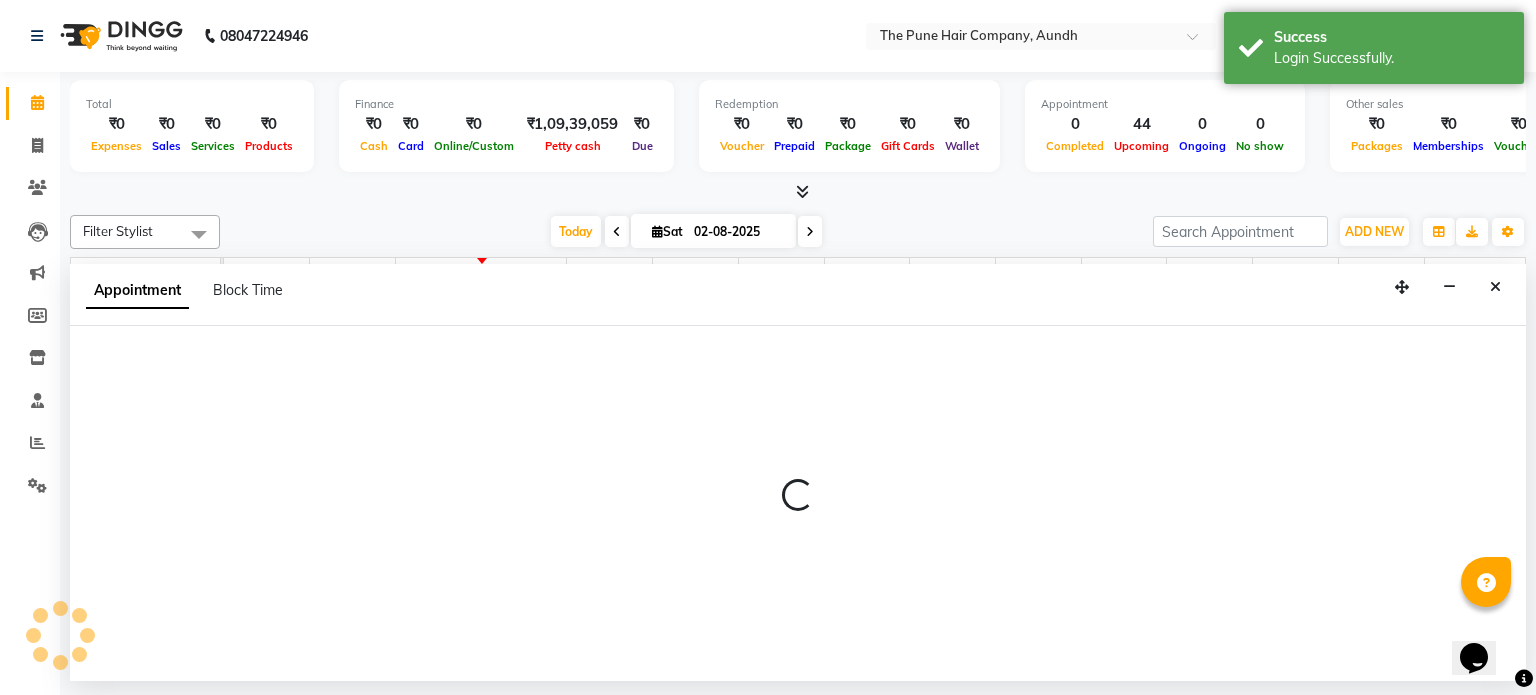 select on "25240" 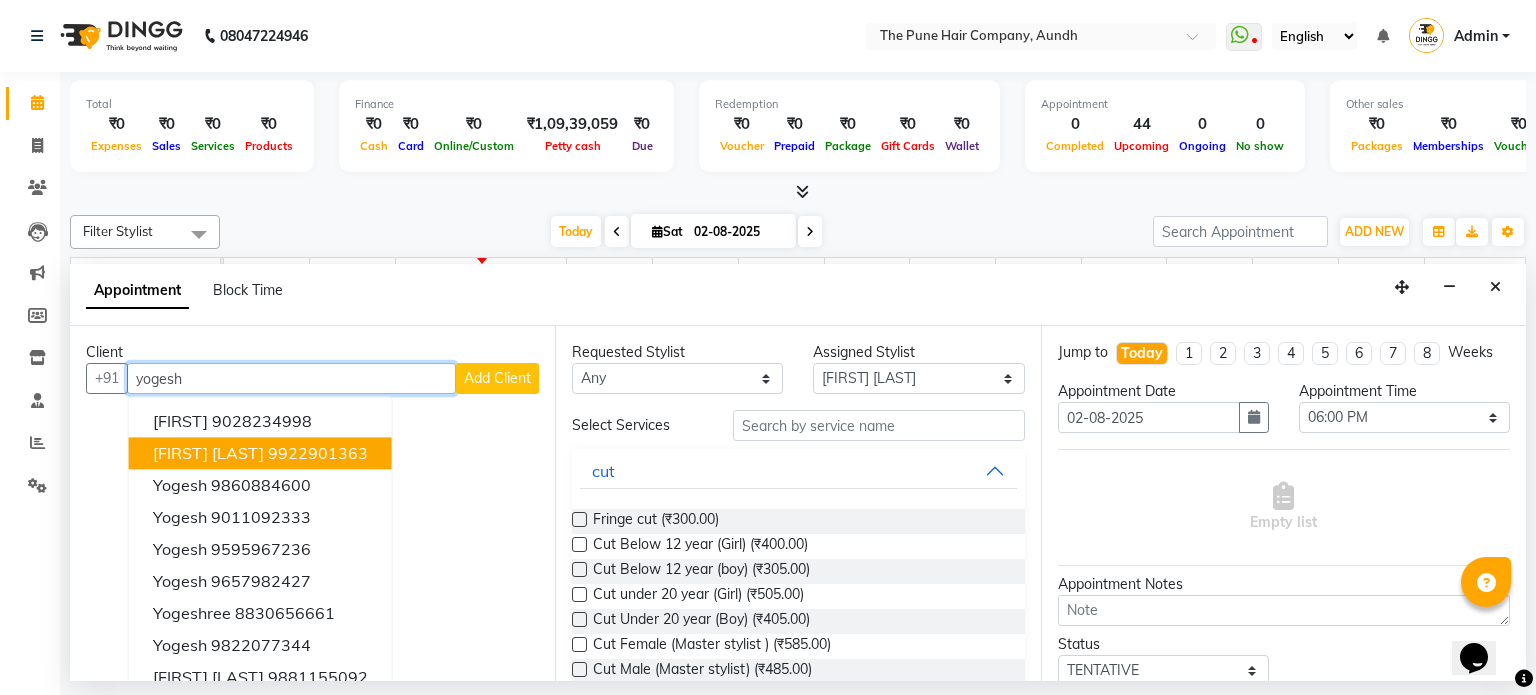 drag, startPoint x: 143, startPoint y: 457, endPoint x: 163, endPoint y: 470, distance: 23.853722 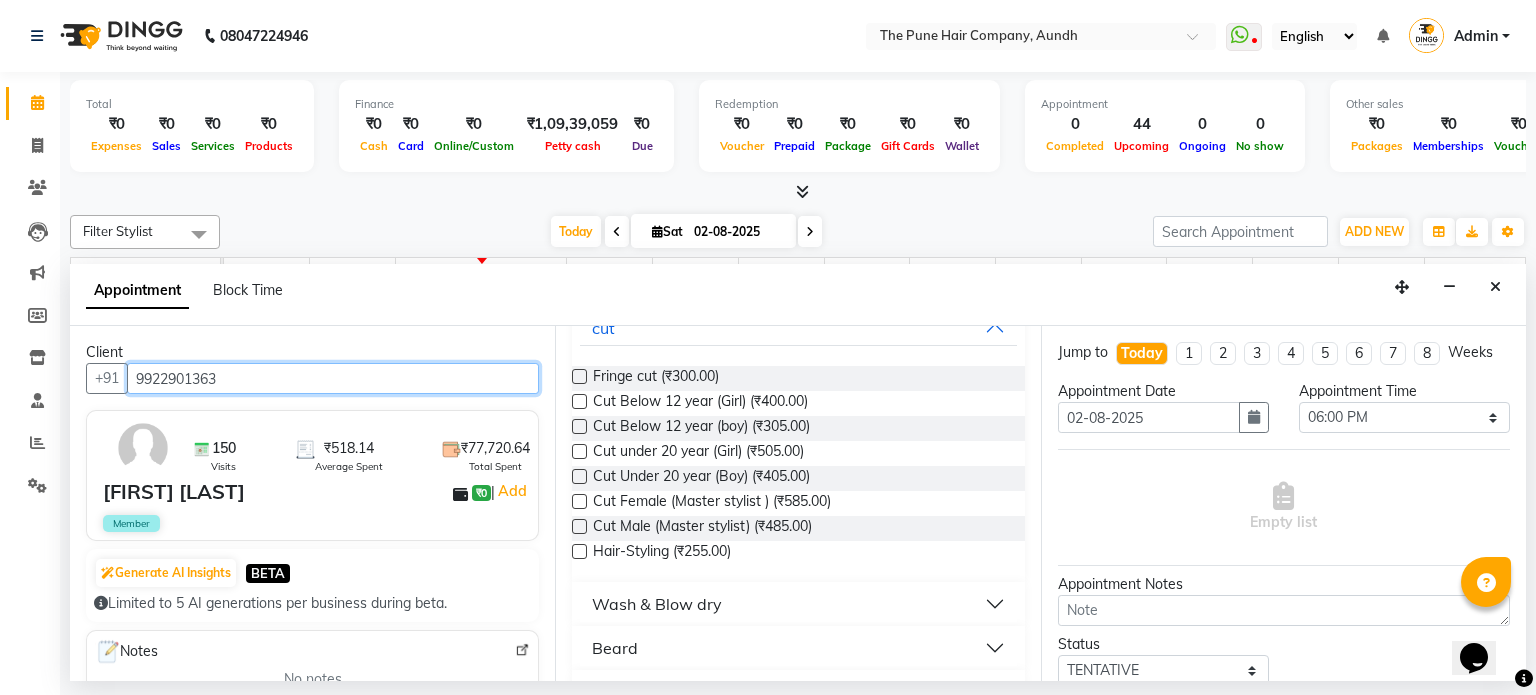 scroll, scrollTop: 400, scrollLeft: 0, axis: vertical 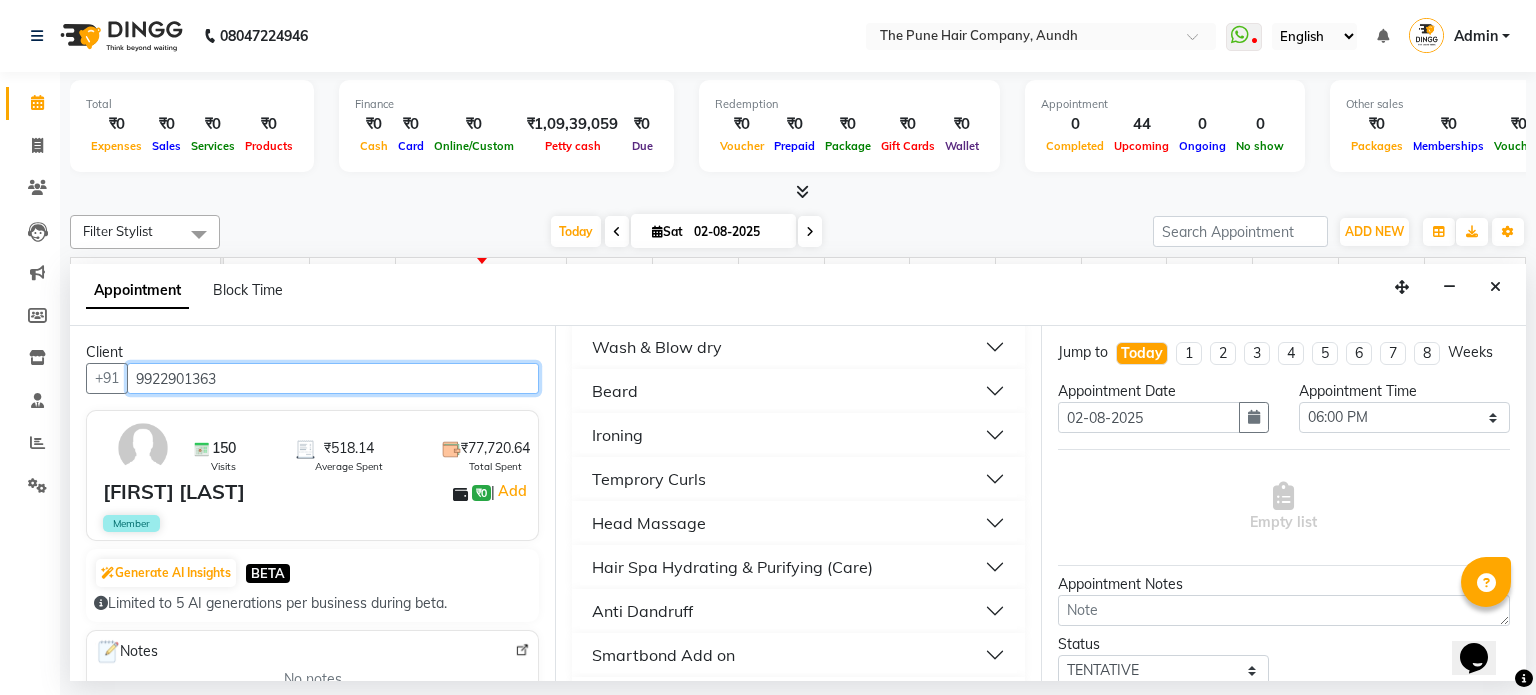 type on "9922901363" 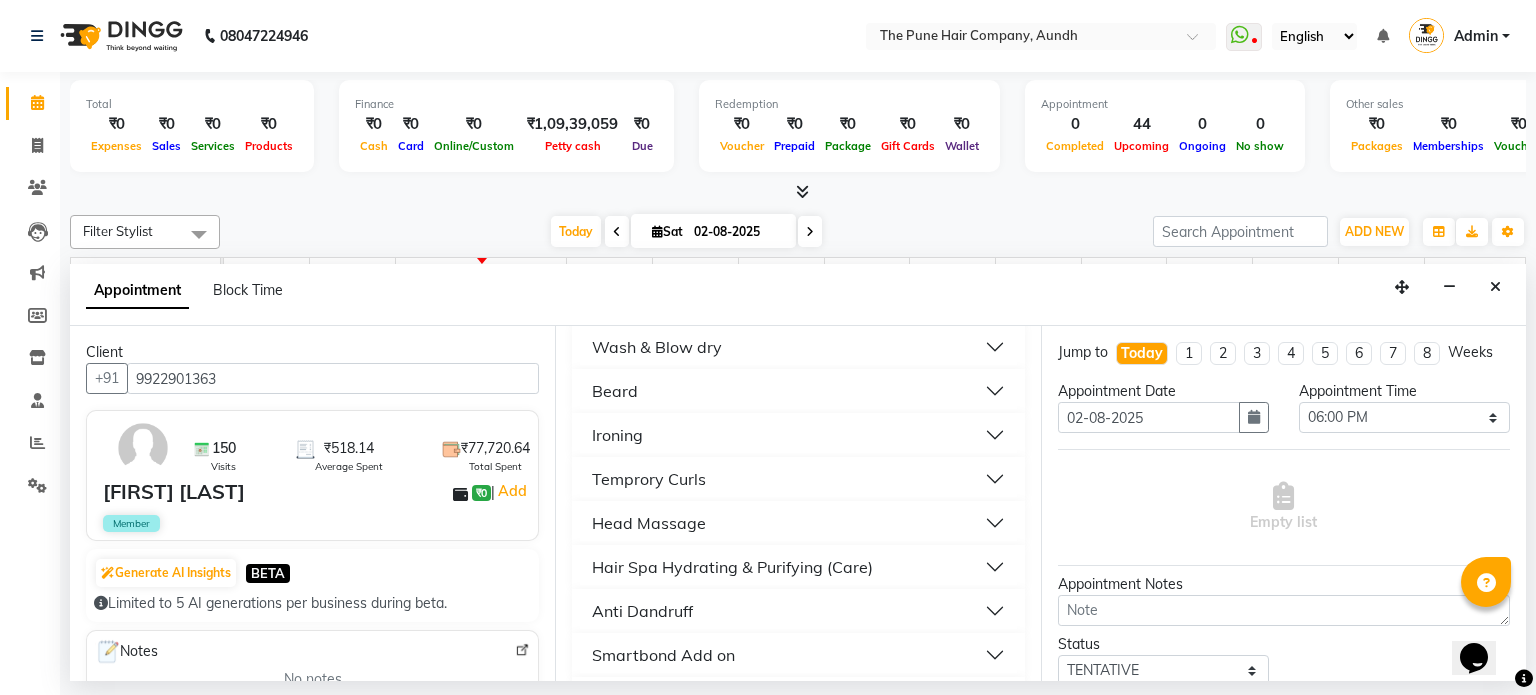 click on "Wash & Blow dry" at bounding box center (657, 347) 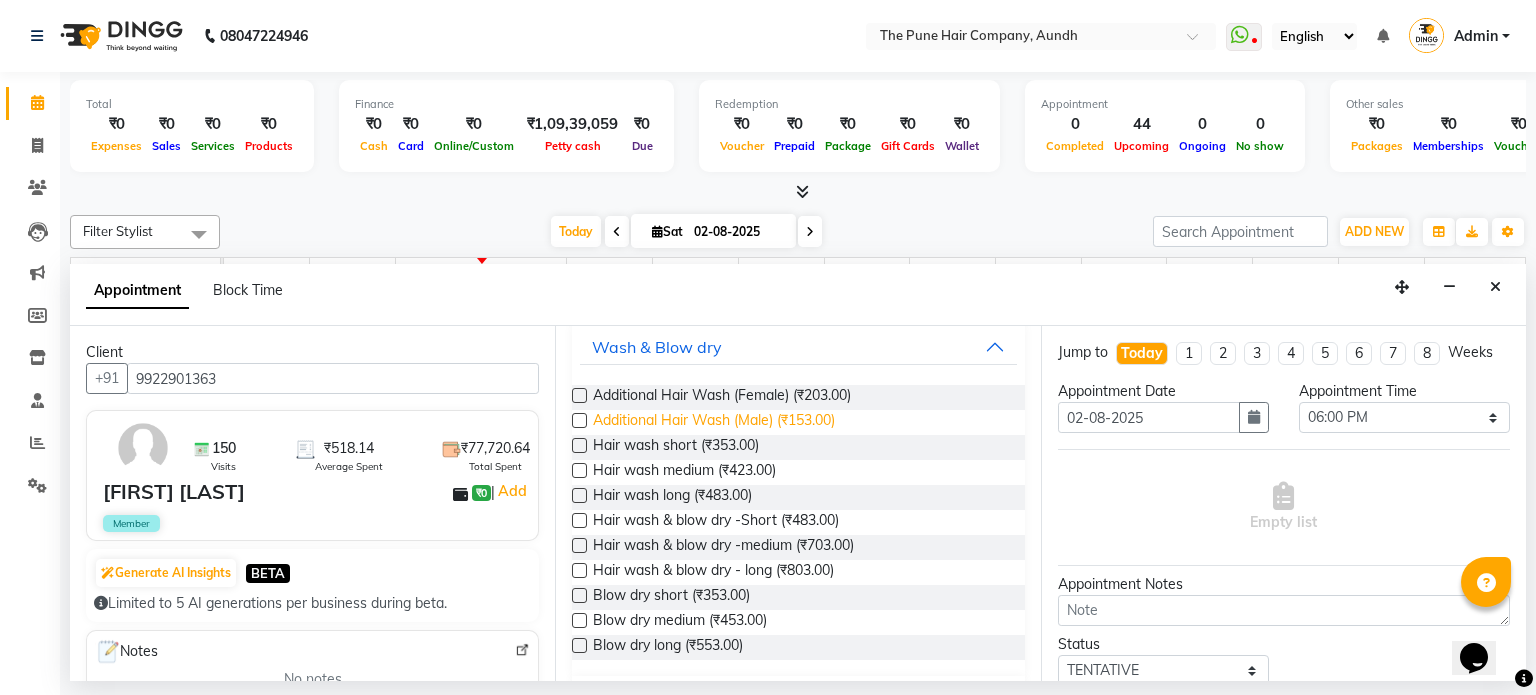 click on "Additional Hair Wash (Male) (₹153.00)" at bounding box center [714, 422] 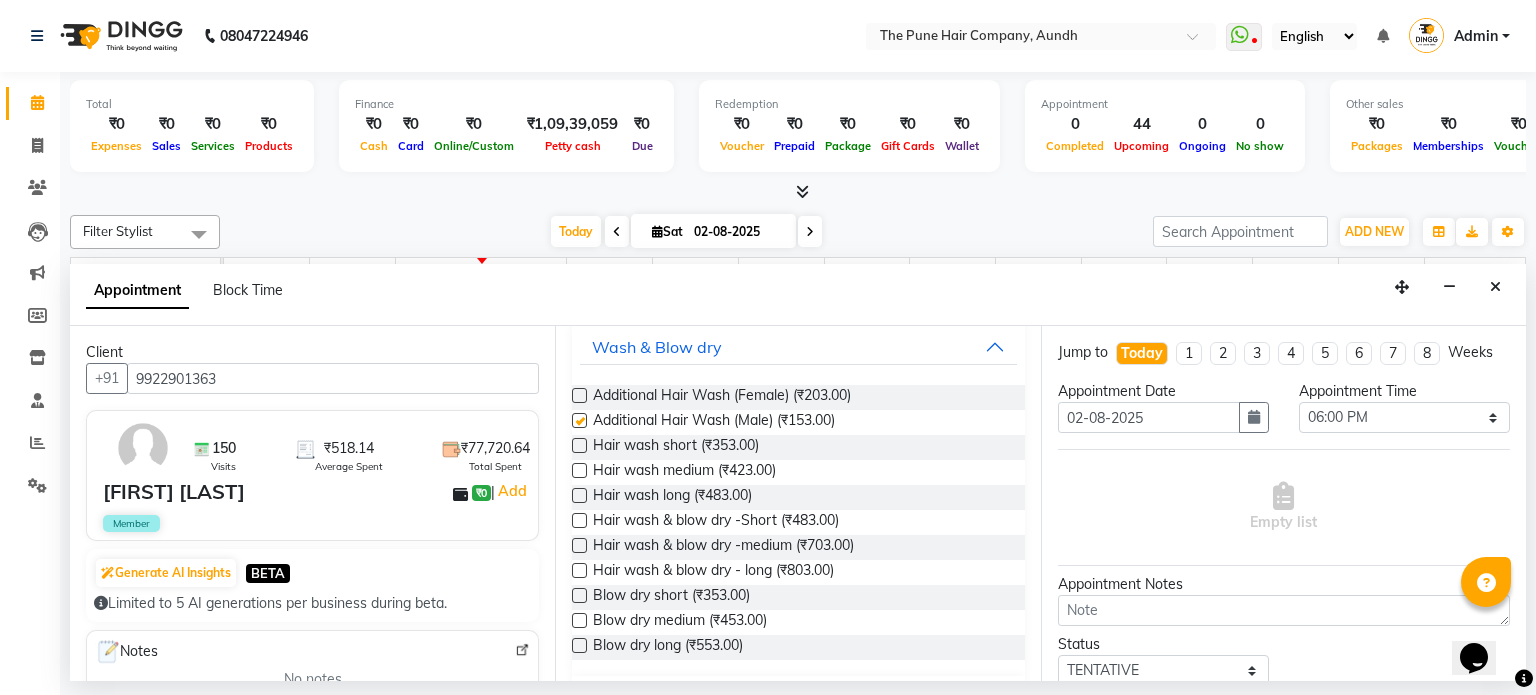 checkbox on "false" 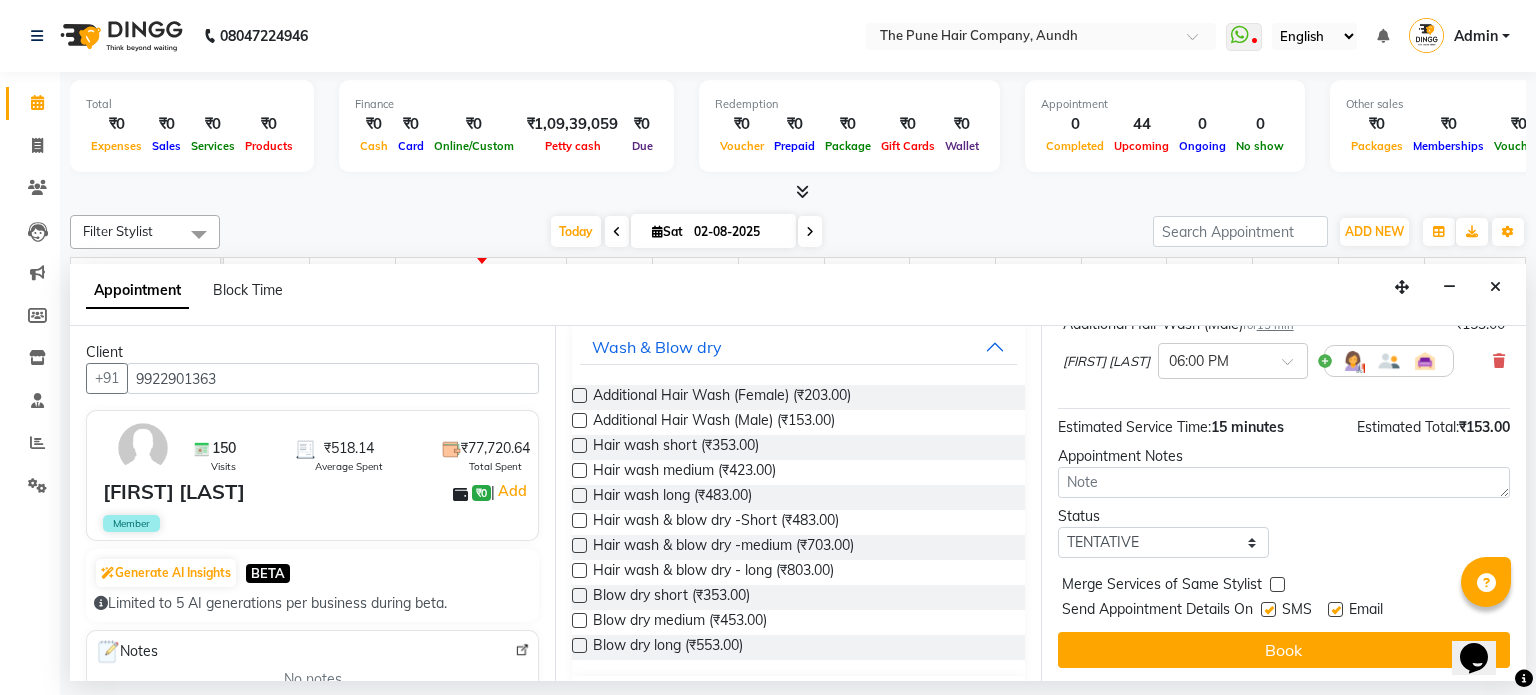 scroll, scrollTop: 151, scrollLeft: 0, axis: vertical 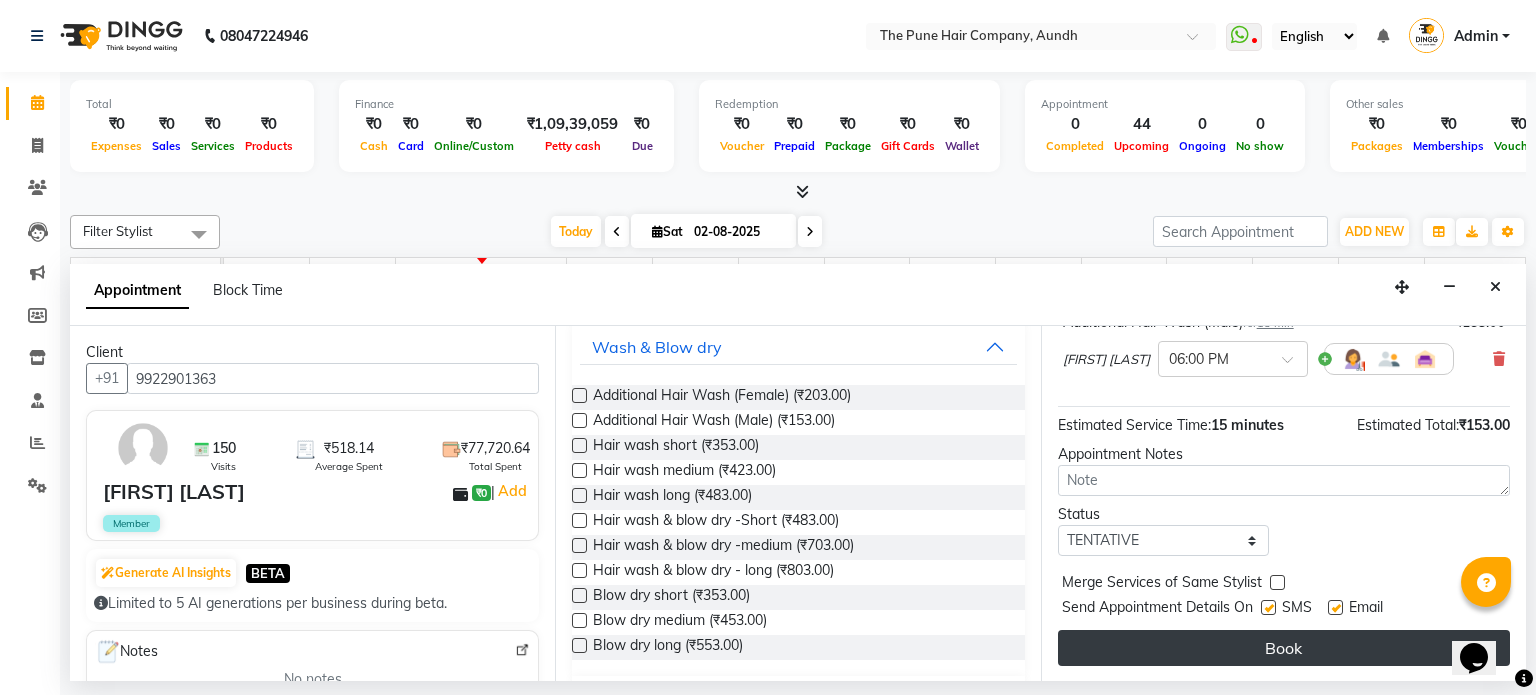 click on "Book" at bounding box center (1284, 648) 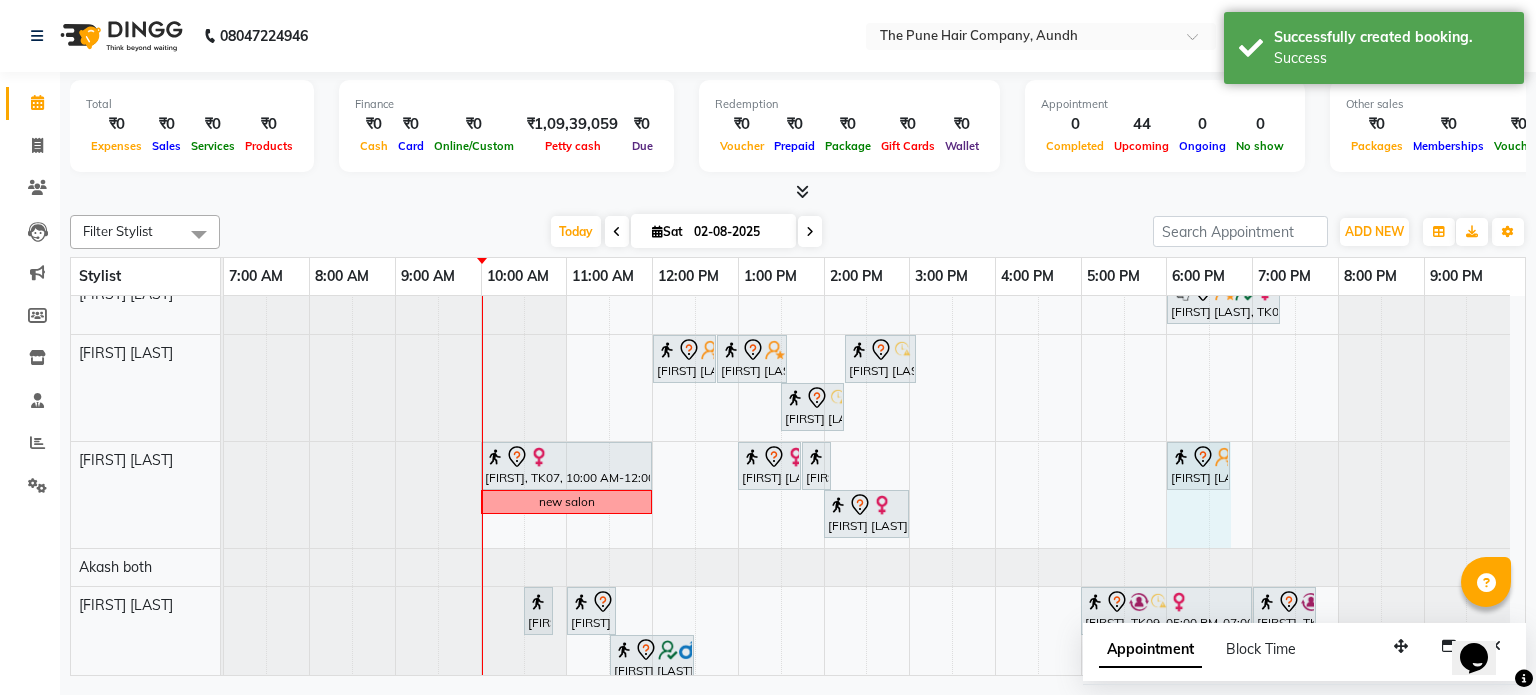 drag, startPoint x: 1196, startPoint y: 450, endPoint x: 1236, endPoint y: 460, distance: 41.231056 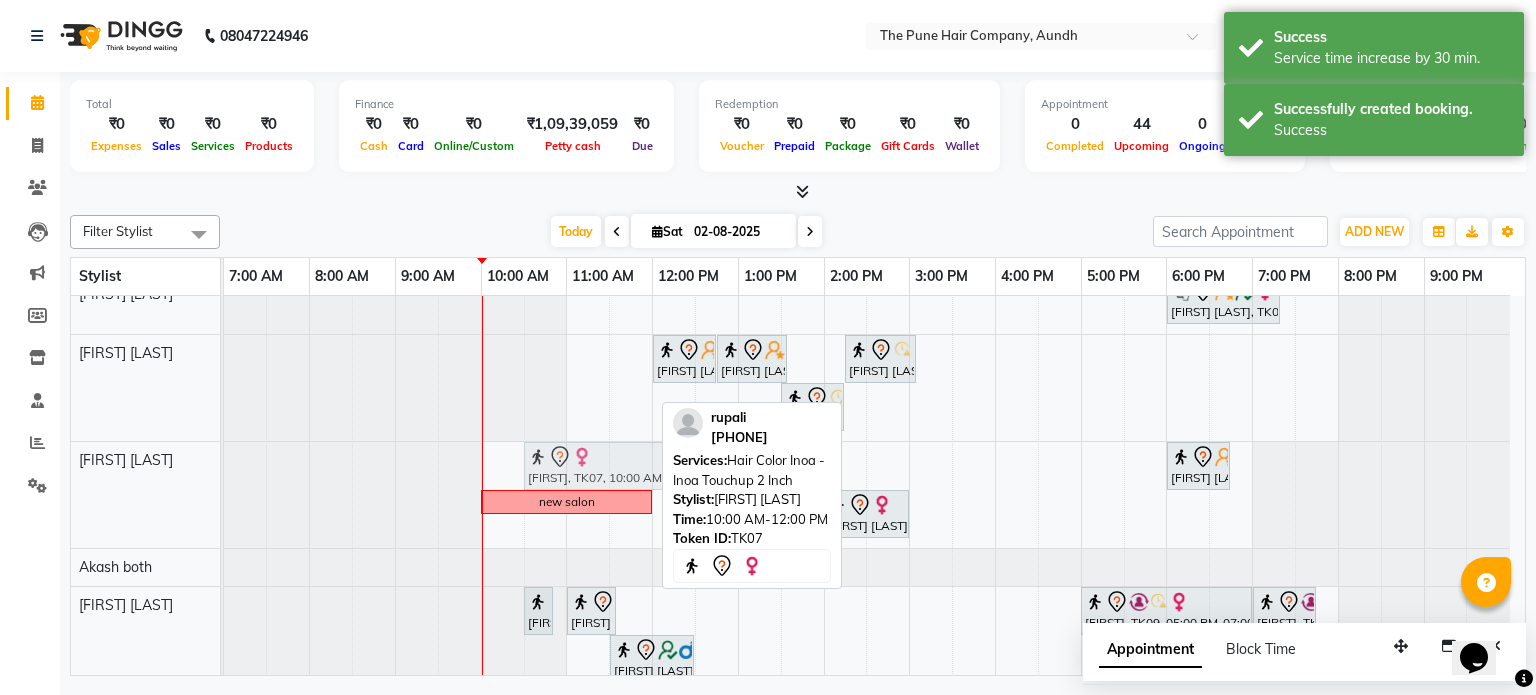 drag, startPoint x: 517, startPoint y: 468, endPoint x: 543, endPoint y: 470, distance: 26.076809 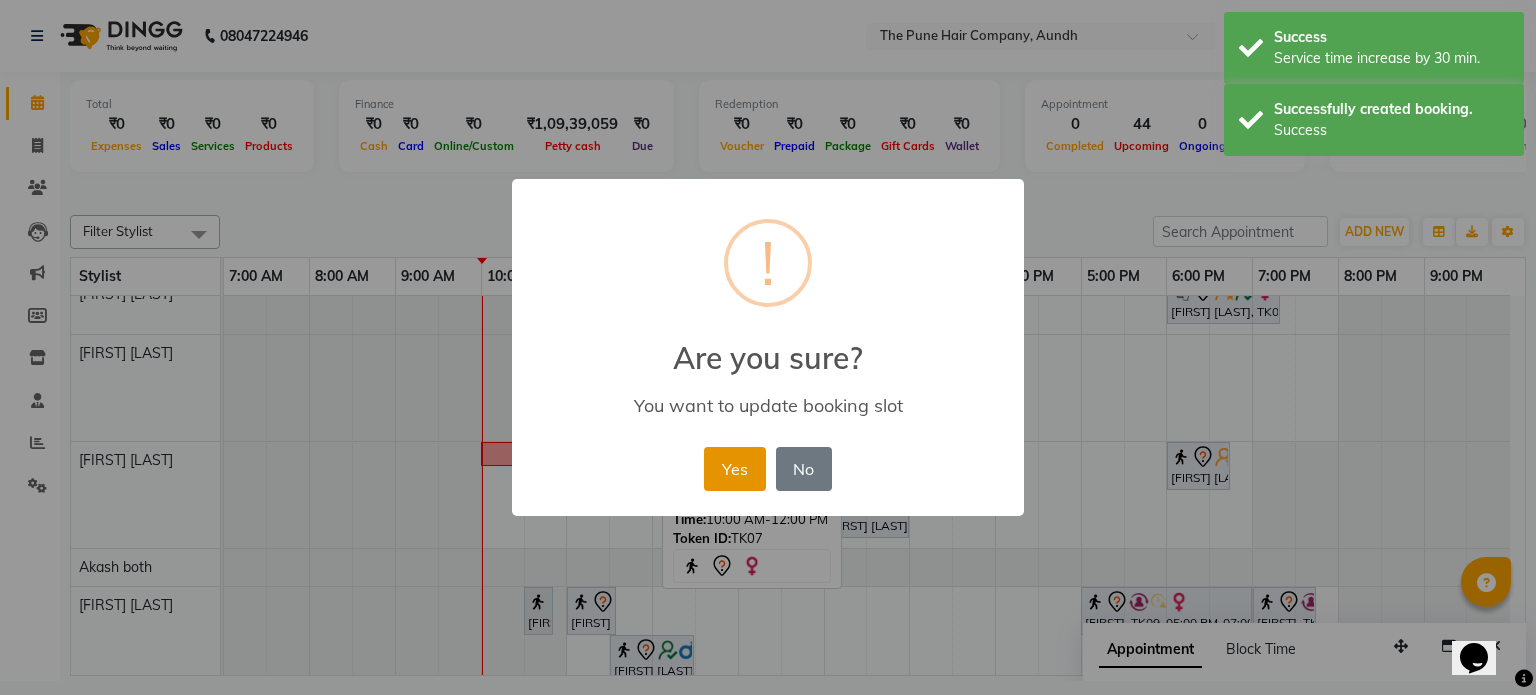 drag, startPoint x: 773, startPoint y: 477, endPoint x: 746, endPoint y: 472, distance: 27.45906 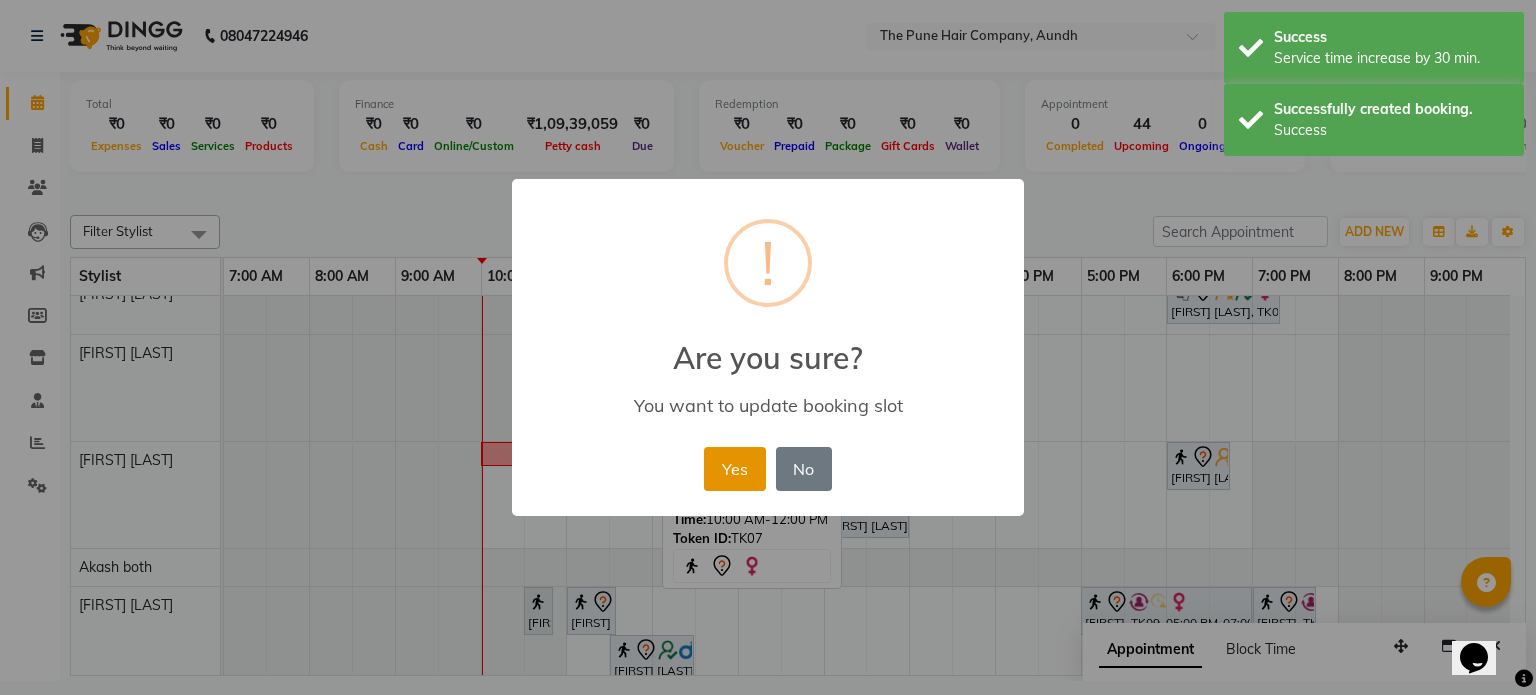 click on "Yes No No" at bounding box center (767, 469) 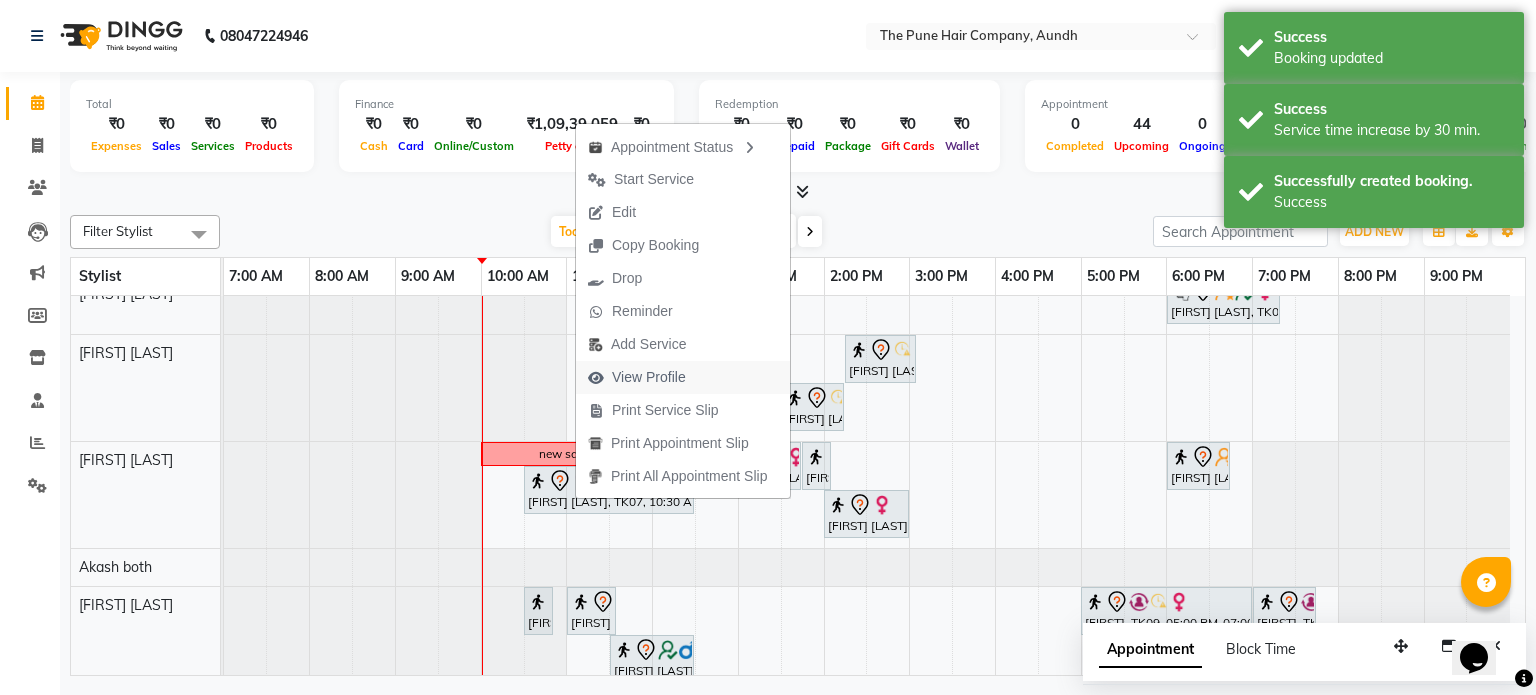click on "View Profile" at bounding box center [649, 377] 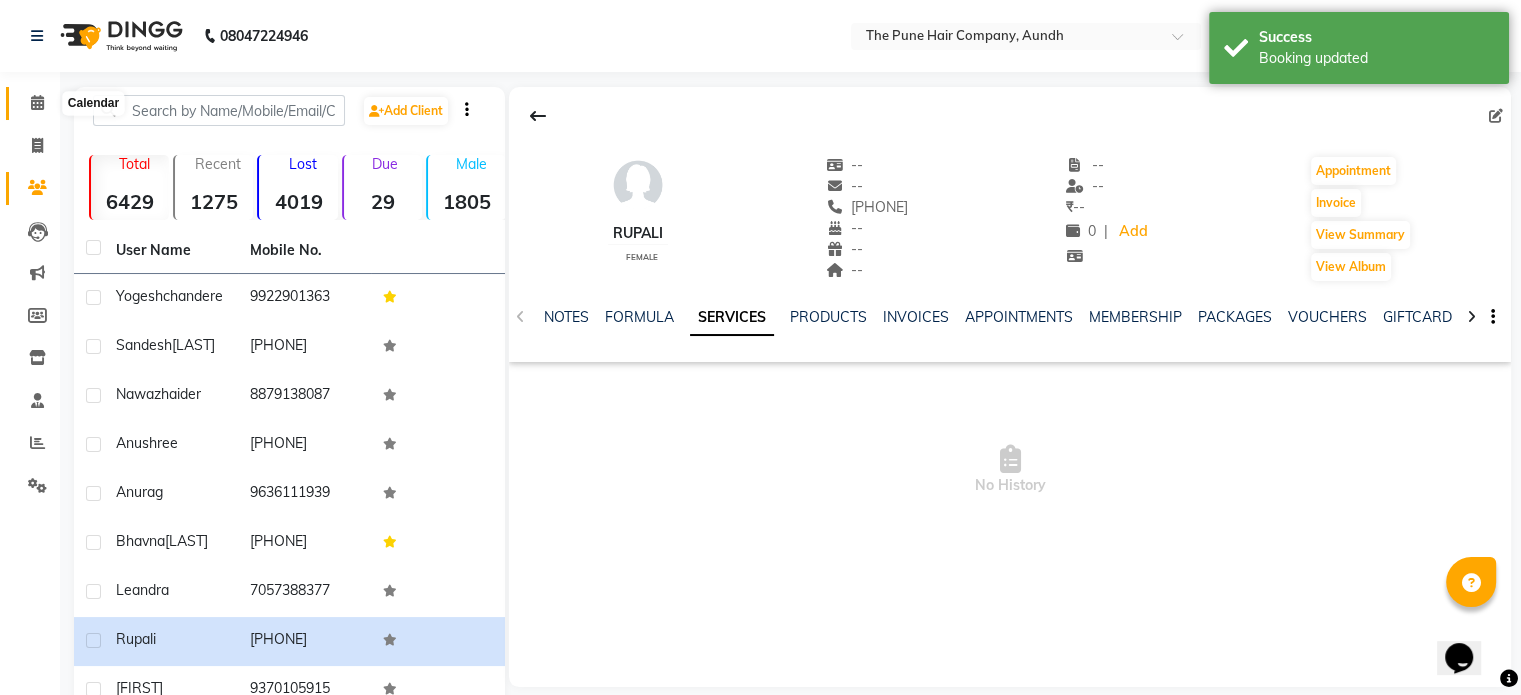 click 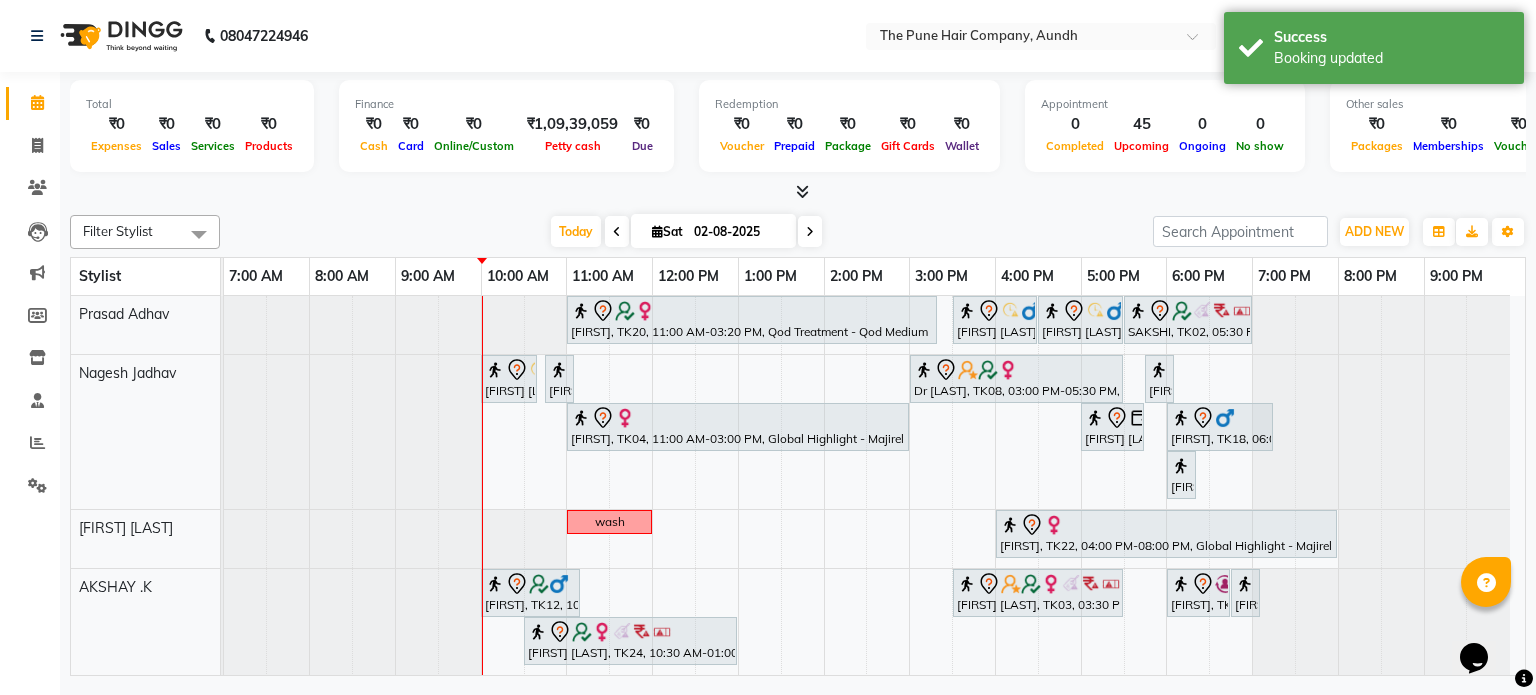 scroll, scrollTop: 85, scrollLeft: 0, axis: vertical 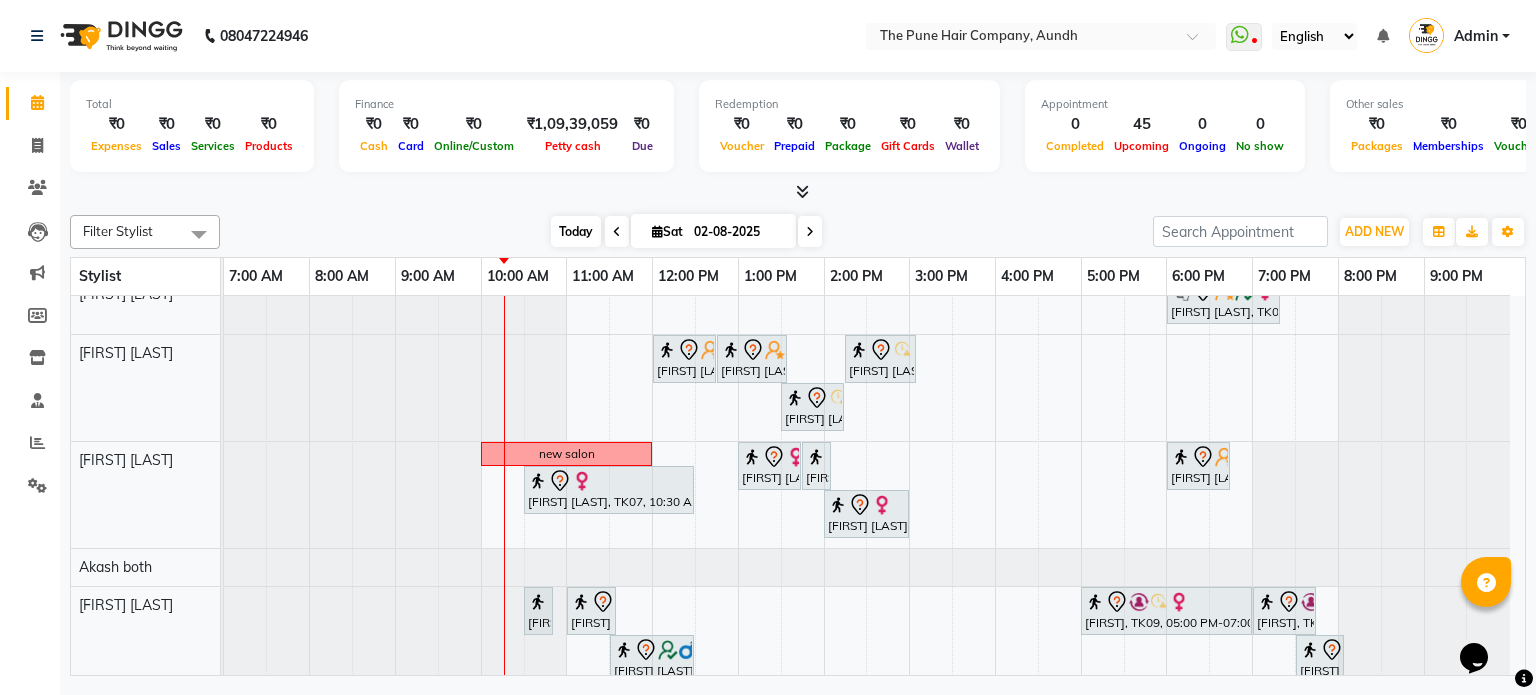 click on "Today" at bounding box center [576, 231] 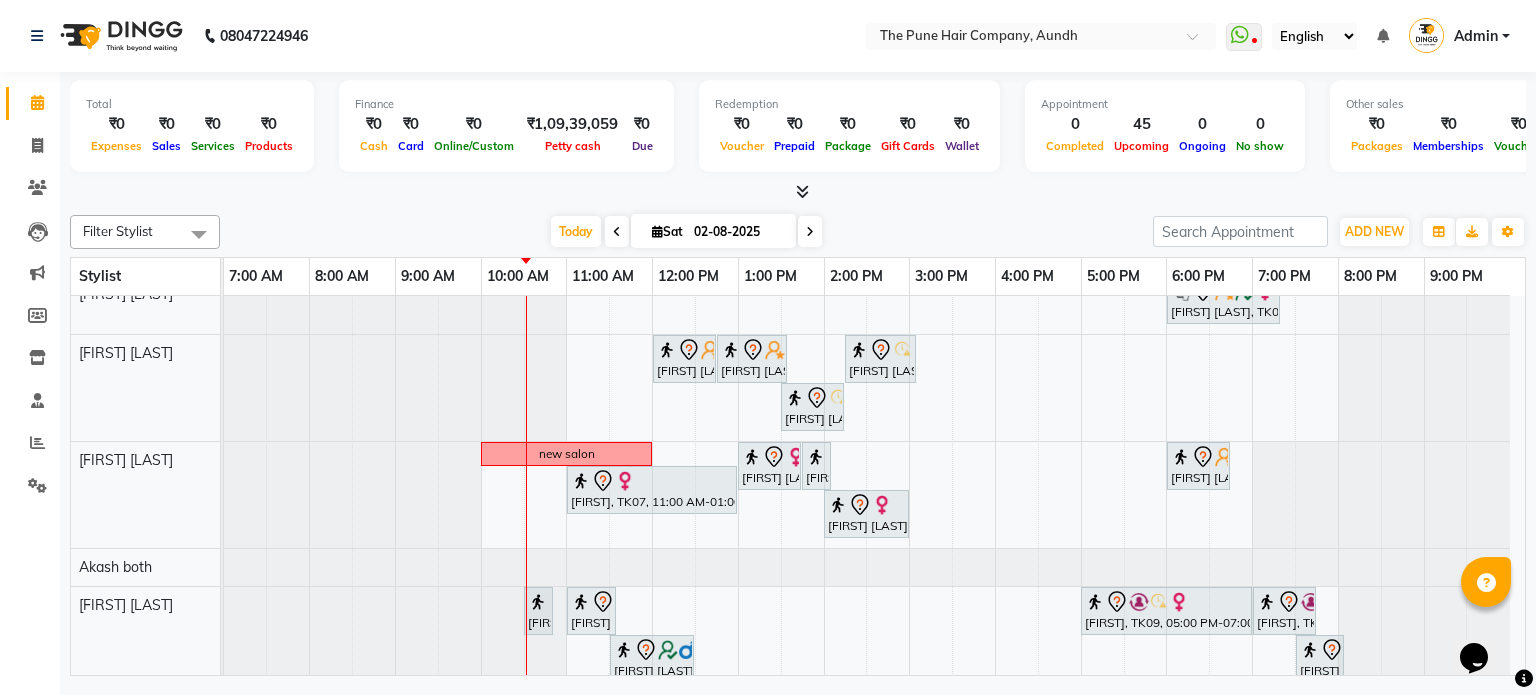scroll, scrollTop: 300, scrollLeft: 0, axis: vertical 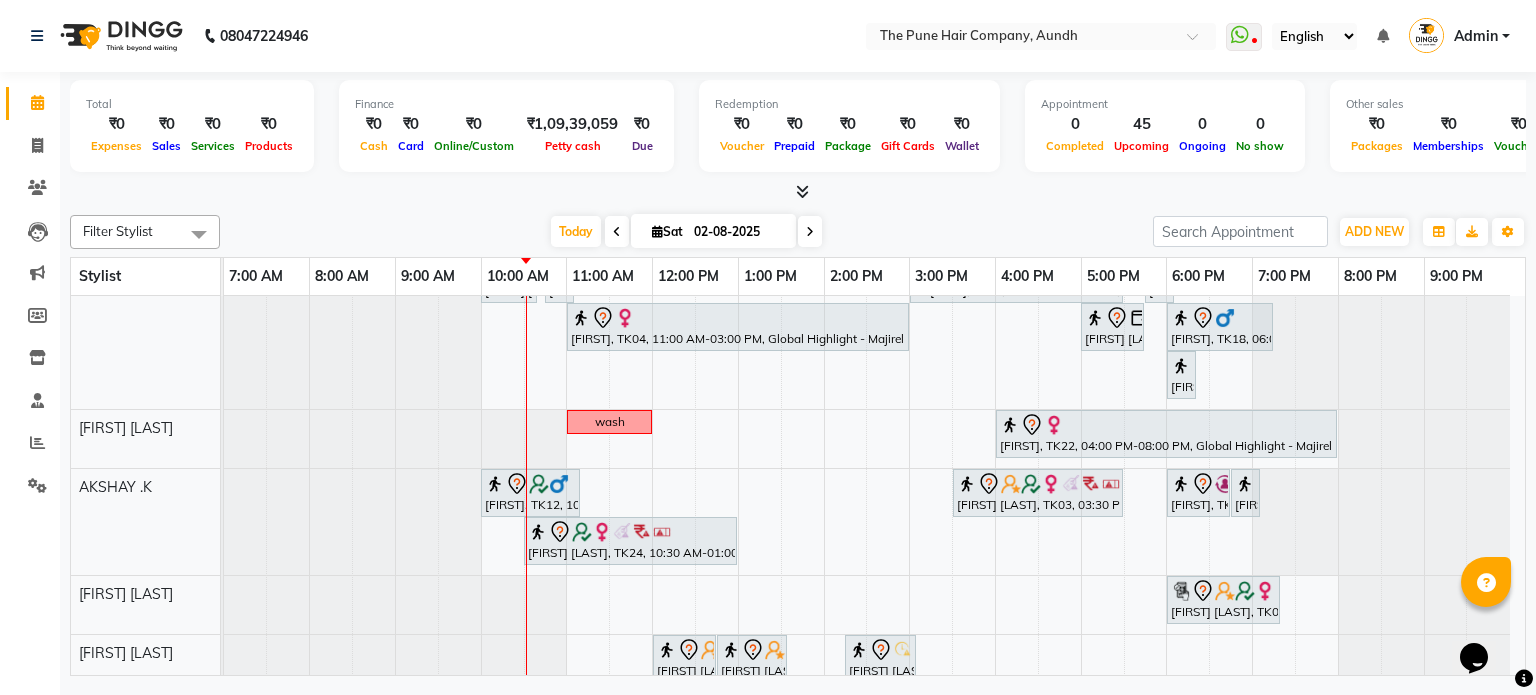 click at bounding box center [810, 232] 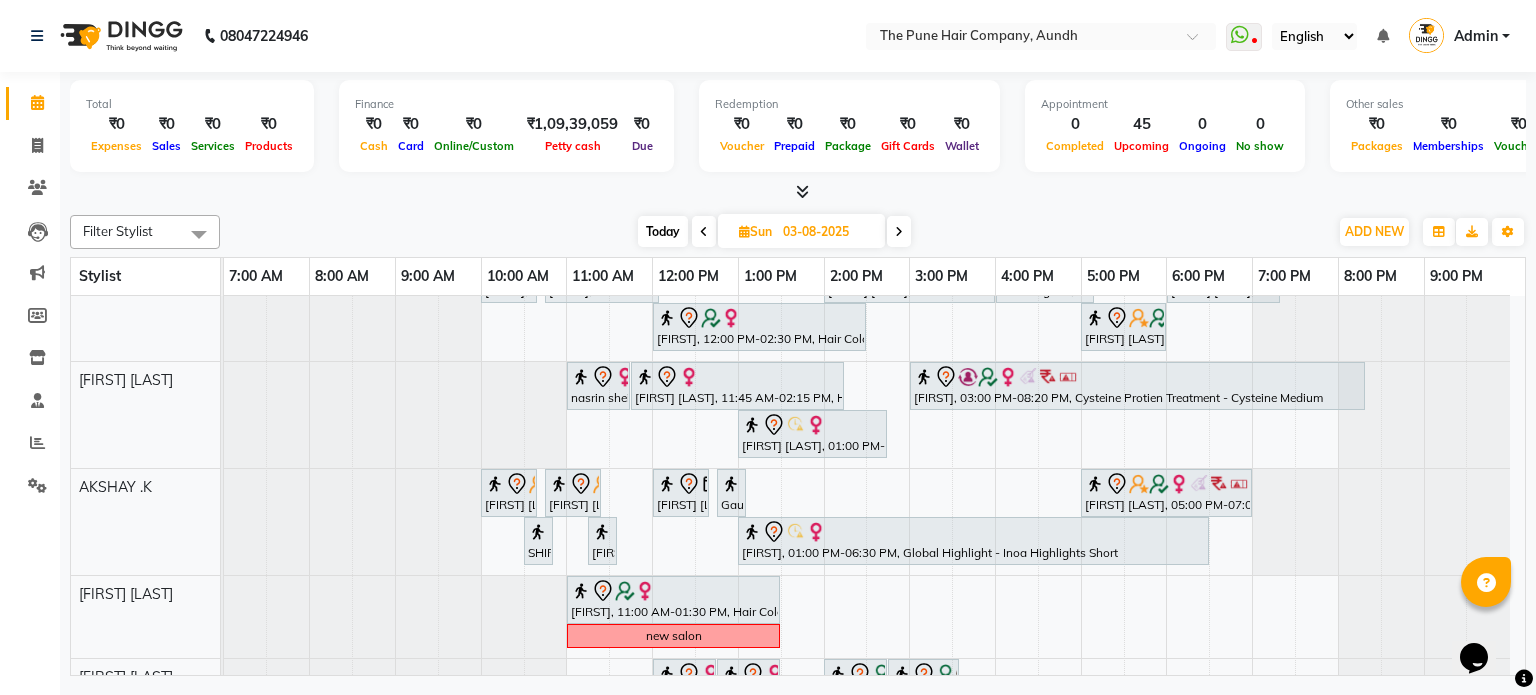 scroll, scrollTop: 258, scrollLeft: 0, axis: vertical 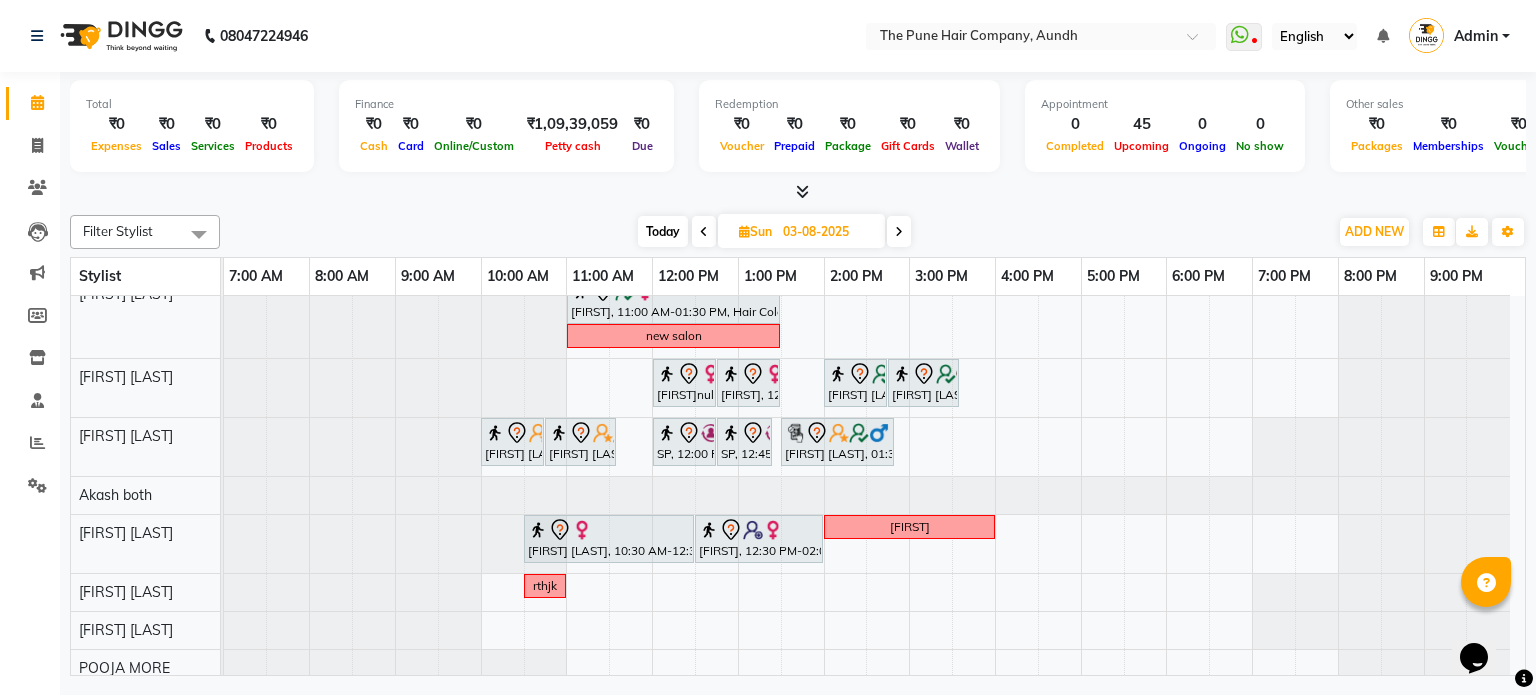 click on "Today  Sun 03-08-2025" at bounding box center [774, 232] 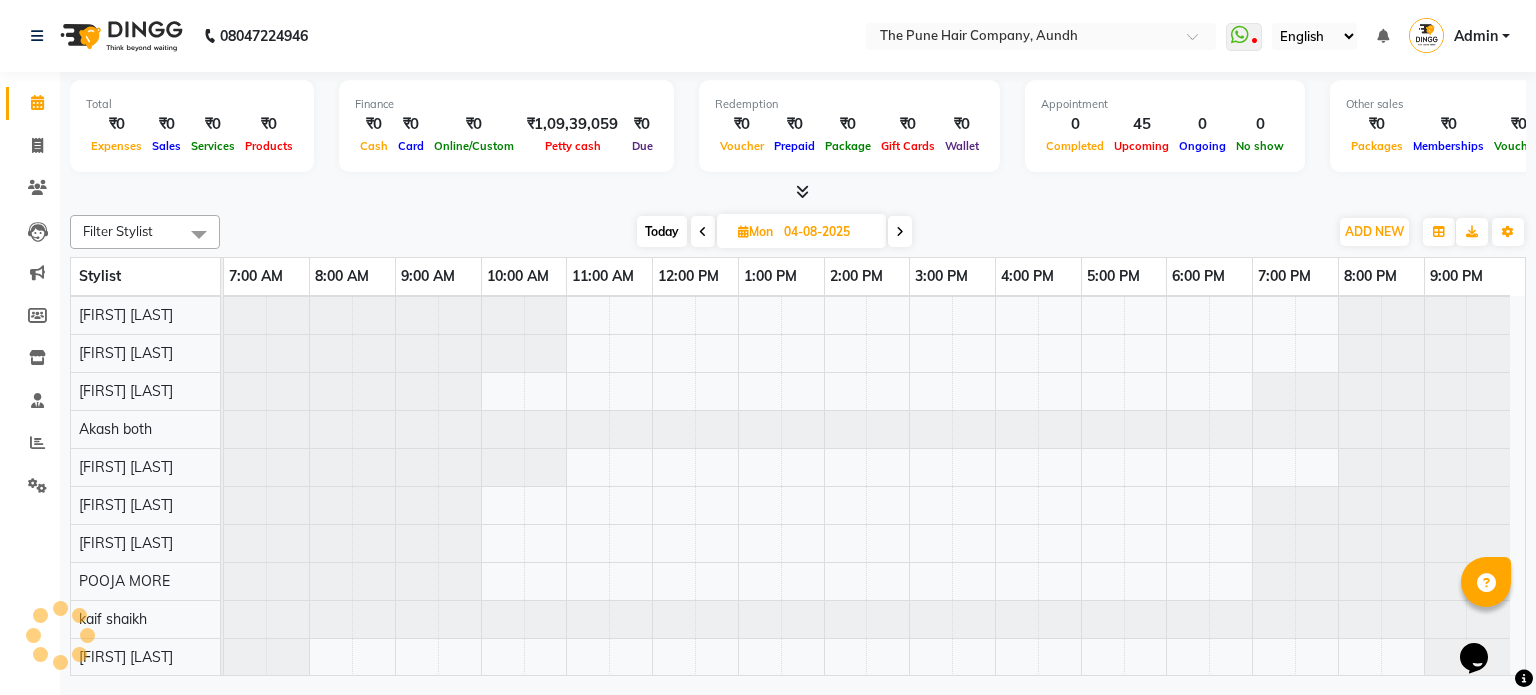 scroll, scrollTop: 148, scrollLeft: 0, axis: vertical 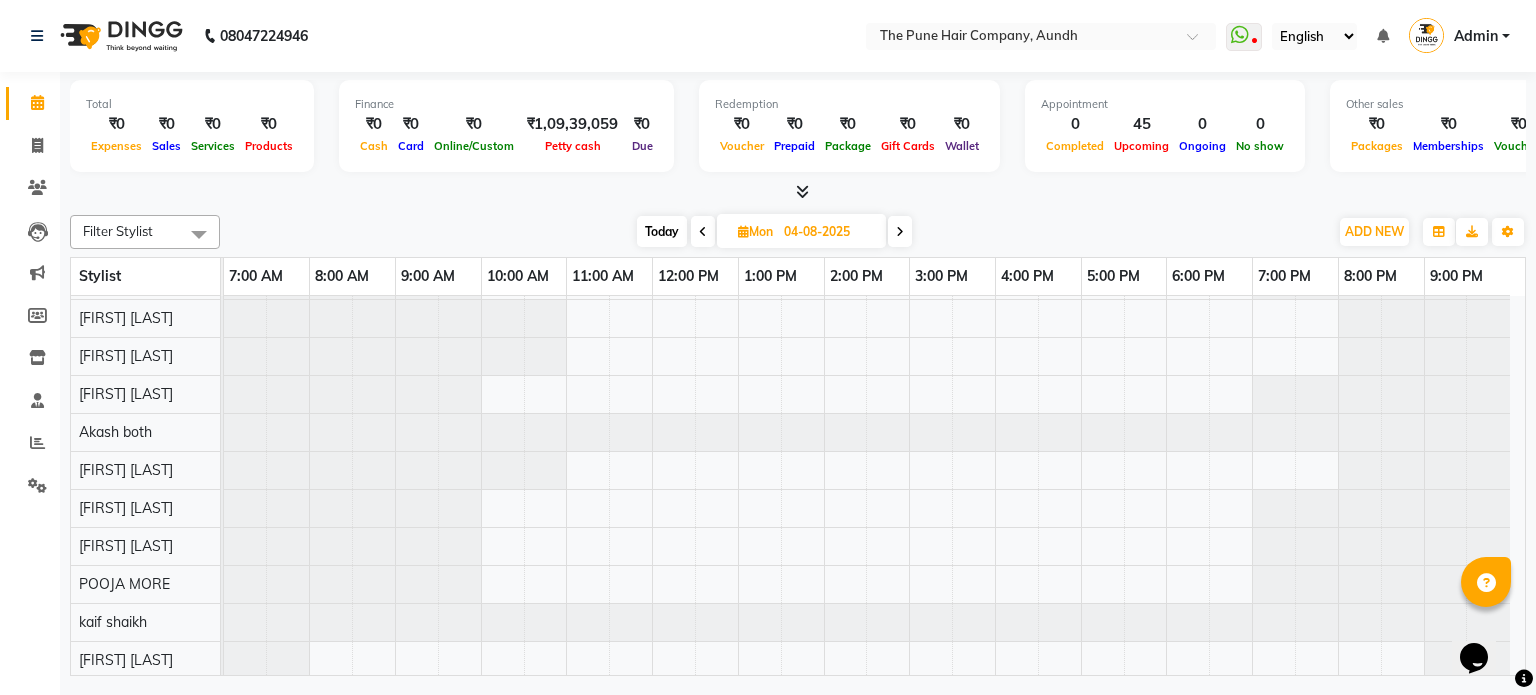 click on "Today" at bounding box center [662, 231] 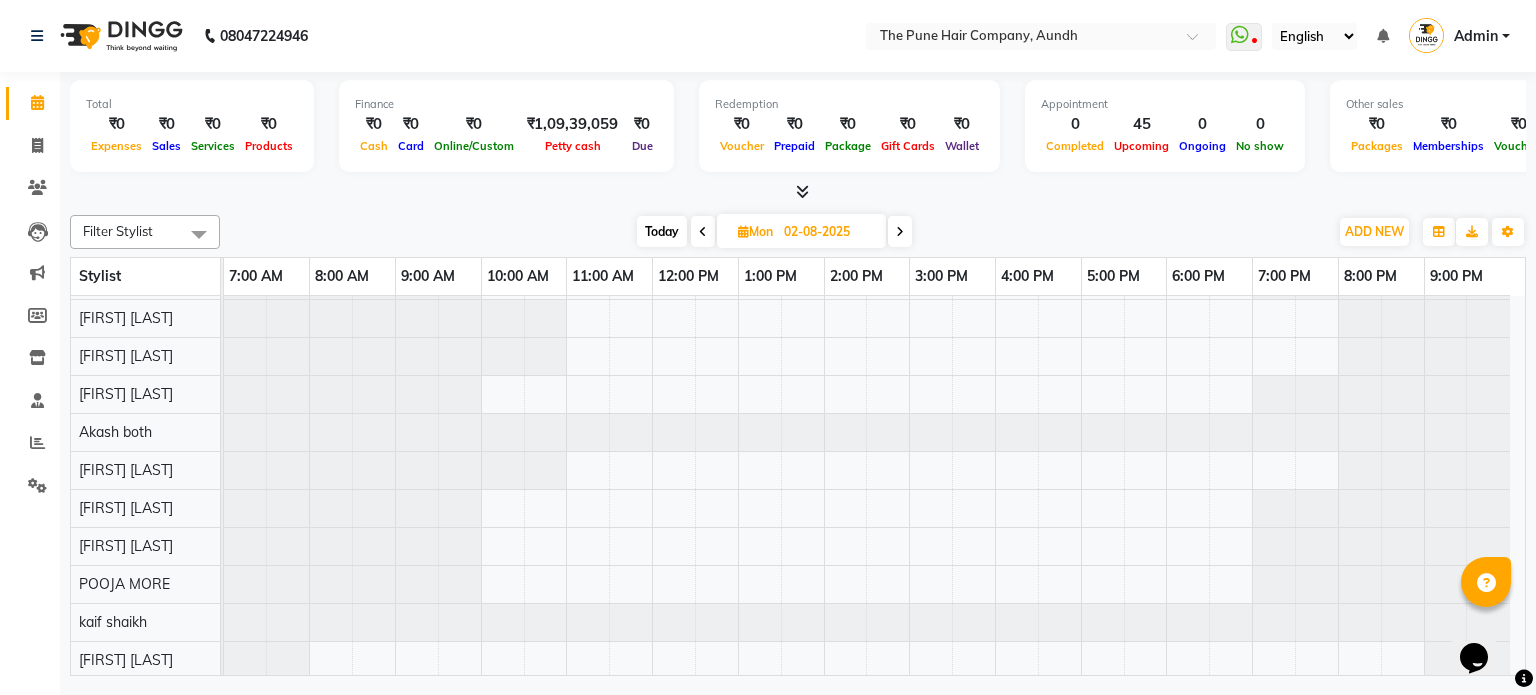 scroll 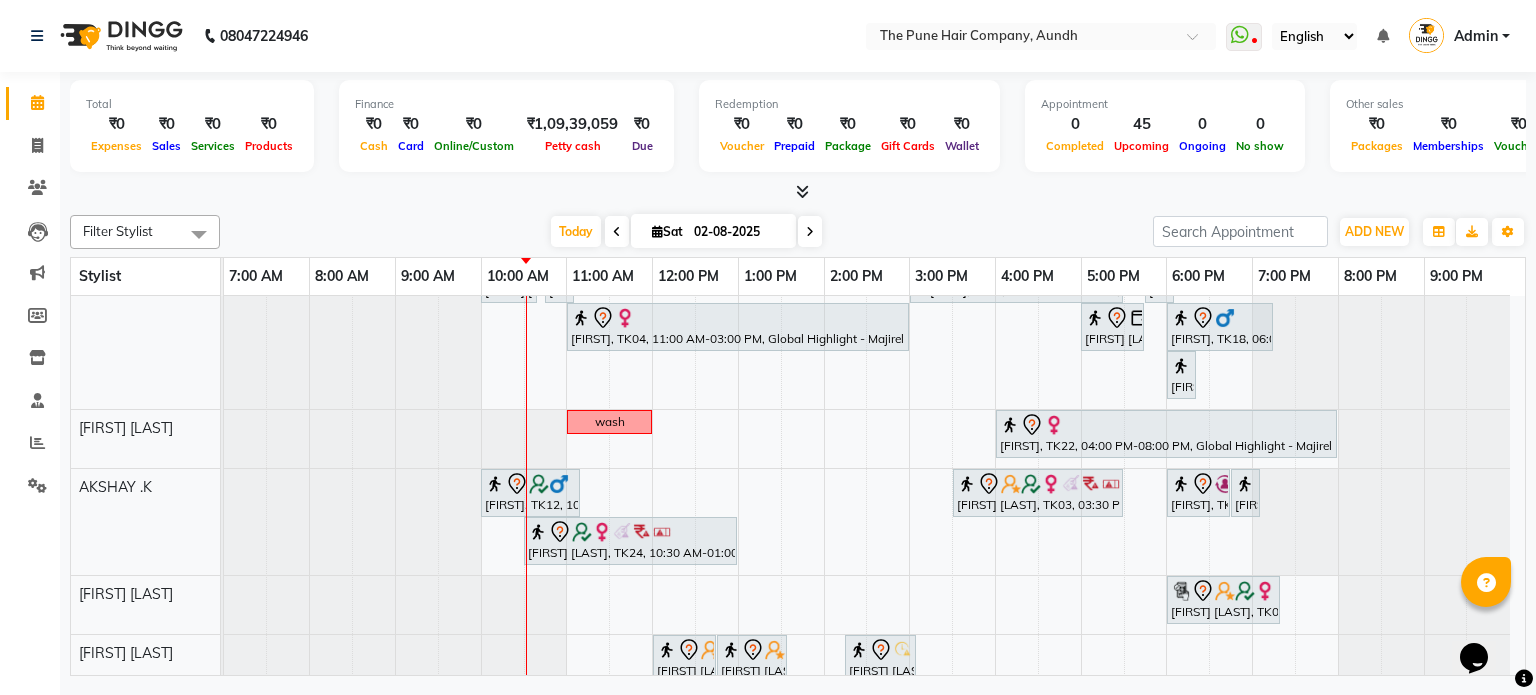 click at bounding box center (810, 231) 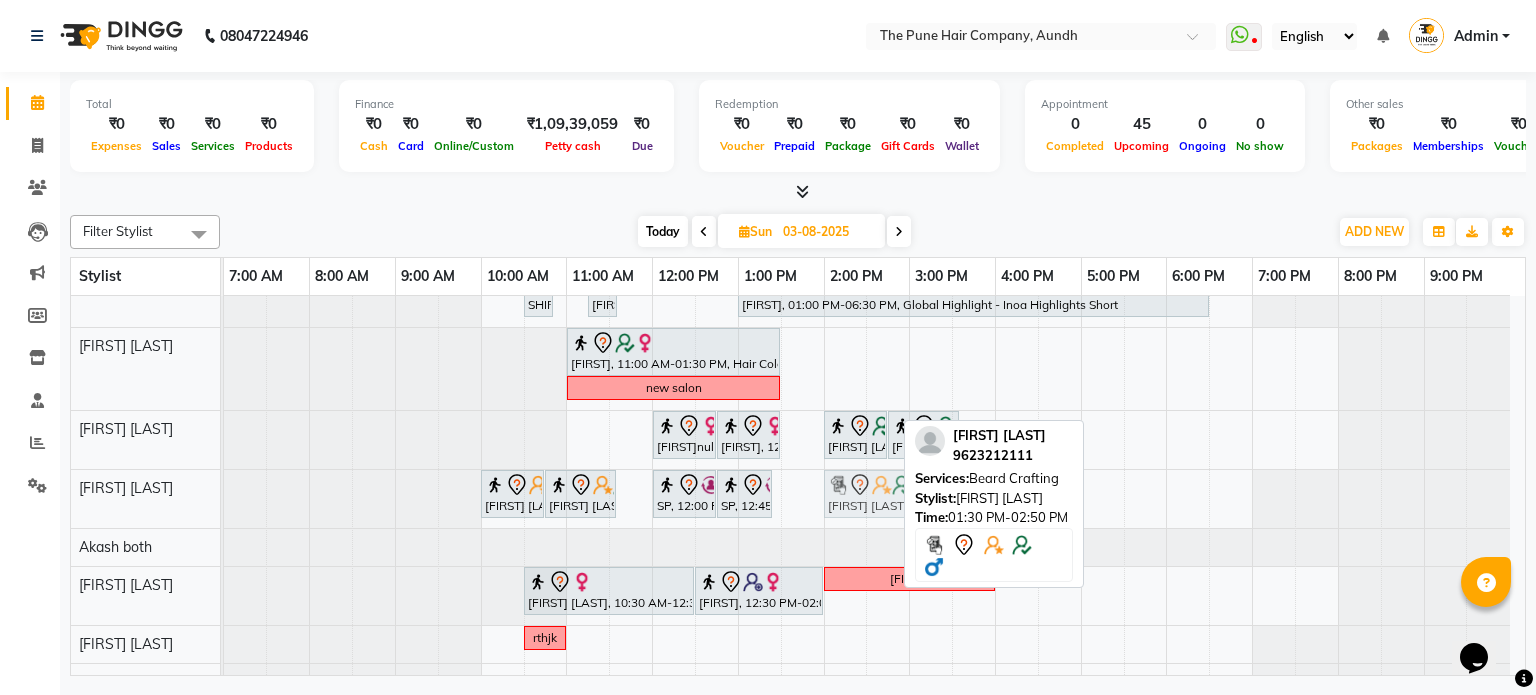 drag, startPoint x: 830, startPoint y: 497, endPoint x: 863, endPoint y: 495, distance: 33.06055 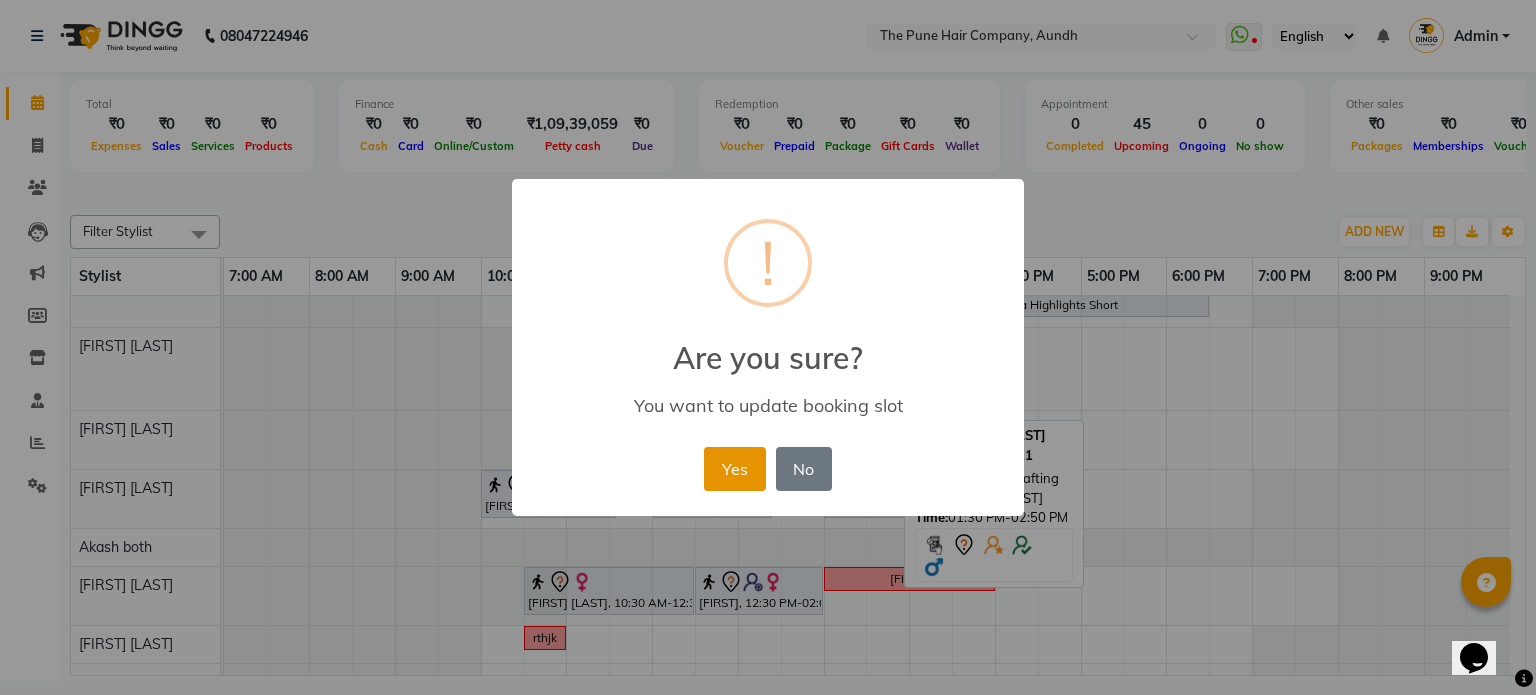 drag, startPoint x: 708, startPoint y: 448, endPoint x: 718, endPoint y: 454, distance: 11.661903 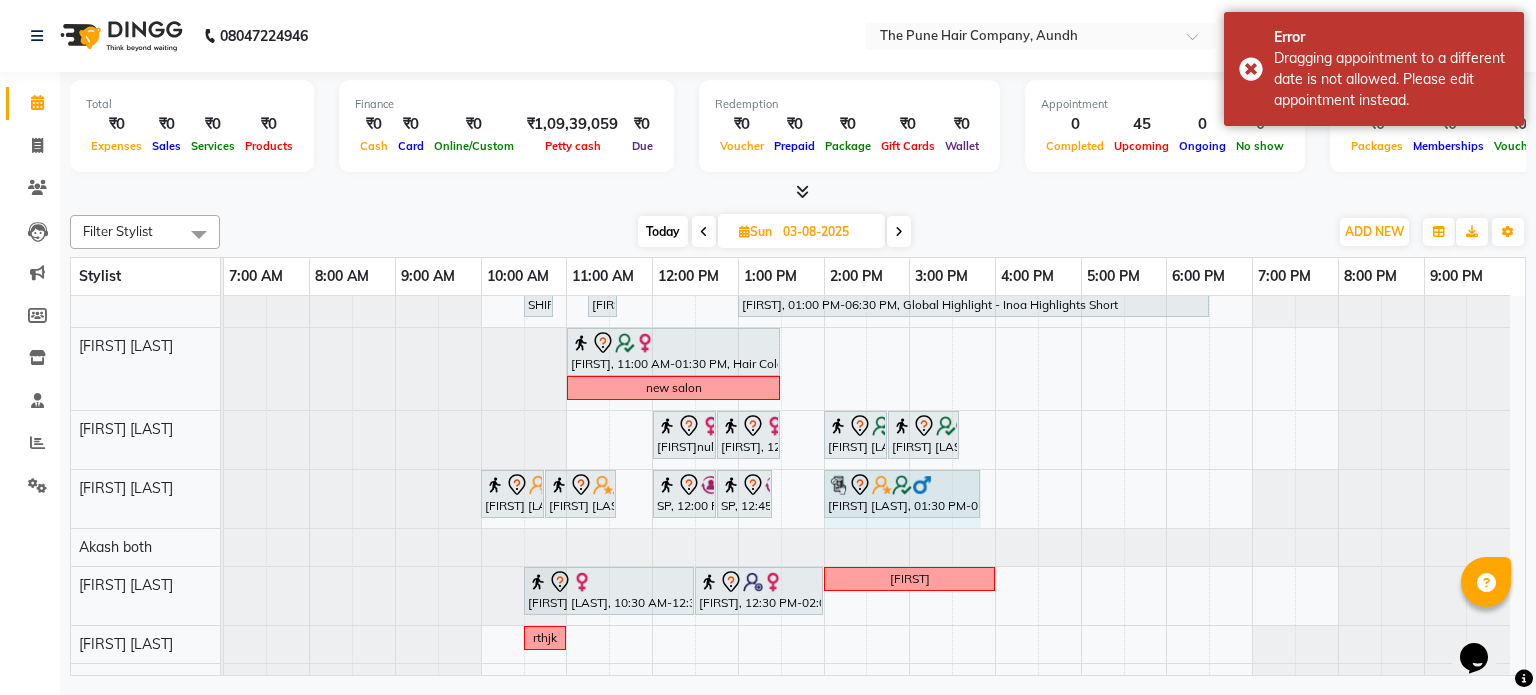 drag, startPoint x: 936, startPoint y: 487, endPoint x: 963, endPoint y: 499, distance: 29.546574 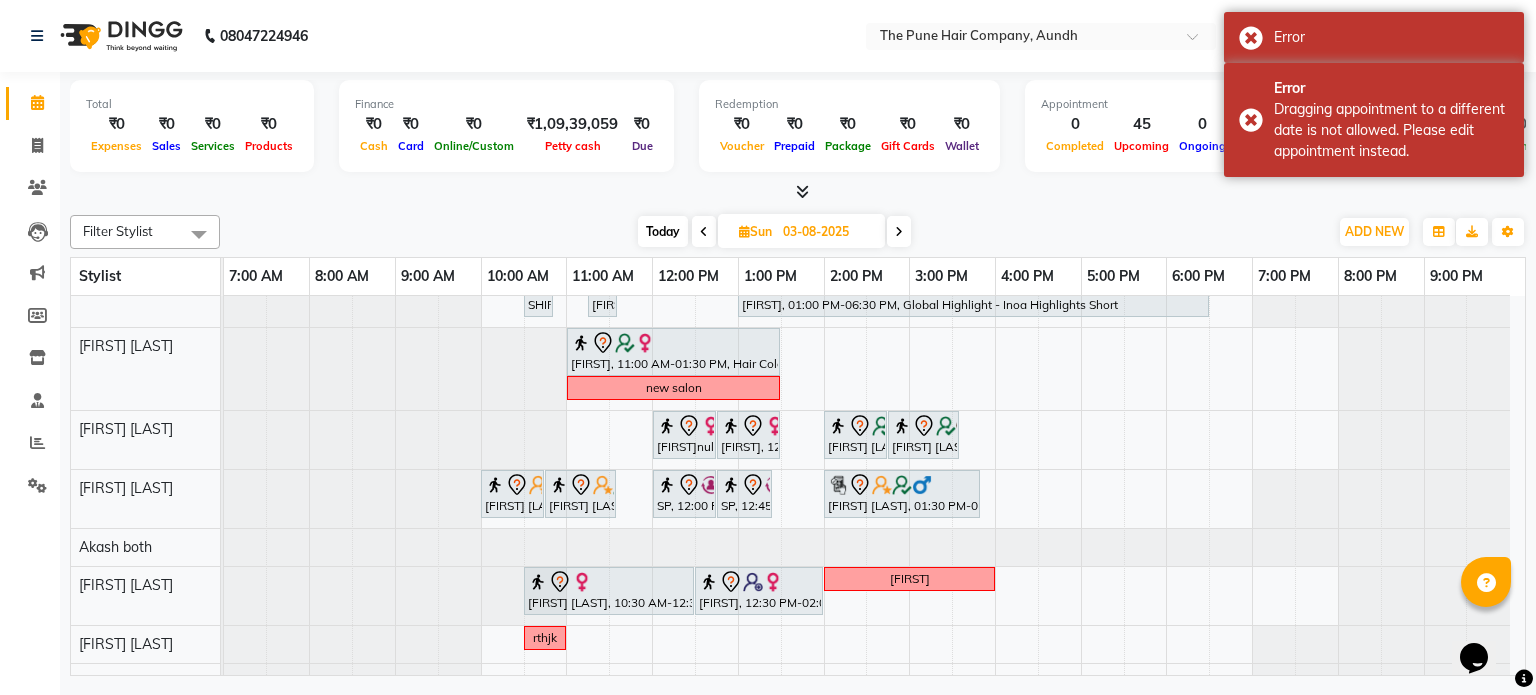 click on "Today" at bounding box center (663, 231) 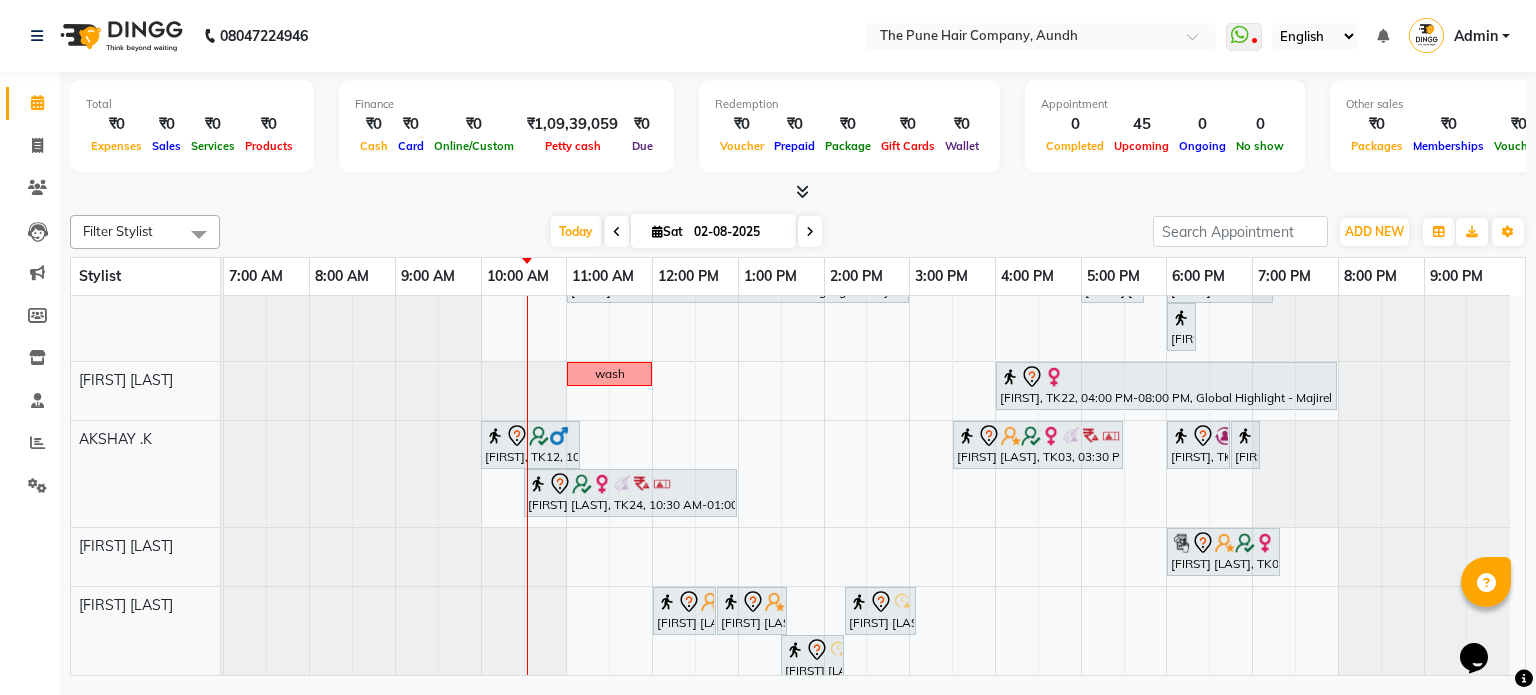 click at bounding box center (810, 232) 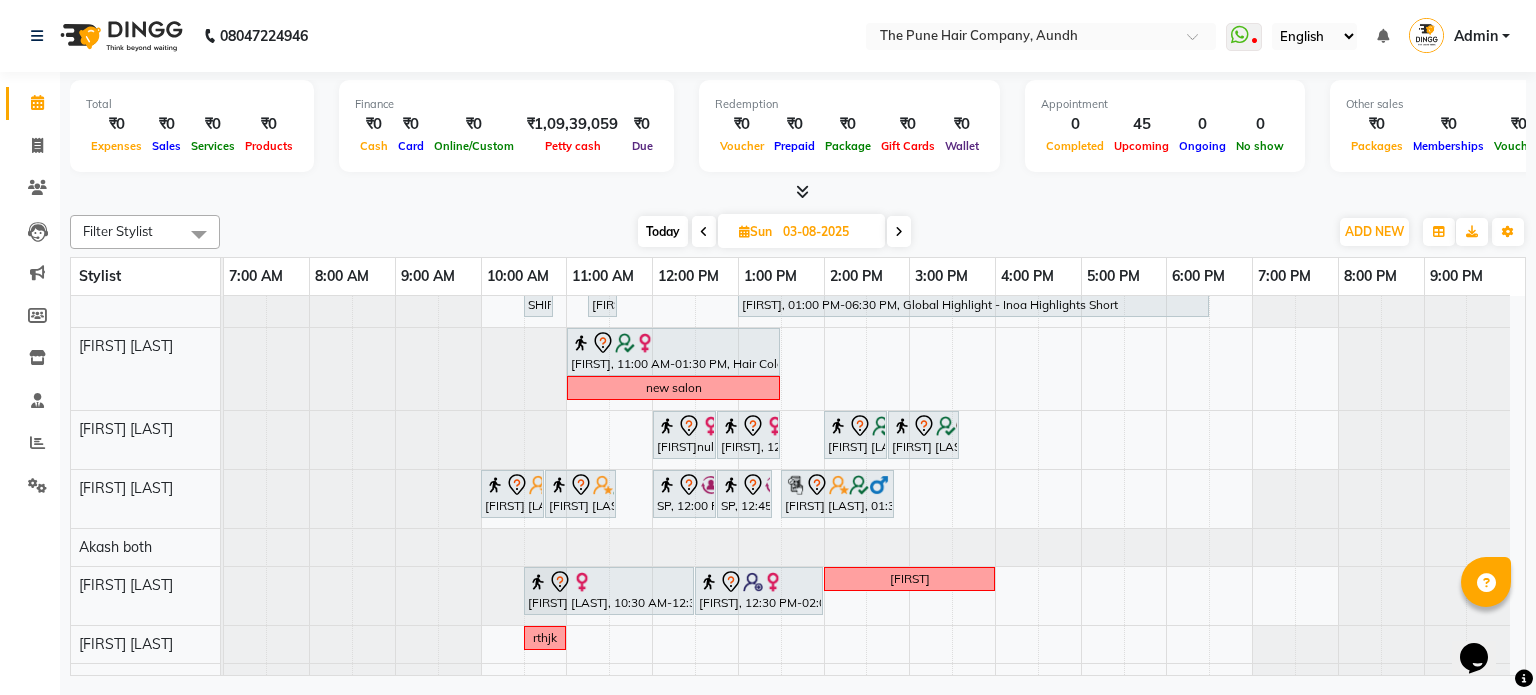 click on "Today" at bounding box center (663, 231) 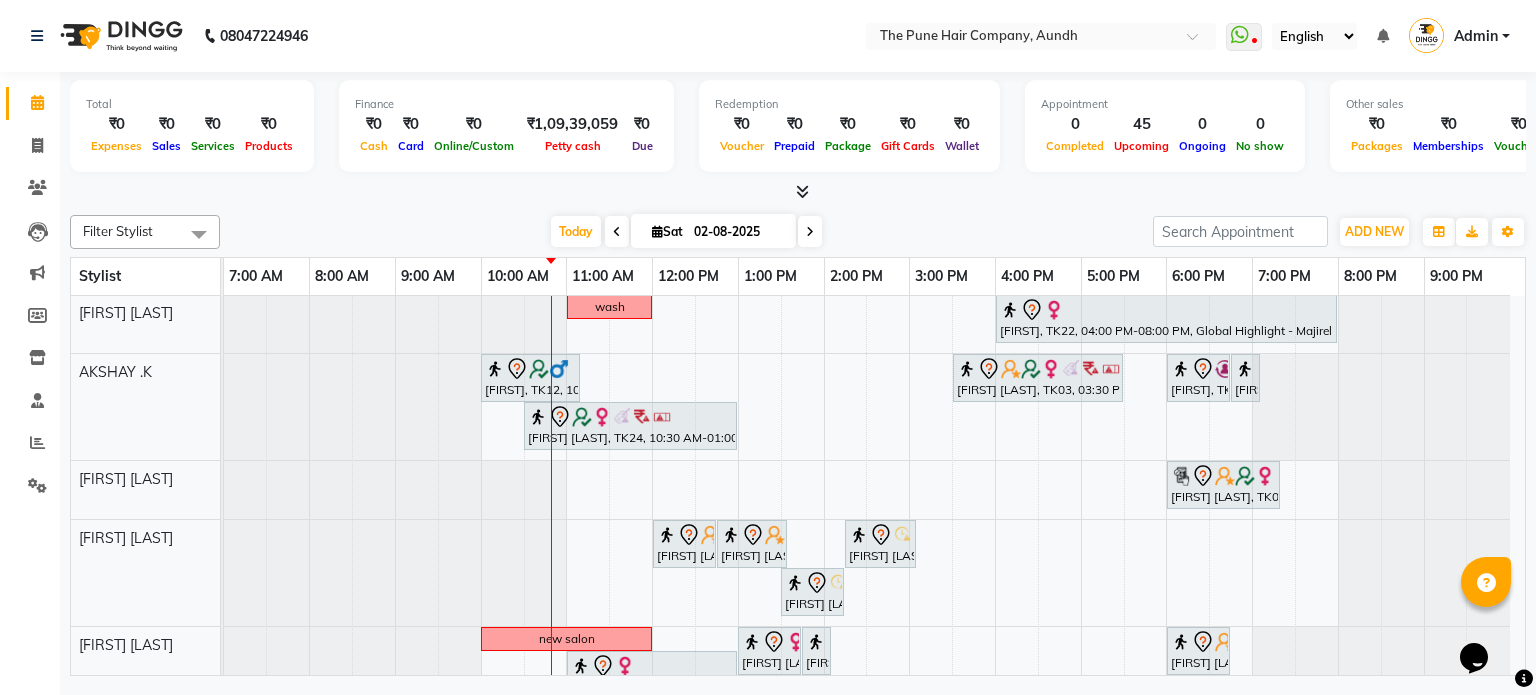 scroll, scrollTop: 715, scrollLeft: 0, axis: vertical 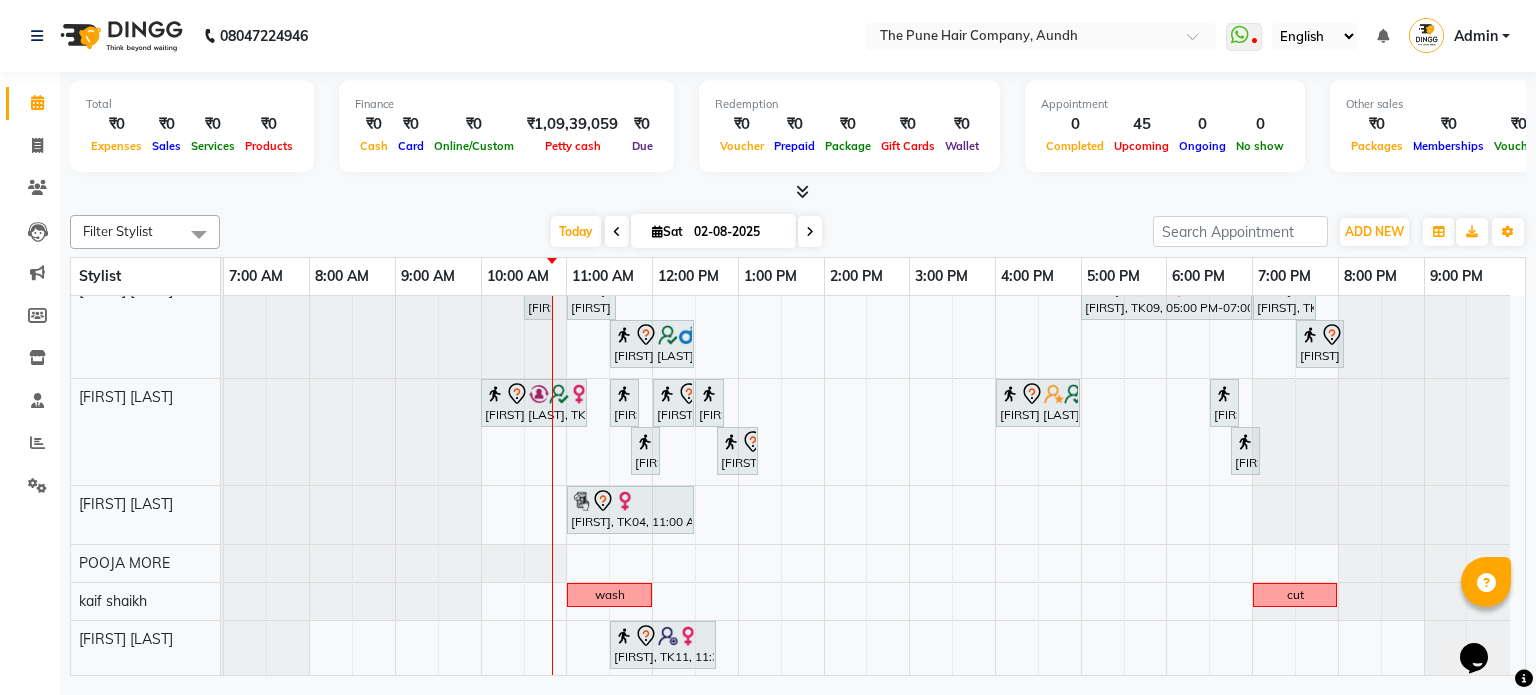 click at bounding box center [810, 231] 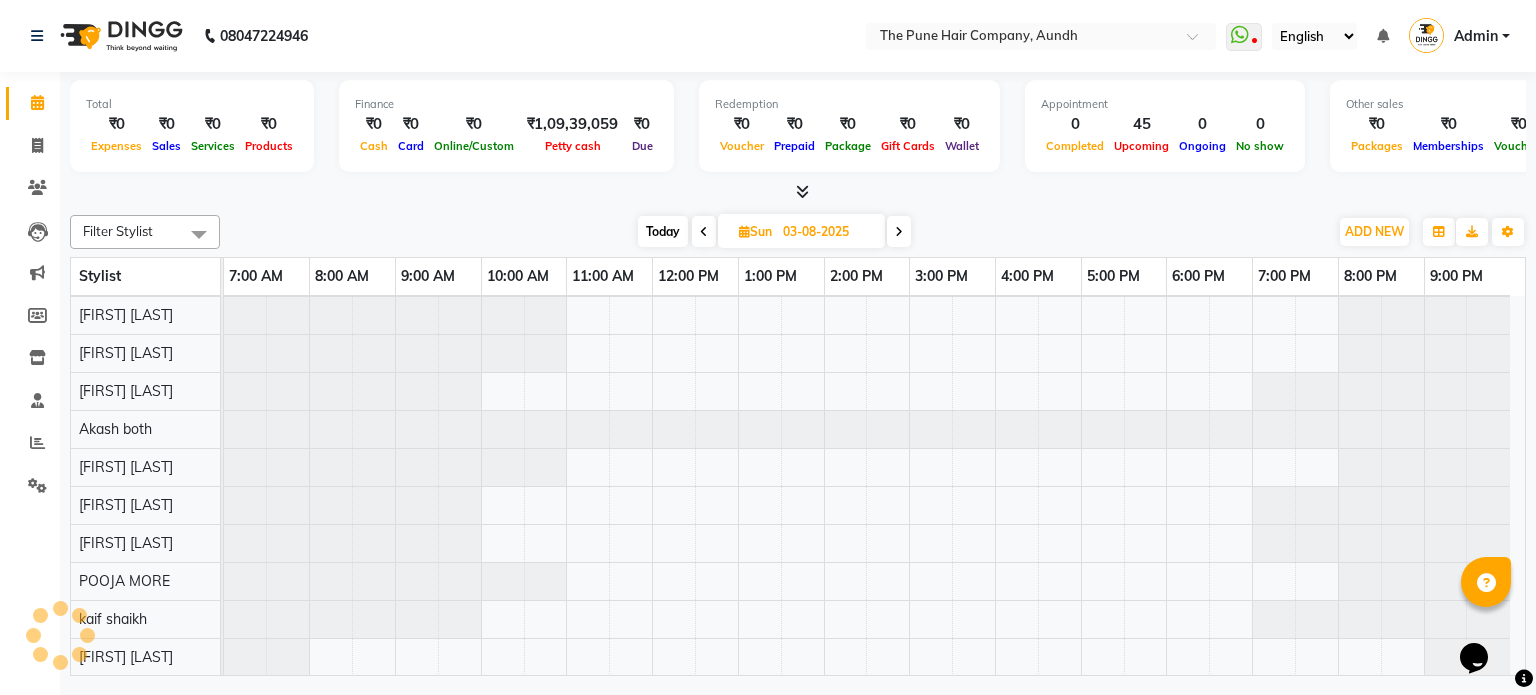 scroll, scrollTop: 148, scrollLeft: 0, axis: vertical 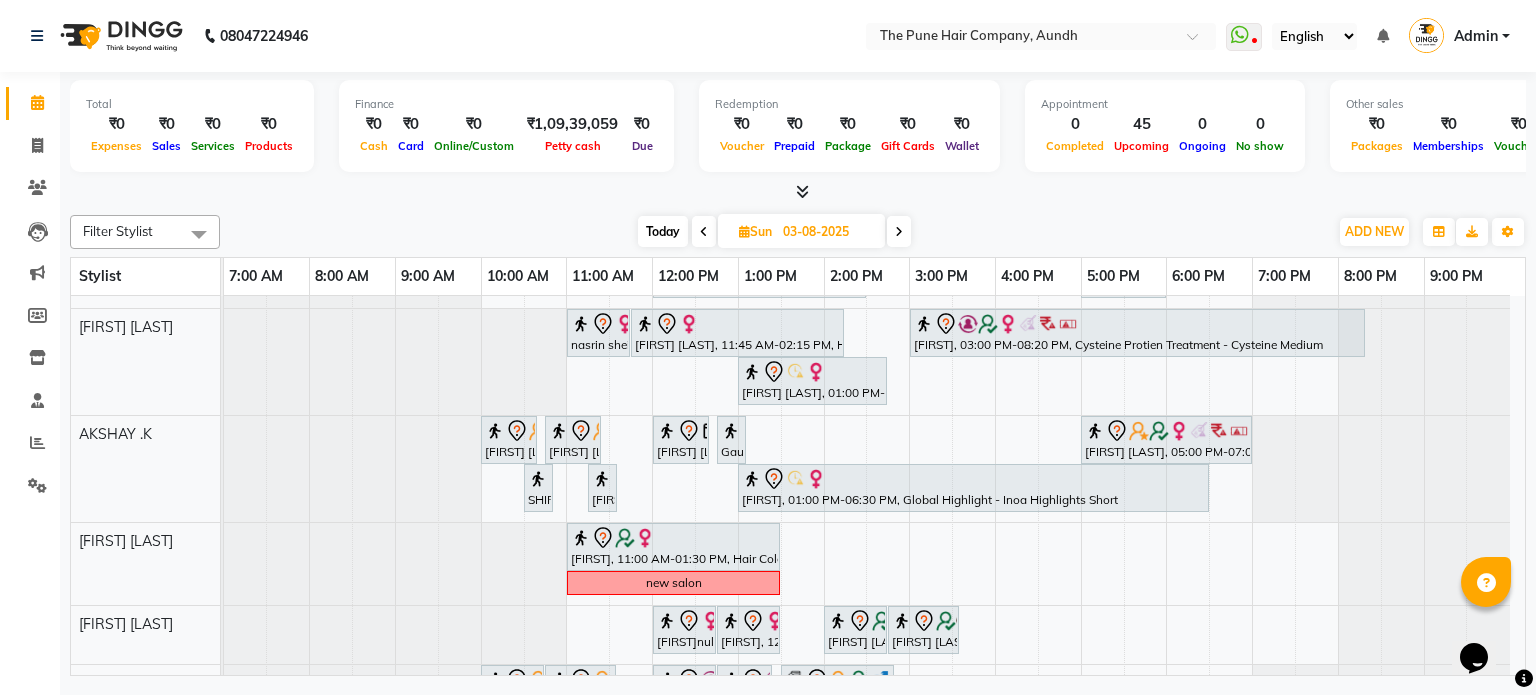 click on "Today" at bounding box center [663, 231] 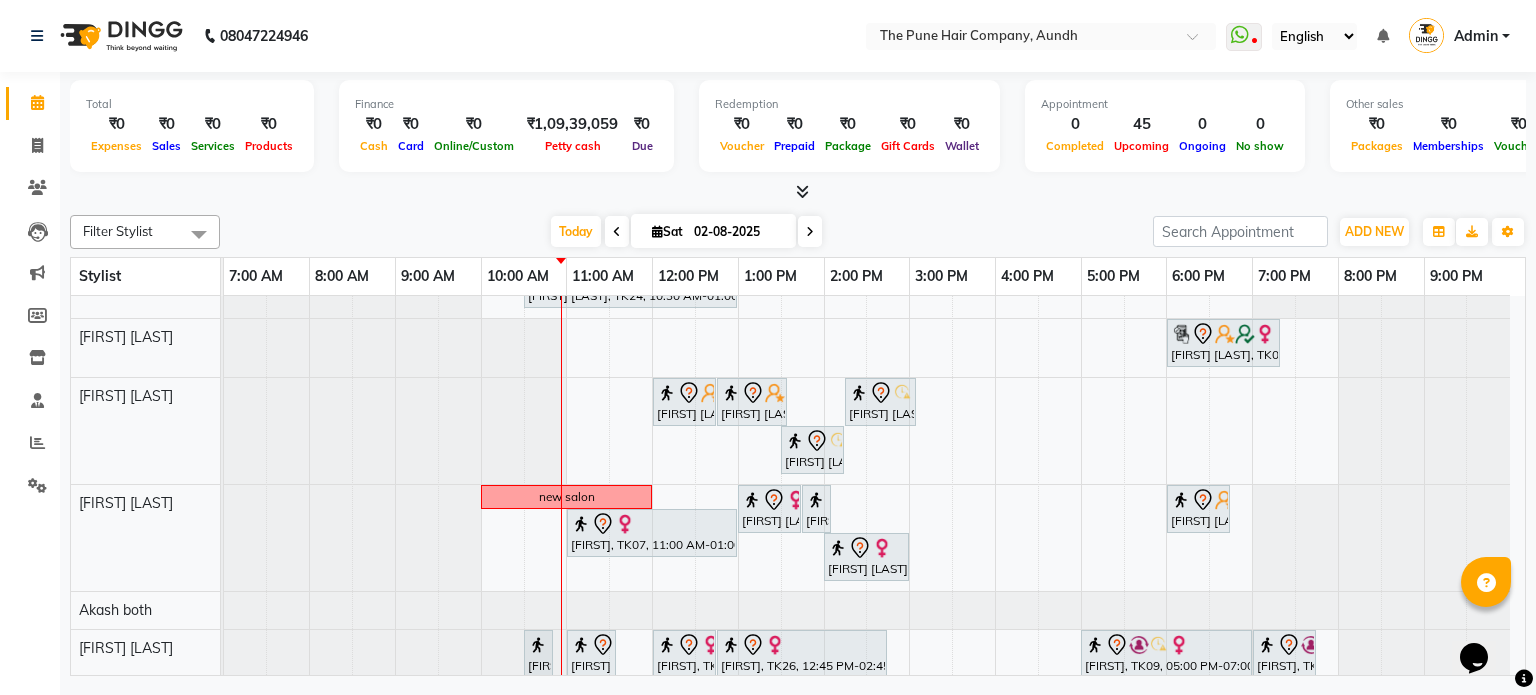 scroll, scrollTop: 282, scrollLeft: 0, axis: vertical 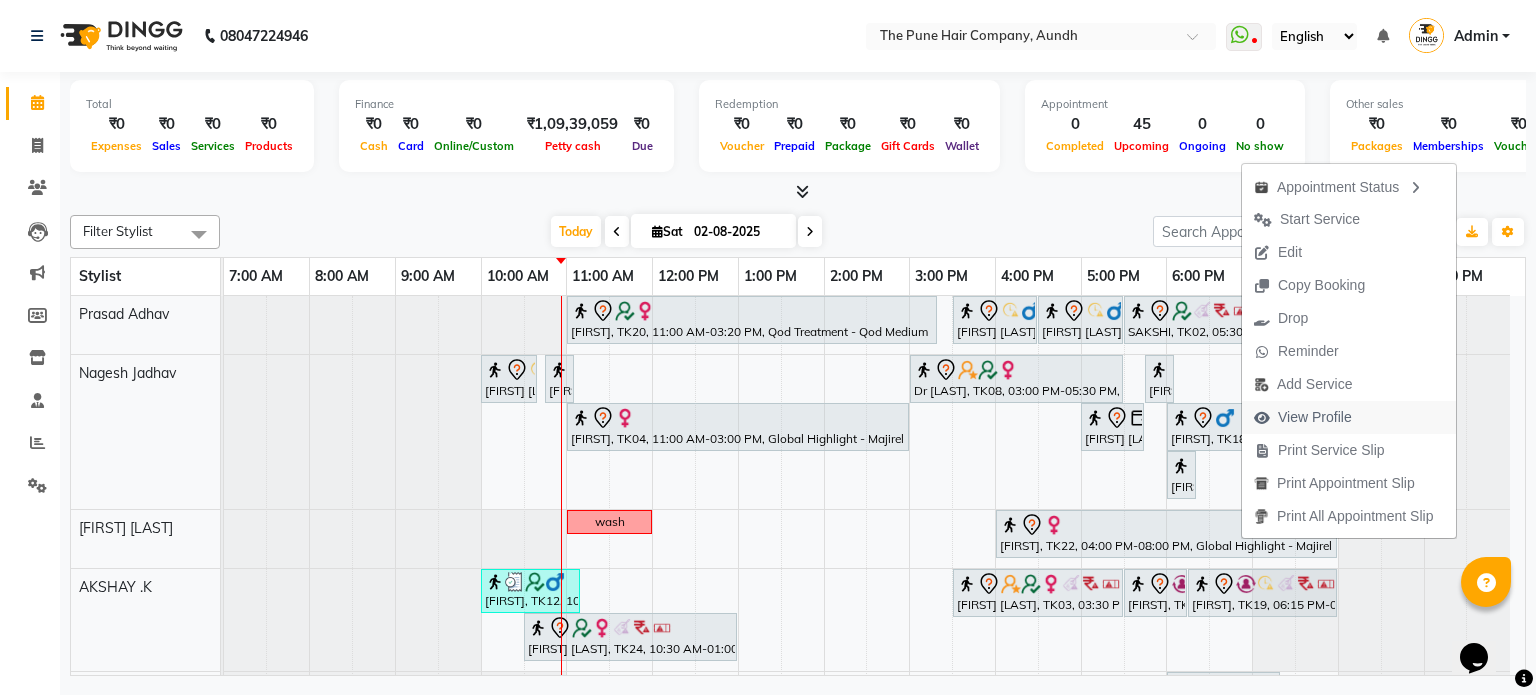 click on "View Profile" at bounding box center (1315, 417) 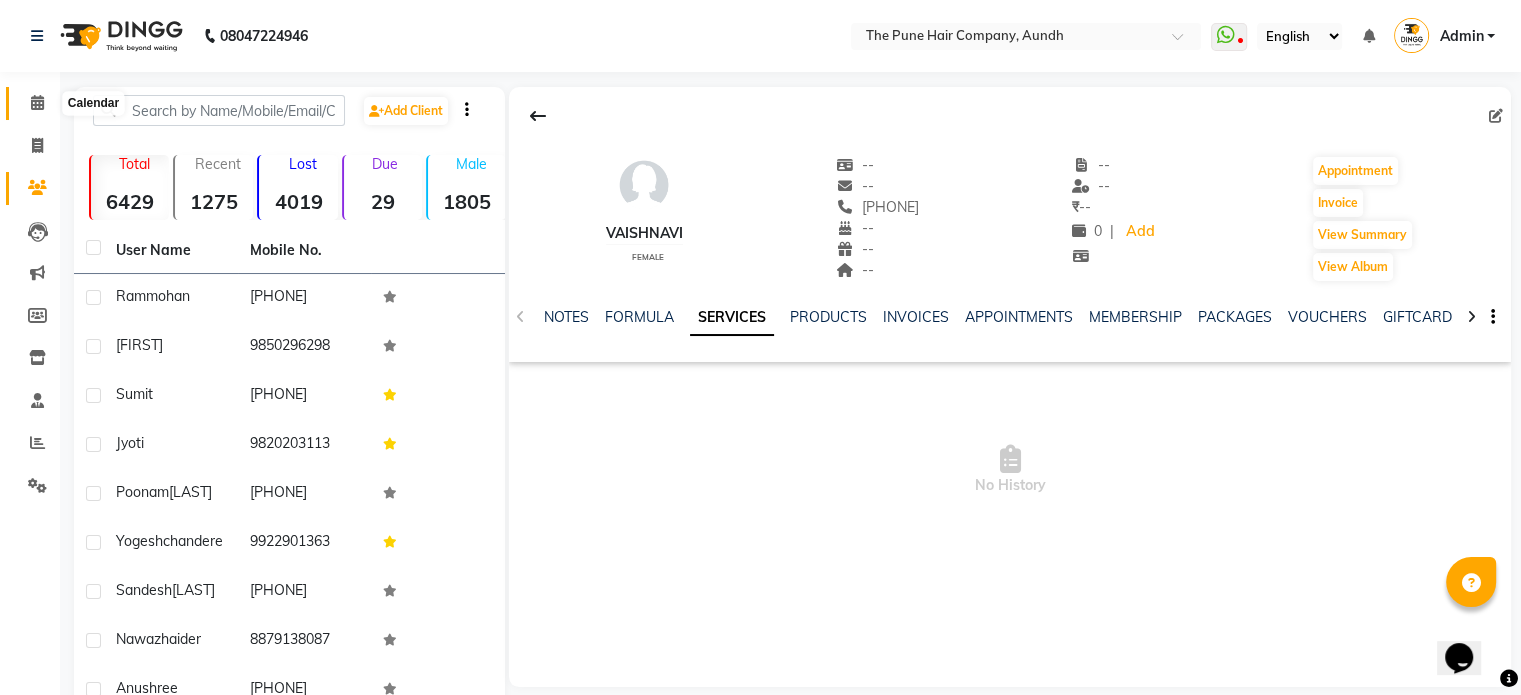 click 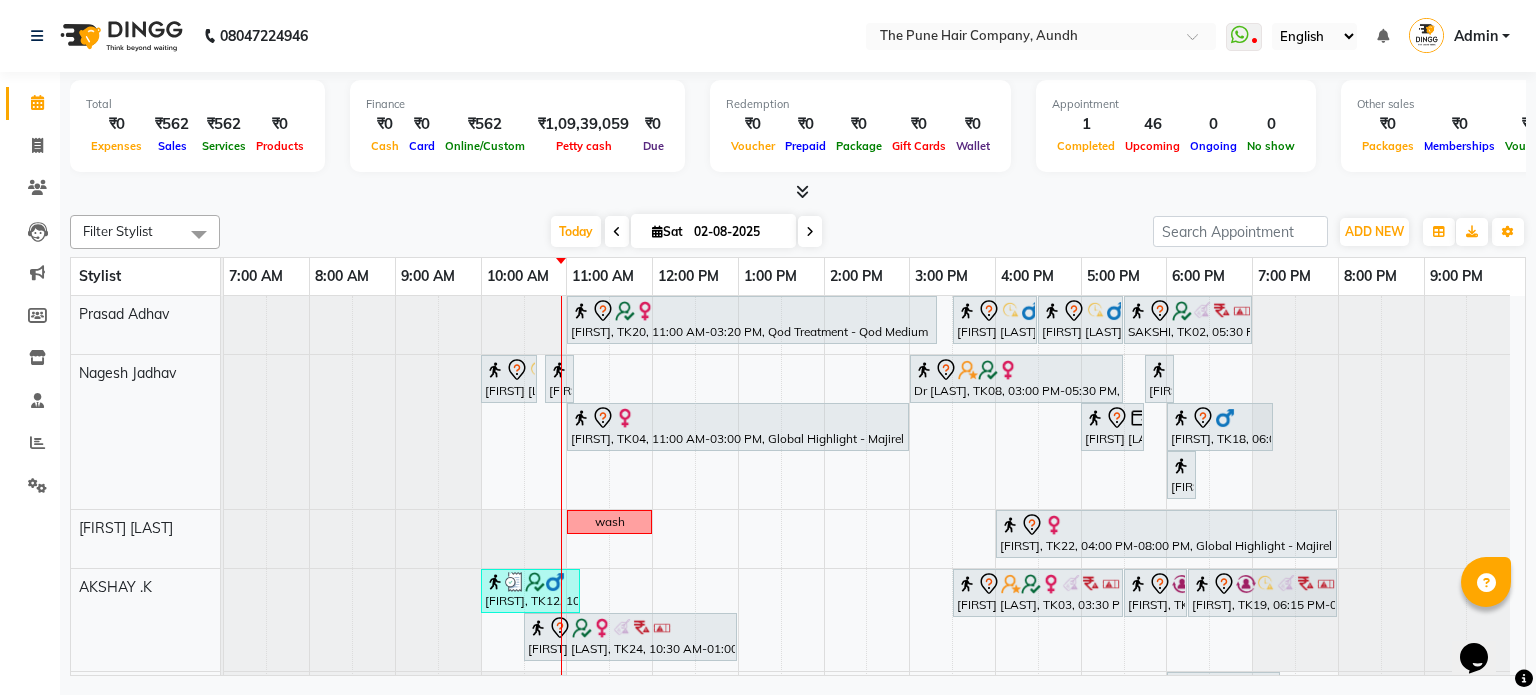 scroll, scrollTop: 56, scrollLeft: 0, axis: vertical 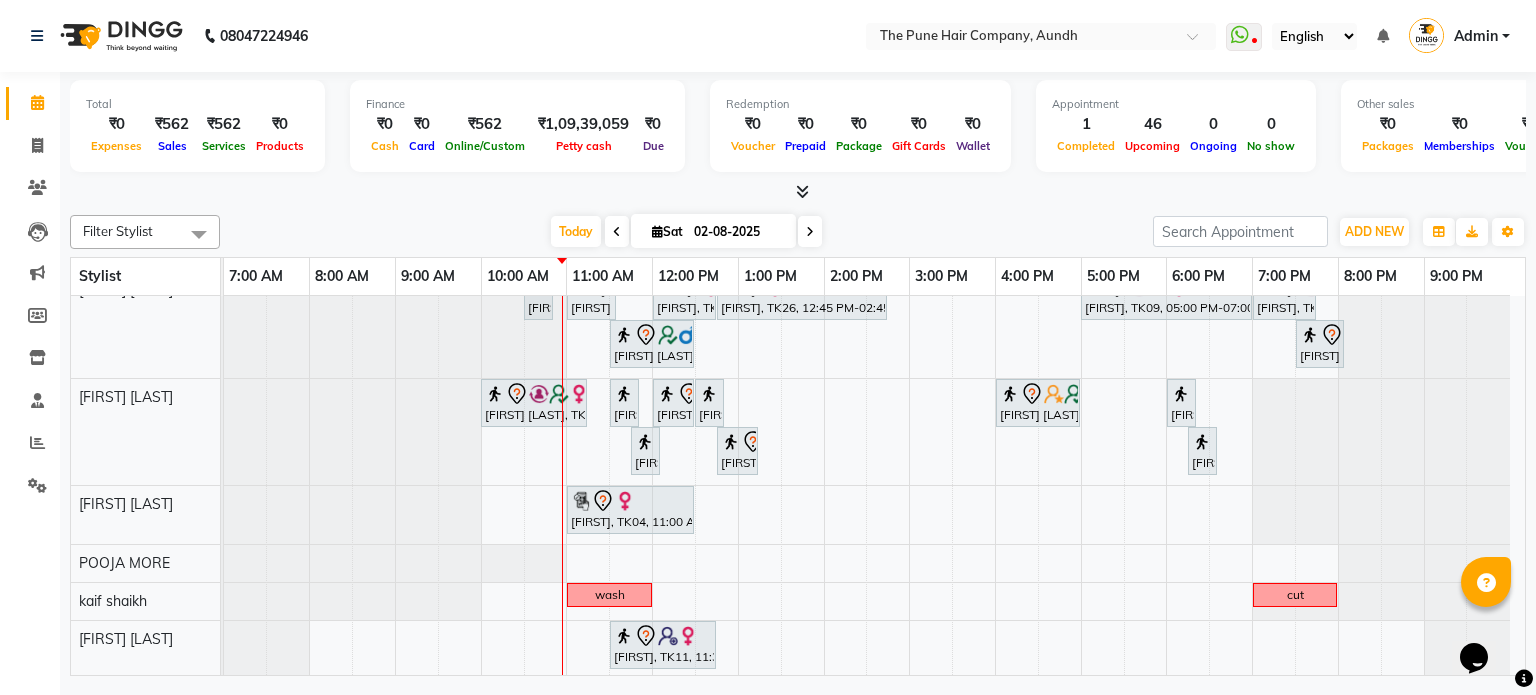 click at bounding box center [810, 231] 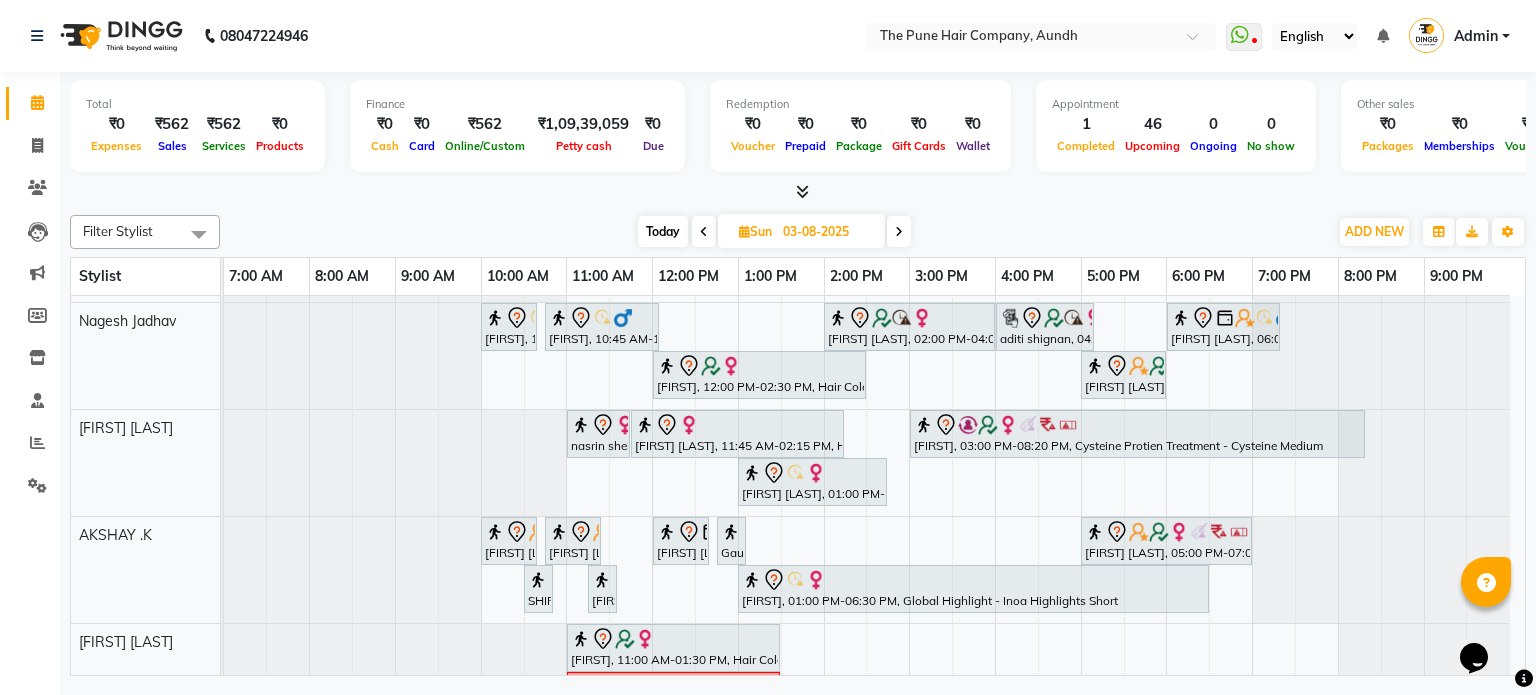 click at bounding box center [899, 231] 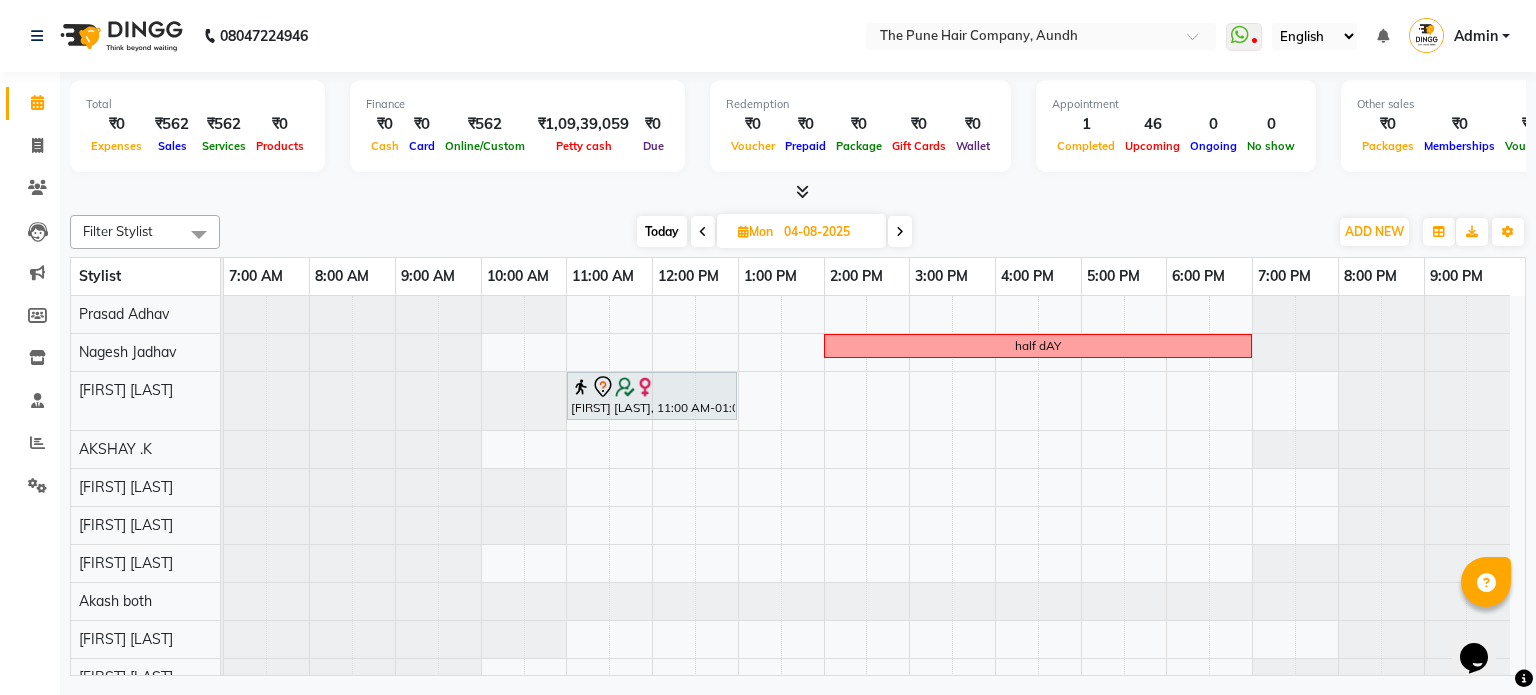 click on "Today" at bounding box center (662, 231) 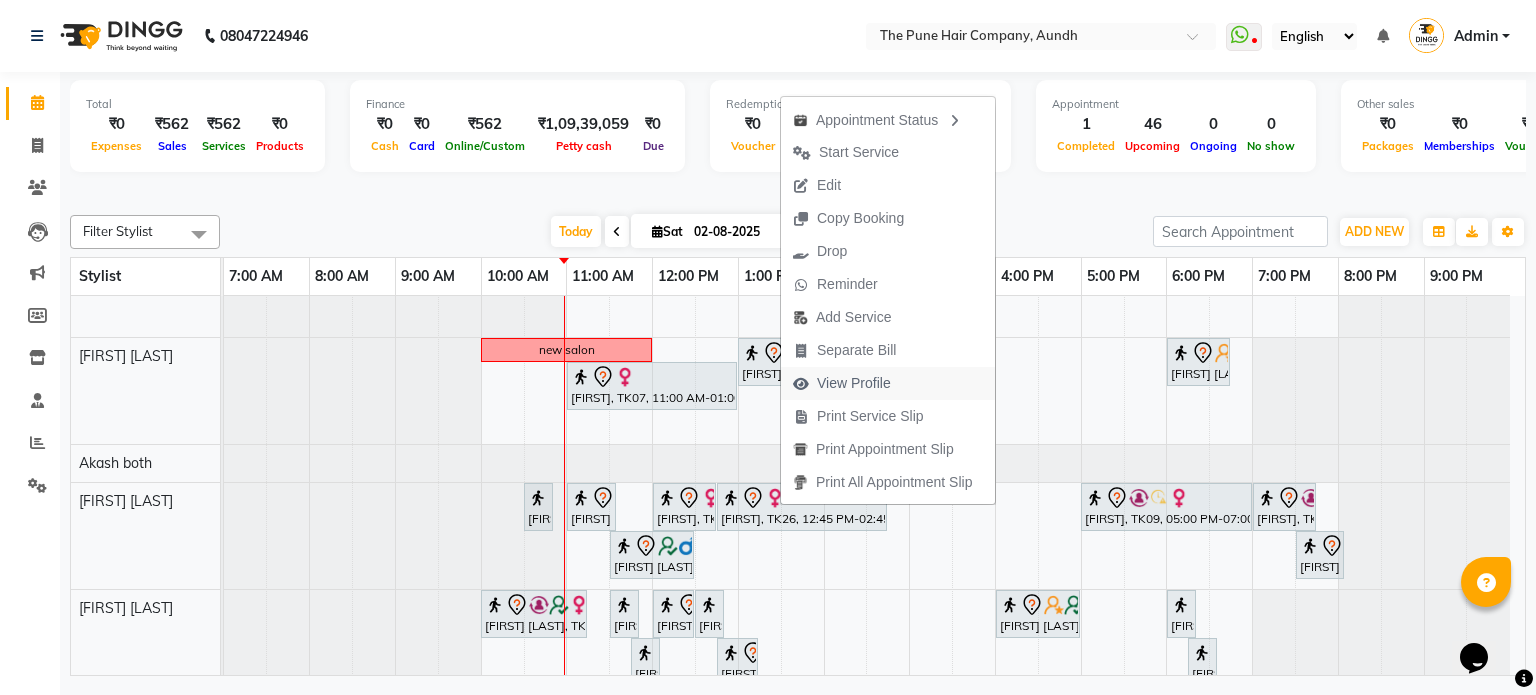 click on "View Profile" at bounding box center [854, 383] 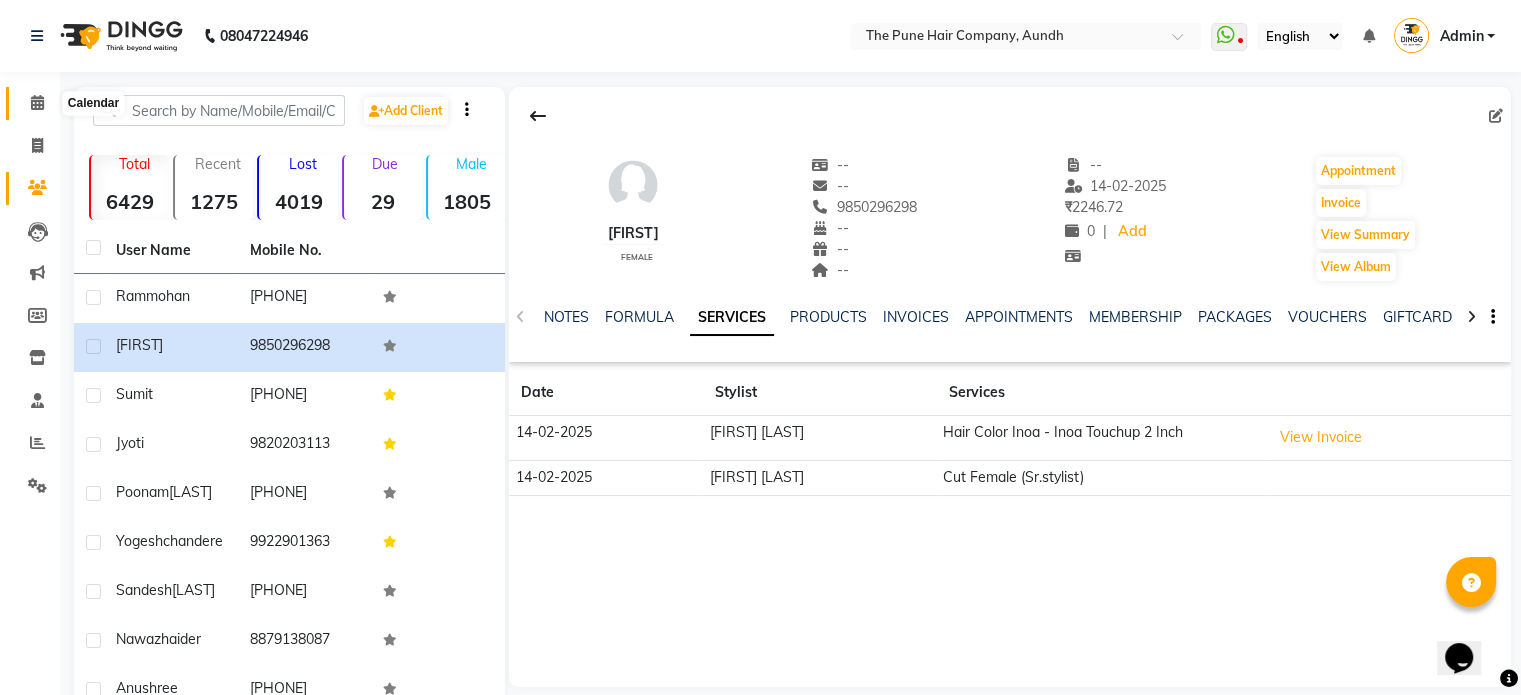 click 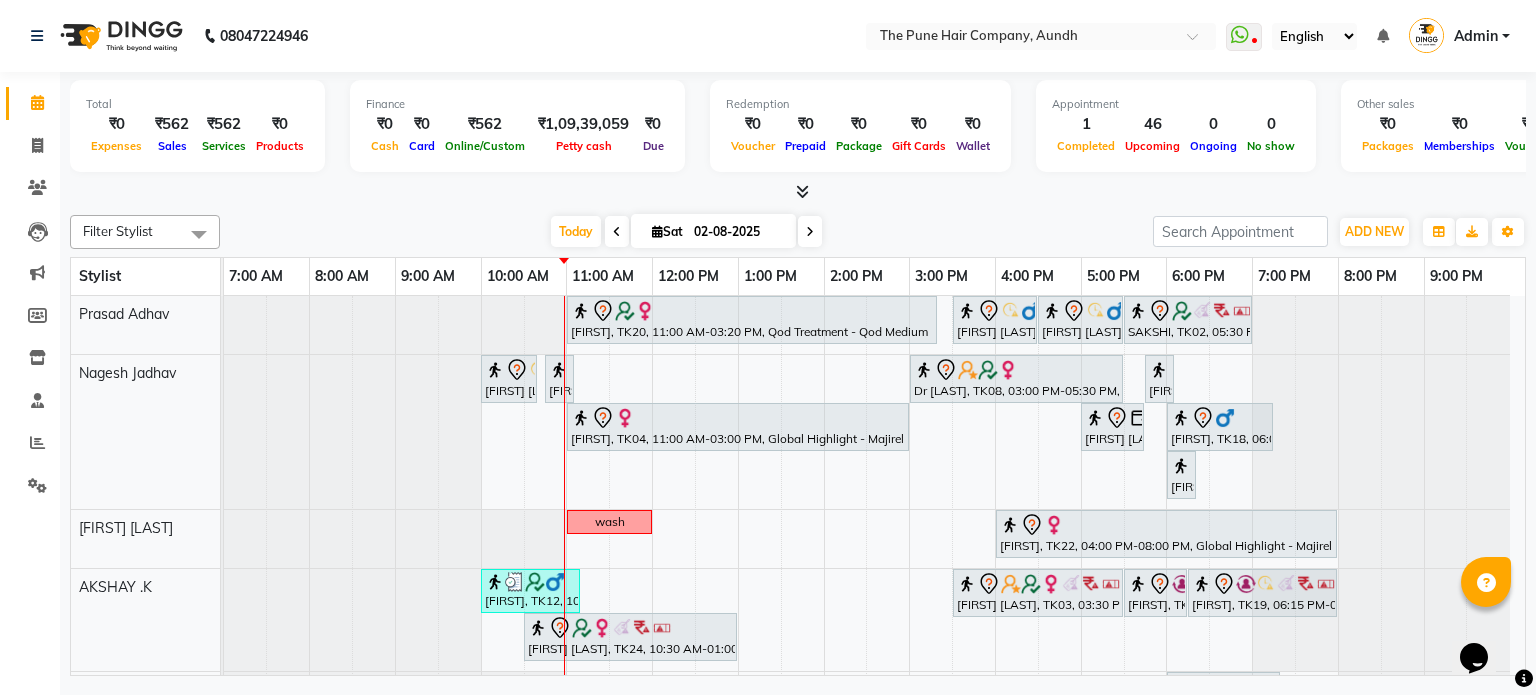 scroll, scrollTop: 62, scrollLeft: 0, axis: vertical 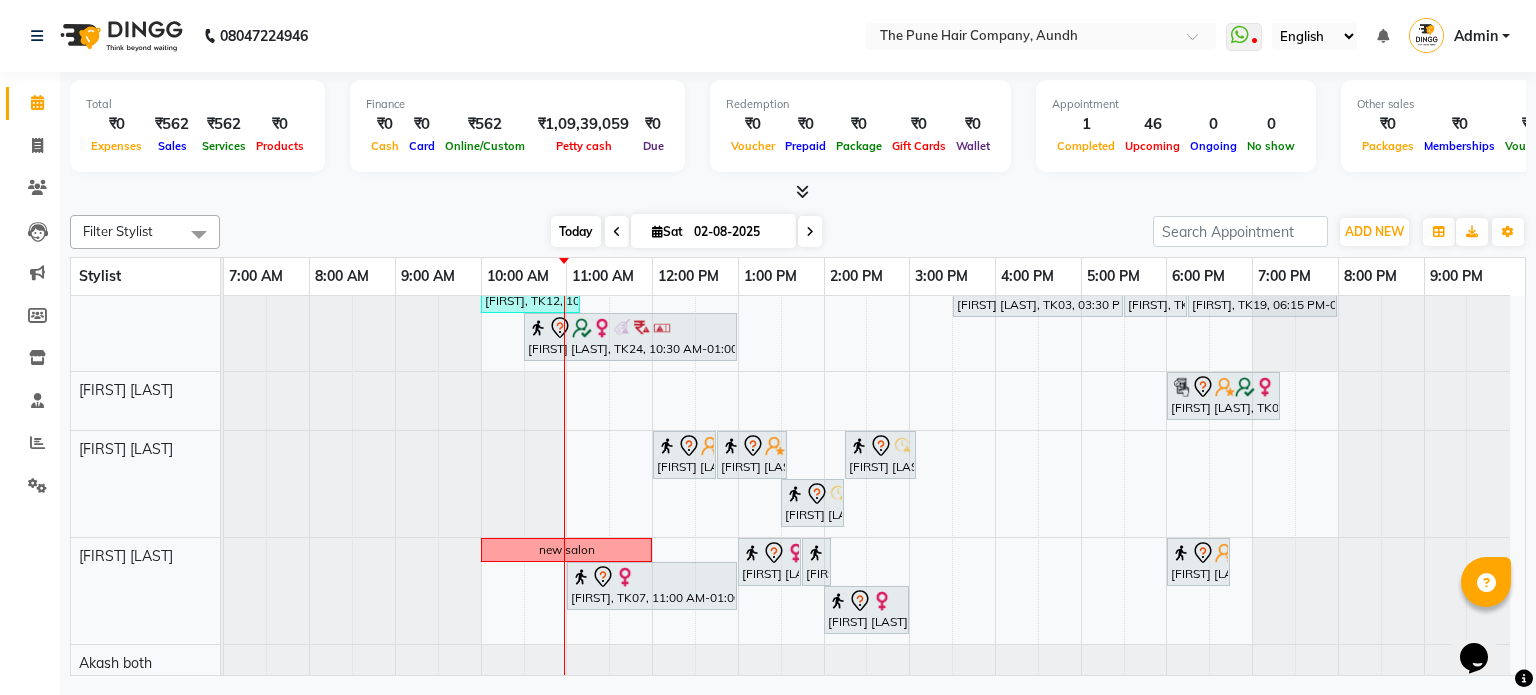 click on "Today" at bounding box center [576, 231] 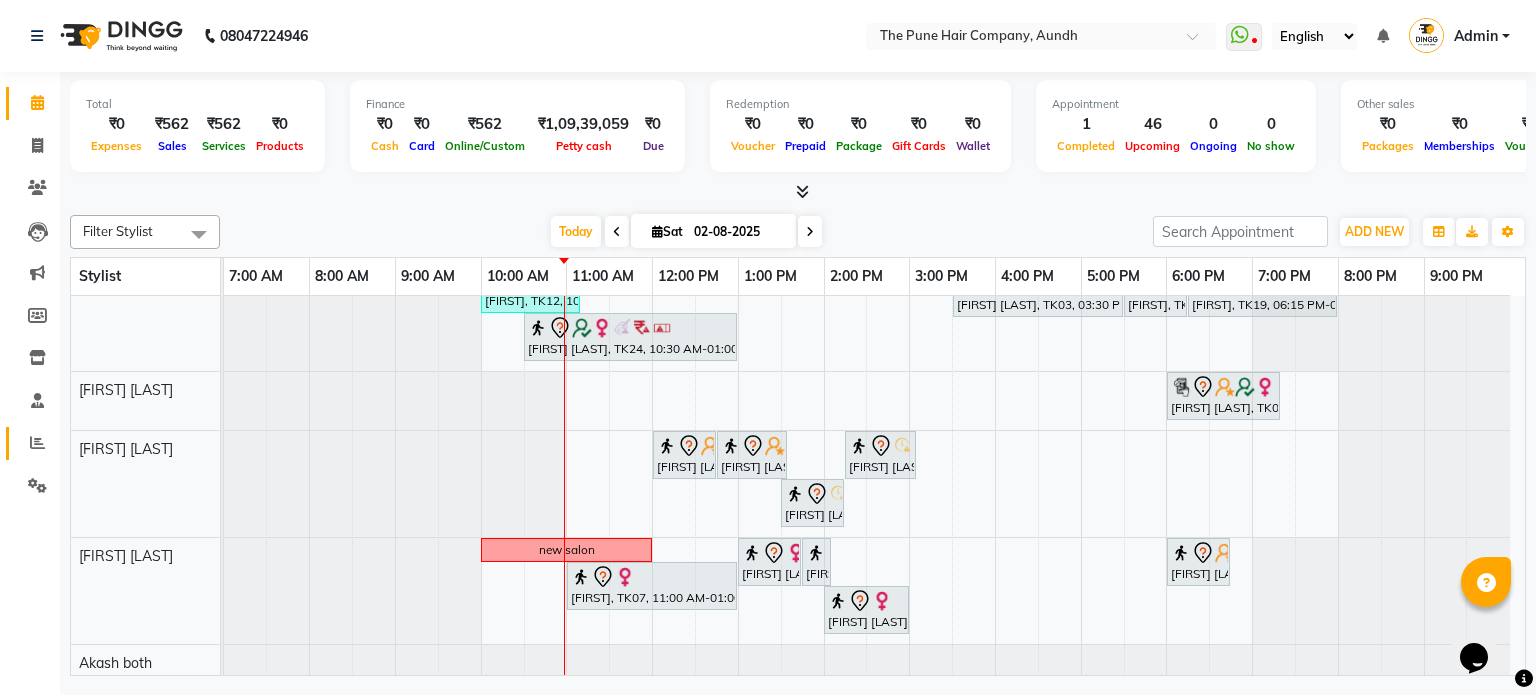 click on "Reports" 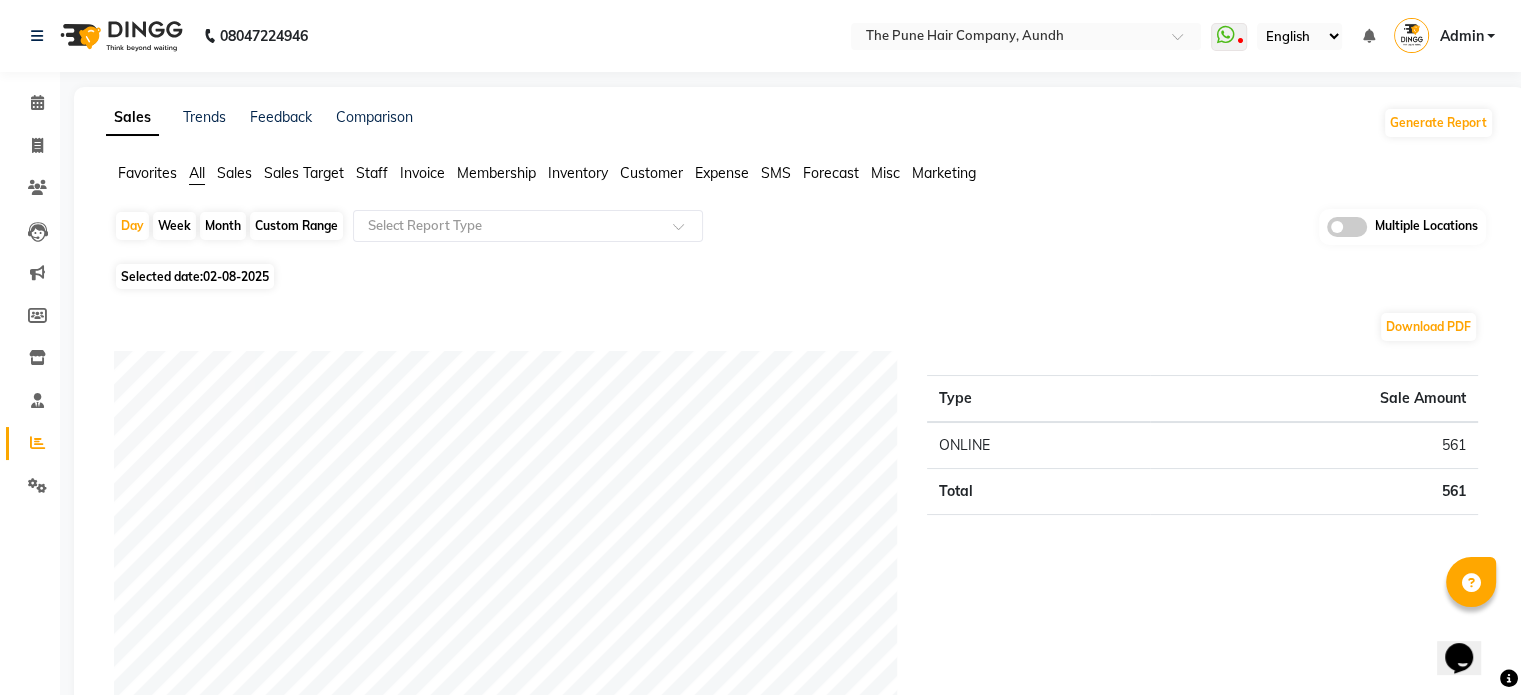 click on "Month" 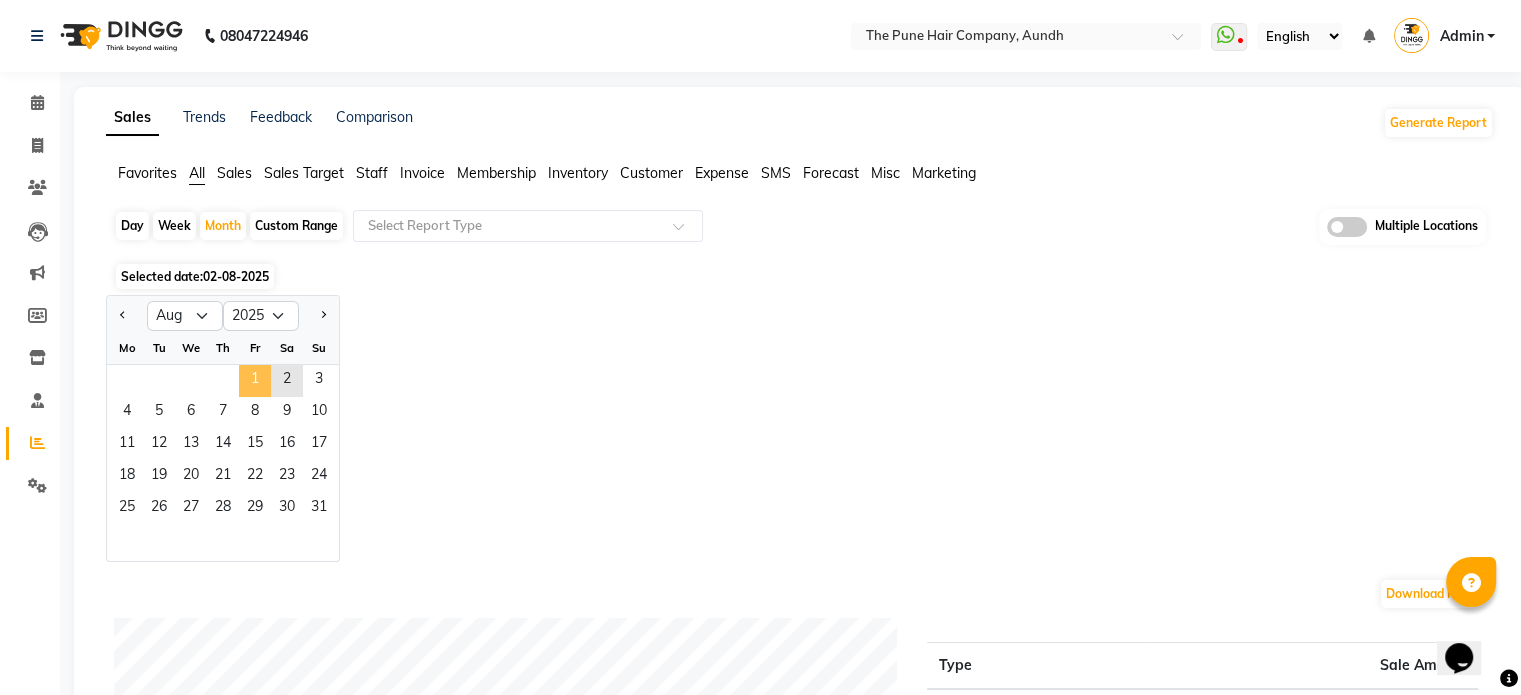 click on "1" 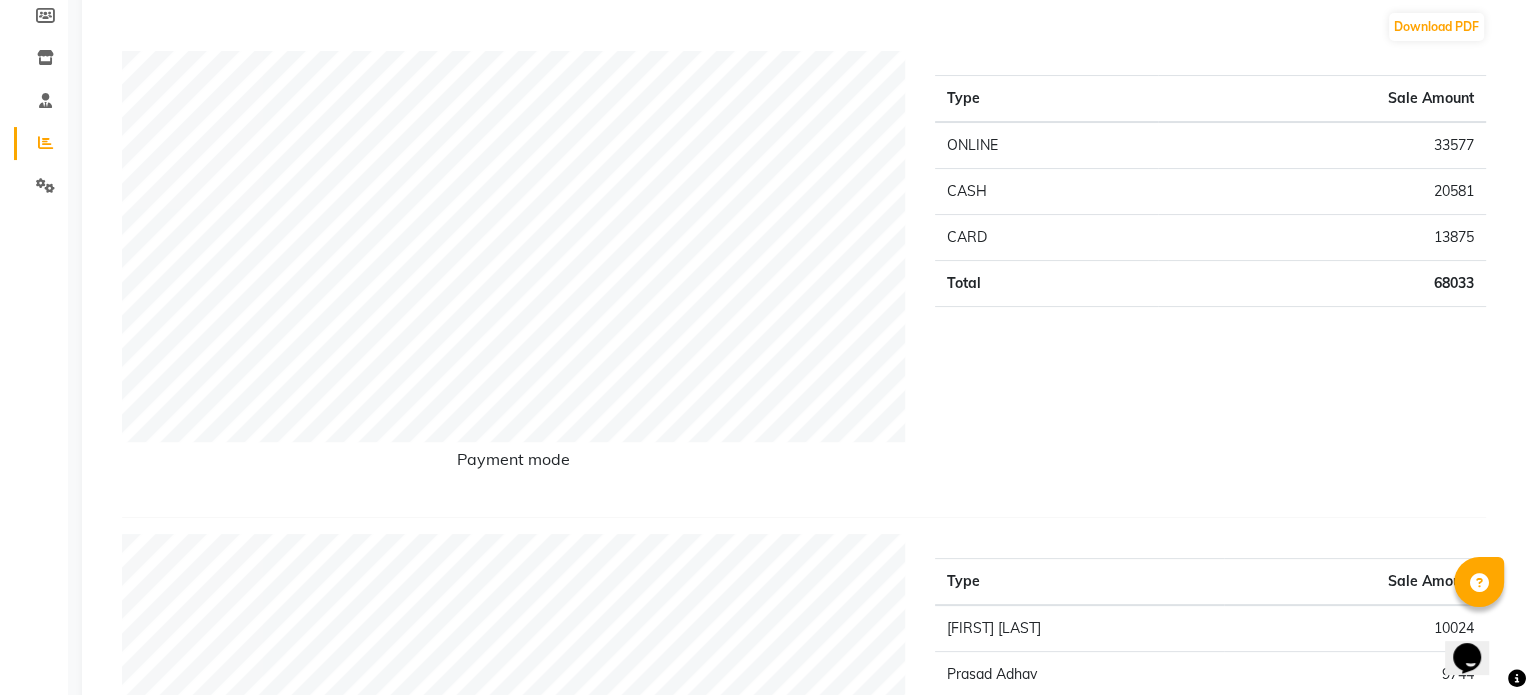 scroll, scrollTop: 0, scrollLeft: 0, axis: both 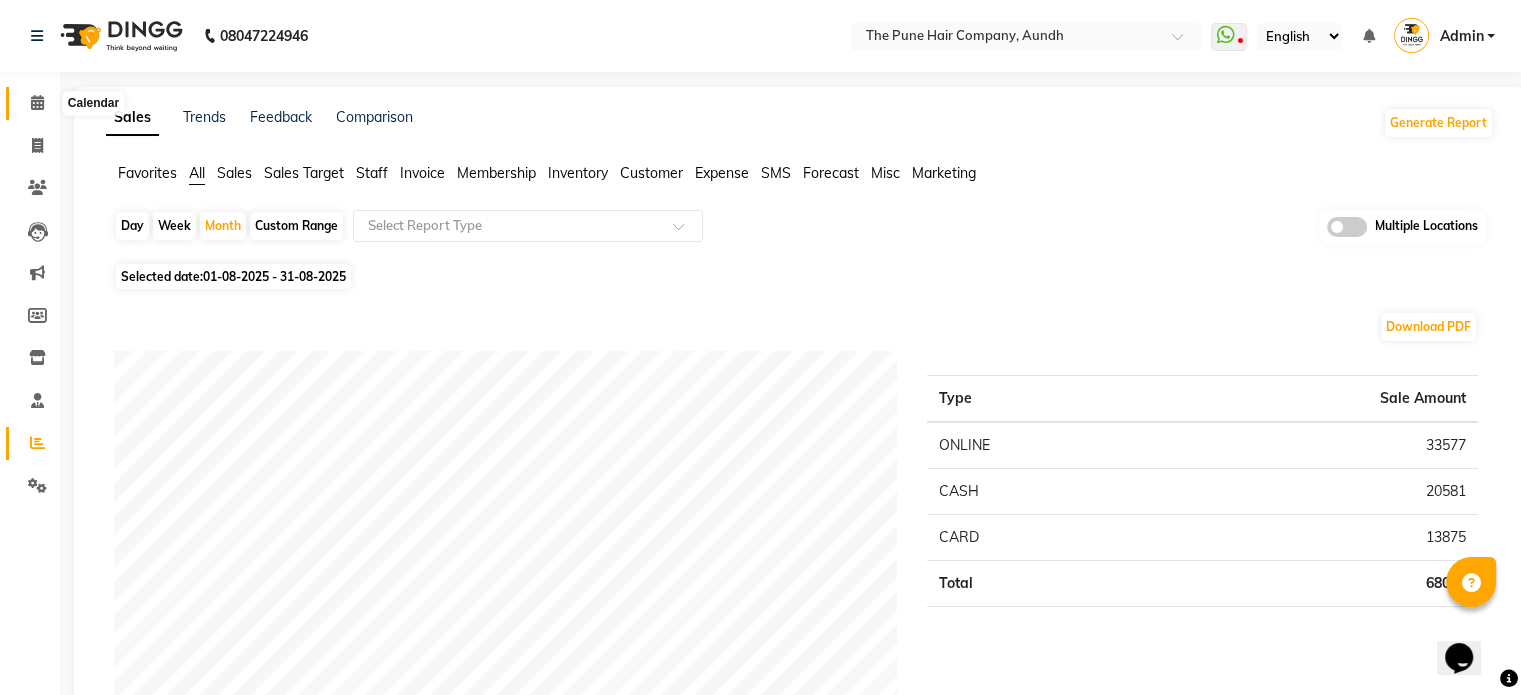 click 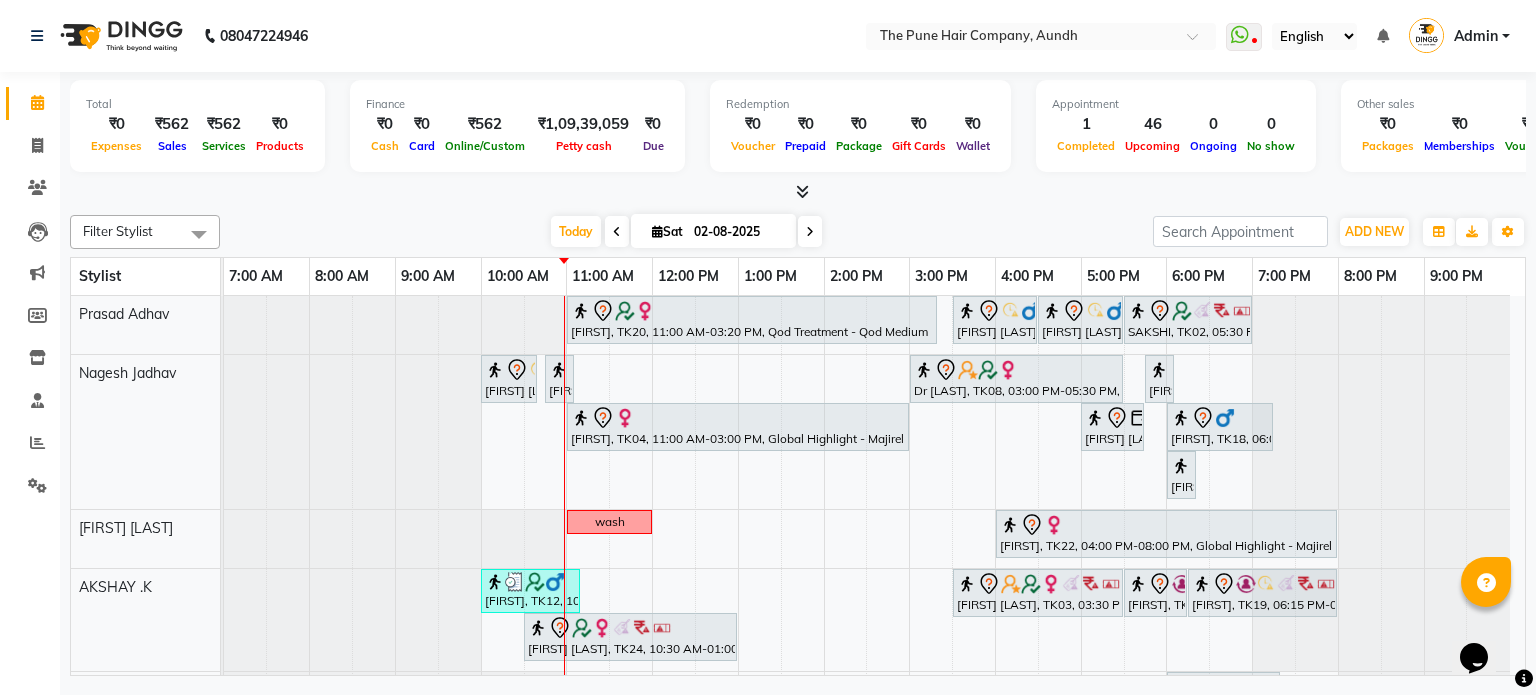 click on "Select Stylist All [FIRST] [LAST] [FIRST] [LAST] [FIRST] [LAST] [FIRST] [LAST] [FIRST] [LAST] [FIRST] [LAST] [FIRST] [LAST] [FIRST] [LAST] [FIRST] [LAST] [FIRST] [LAST] [FIRST] [LAST] [FIRST] [LAST] [FIRST] [LAST] [FIRST] [LAST] Today  Sat 02-08-2025 Toggle Dropdown Add Appointment Add Invoice Add Expense Add Attendance Add Client Add Transaction Toggle Dropdown Add Appointment Add Invoice Add Expense Add Attendance Add Client ADD NEW Toggle Dropdown Add Appointment Add Invoice Add Expense Add Attendance Add Client Add Transaction Filter Stylist Select All [FIRST] [LAST] [FIRST] [LAST] [FIRST] [LAST] [FIRST] [LAST] [FIRST] [LAST] [FIRST] [LAST] [FIRST] [LAST] [FIRST] [LAST] [FIRST] [LAST] [FIRST] [LAST] [FIRST] [LAST] [FIRST] [LAST] [FIRST] [LAST] [FIRST] [LAST] Group By Staff View Room View View as Vertical Vertical - Week View Horizontal Horizontal - Week View List Toggle Dropdown Calendar Settings Manage Tags Arrange Stylists Reset Stylists Full Screen Show Available Stylist Appointment Form Zoom 50% Stylist 7:00 AM 8:00 AM" 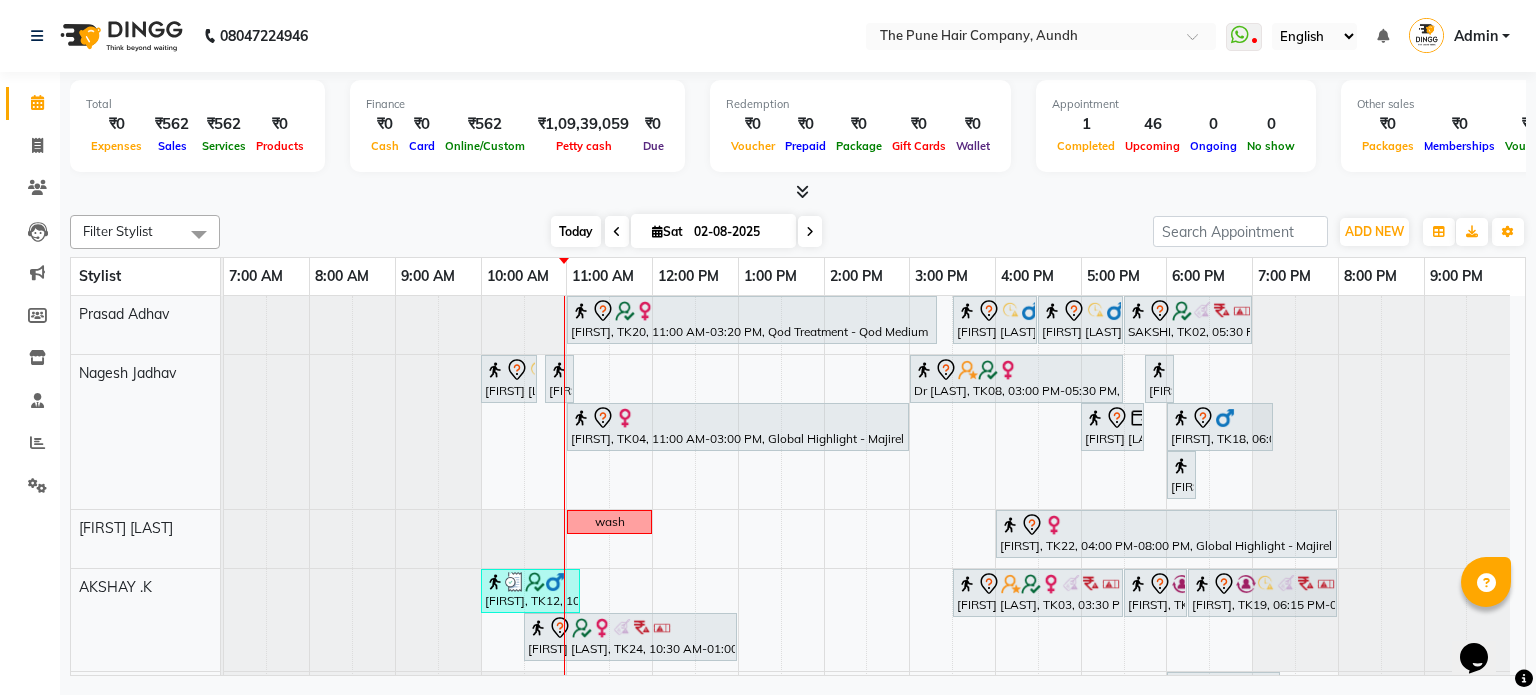 click on "Today" at bounding box center (576, 231) 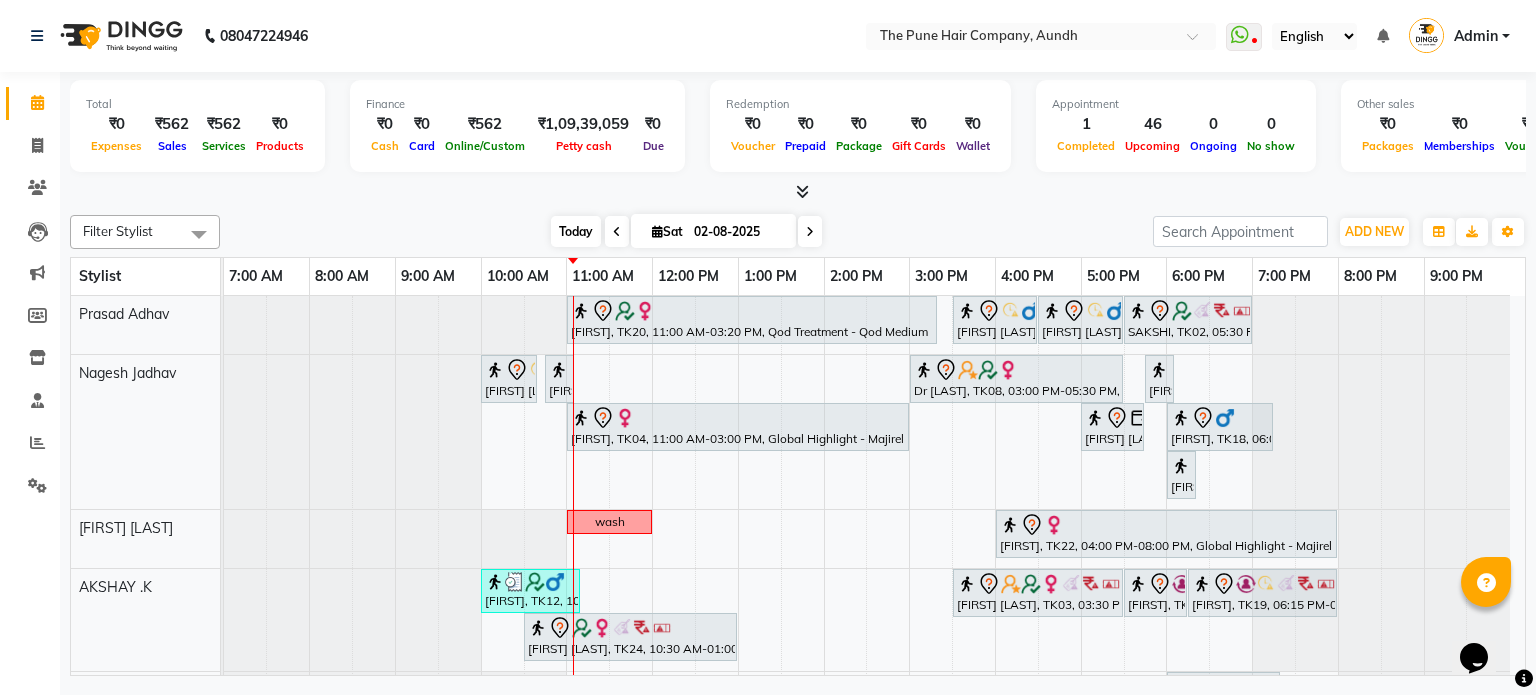 click on "Today" at bounding box center (576, 231) 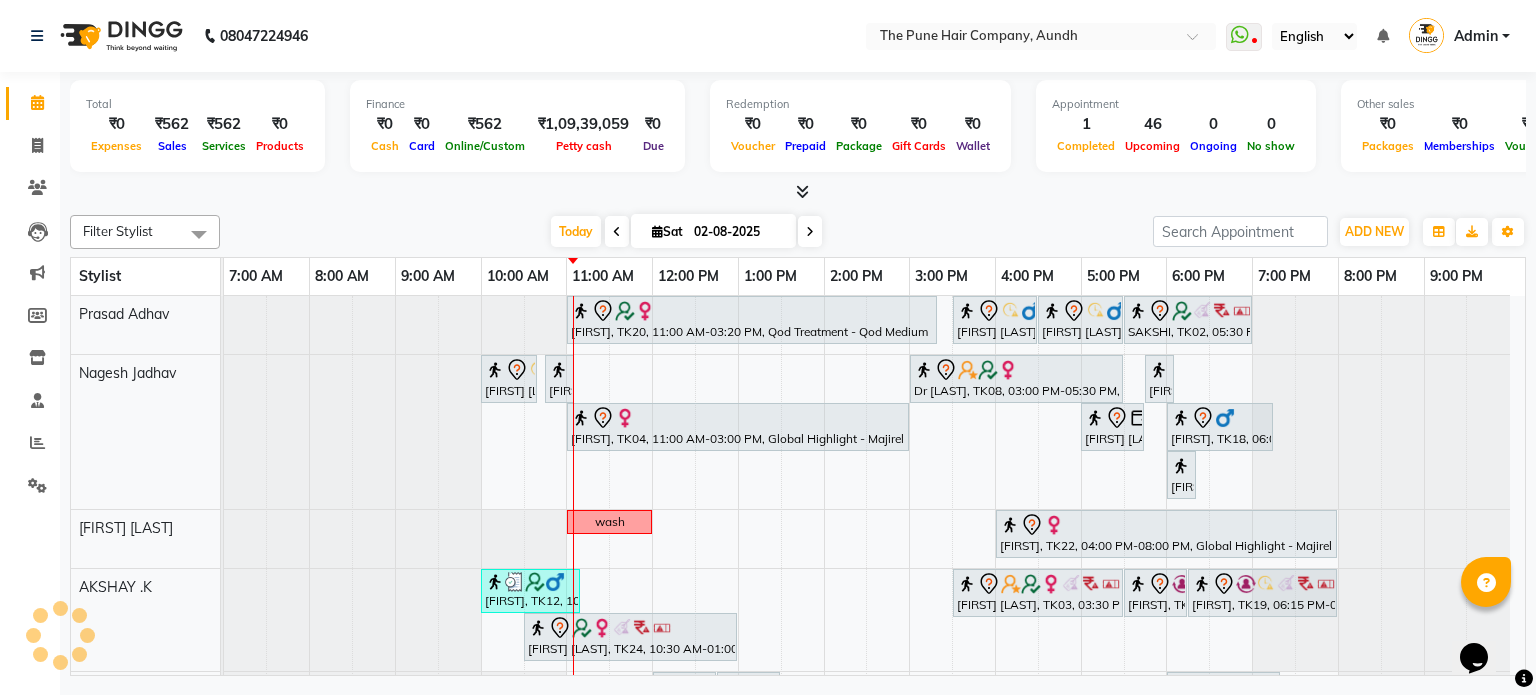 scroll, scrollTop: 200, scrollLeft: 0, axis: vertical 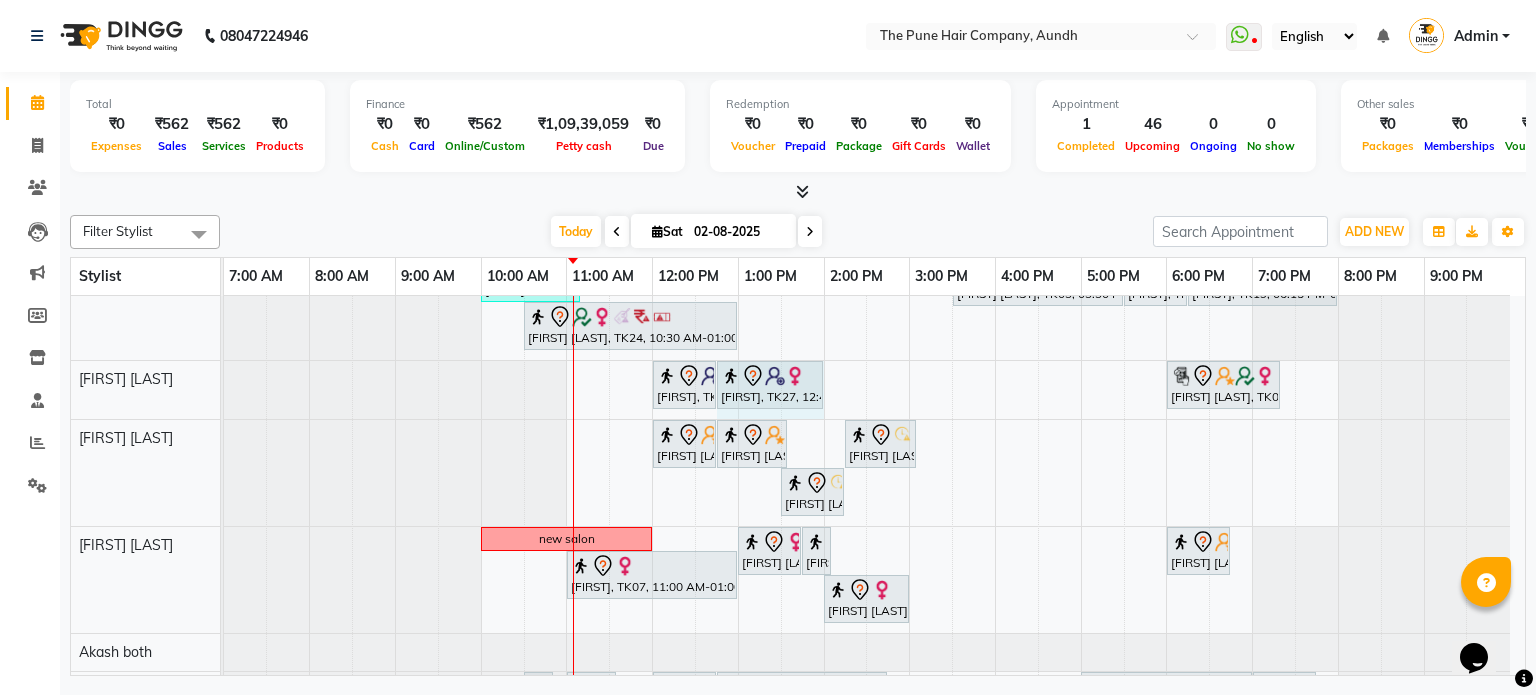 drag, startPoint x: 779, startPoint y: 380, endPoint x: 803, endPoint y: 385, distance: 24.5153 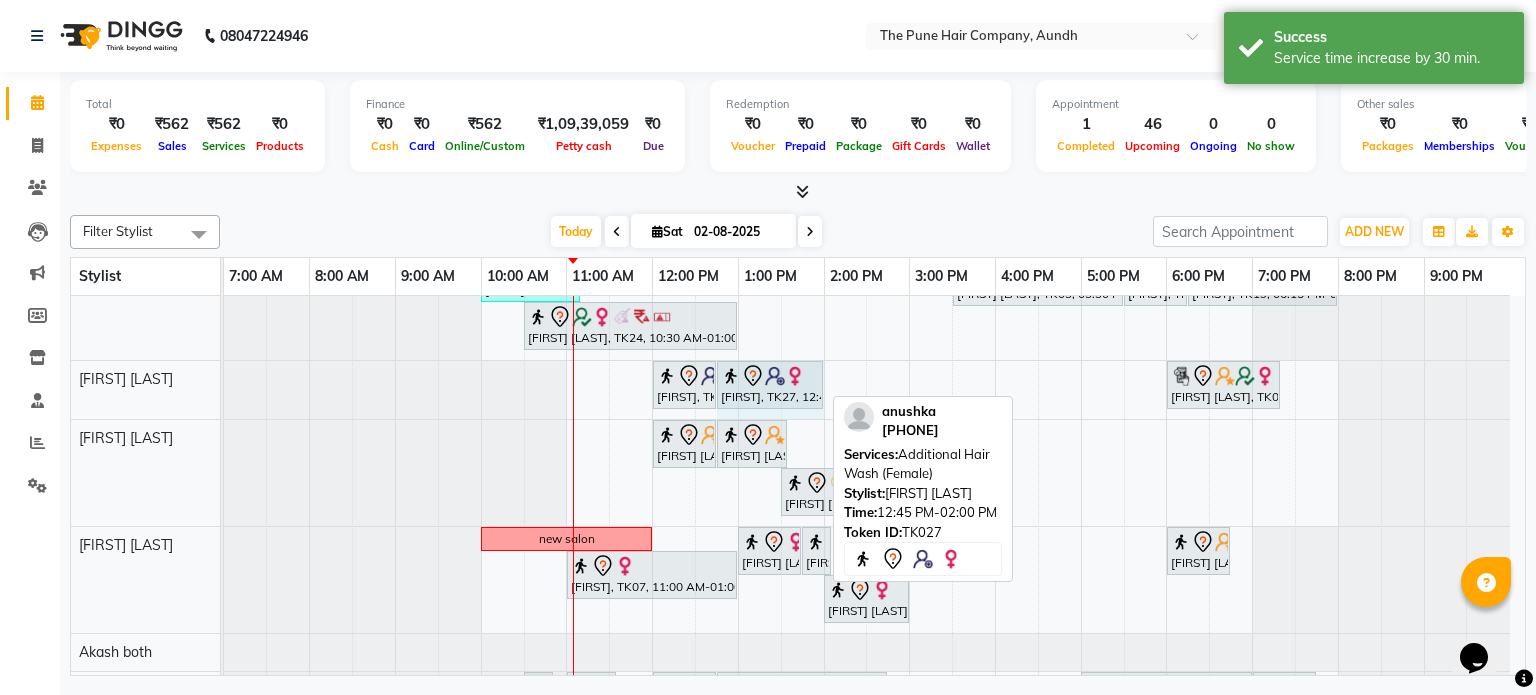 drag, startPoint x: 822, startPoint y: 372, endPoint x: 793, endPoint y: 391, distance: 34.669872 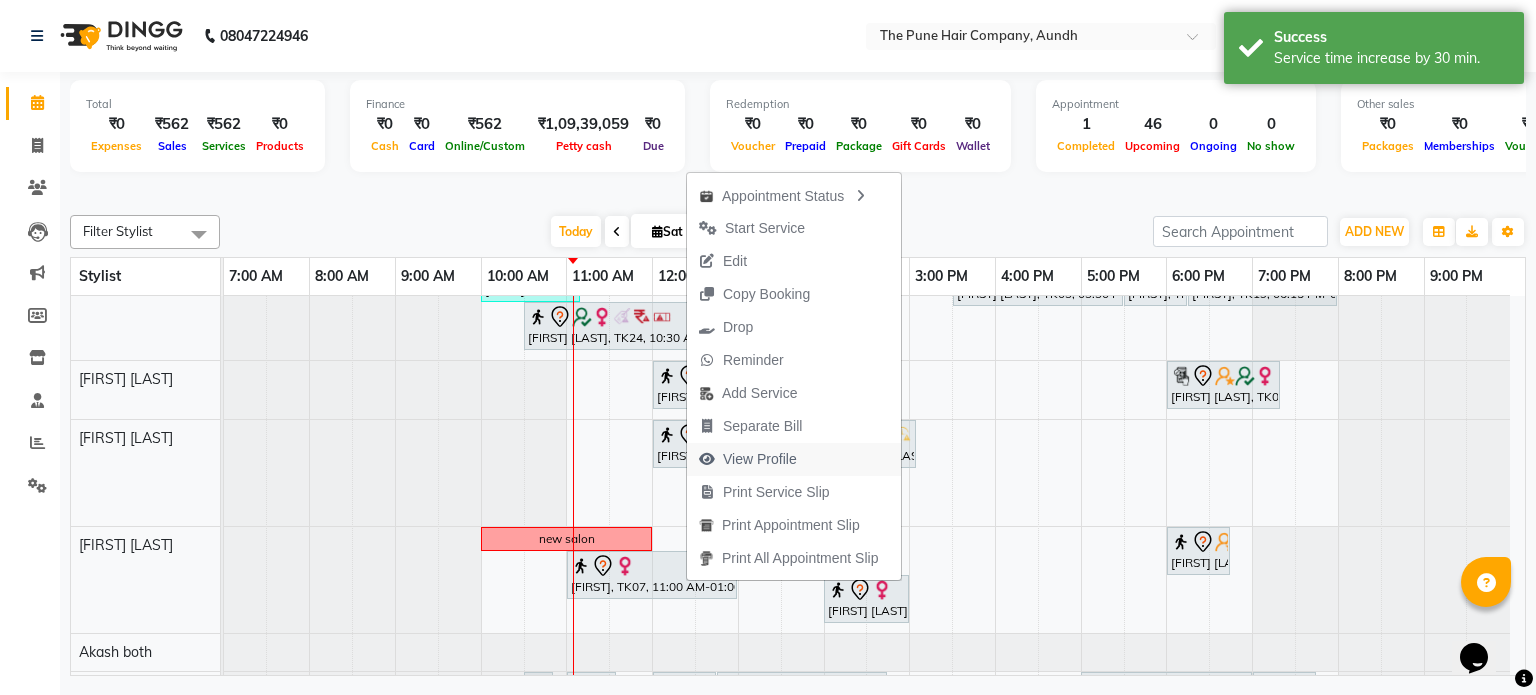 click on "View Profile" at bounding box center (760, 459) 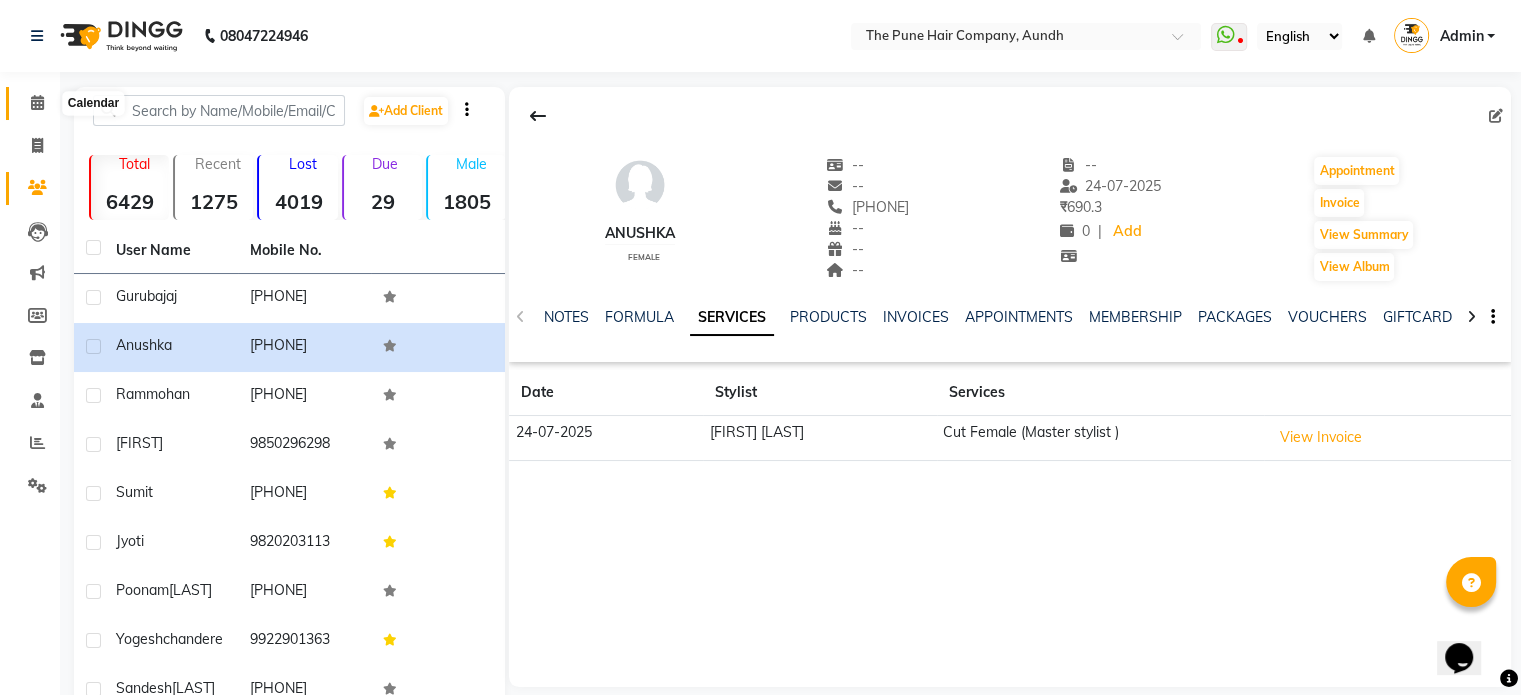 click 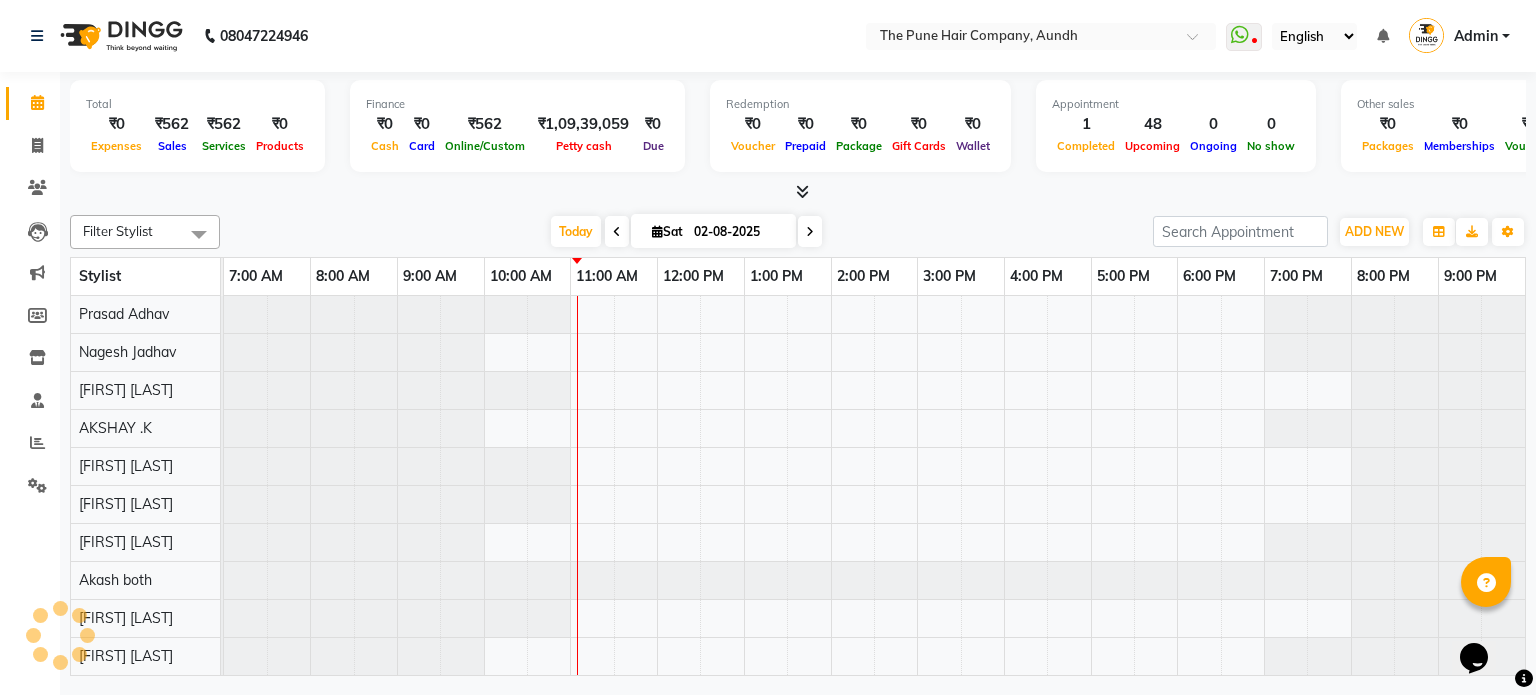 scroll, scrollTop: 0, scrollLeft: 0, axis: both 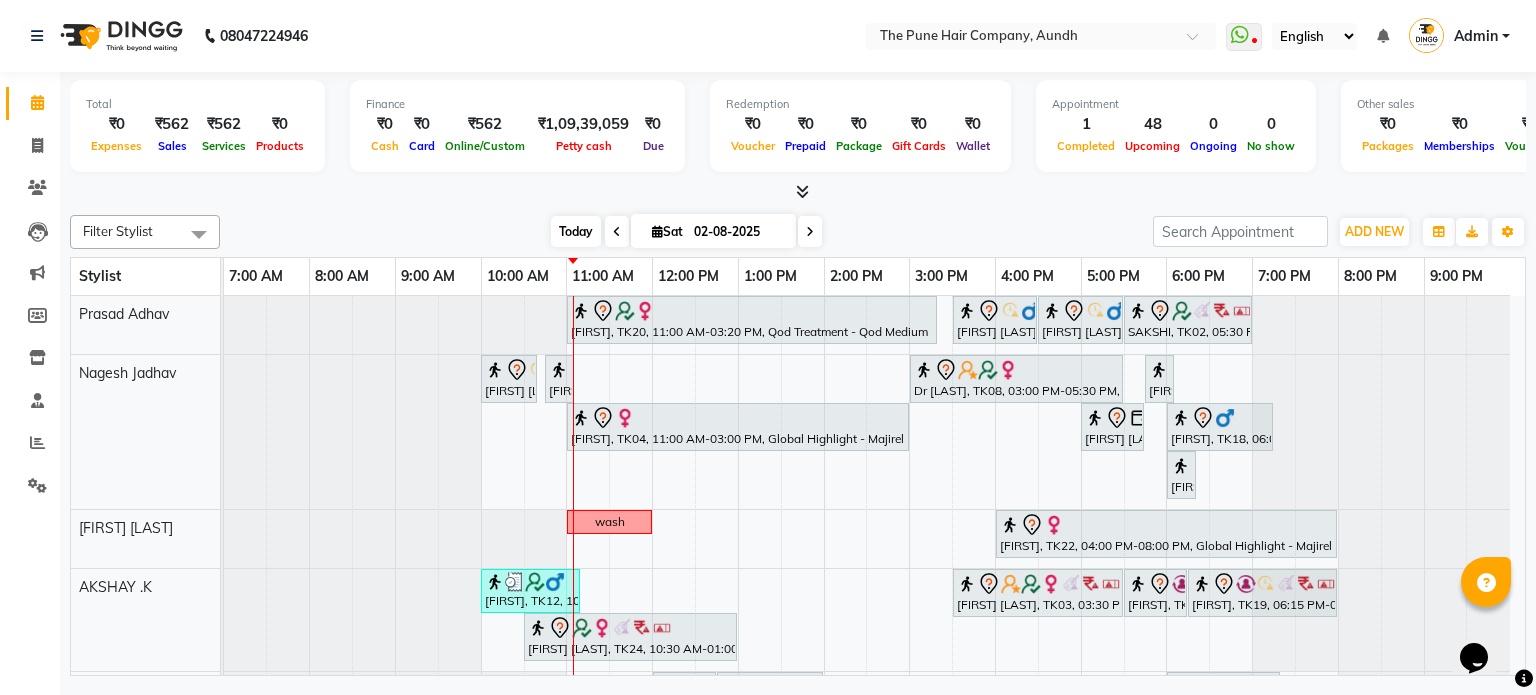 click on "Today" at bounding box center (576, 231) 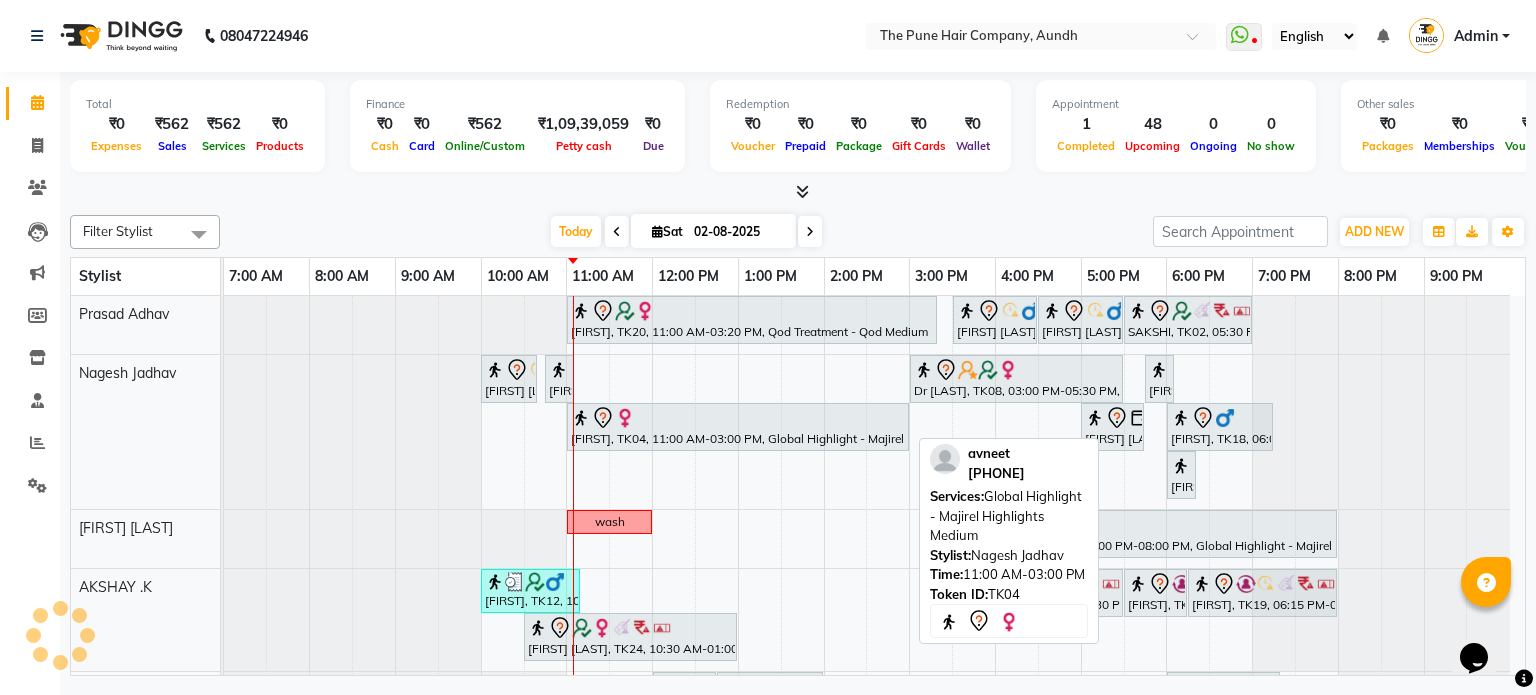 scroll, scrollTop: 184, scrollLeft: 0, axis: vertical 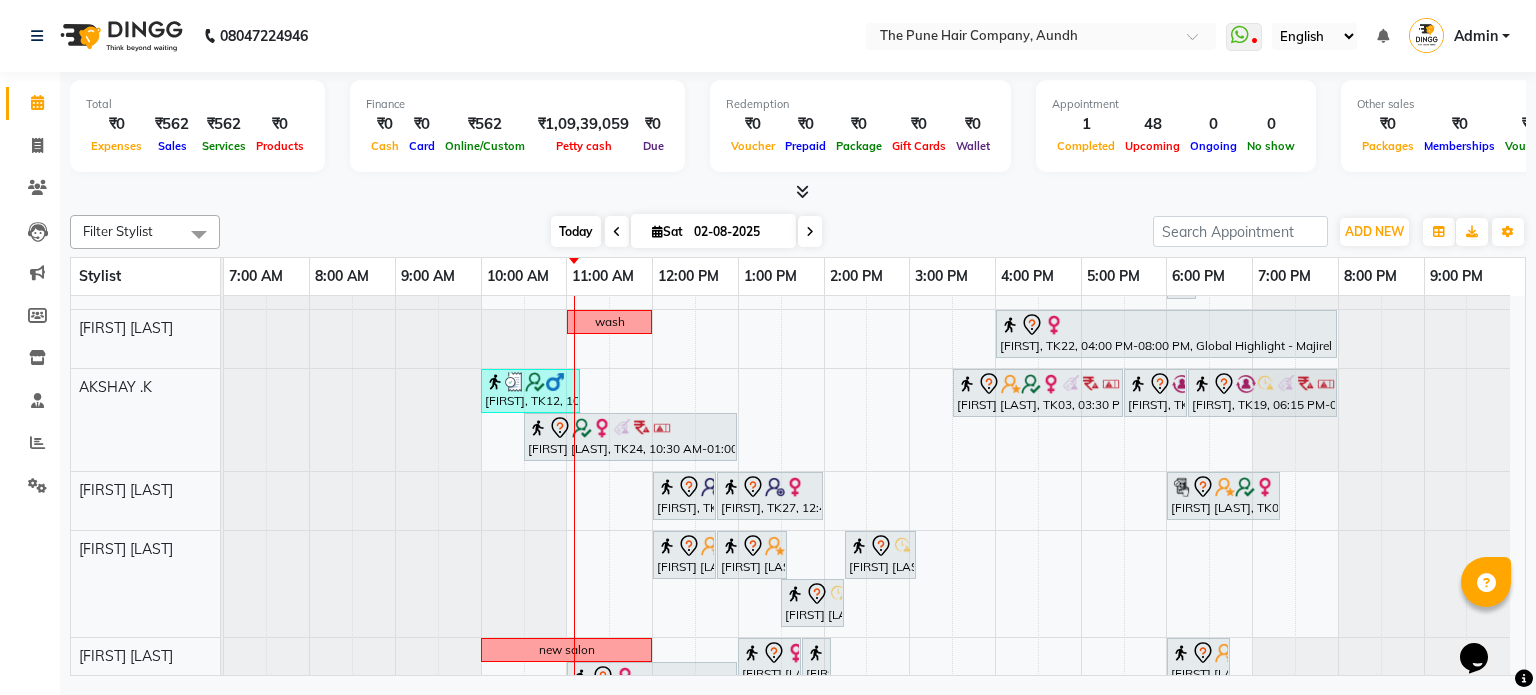 click on "Today" at bounding box center [576, 231] 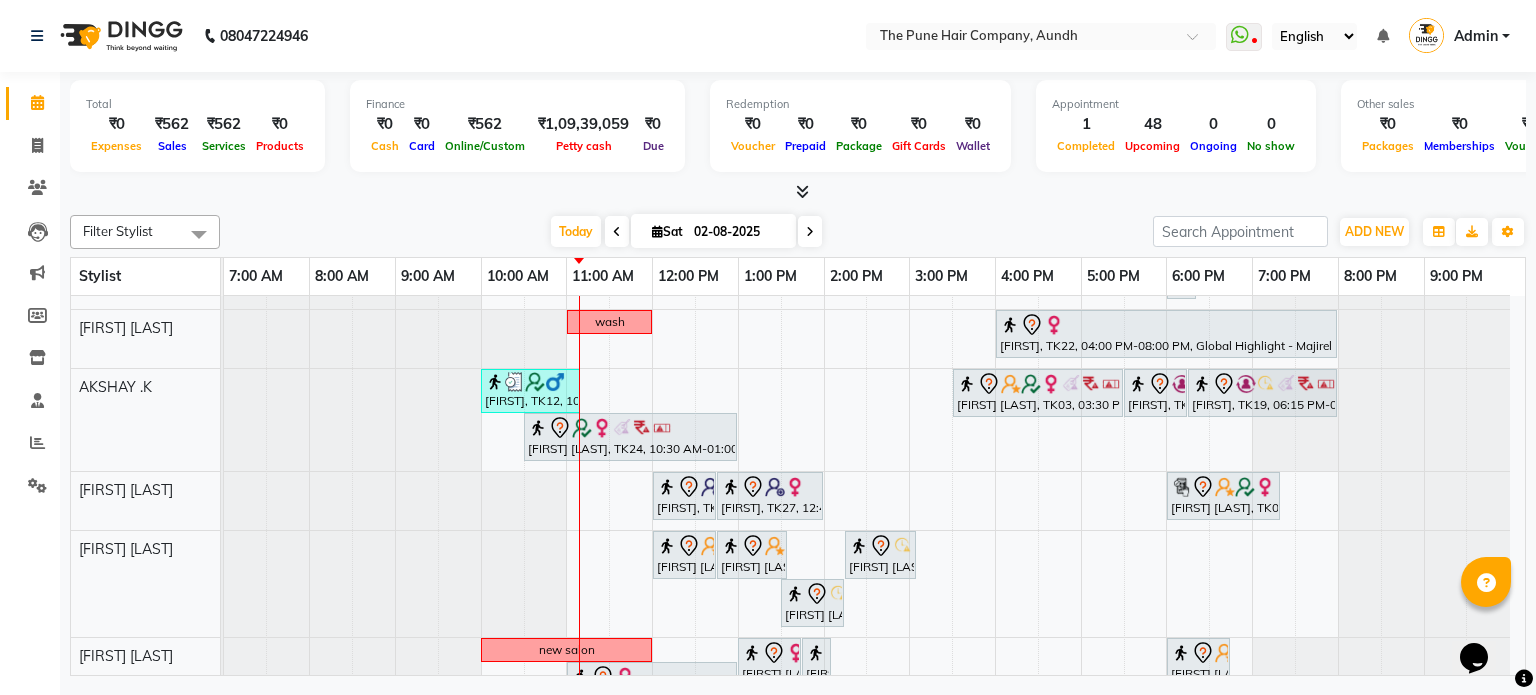 scroll, scrollTop: 368, scrollLeft: 0, axis: vertical 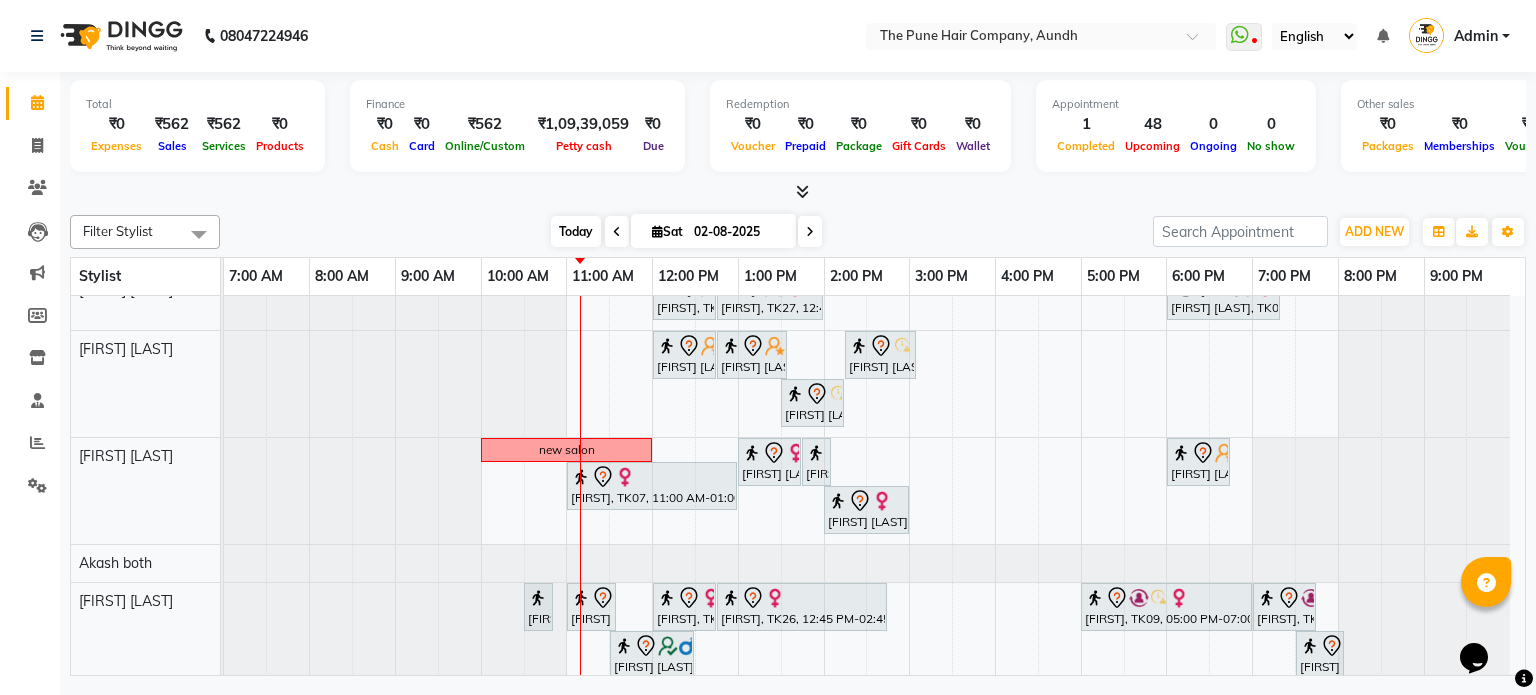 click on "Today" at bounding box center [576, 231] 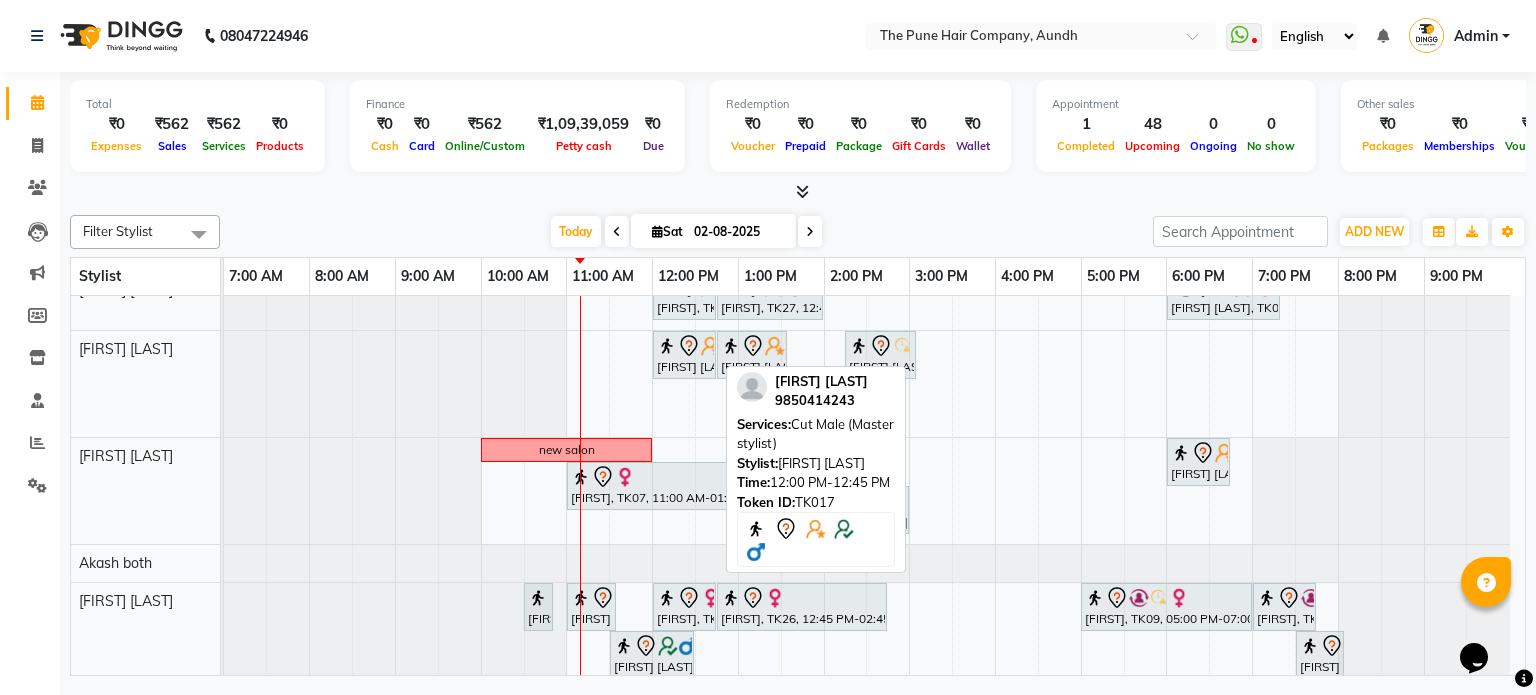 scroll, scrollTop: 486, scrollLeft: 0, axis: vertical 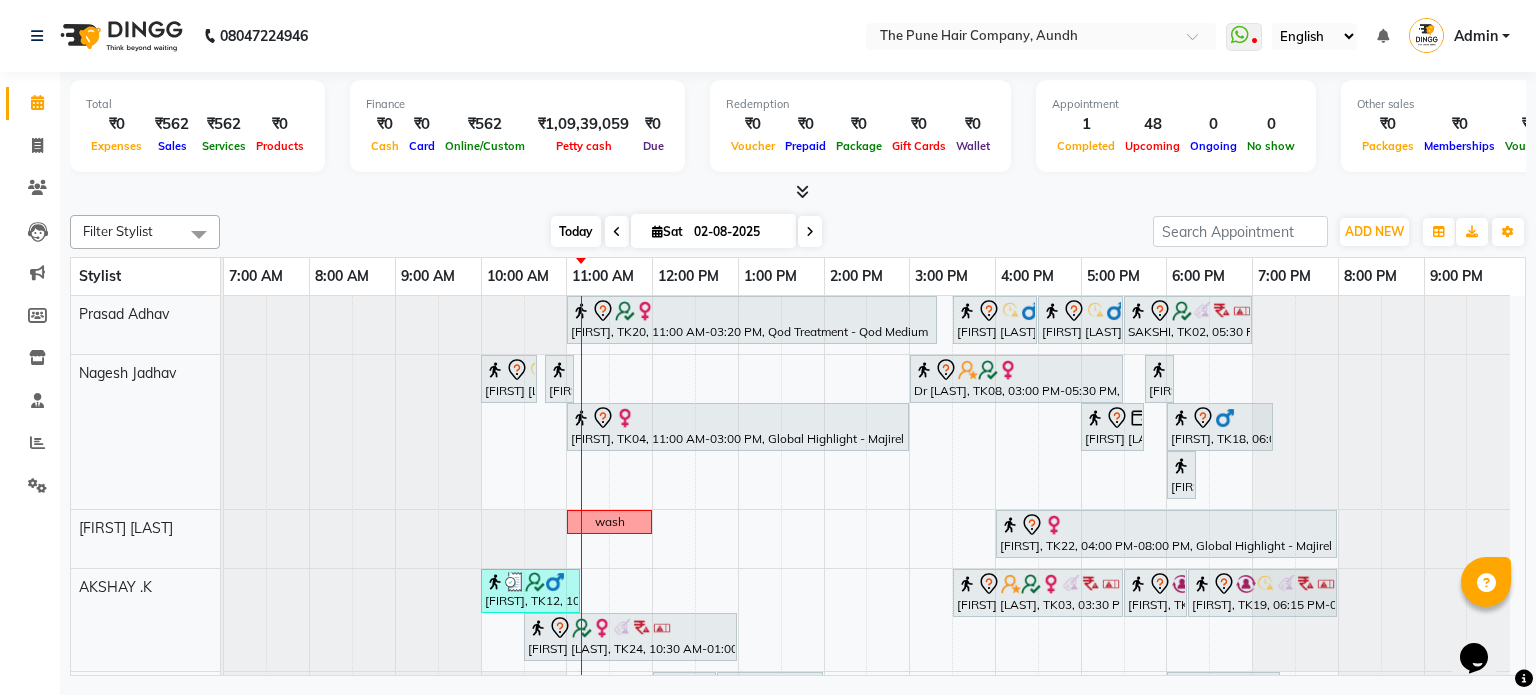 click on "Today" at bounding box center (576, 231) 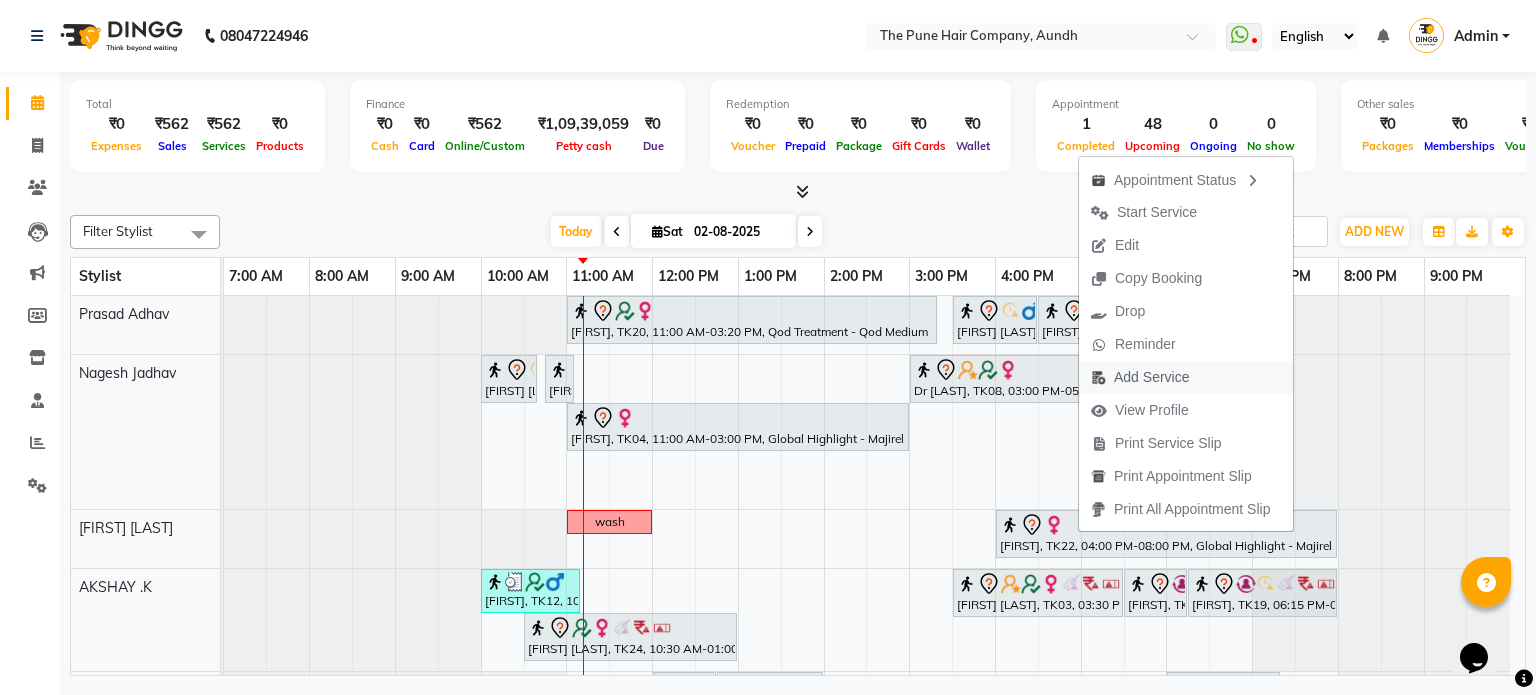 click on "Add Service" at bounding box center (1151, 377) 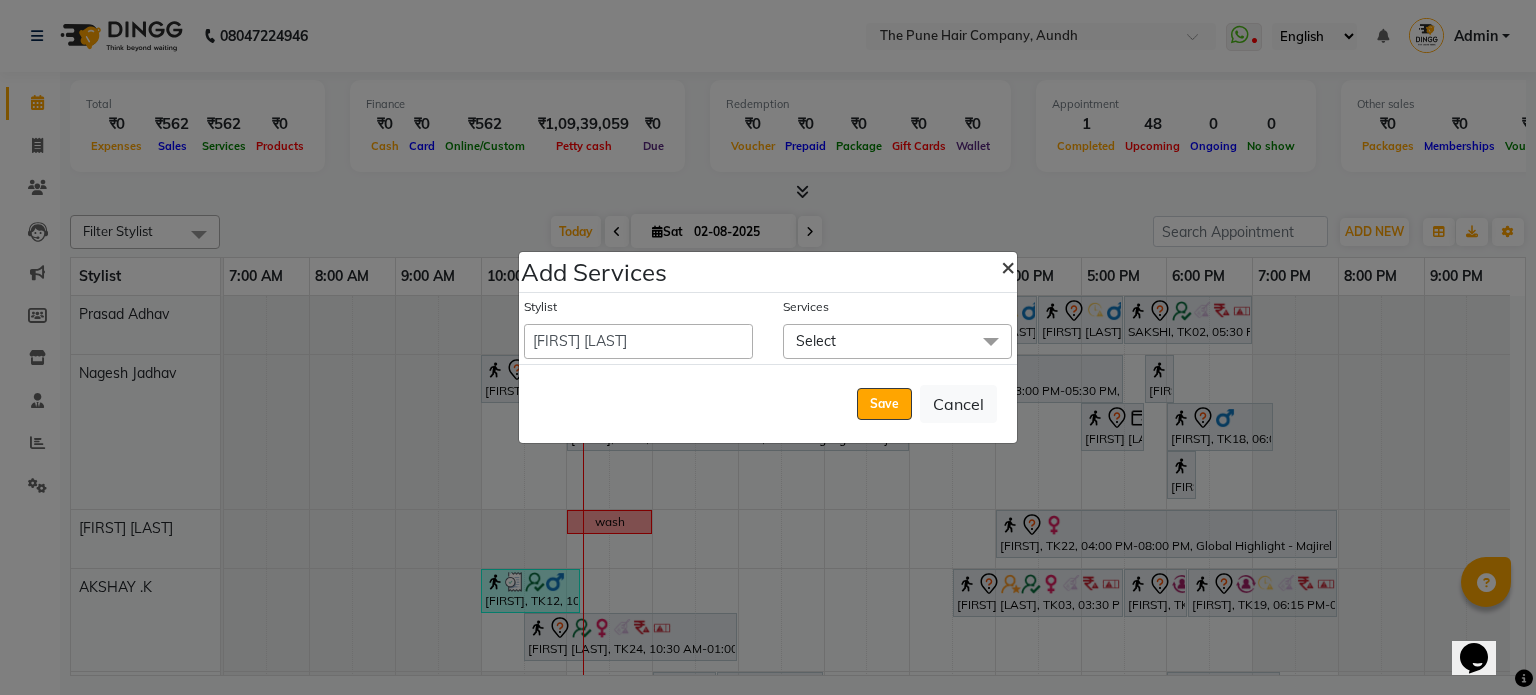 click on "×" 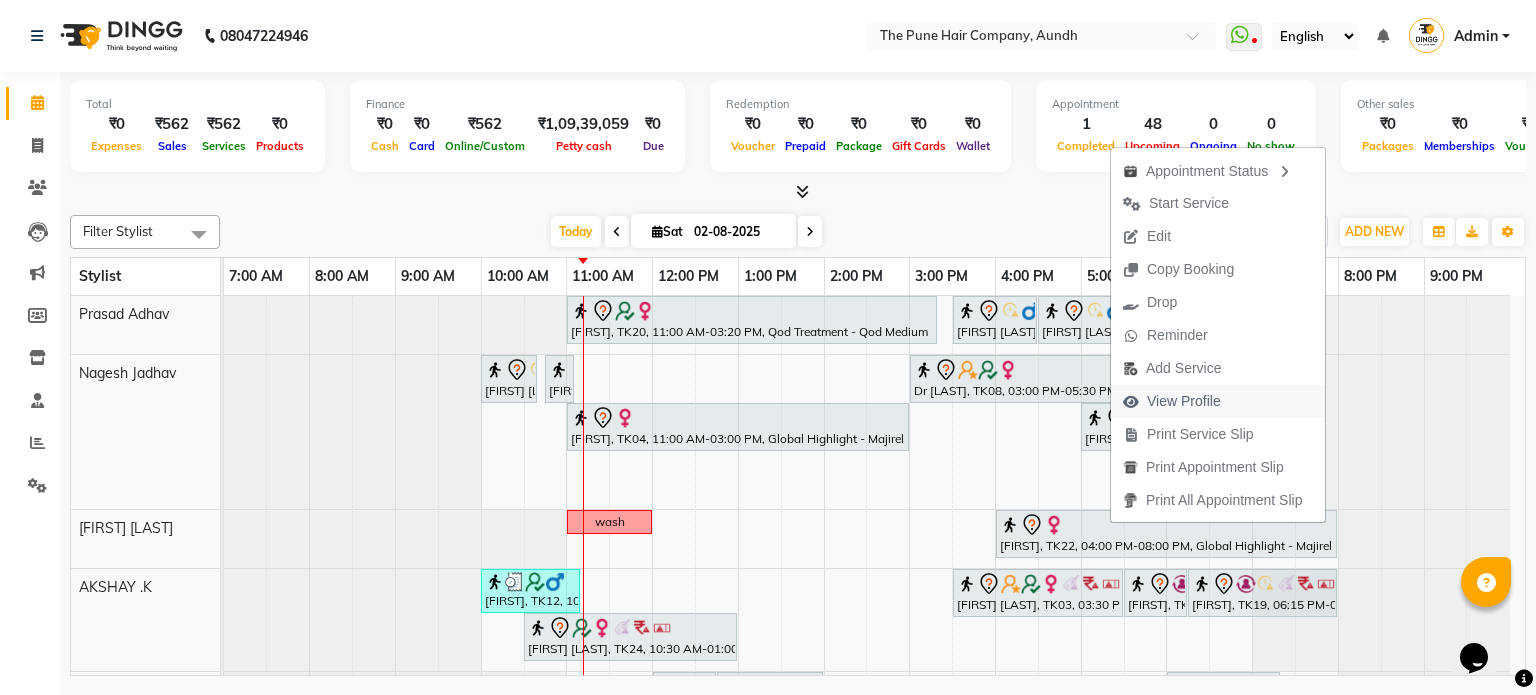 click on "View Profile" at bounding box center (1184, 401) 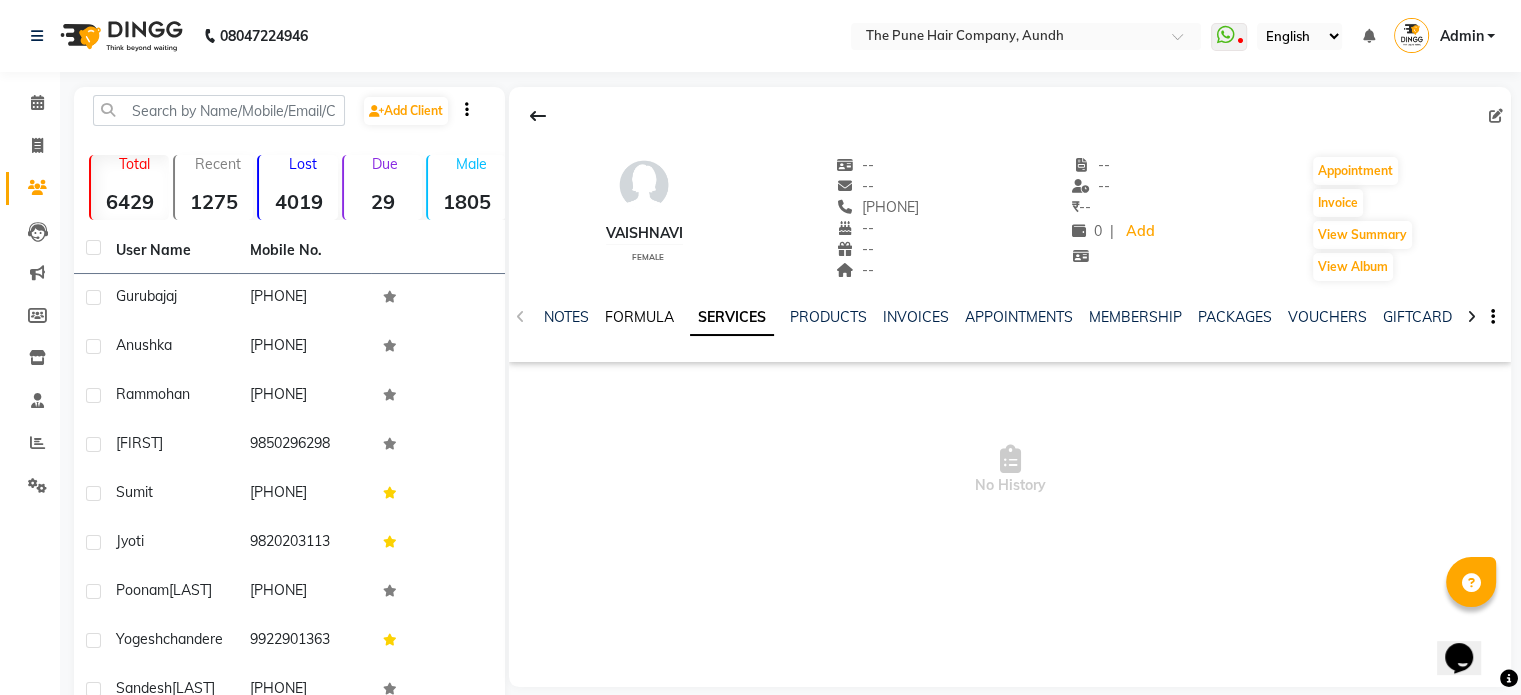 click on "FORMULA" 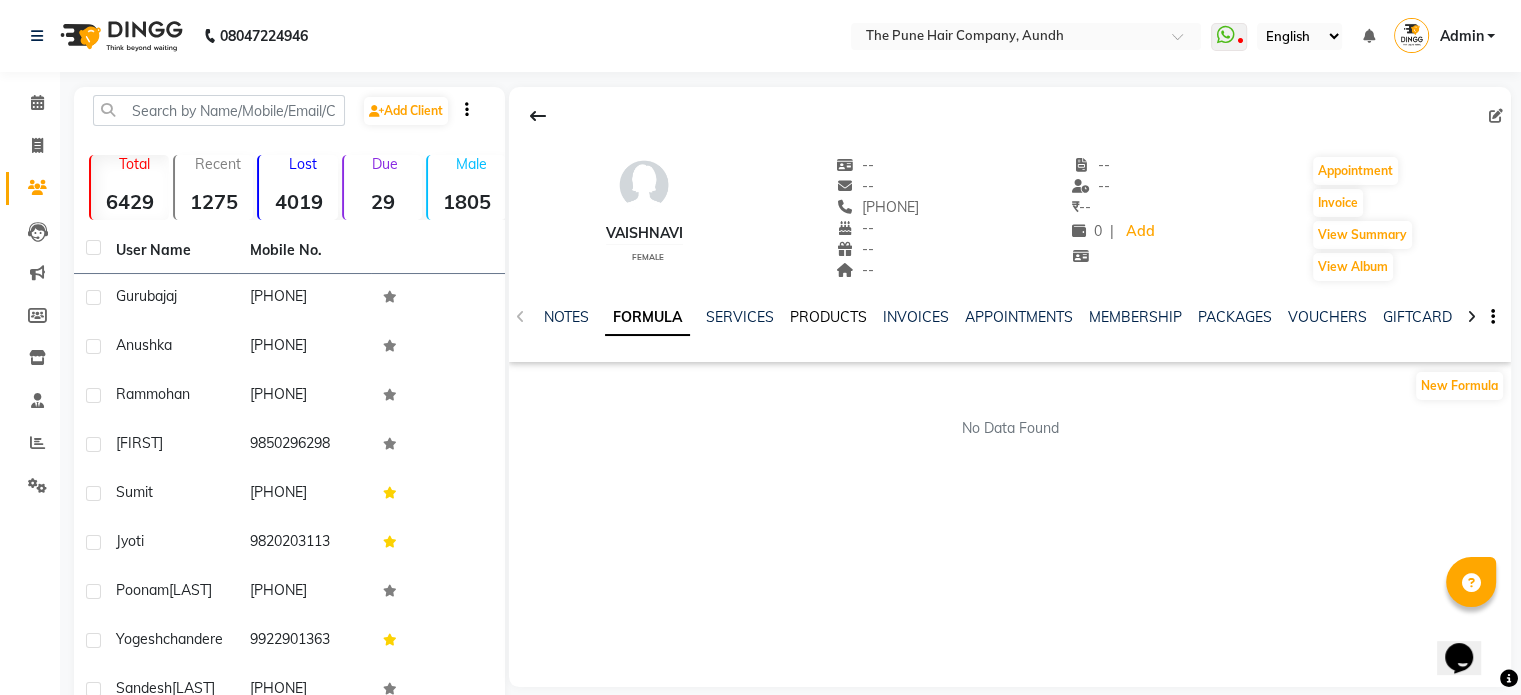 click on "PRODUCTS" 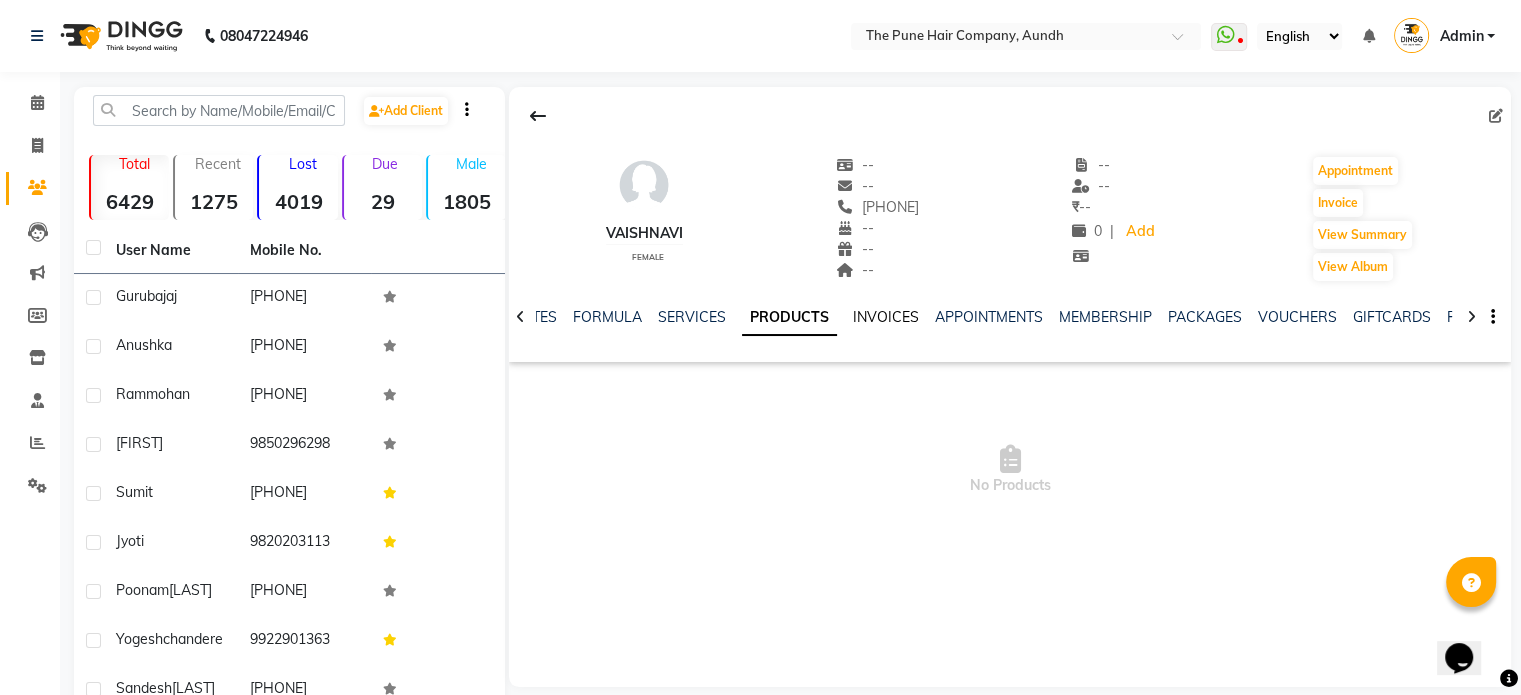 click on "INVOICES" 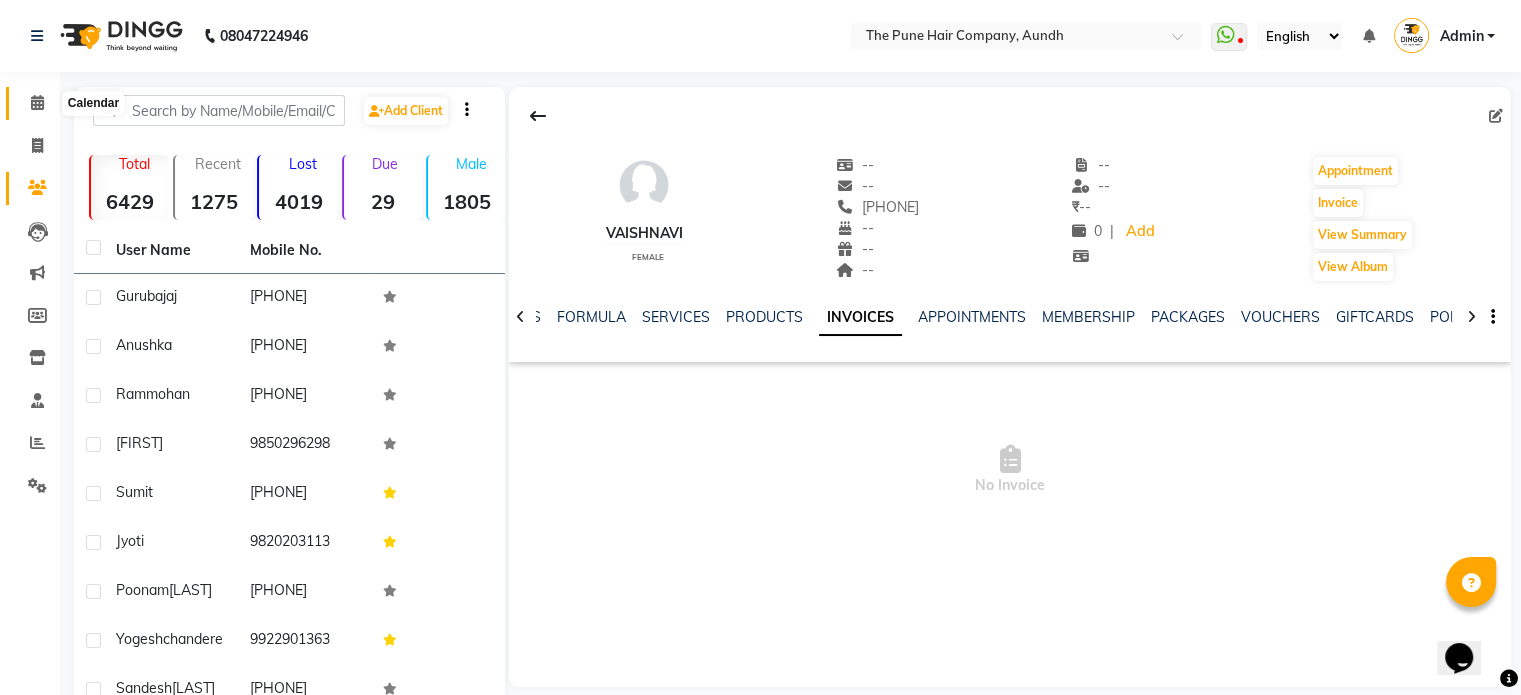 click 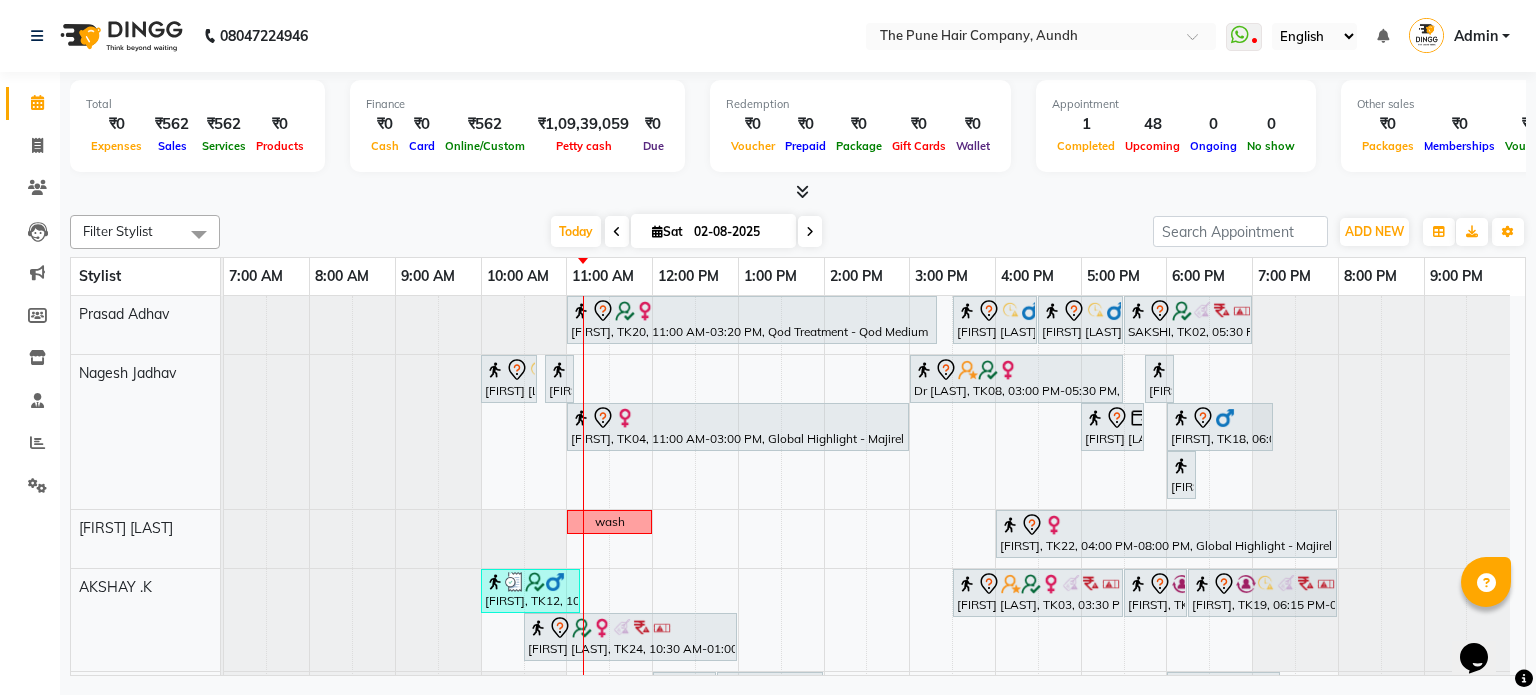 click at bounding box center (810, 231) 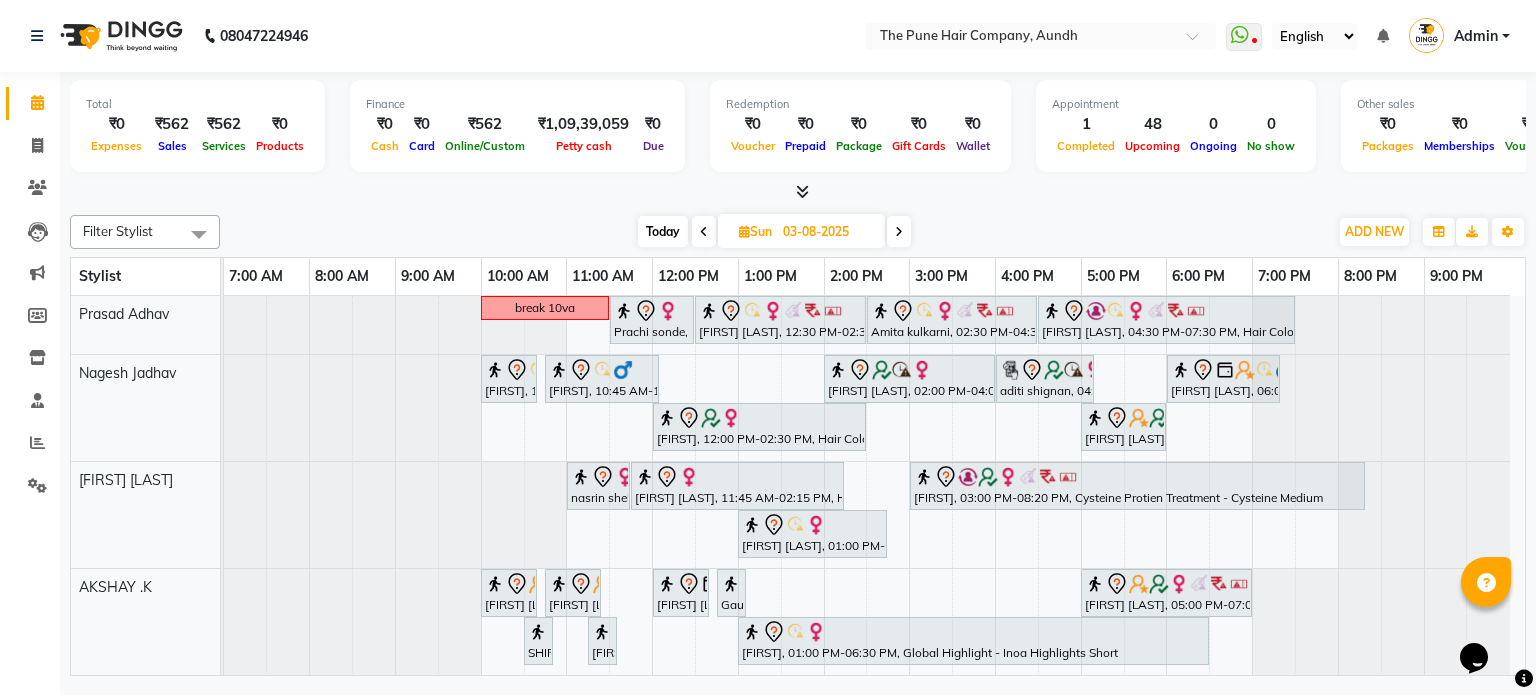 click at bounding box center [899, 231] 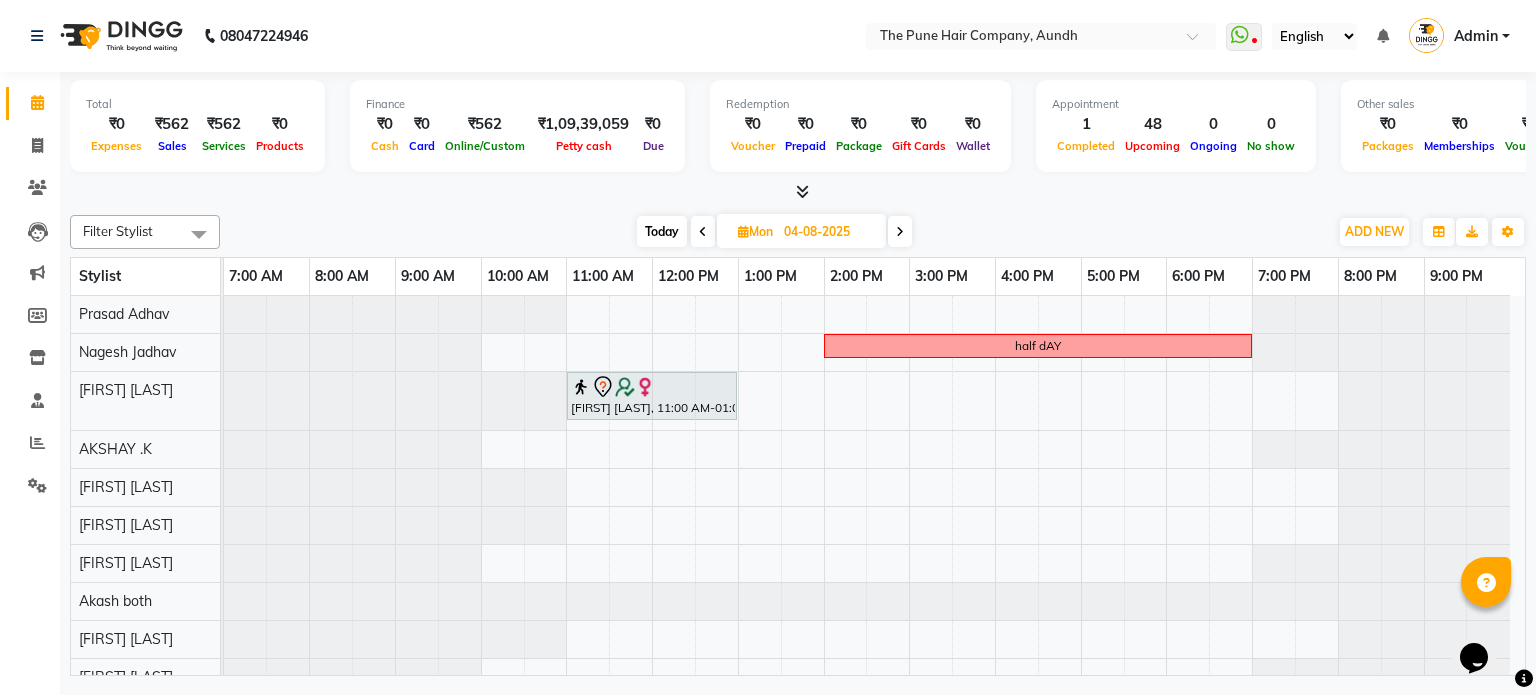 click at bounding box center [900, 232] 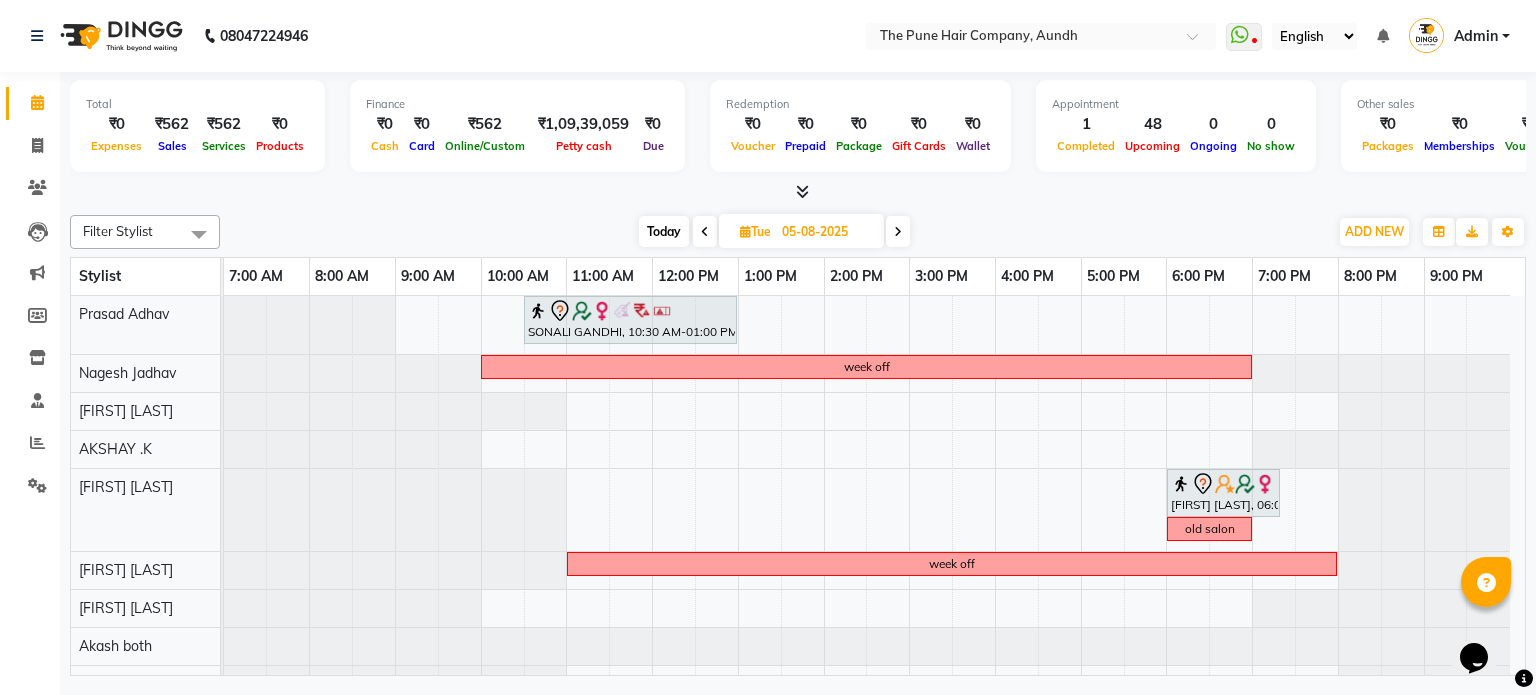 click on "Today" at bounding box center (664, 231) 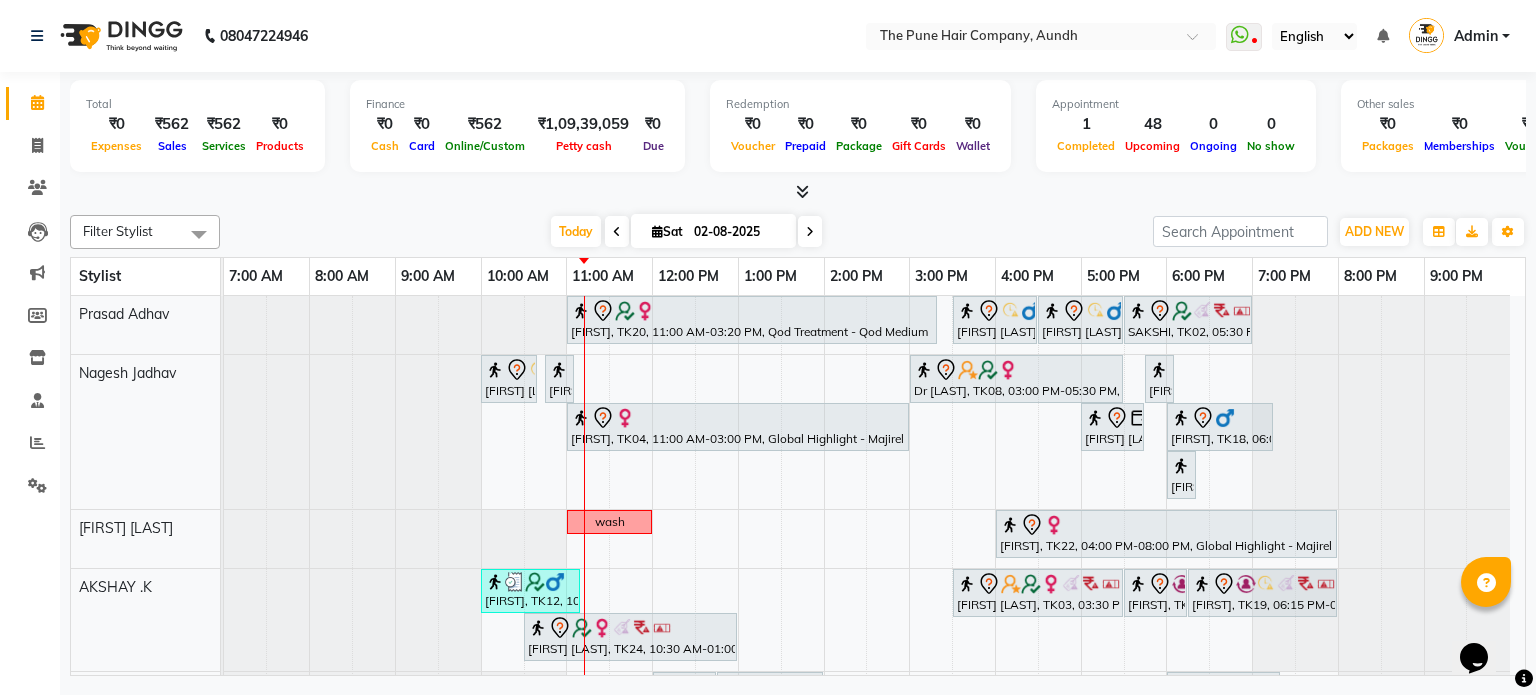 click at bounding box center (810, 232) 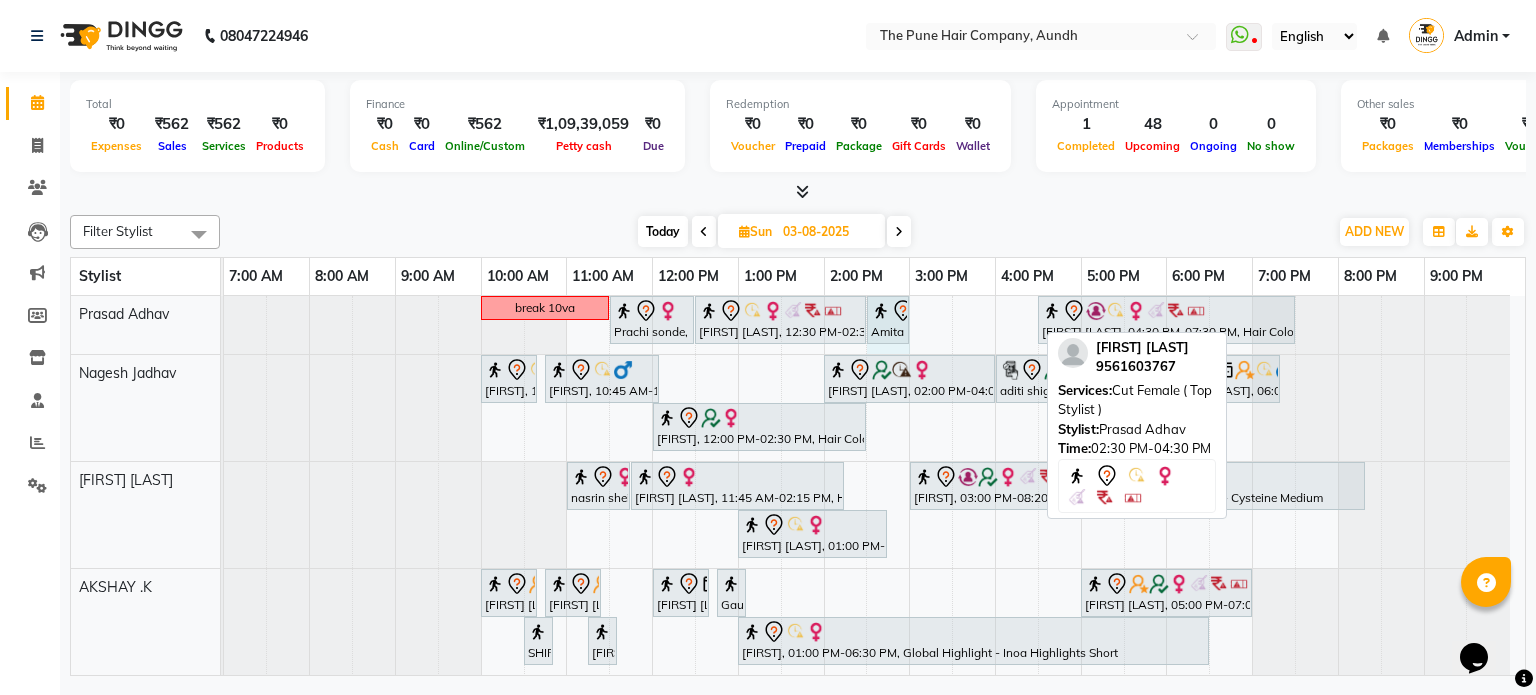 drag, startPoint x: 1032, startPoint y: 310, endPoint x: 904, endPoint y: 317, distance: 128.19127 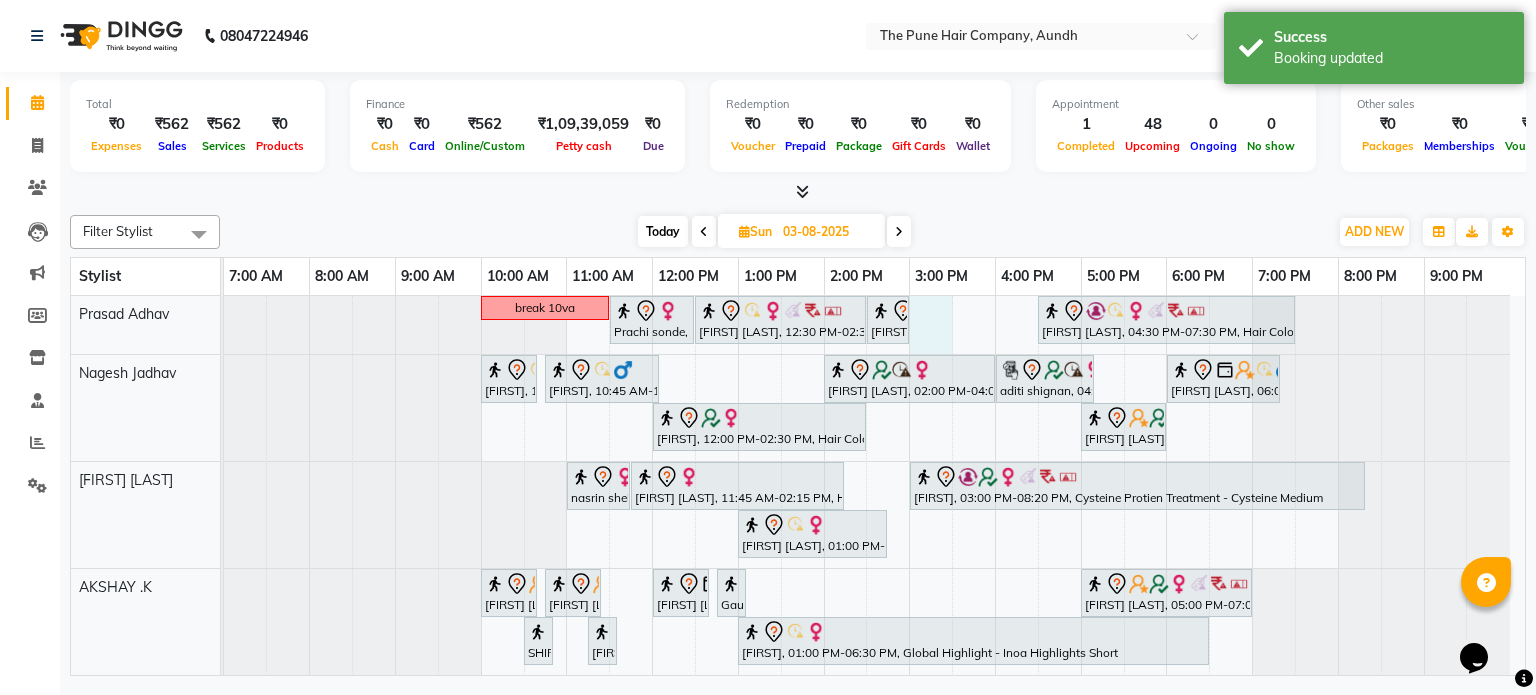 click on "break 10va              [FIRST] [LAST], 11:30 AM-12:30 PM, Hair wash & blow dry -medium             [FIRST] [LAST], 12:30 PM-02:30 PM, Hair Color Inoa - Inoa Touchup 2 Inch             [FIRST] [LAST], 02:30 PM-03:00 PM, Cut Female ( Top Stylist )             [FIRST] [LAST], 04:30 PM-07:30 PM, Hair Color Inoa - Inoa Touchup 2 Inch             [FIRST], 10:00 AM-10:40 AM, Cut male (Expert)             [FIRST], 10:45 AM-12:05 PM,  Beard Crafting             [FIRST] [LAST], 02:00 PM-04:00 PM, Hair Color Inoa - Inoa Touchup 2 Inch             [FIRST] [LAST], 04:00 PM-05:10 PM, Cut male (Expert)             [FIRST] [LAST], 06:00 PM-07:20 PM,  Beard Crafting             [FIRST], 12:00 PM-02:30 PM, Hair Color Inoa - Inoa Touchup 2 Inch             [FIRST] [LAST], 05:00 PM-06:00 PM, Hair wash & blow dry - long             [FIRST] [LAST], 11:00 AM-11:45 AM, Cut Female (Sr.stylist)             [FIRST] [LAST], 11:45 AM-02:15 PM, Hair Color Inoa - Inoa Touchup 2 Inch" at bounding box center [874, 788] 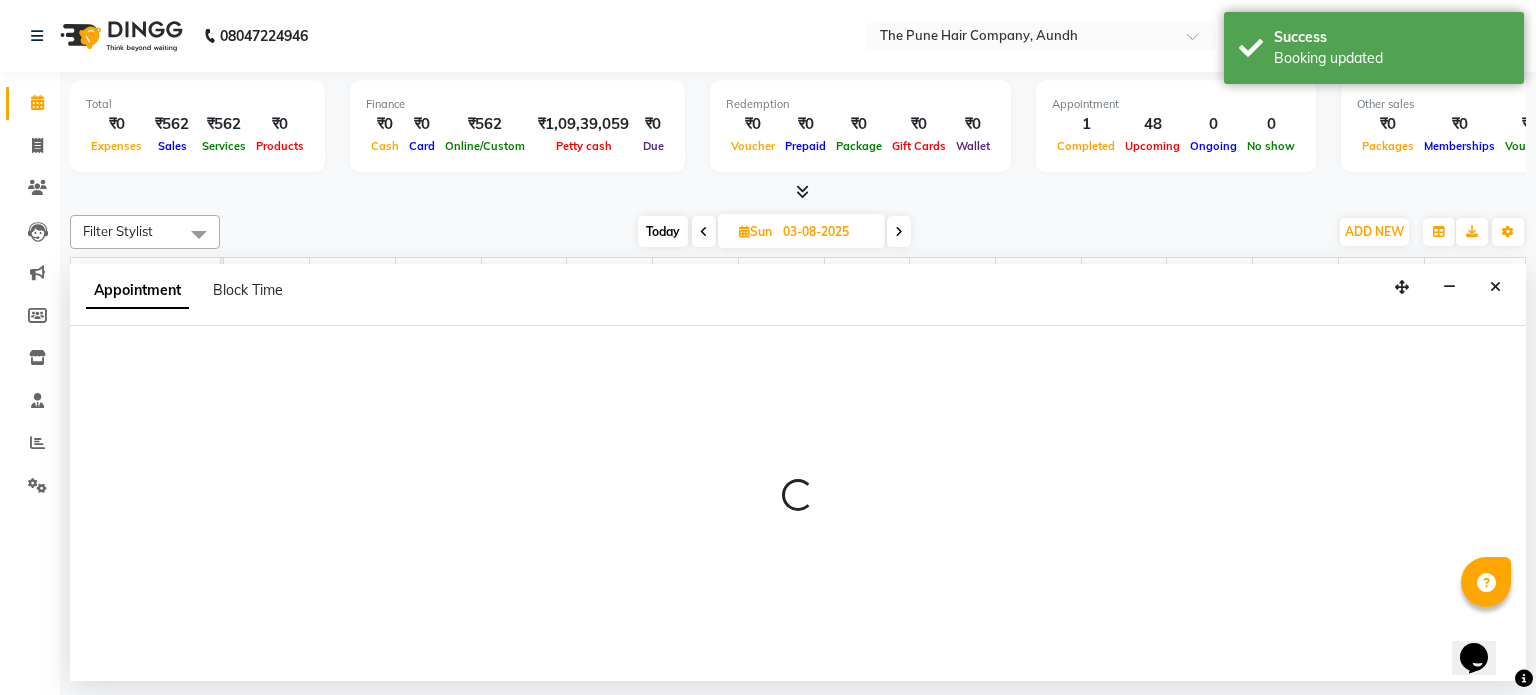 select on "3338" 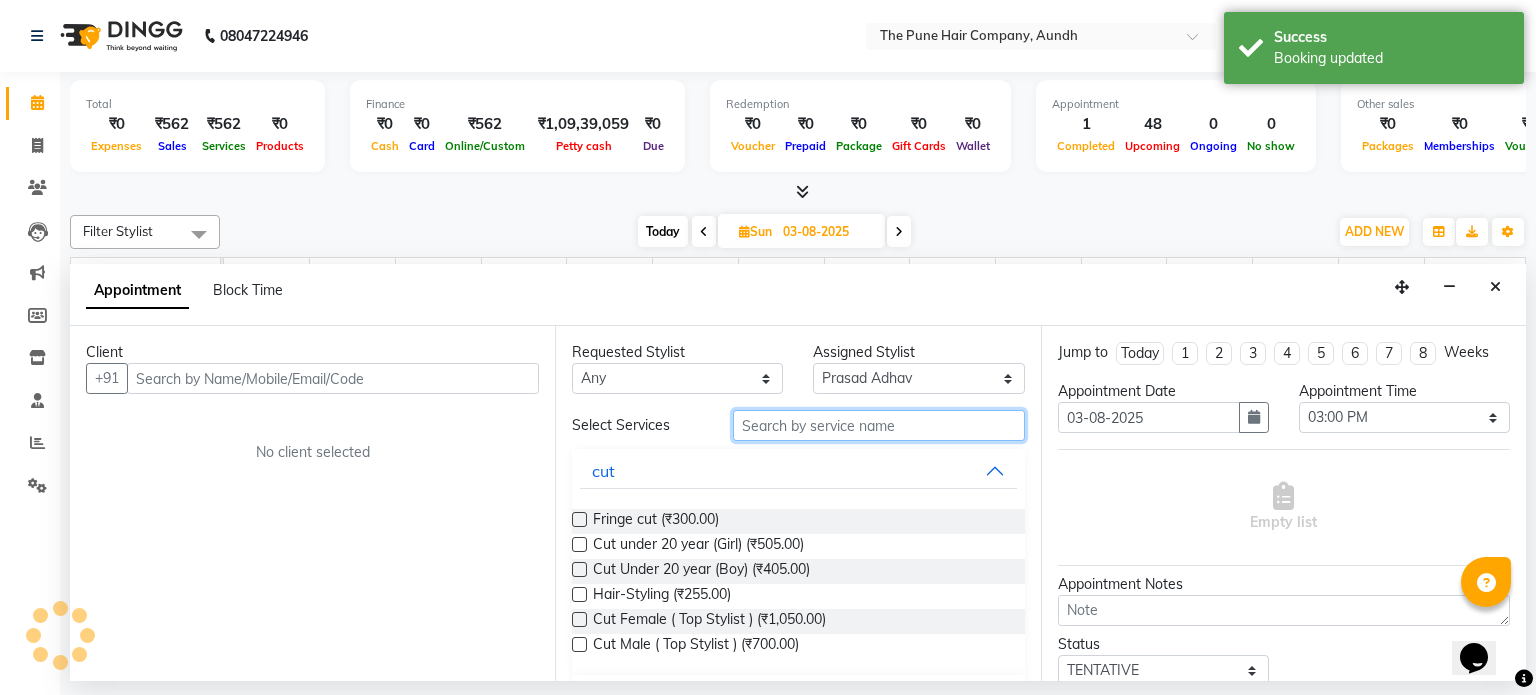 click at bounding box center (879, 425) 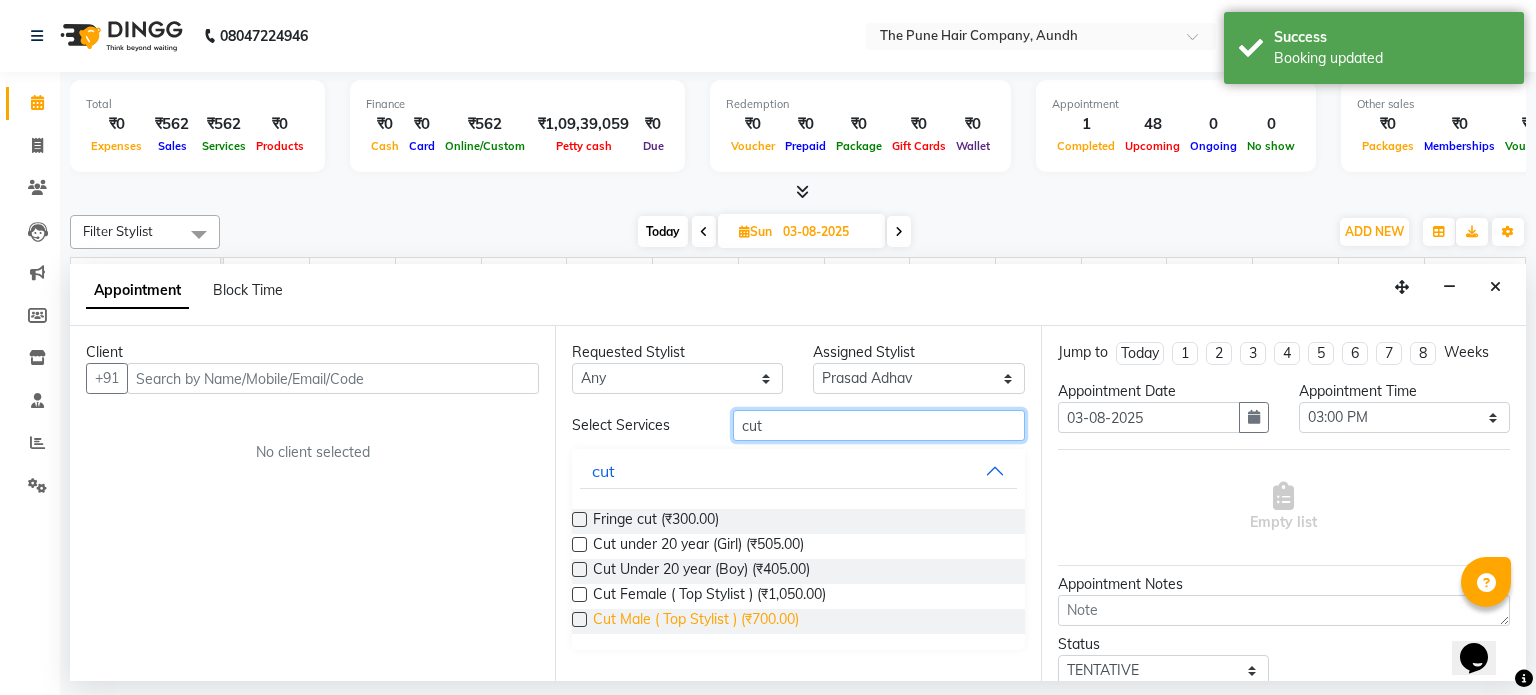 type on "cut" 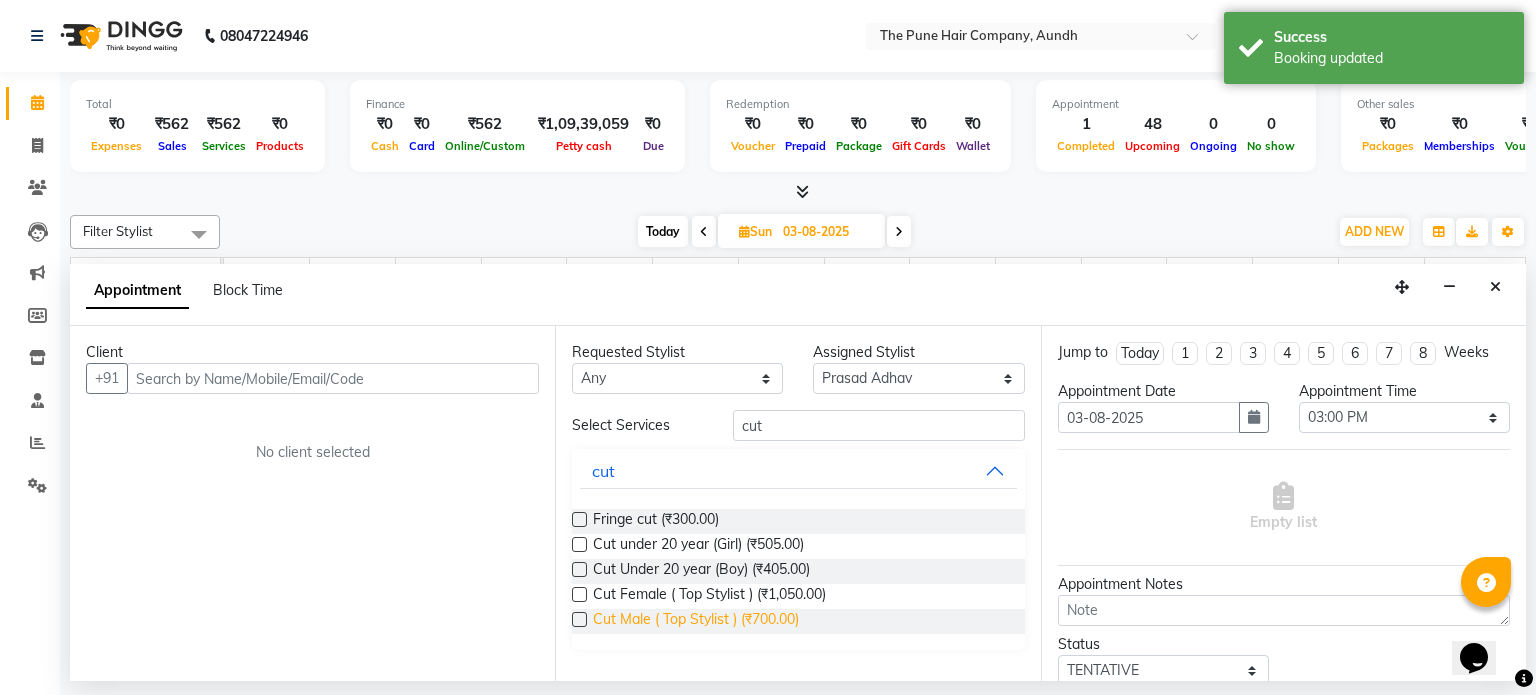 click on "Cut Male ( Top Stylist ) (₹700.00)" at bounding box center [696, 621] 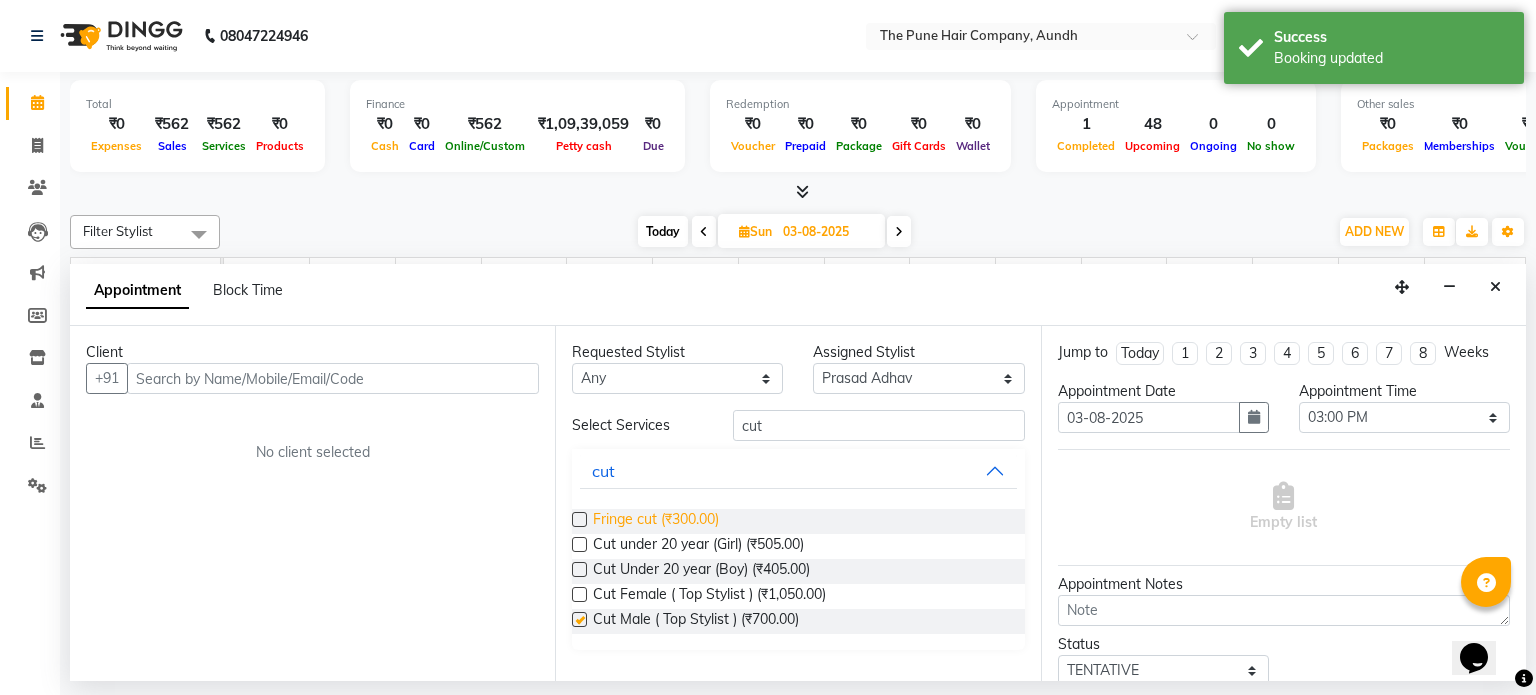 checkbox on "false" 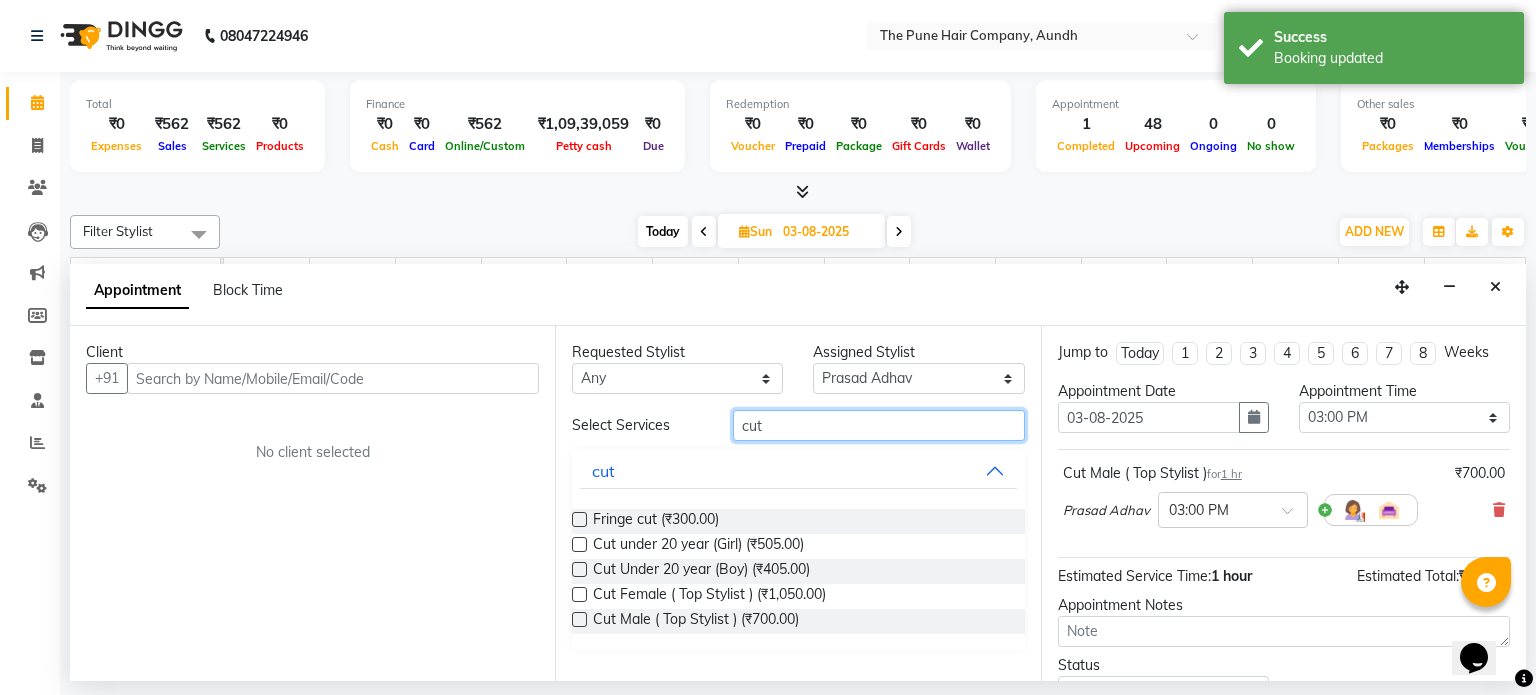 click on "cut" at bounding box center [879, 425] 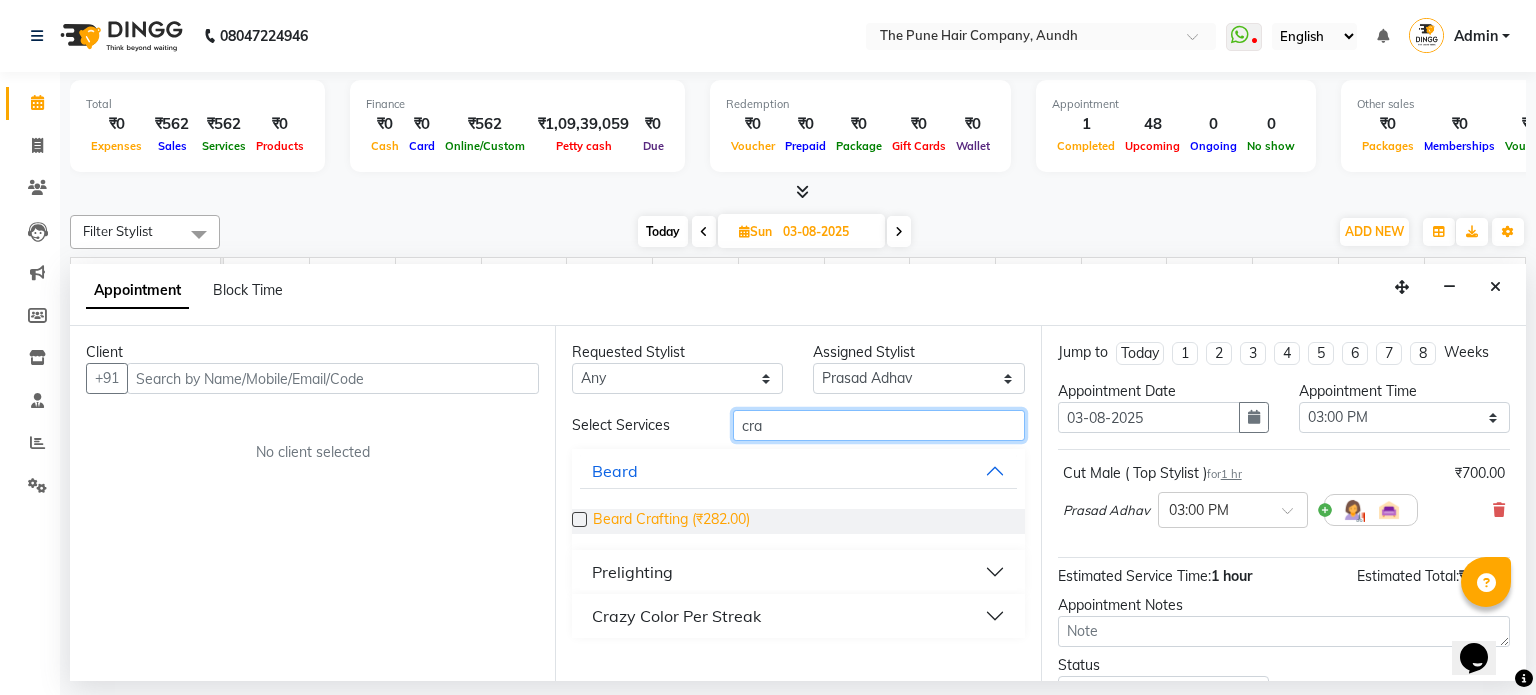 type on "cra" 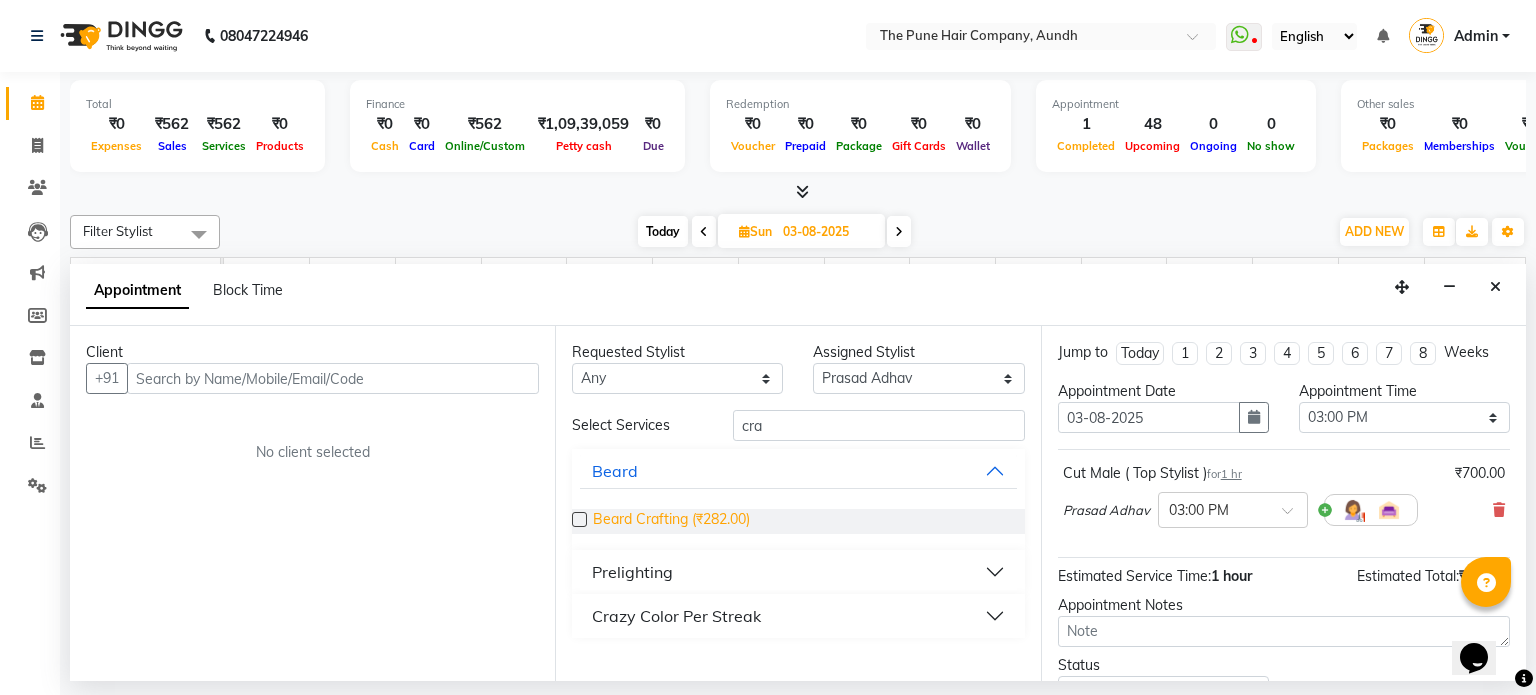 click on "Beard Crafting (₹282.00)" at bounding box center (671, 521) 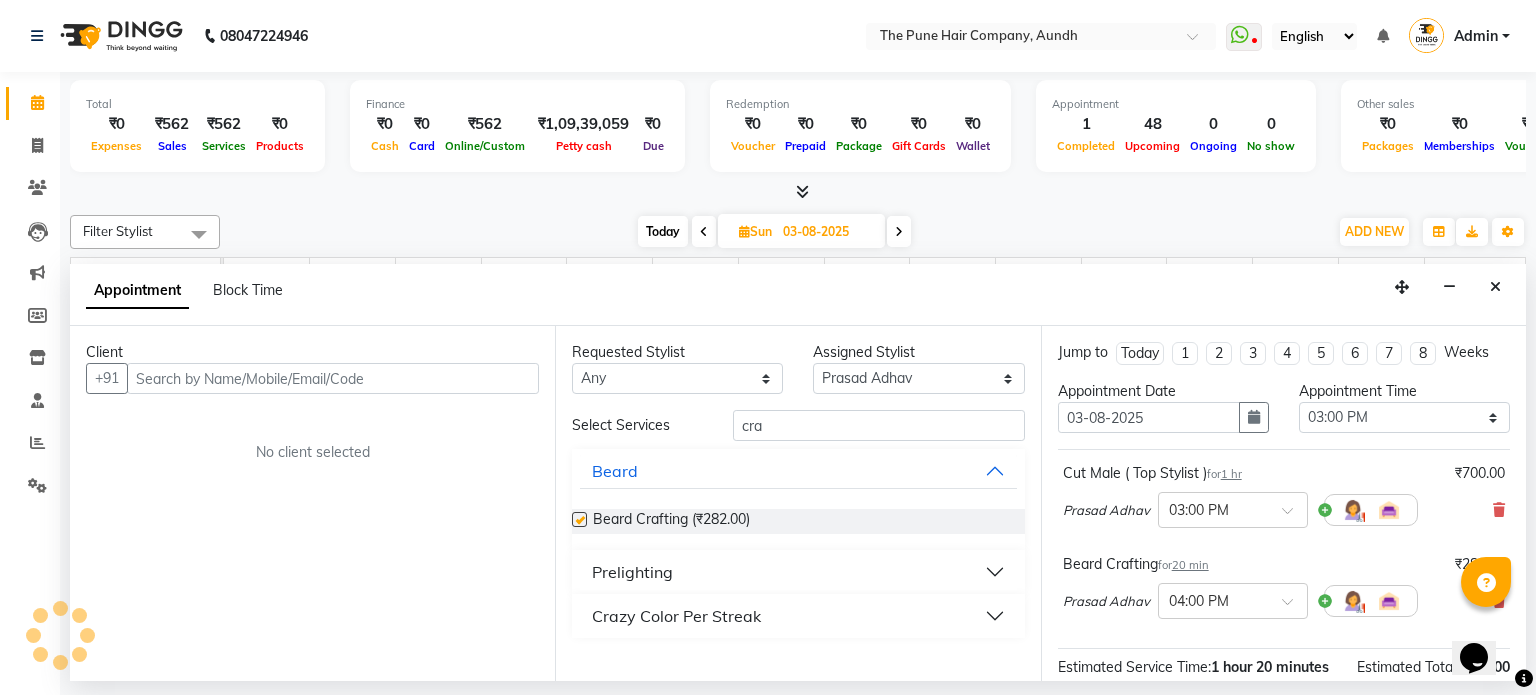 checkbox on "false" 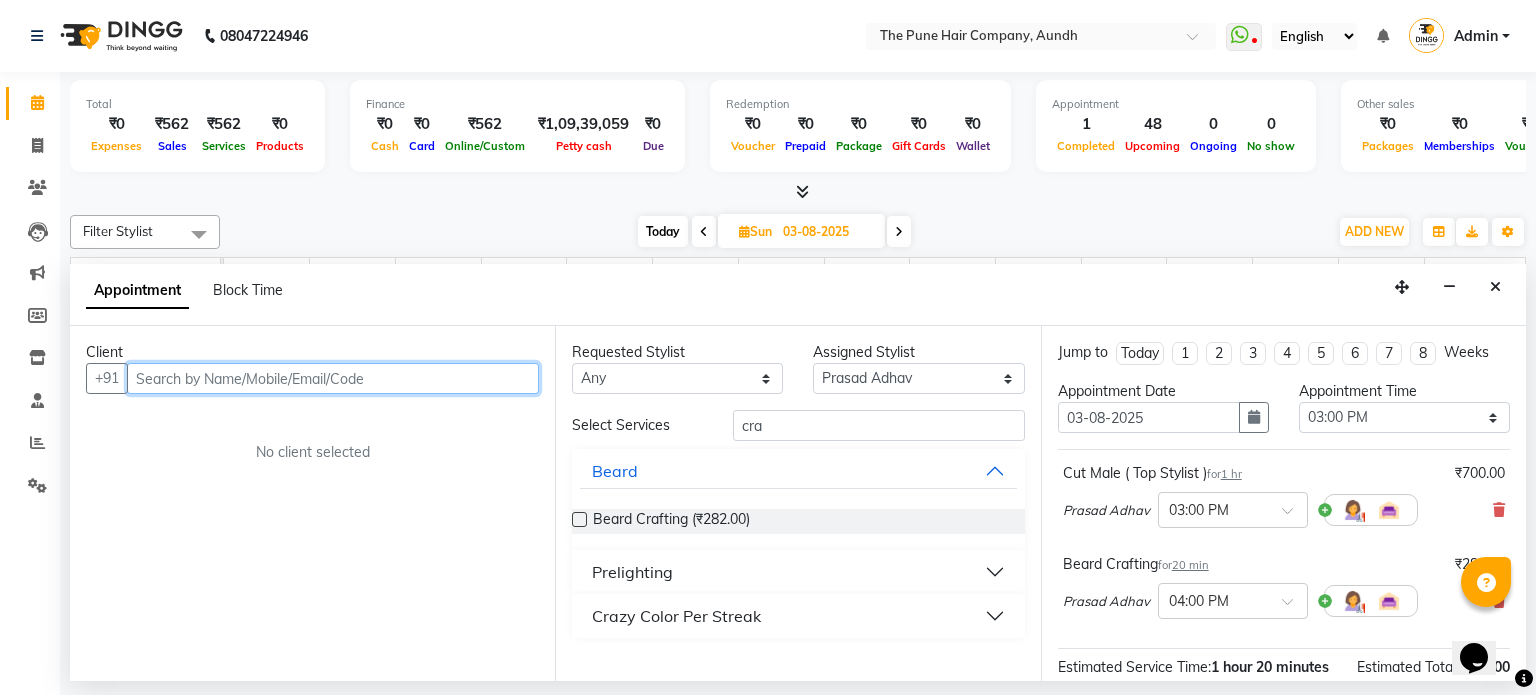 click at bounding box center (333, 378) 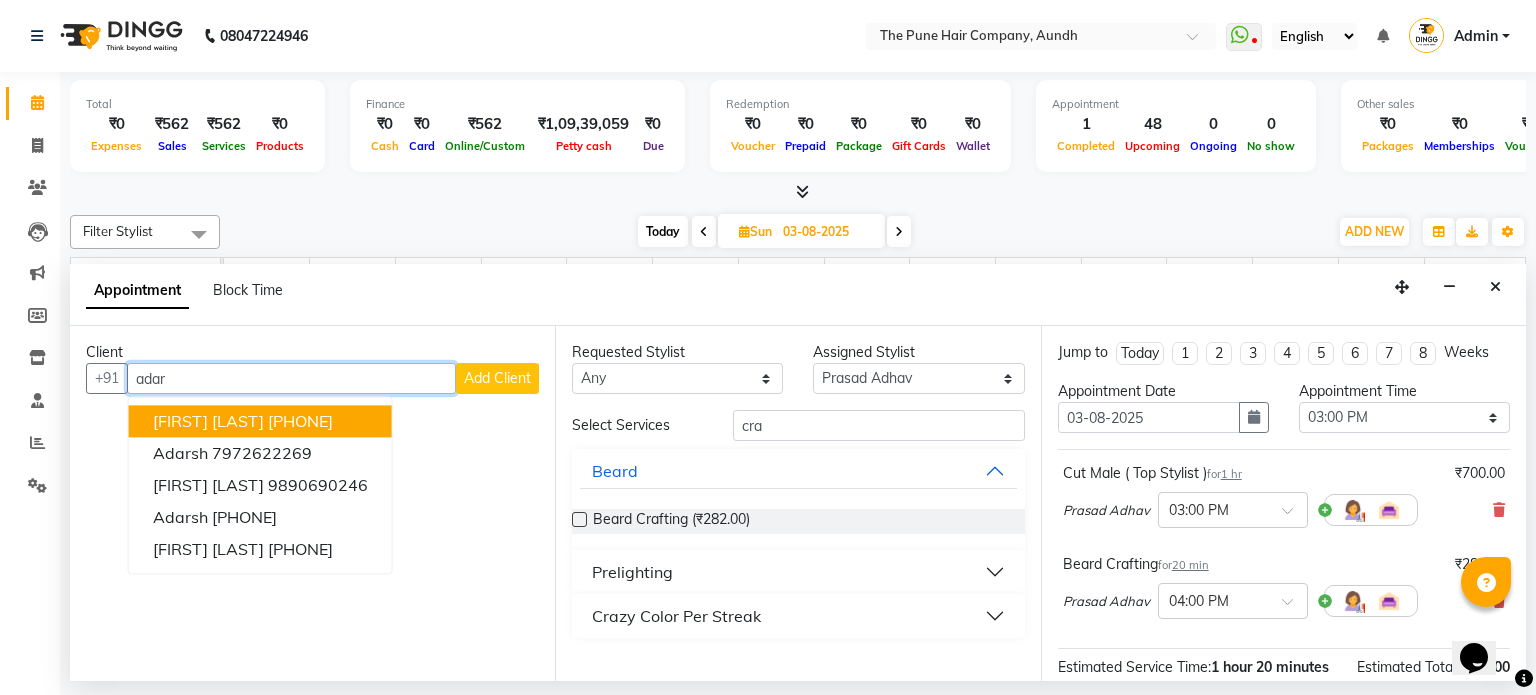 click on "[FIRST] [PHONE]" at bounding box center (260, 422) 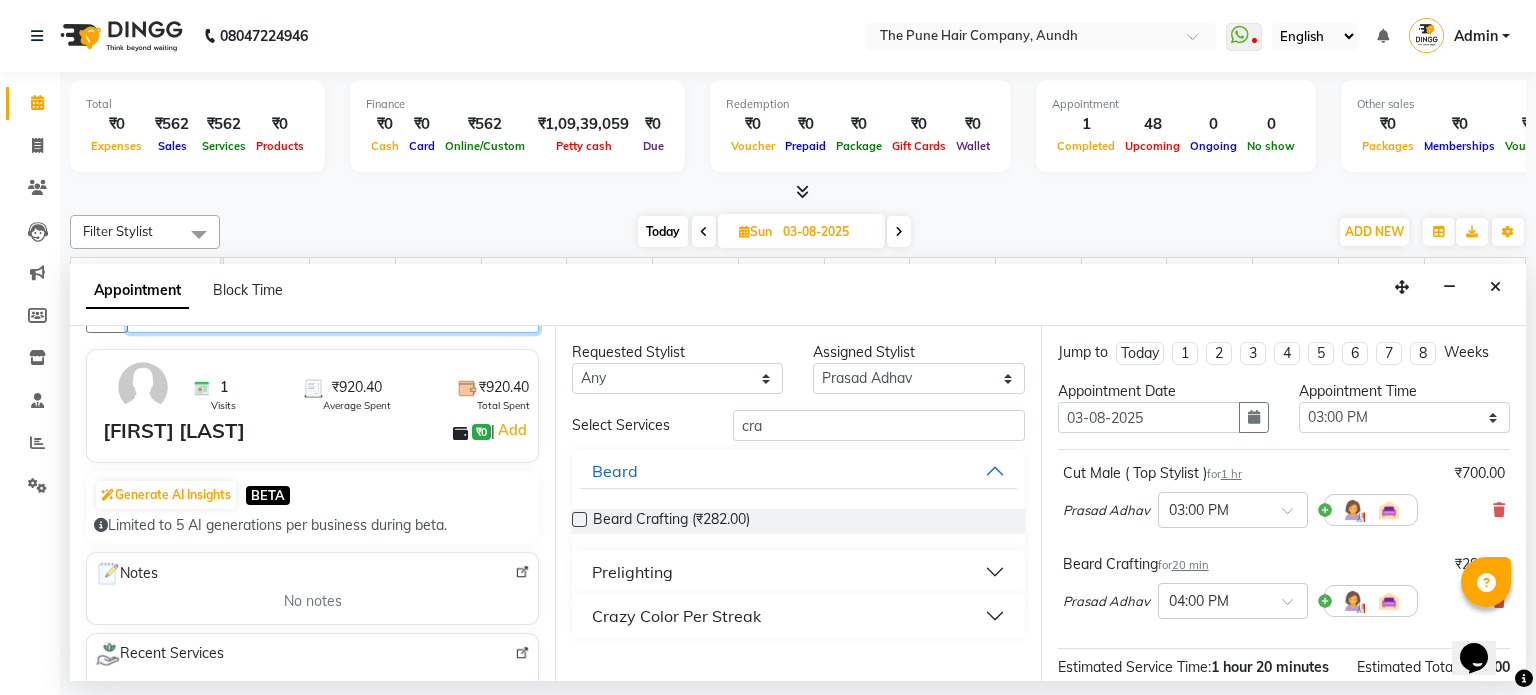 scroll, scrollTop: 0, scrollLeft: 0, axis: both 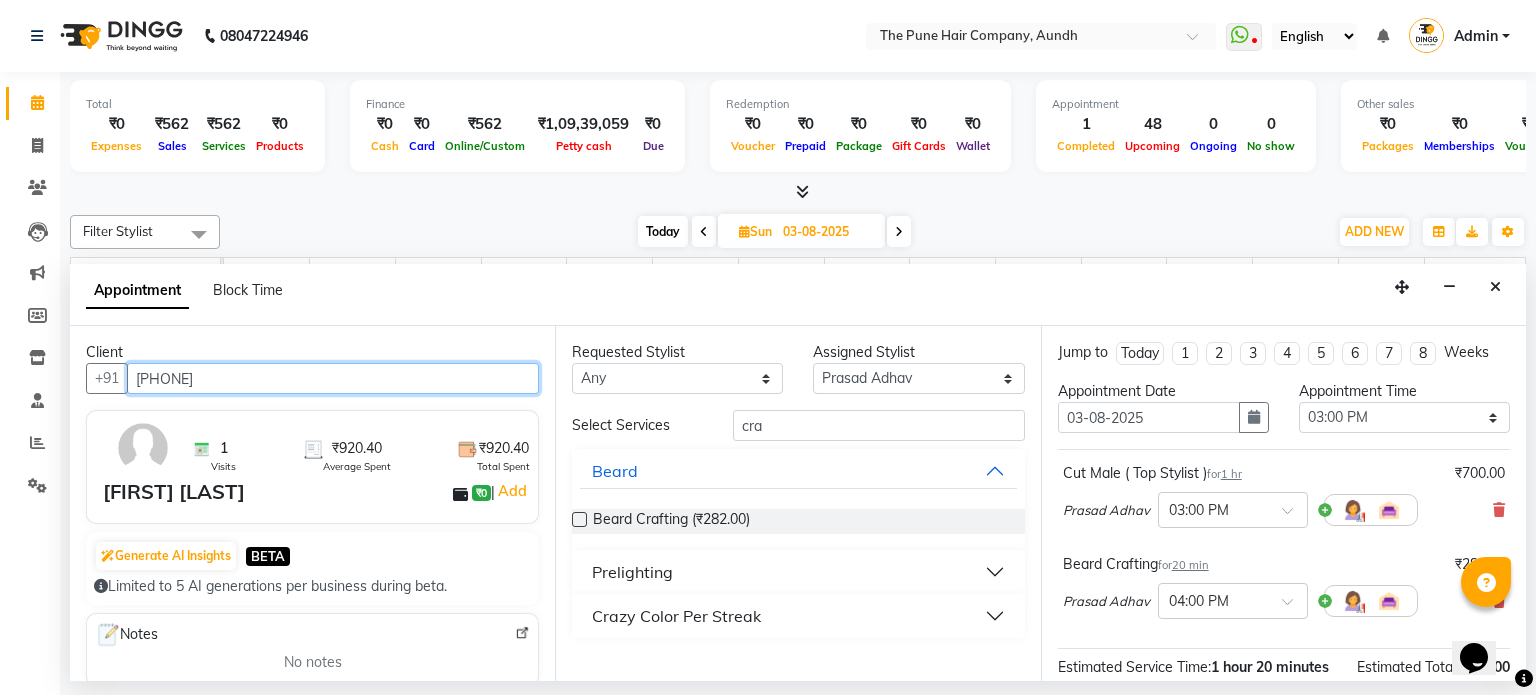drag, startPoint x: 257, startPoint y: 383, endPoint x: 132, endPoint y: 380, distance: 125.035995 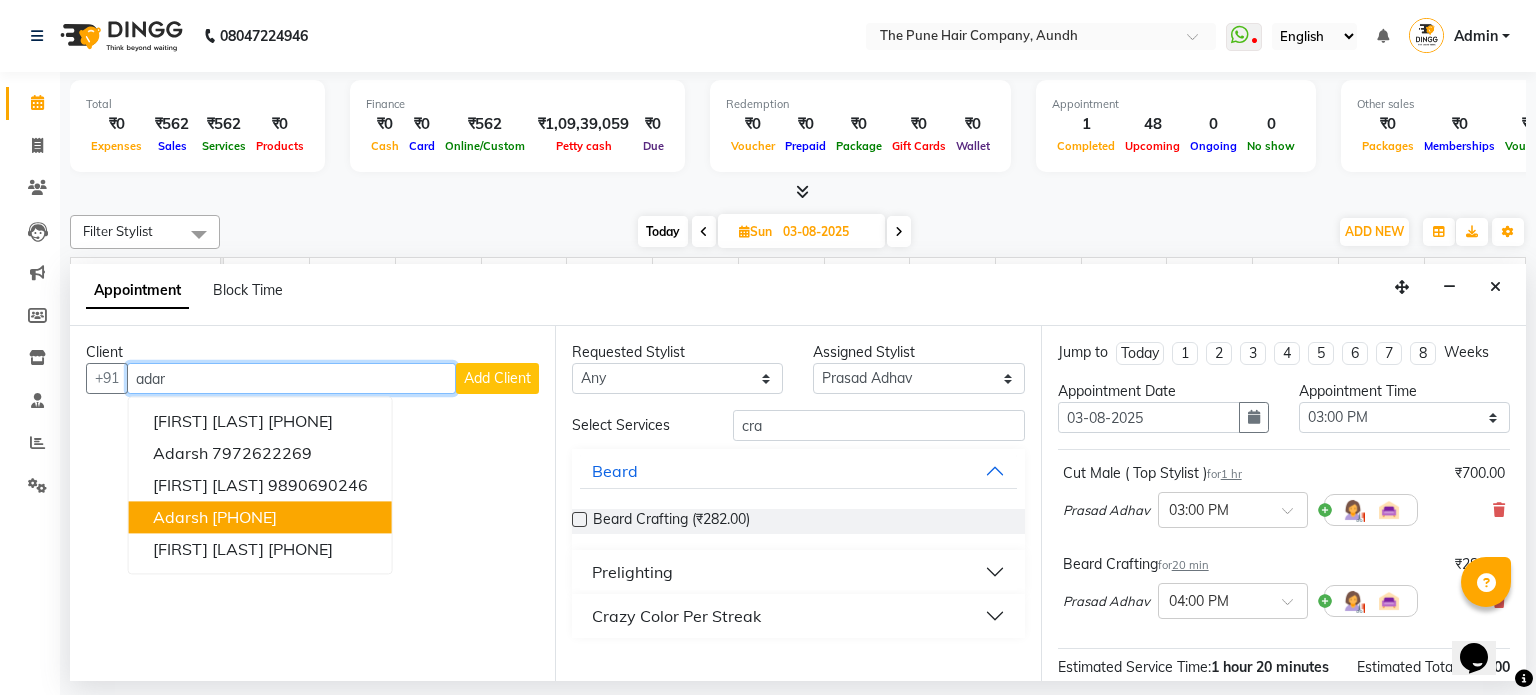 click on "[PHONE]" at bounding box center (244, 518) 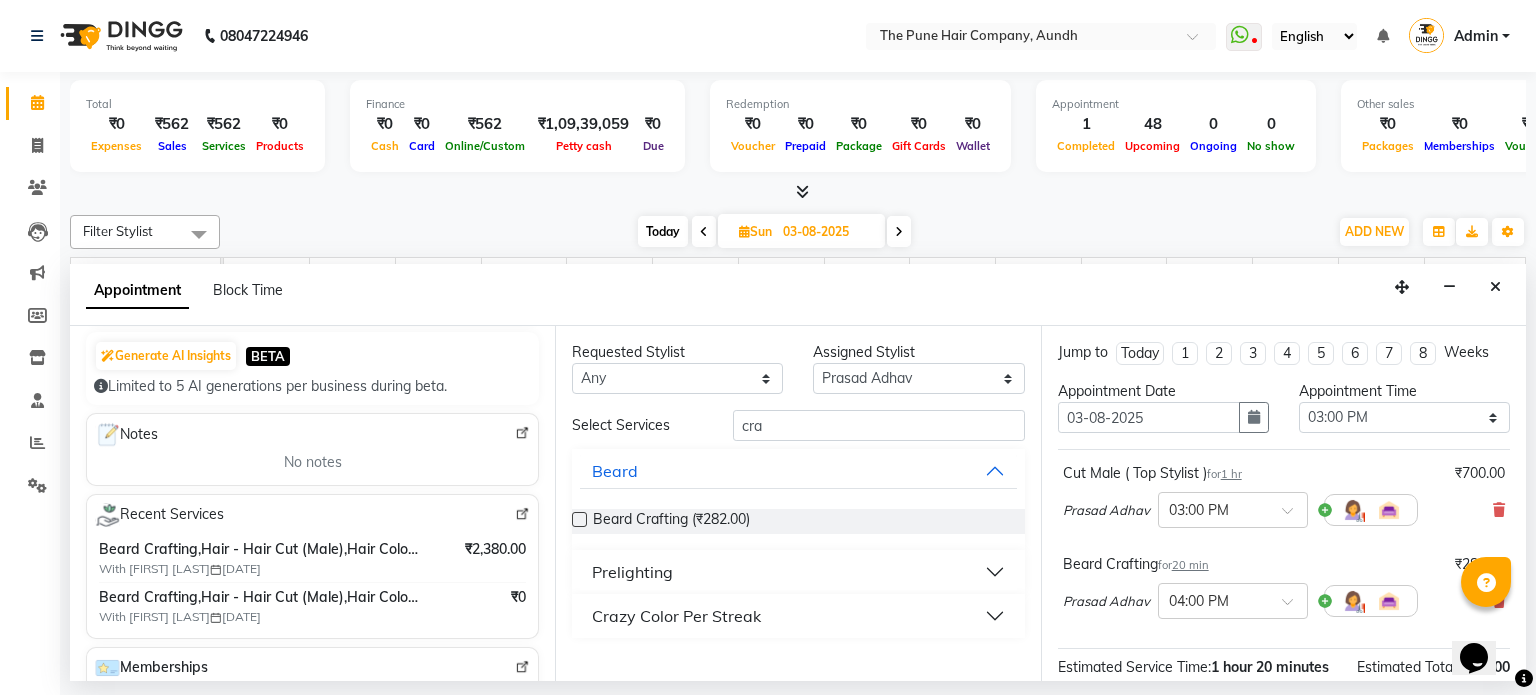 scroll, scrollTop: 0, scrollLeft: 0, axis: both 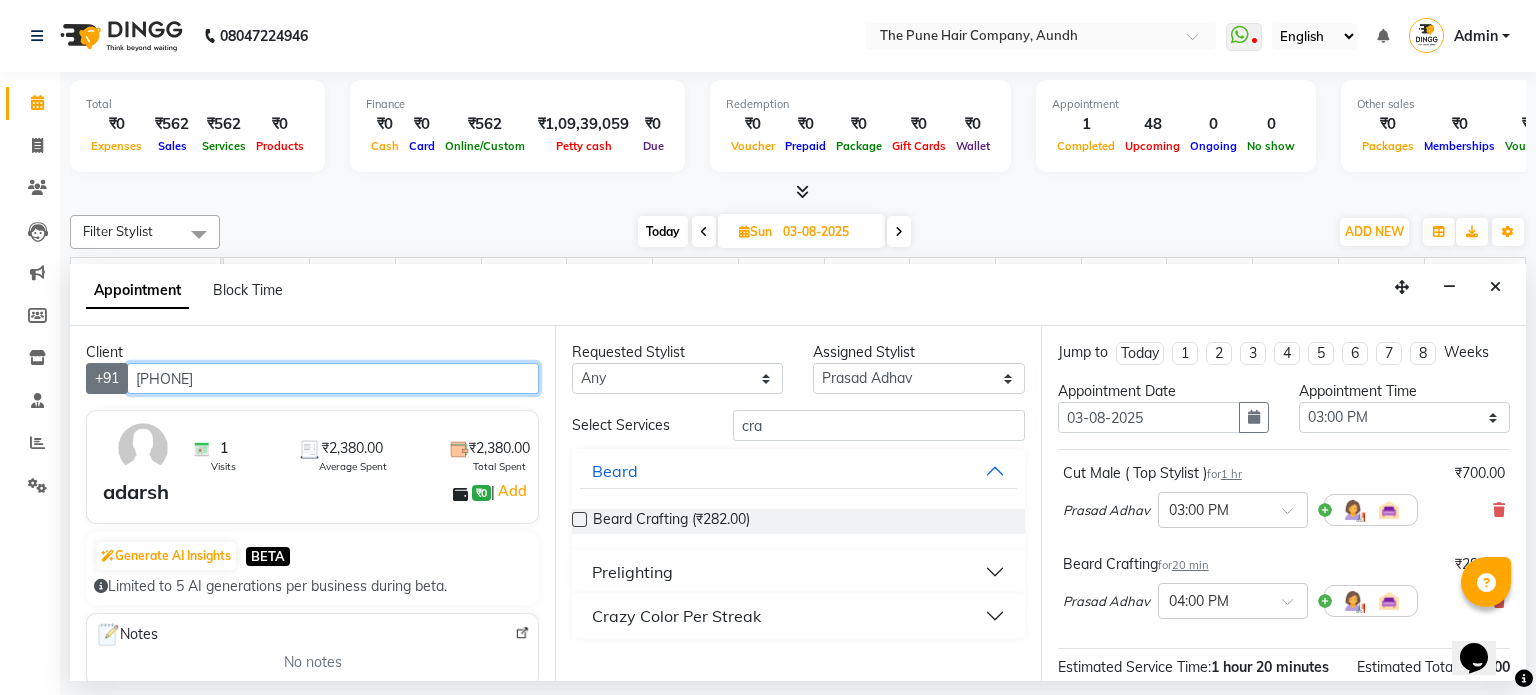 drag, startPoint x: 288, startPoint y: 379, endPoint x: 124, endPoint y: 379, distance: 164 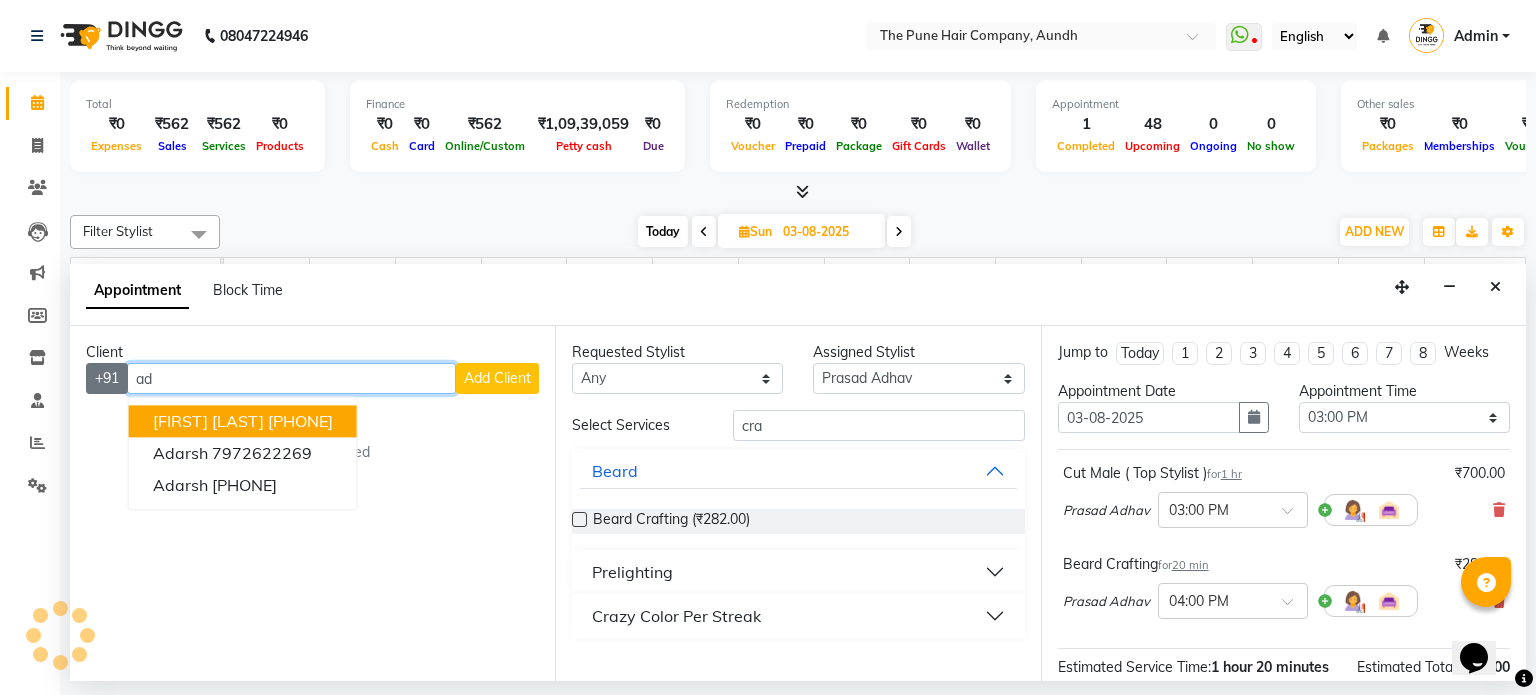 type on "a" 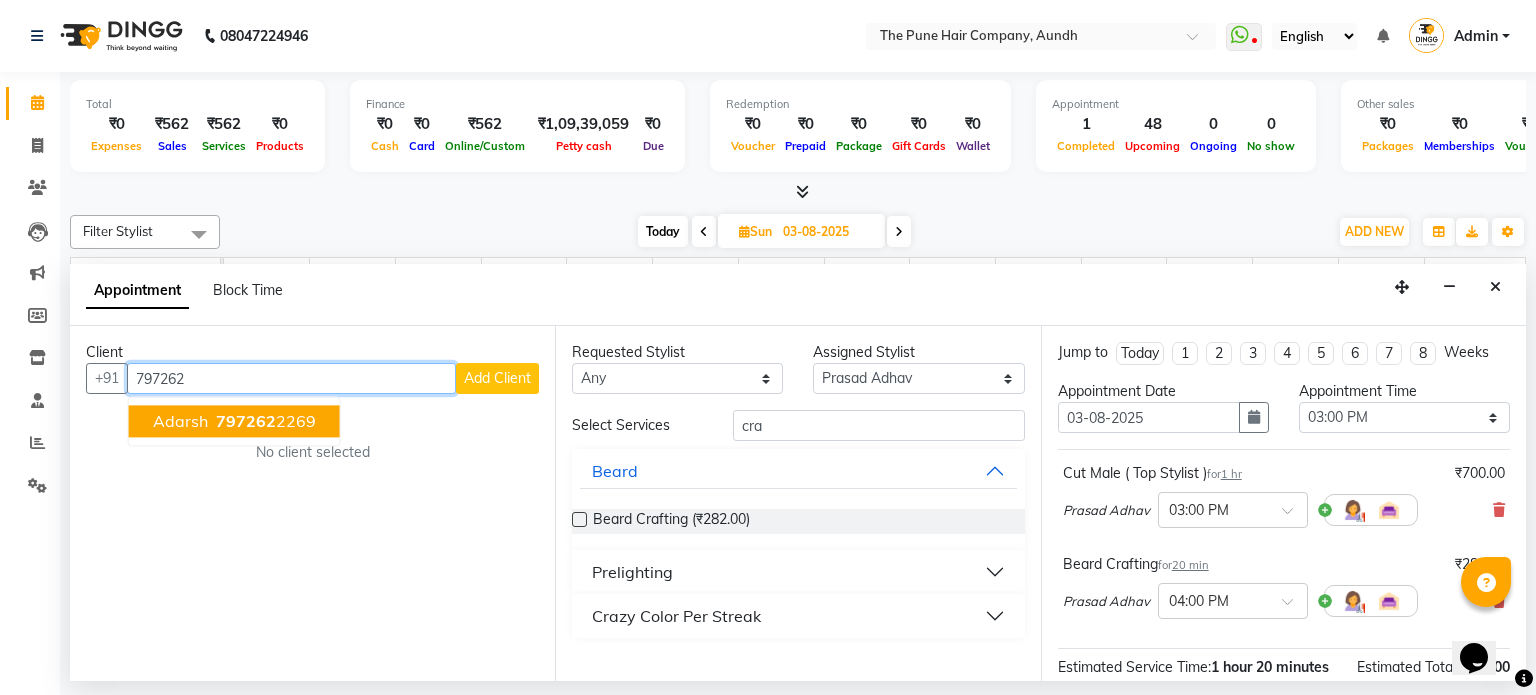 click on "[FIRST]  [PHONE]" at bounding box center [234, 422] 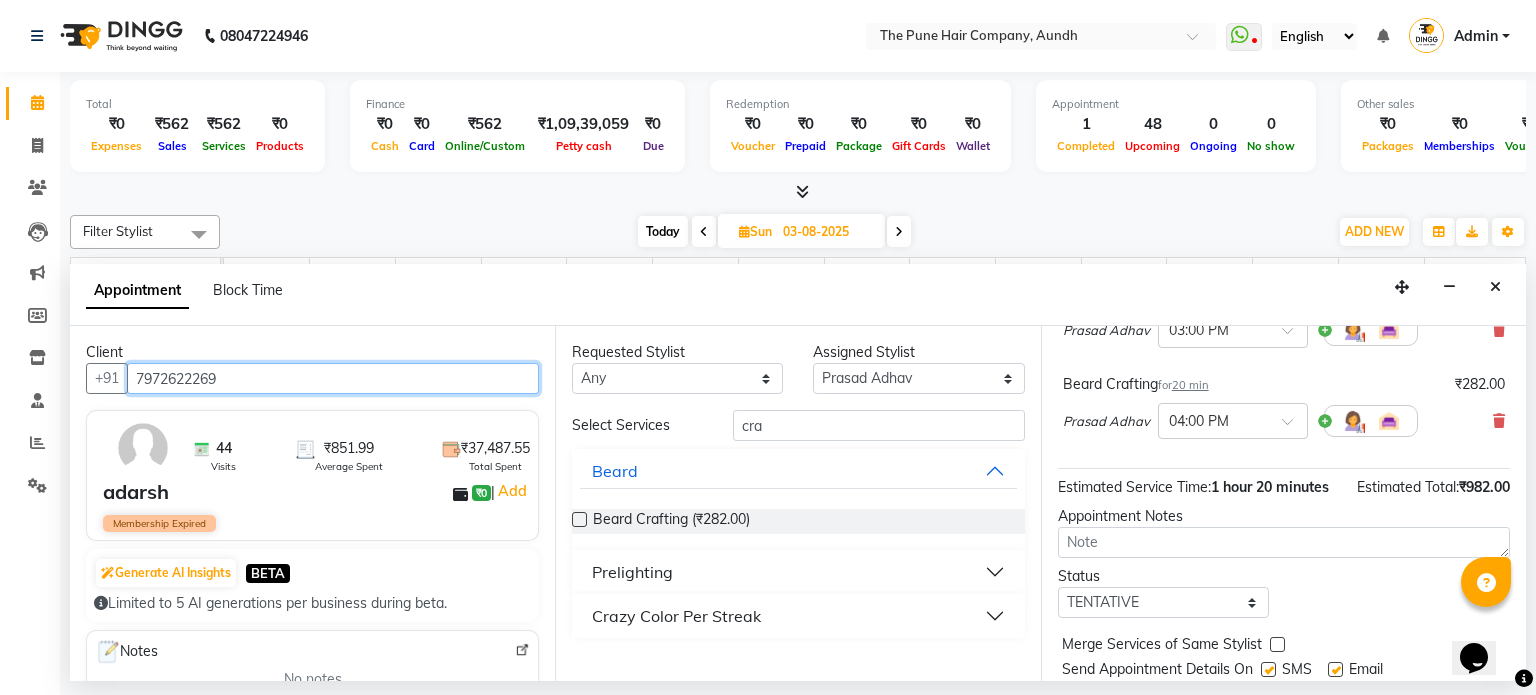 scroll, scrollTop: 263, scrollLeft: 0, axis: vertical 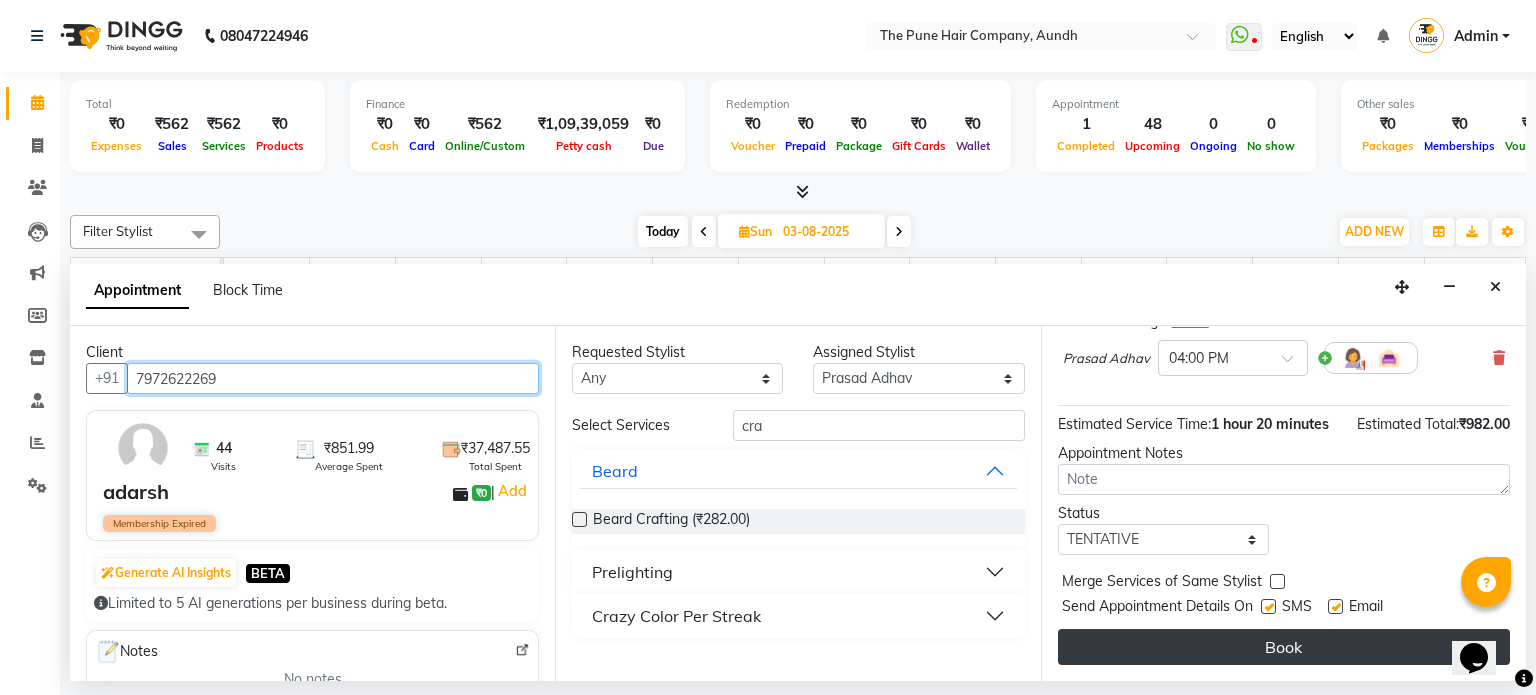 type on "7972622269" 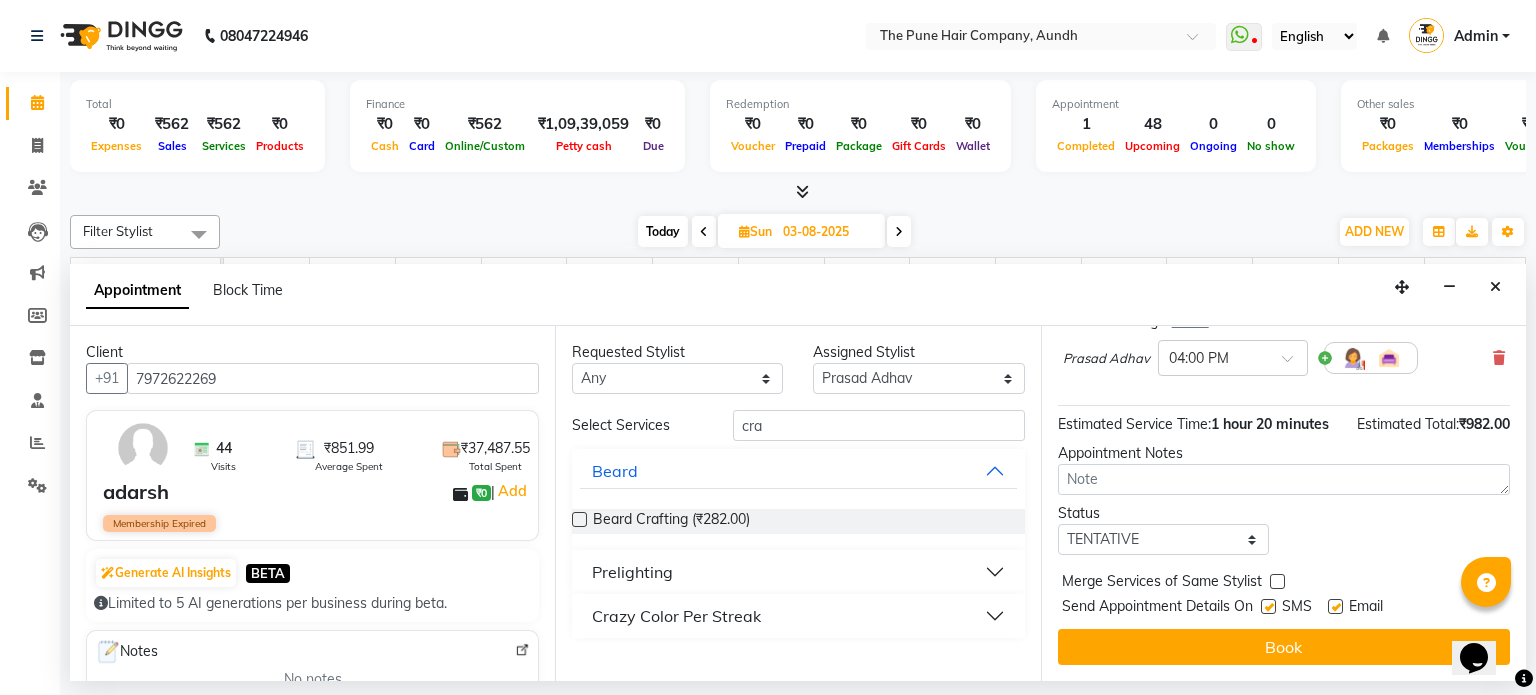 click on "Book" at bounding box center [1284, 647] 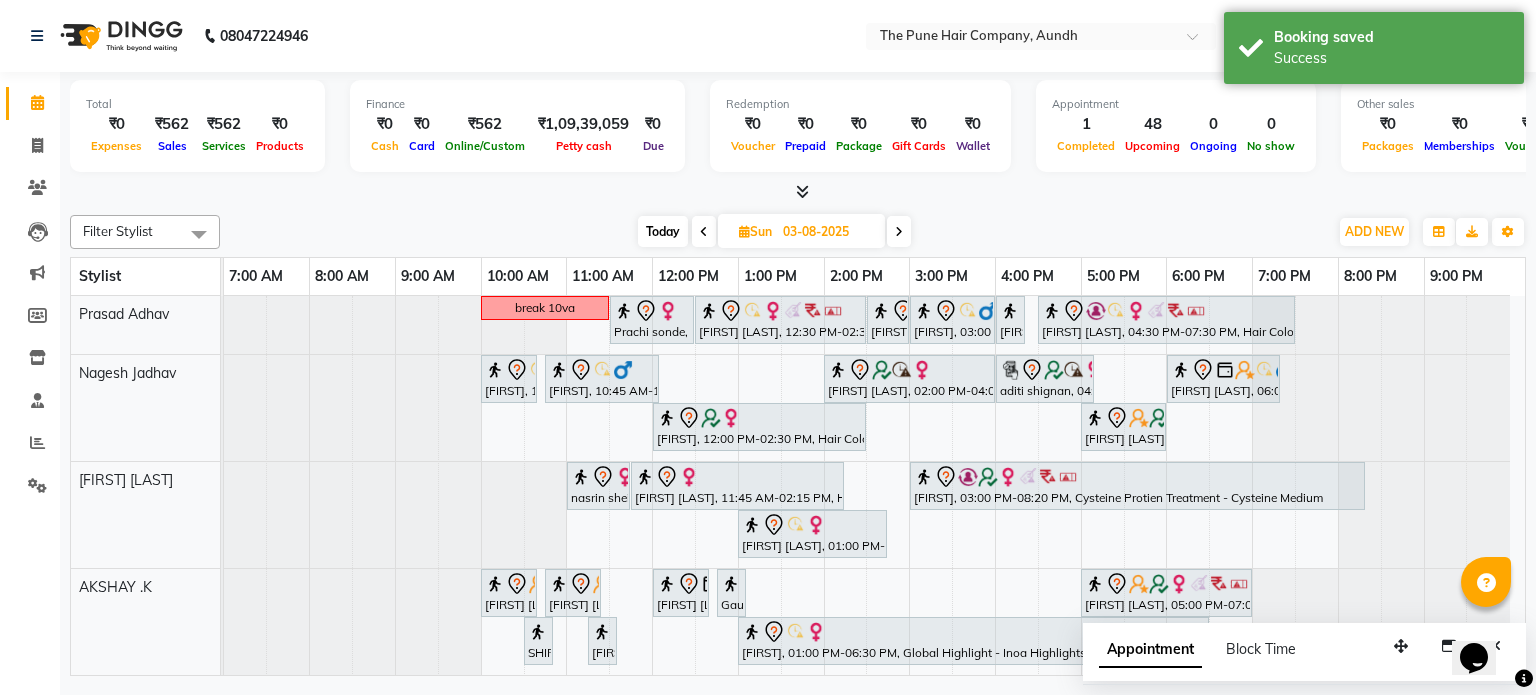 click on "Today" at bounding box center (663, 231) 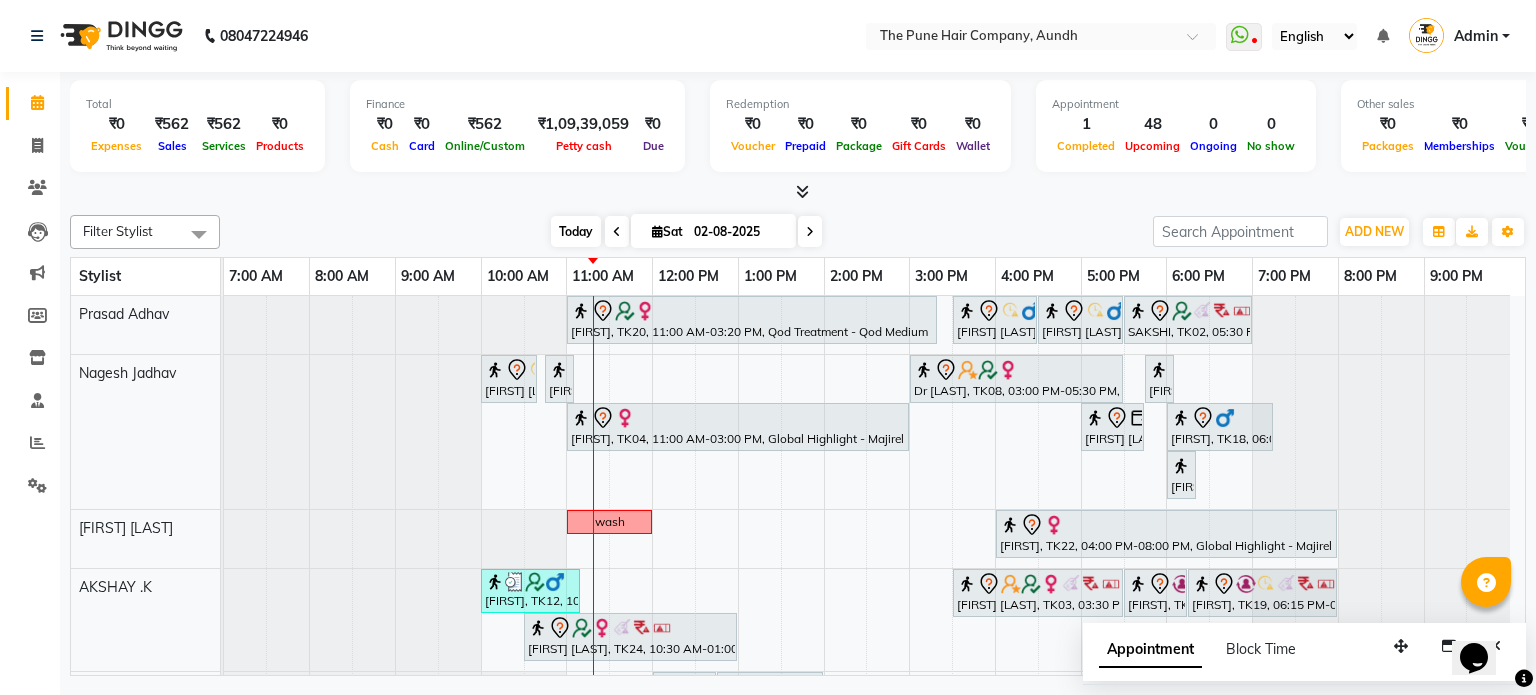 click on "Today" at bounding box center (576, 231) 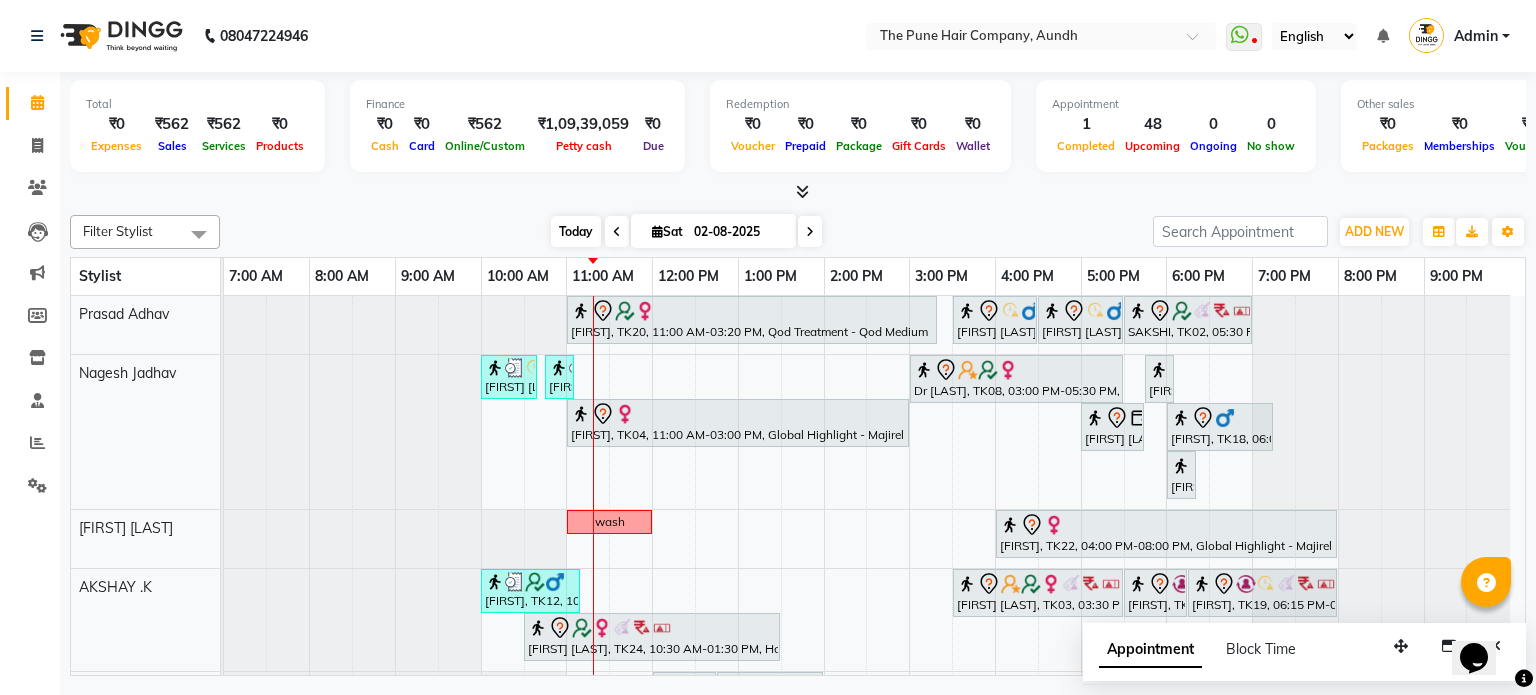 click on "Today" at bounding box center (576, 231) 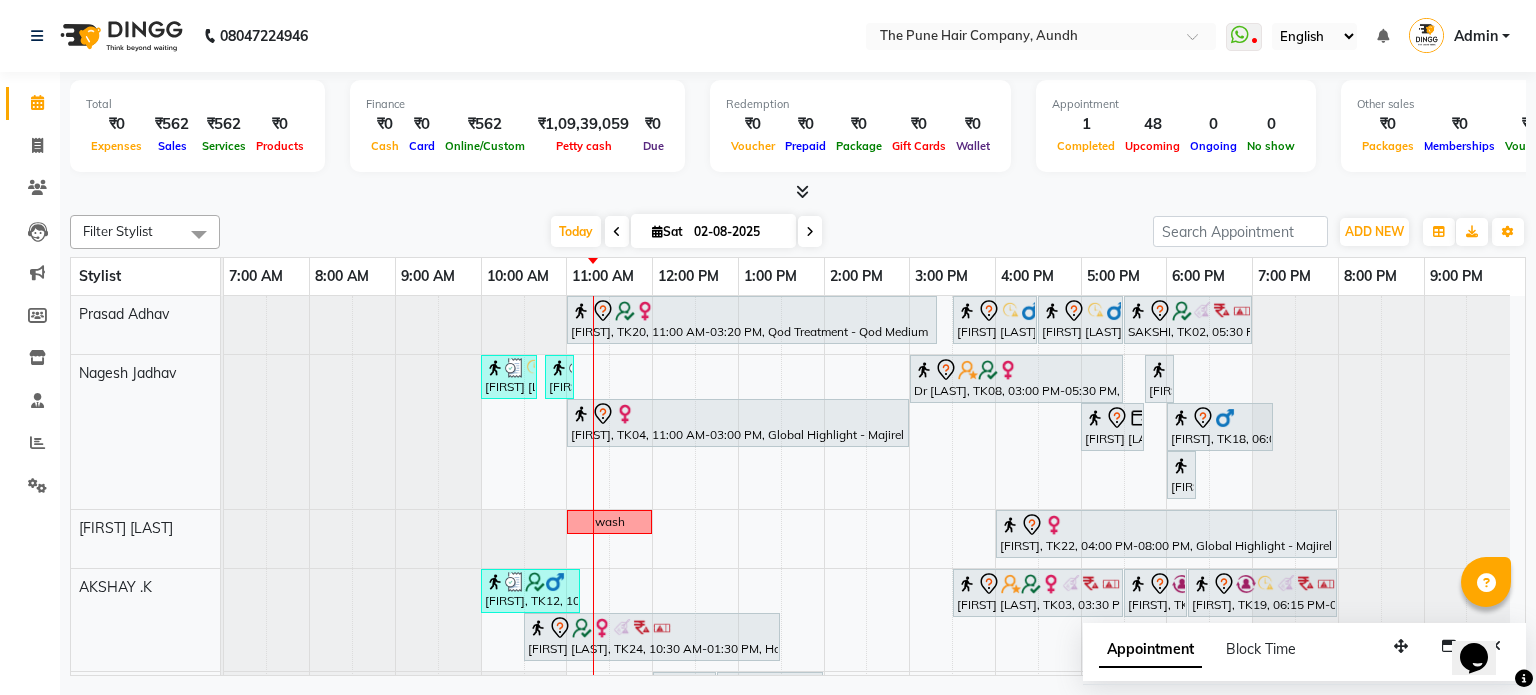scroll, scrollTop: 153, scrollLeft: 0, axis: vertical 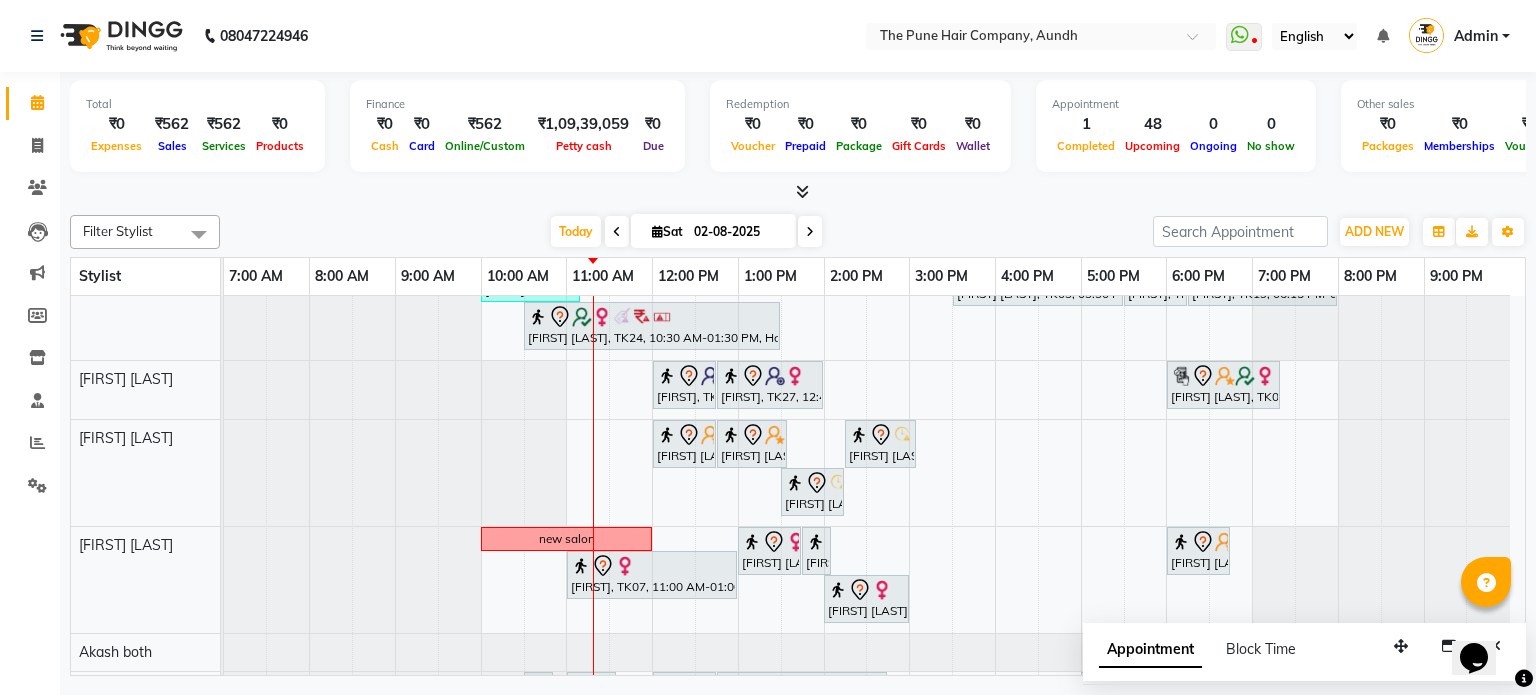 click at bounding box center [810, 231] 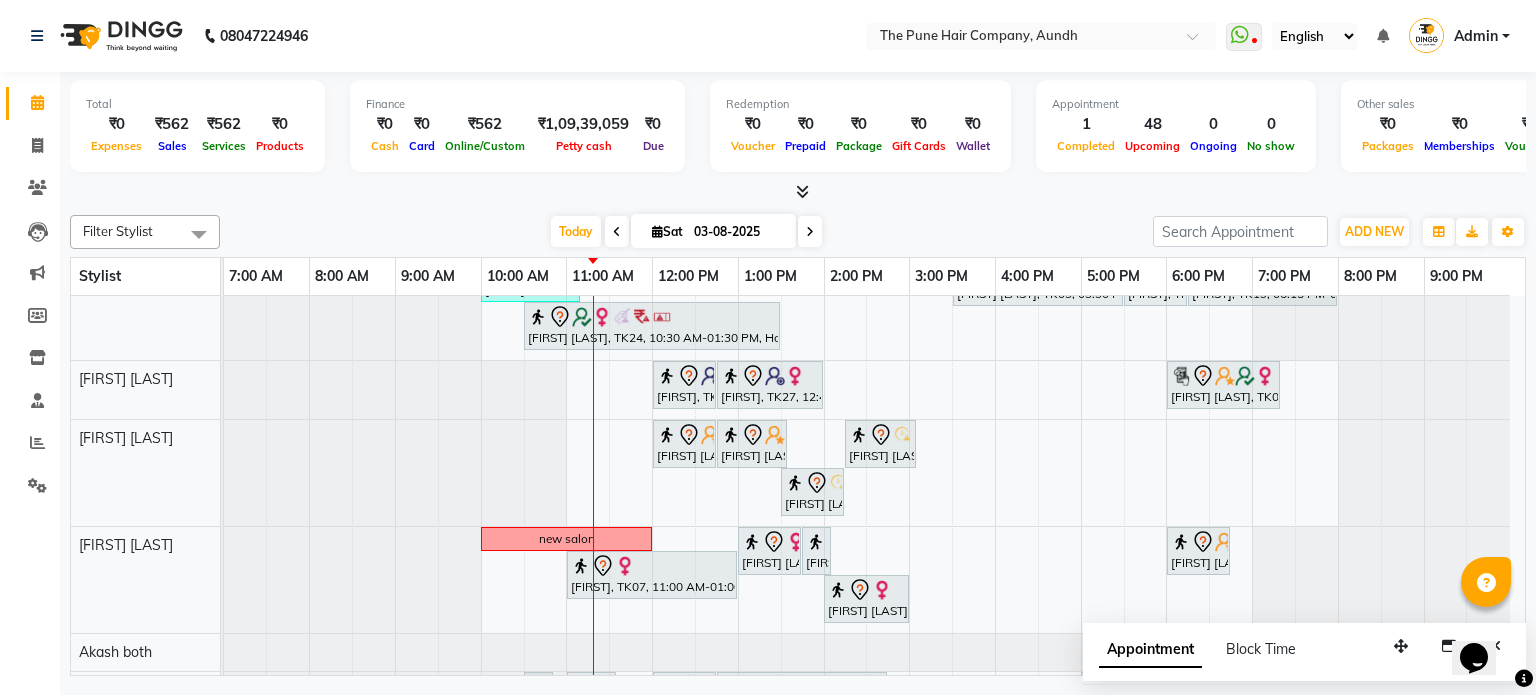 scroll, scrollTop: 148, scrollLeft: 0, axis: vertical 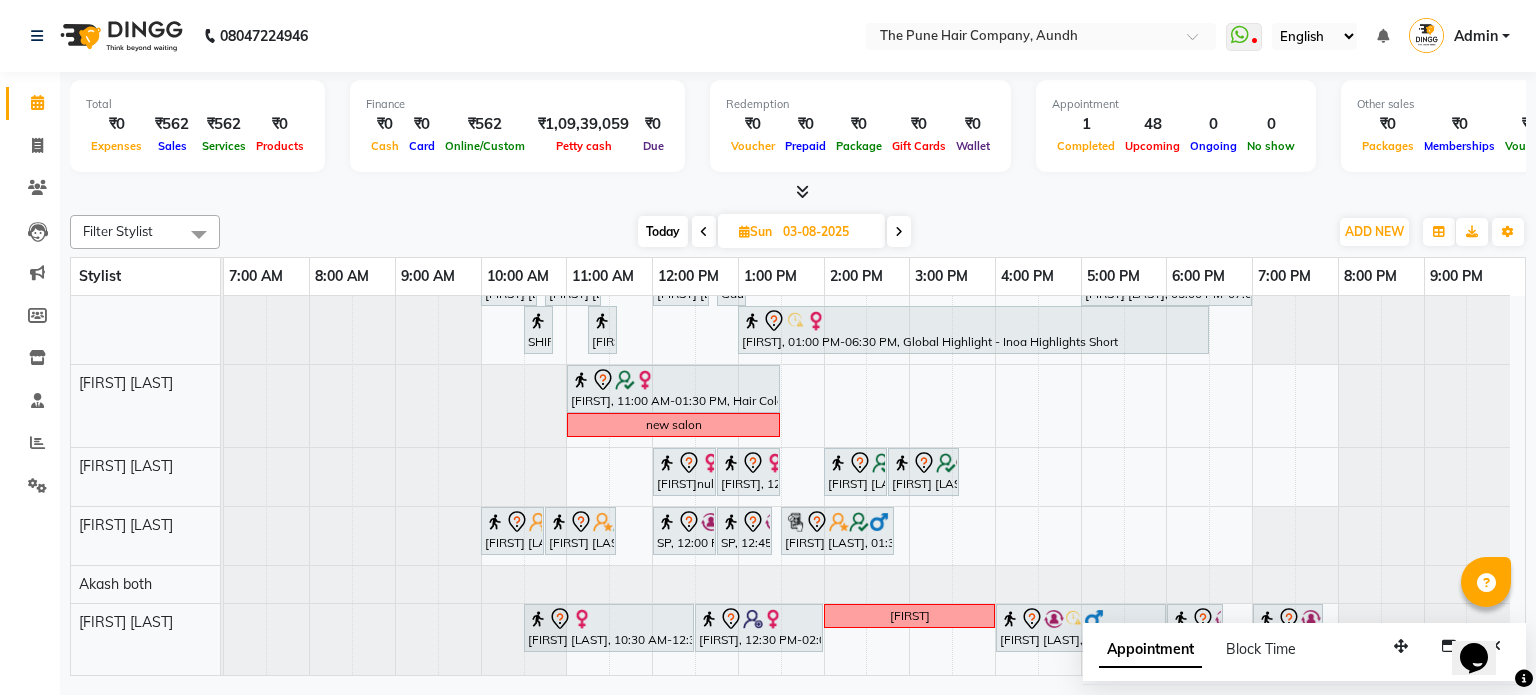 click on "Today" at bounding box center [663, 231] 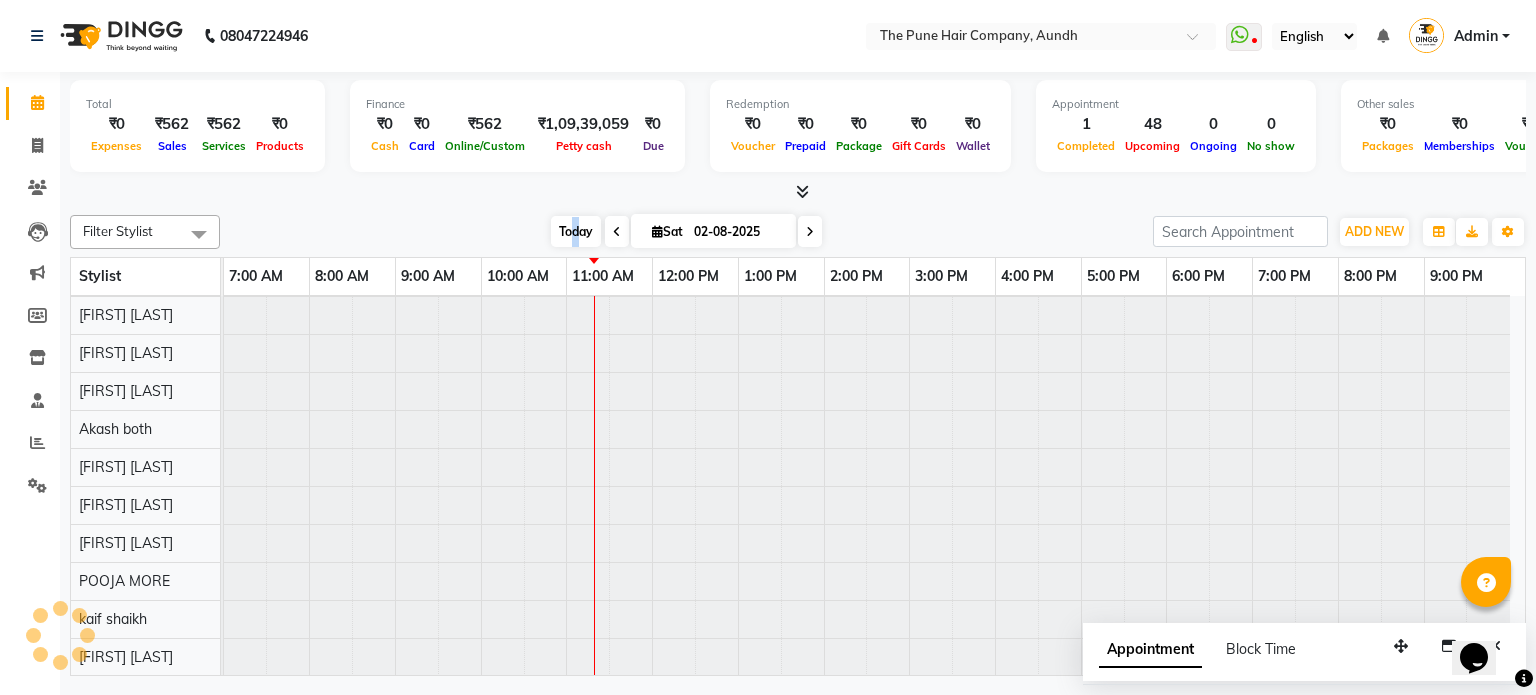 scroll, scrollTop: 148, scrollLeft: 0, axis: vertical 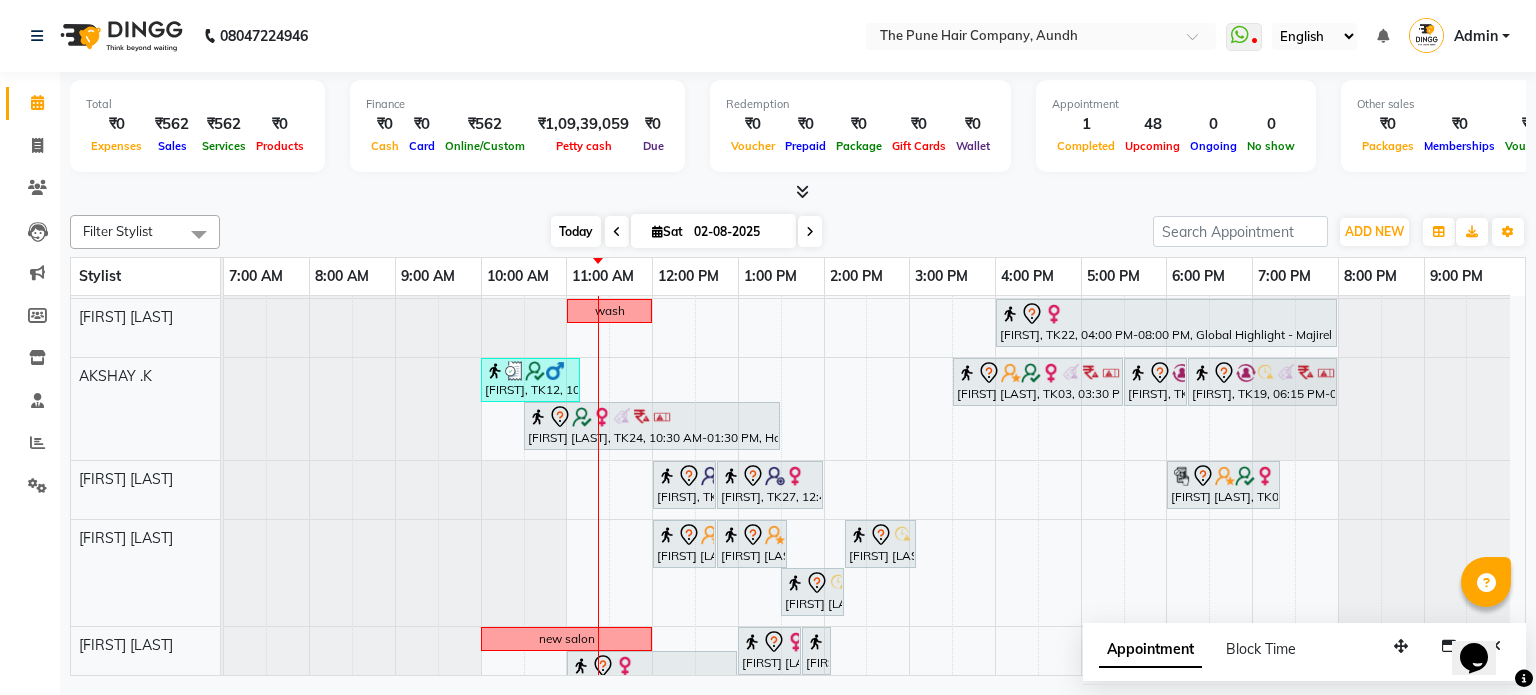 click on "Today" at bounding box center [576, 231] 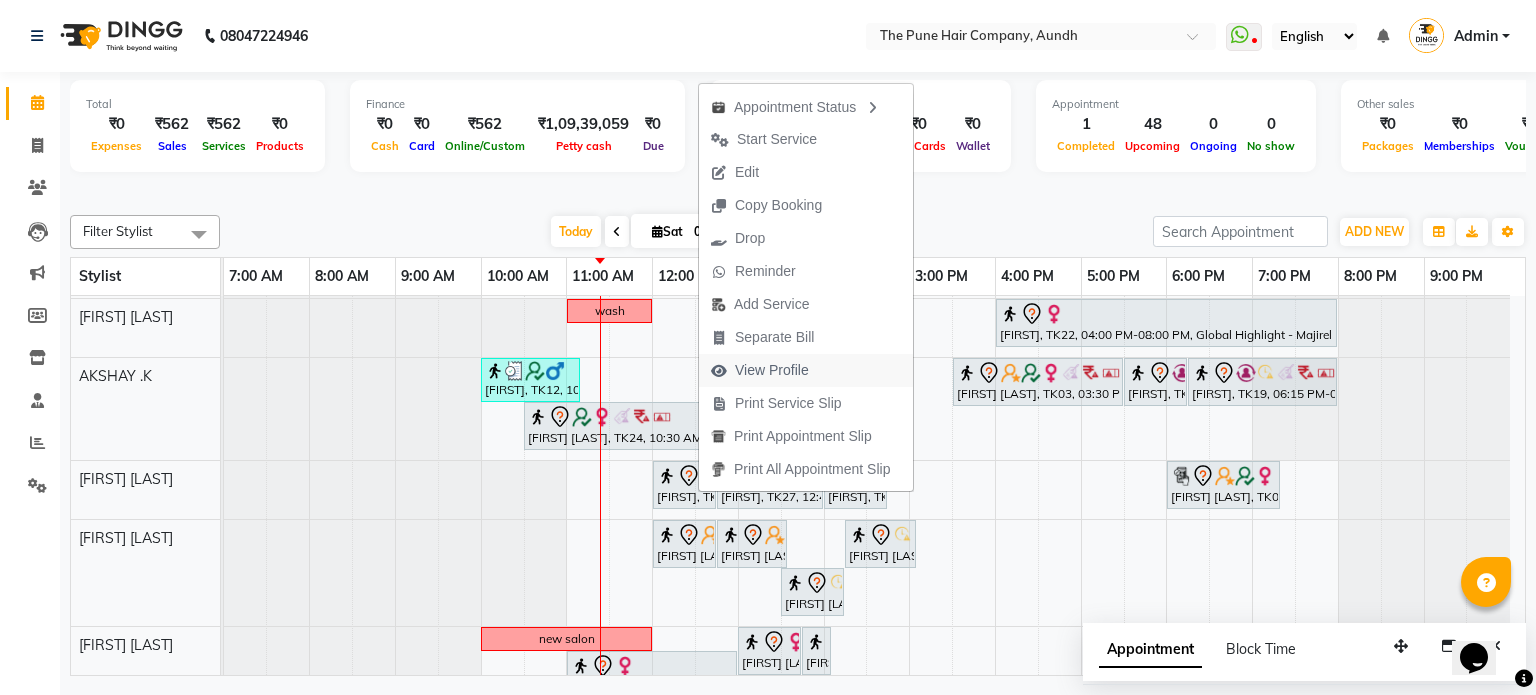 click on "View Profile" at bounding box center [772, 370] 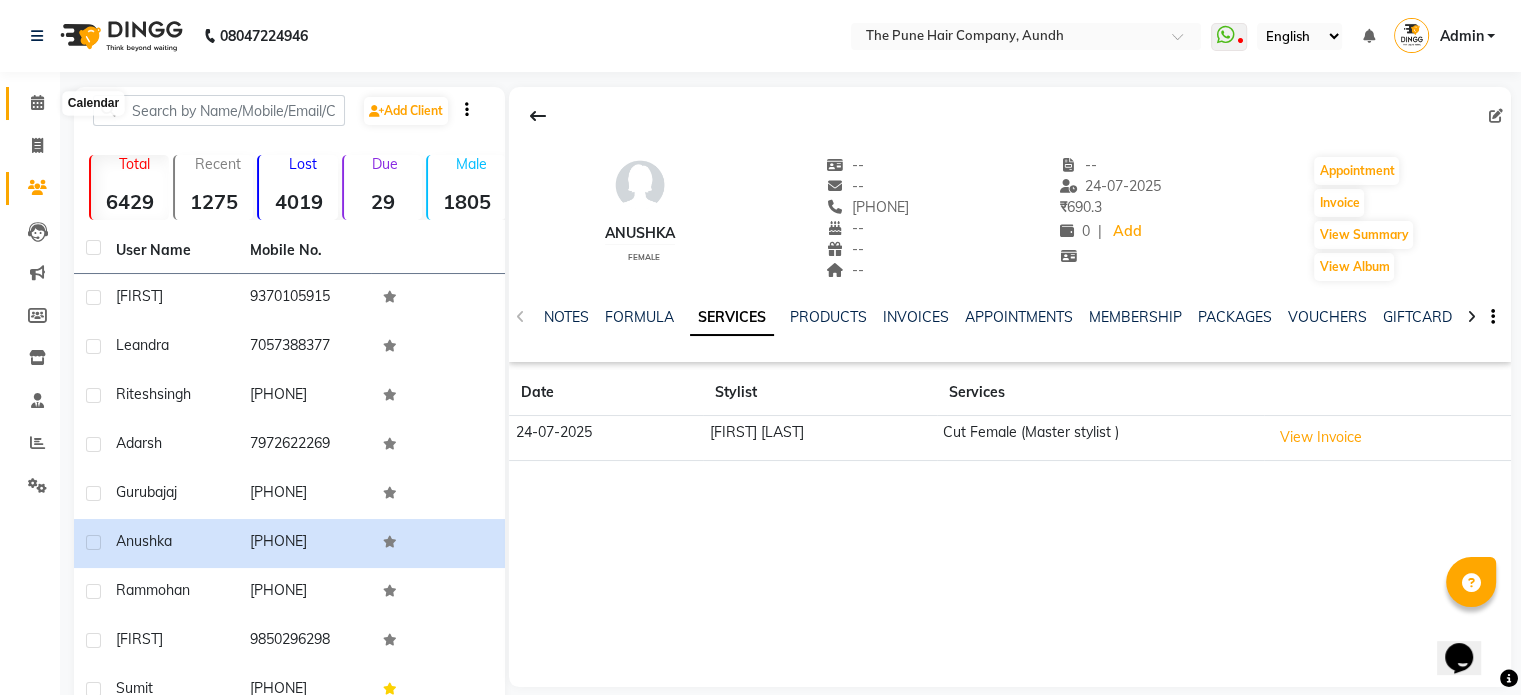 click 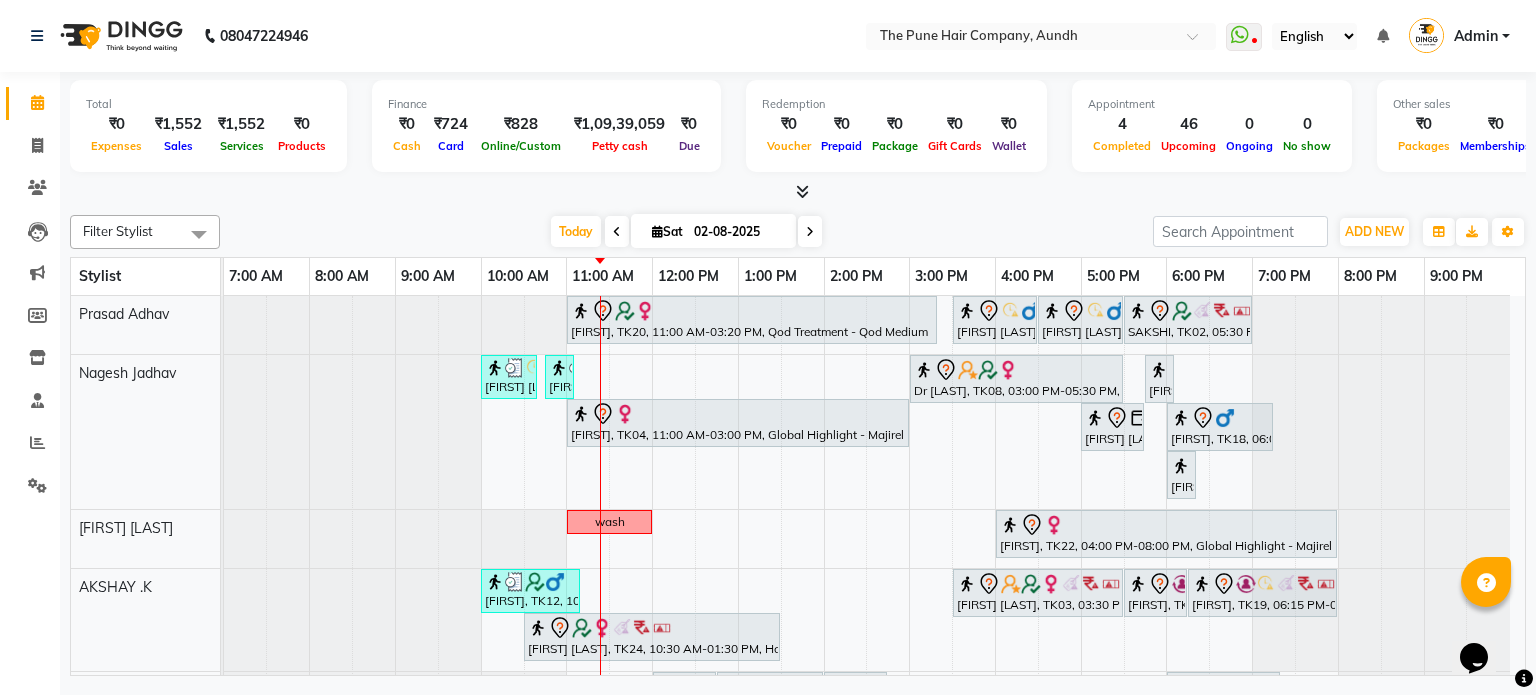 scroll, scrollTop: 101, scrollLeft: 0, axis: vertical 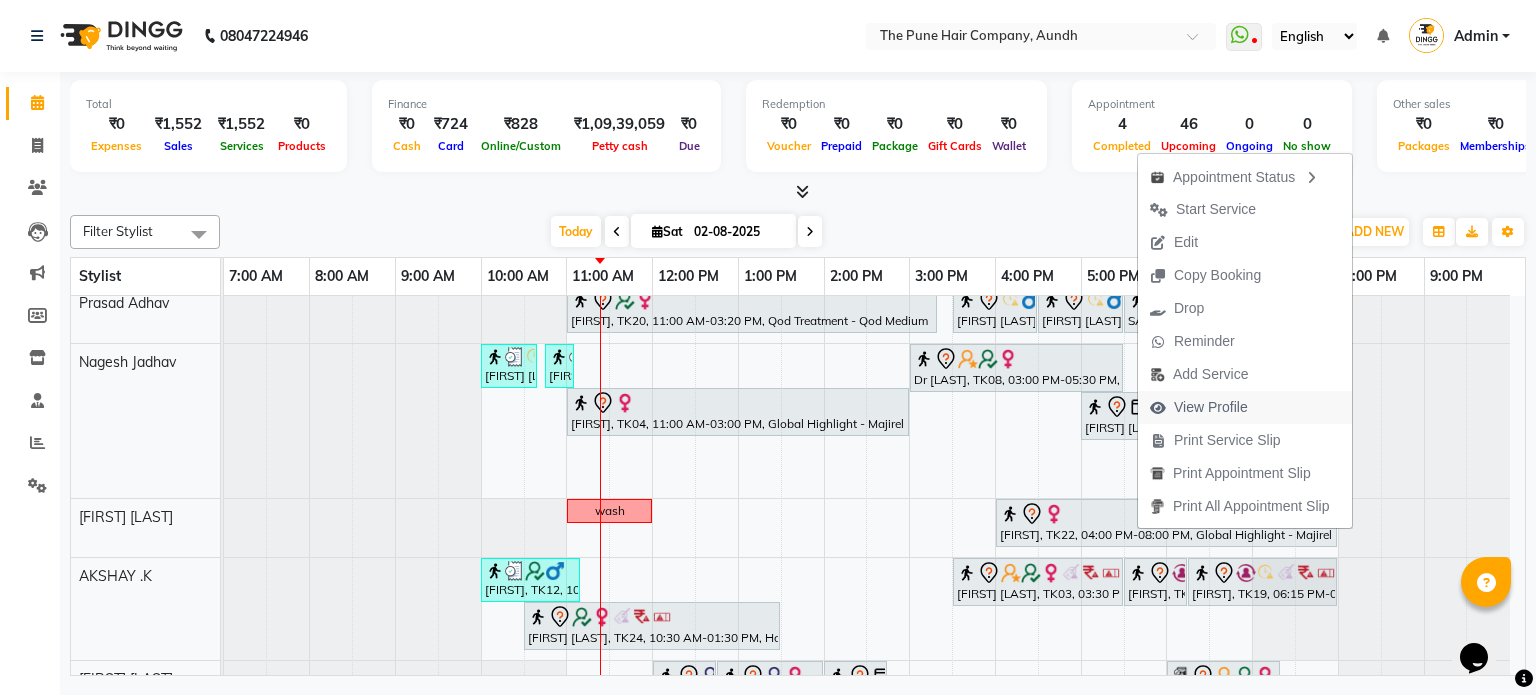 click on "View Profile" at bounding box center [1211, 407] 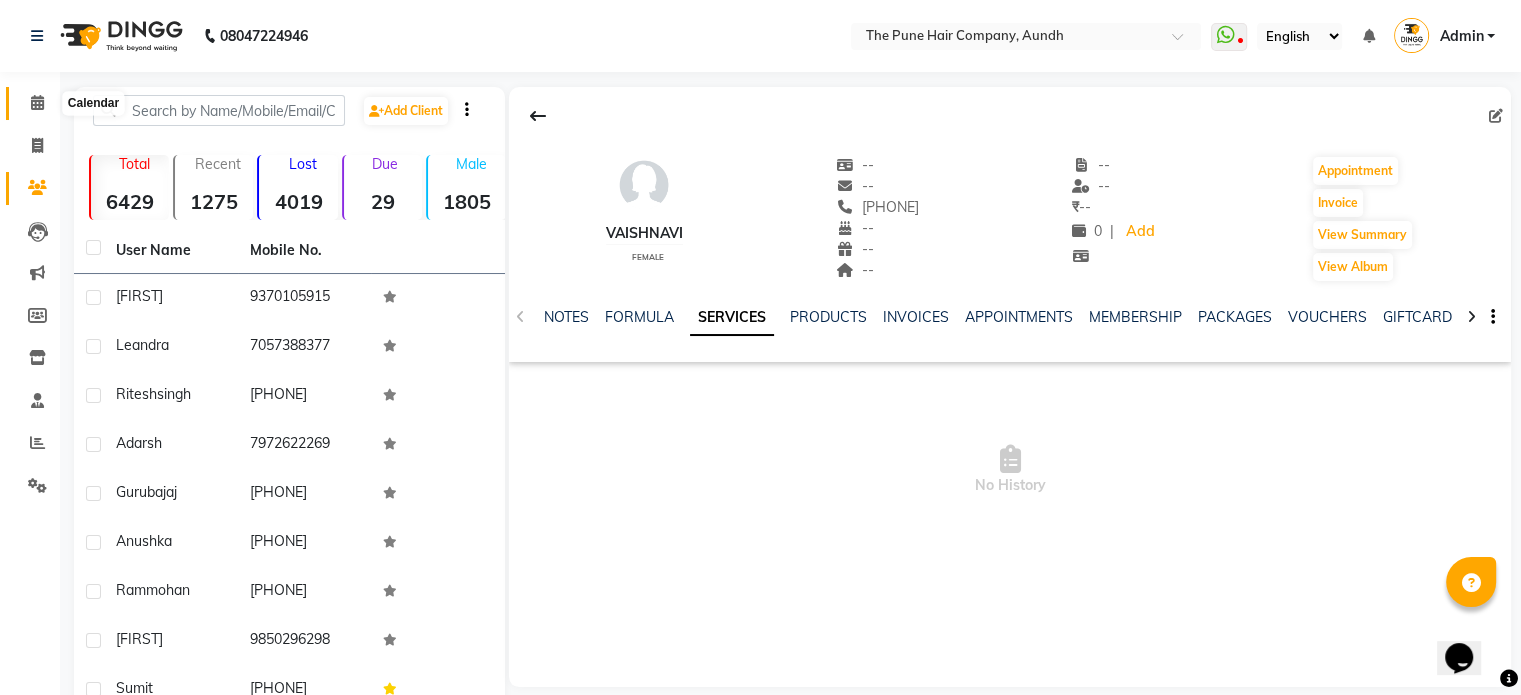 click 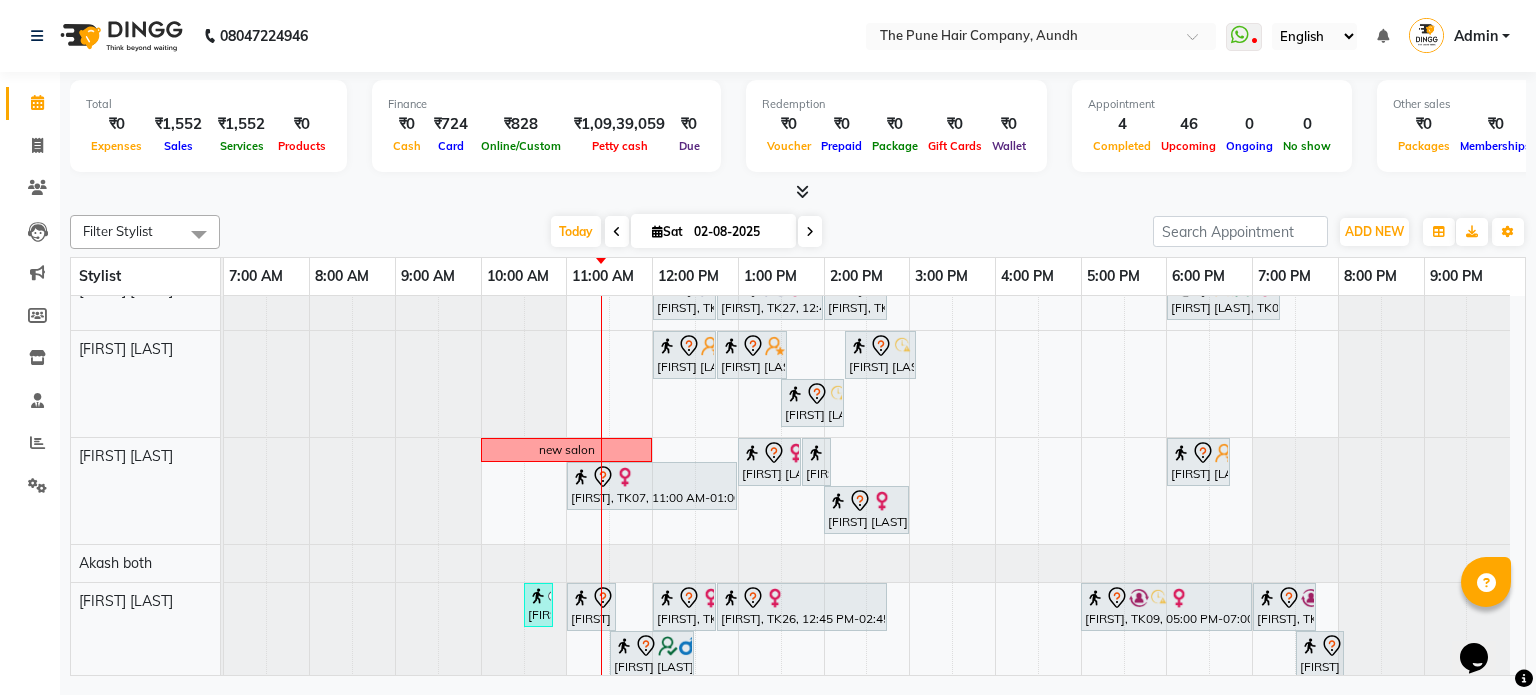 click at bounding box center [810, 231] 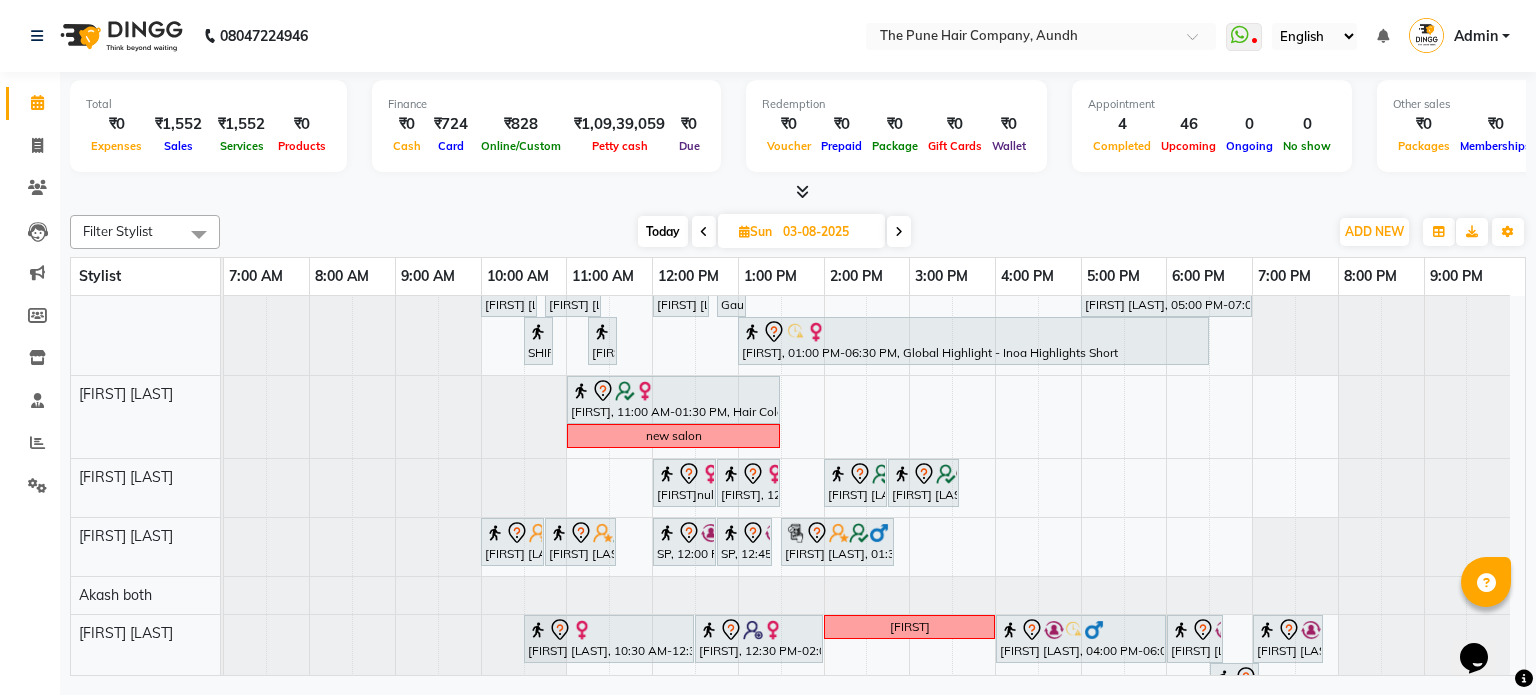 click at bounding box center (899, 231) 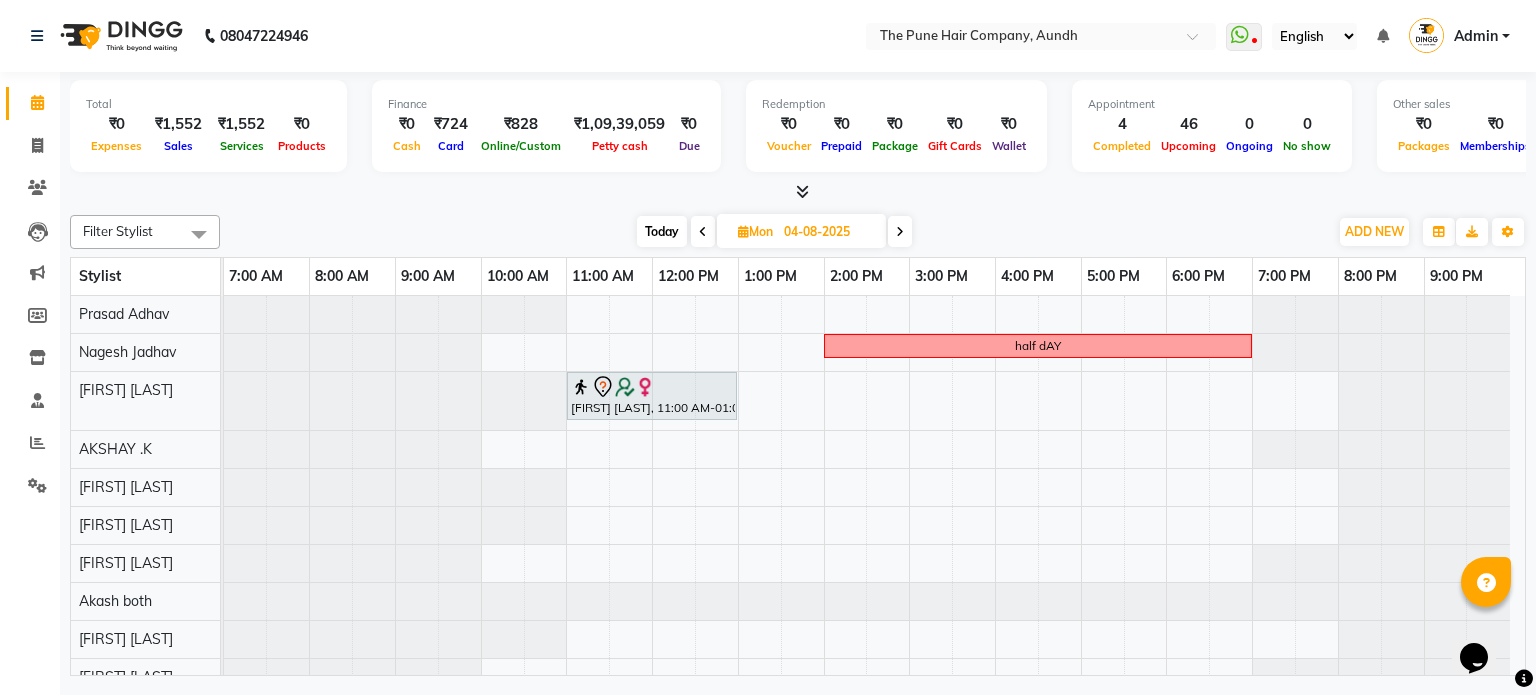 click at bounding box center (900, 232) 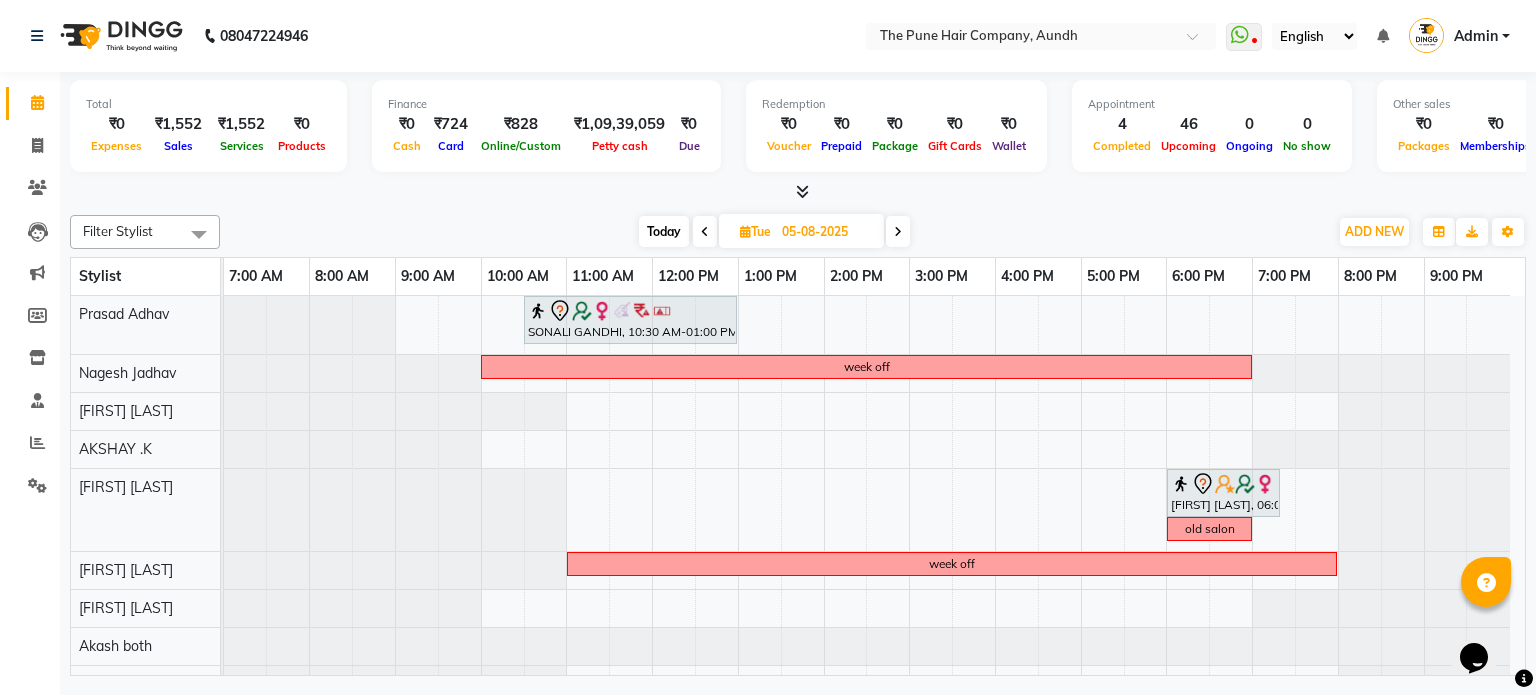 click at bounding box center [898, 232] 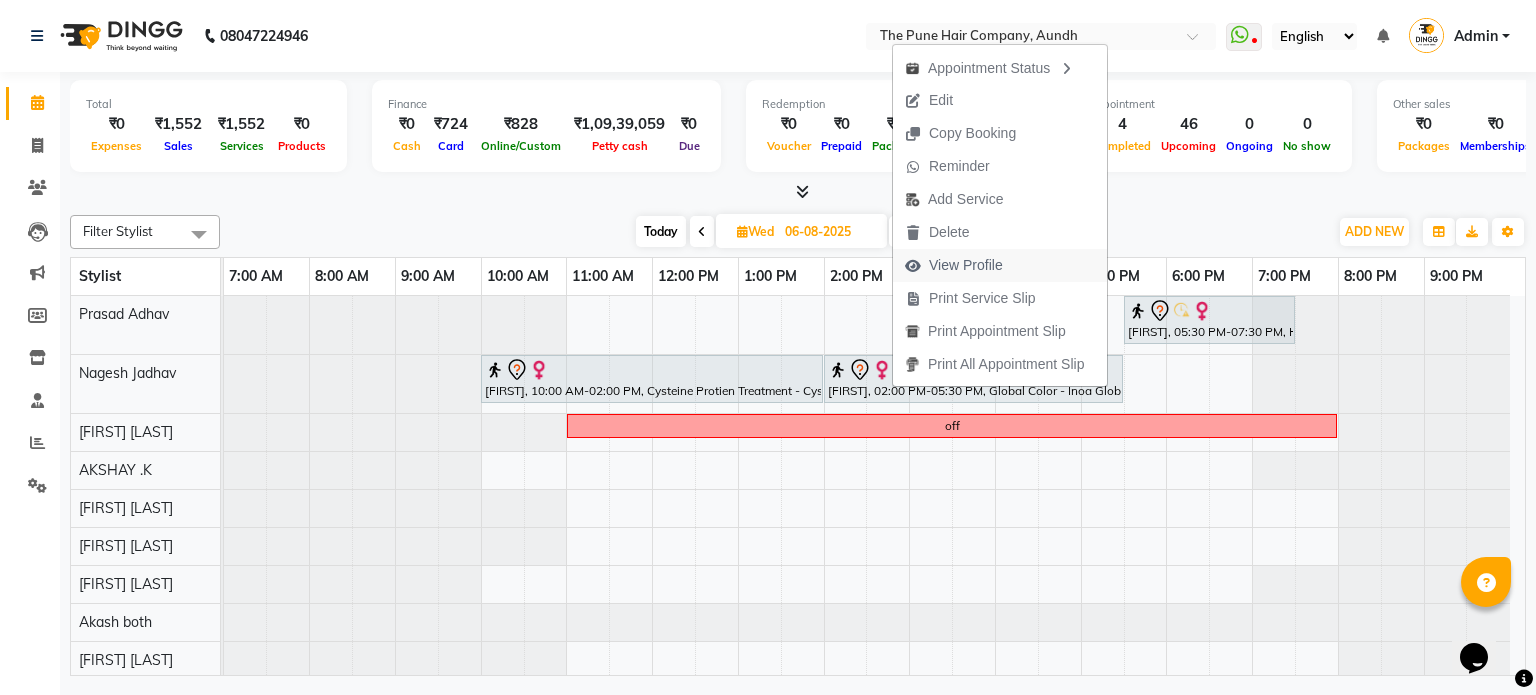 click on "View Profile" at bounding box center [966, 265] 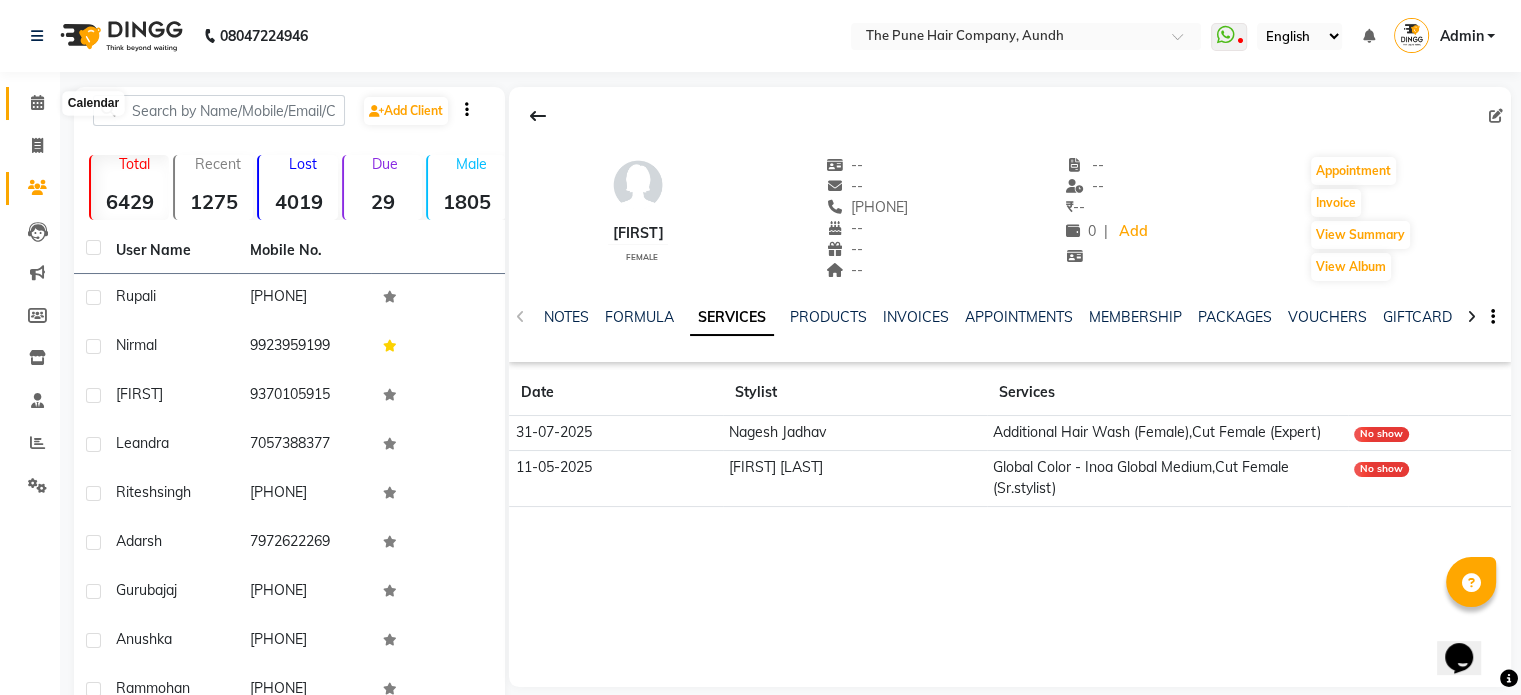 click 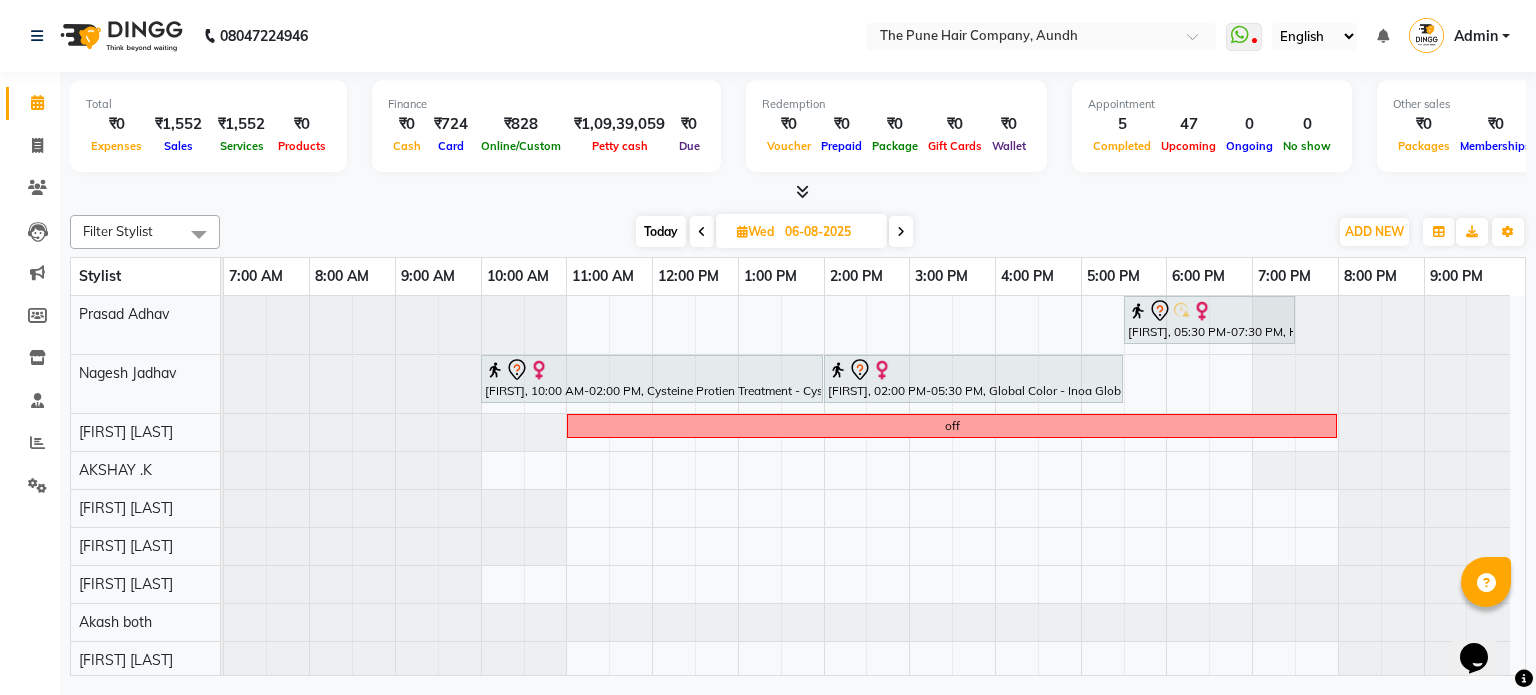 click at bounding box center (901, 232) 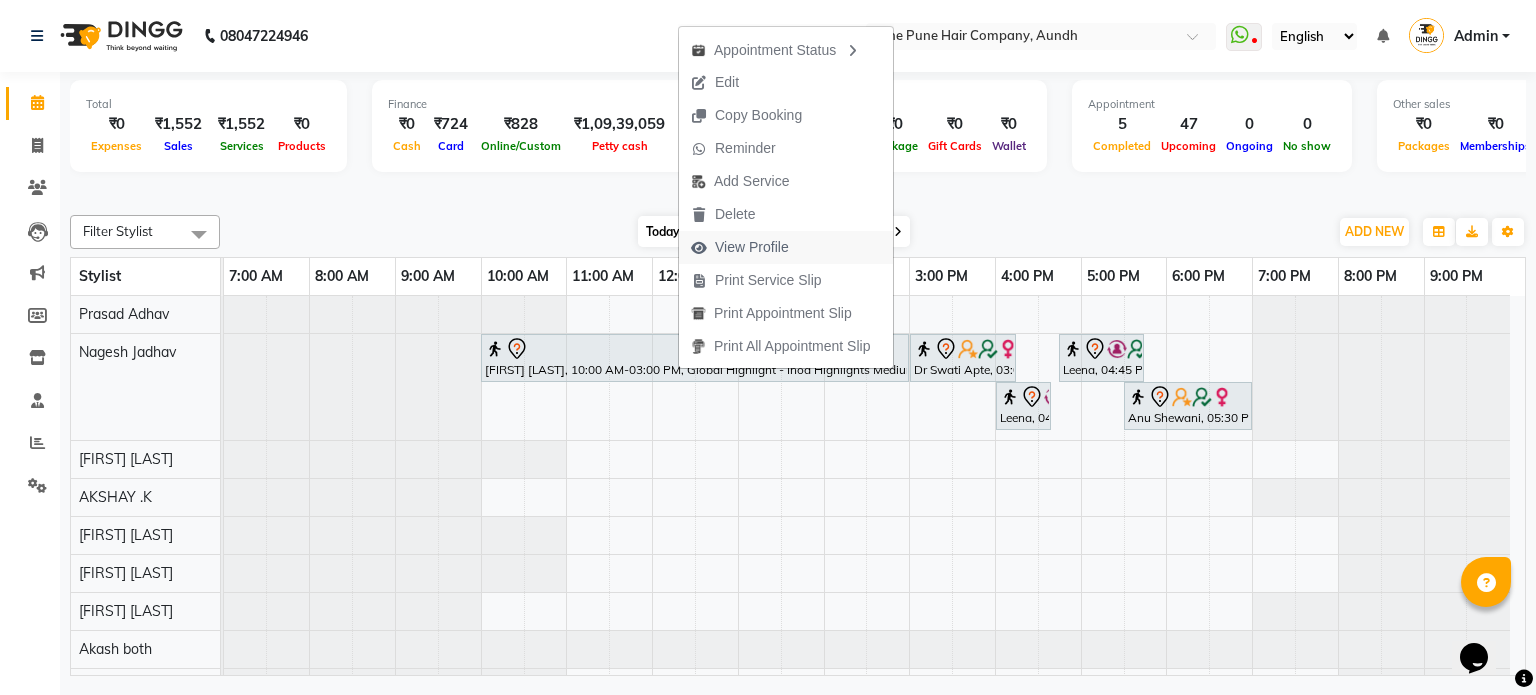 click on "View Profile" at bounding box center (752, 247) 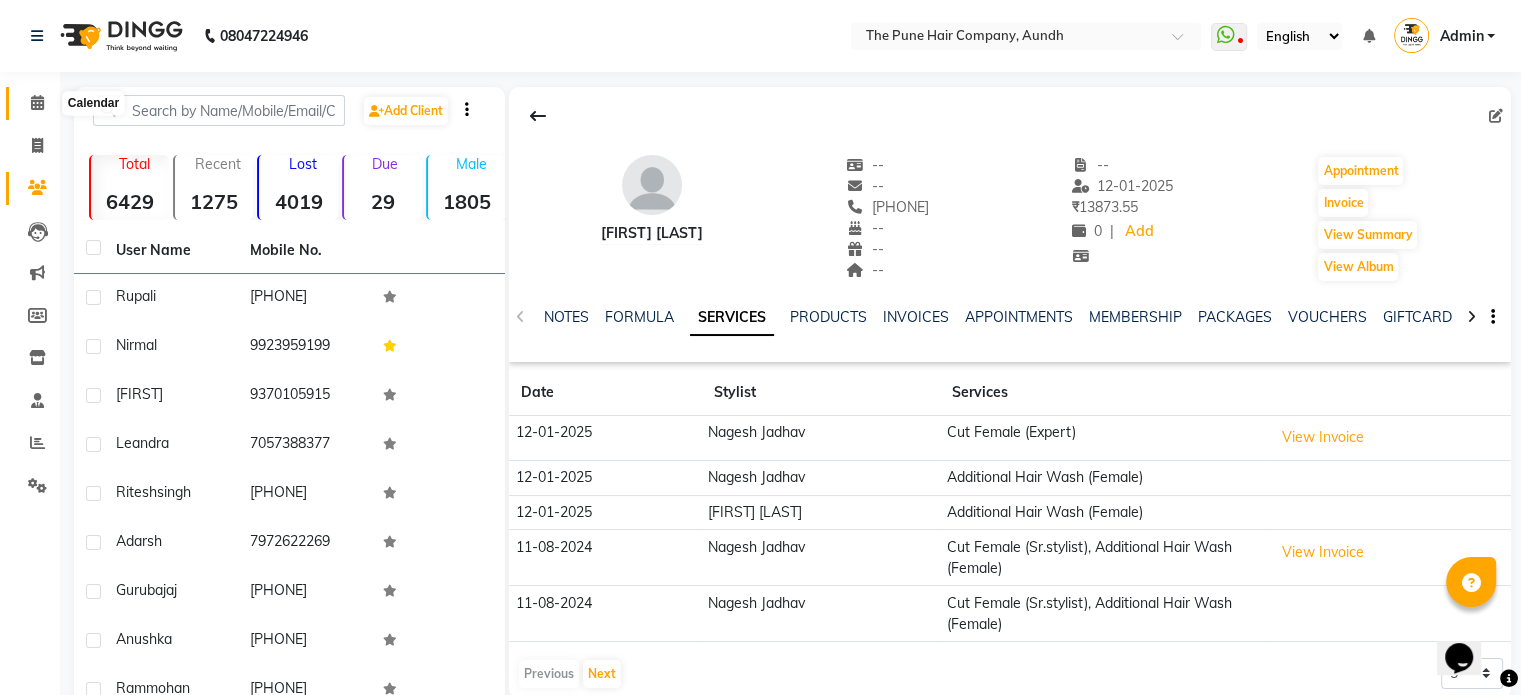 click 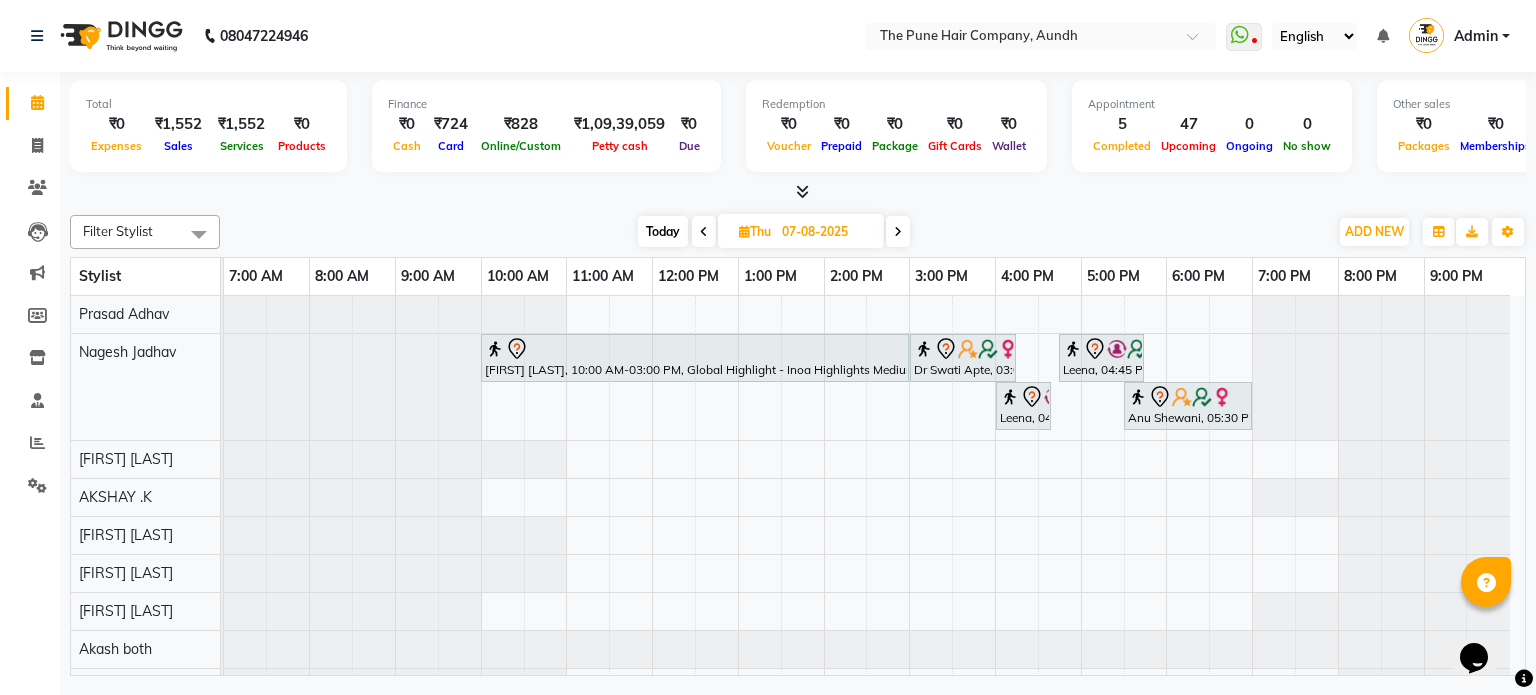 click at bounding box center (898, 231) 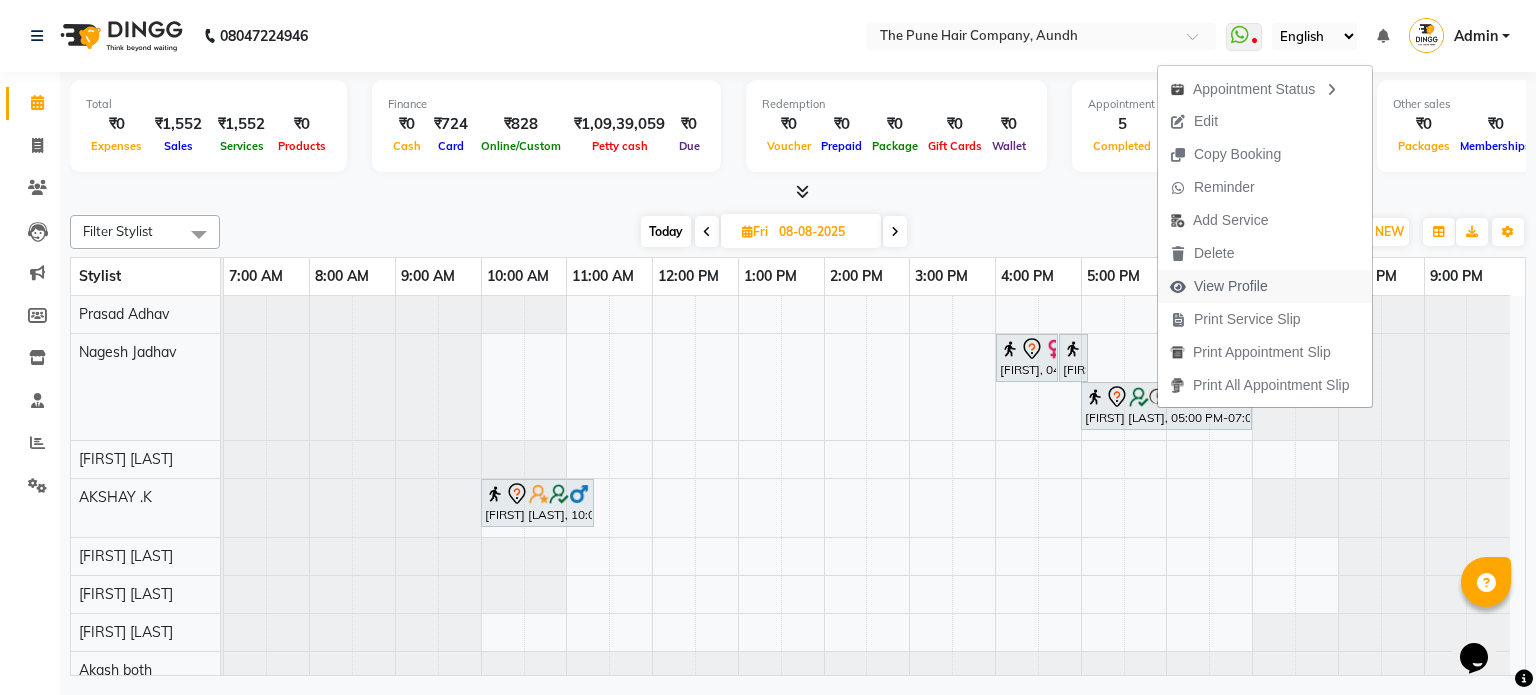 click on "View Profile" at bounding box center [1231, 286] 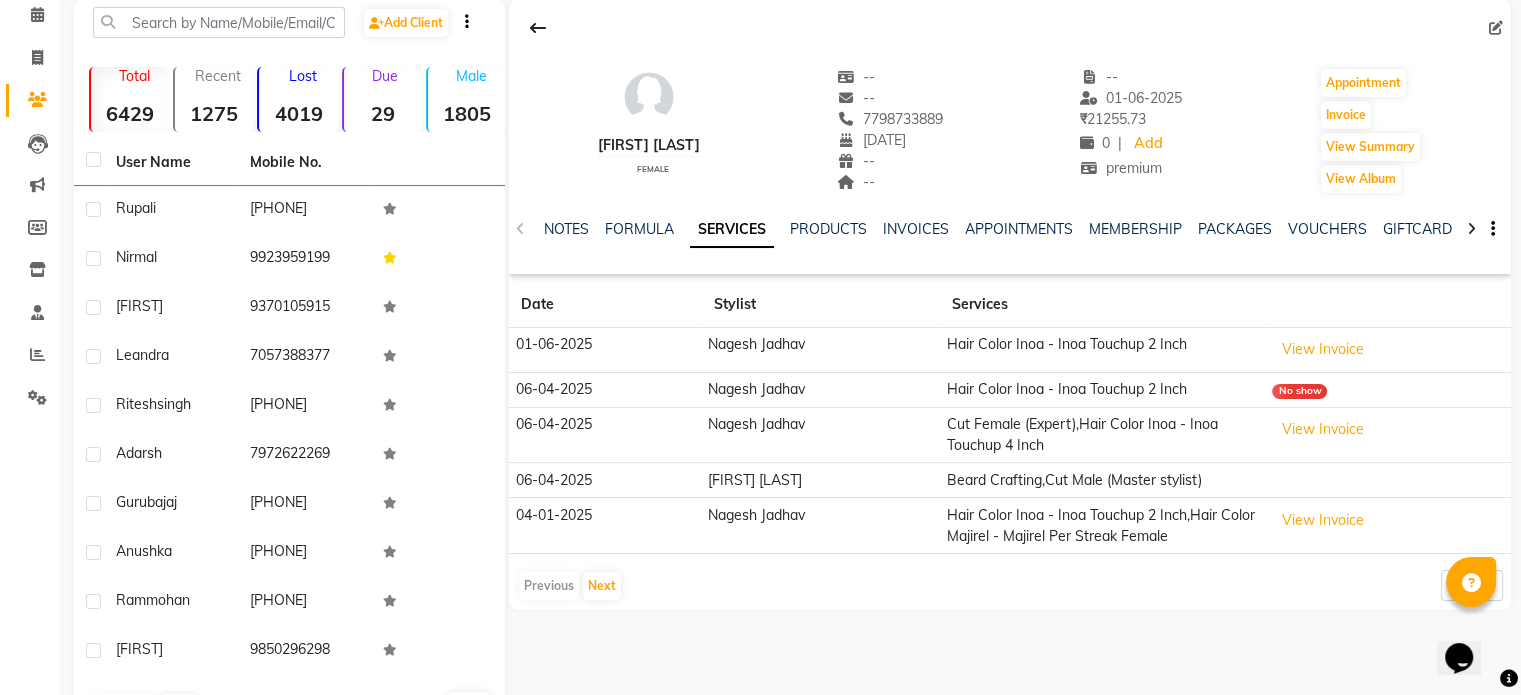 scroll, scrollTop: 154, scrollLeft: 0, axis: vertical 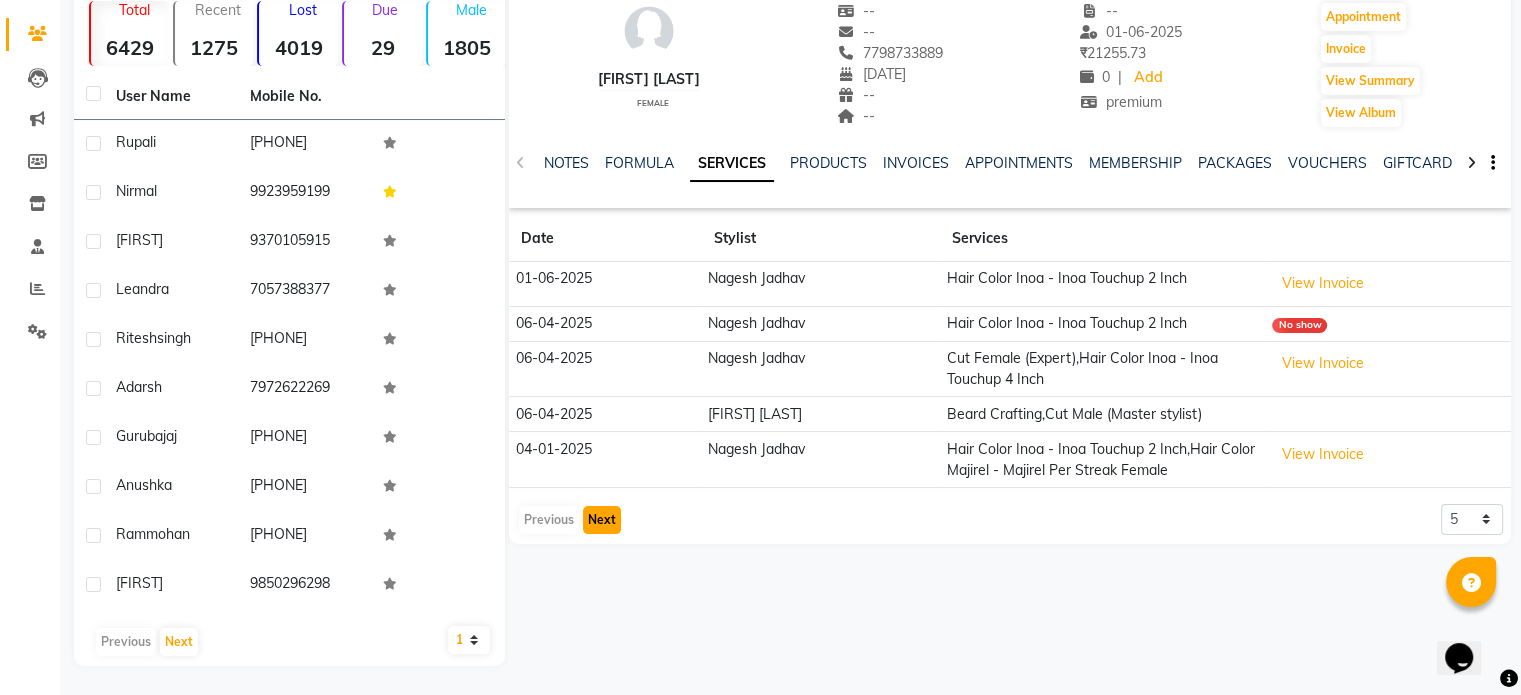click on "Next" 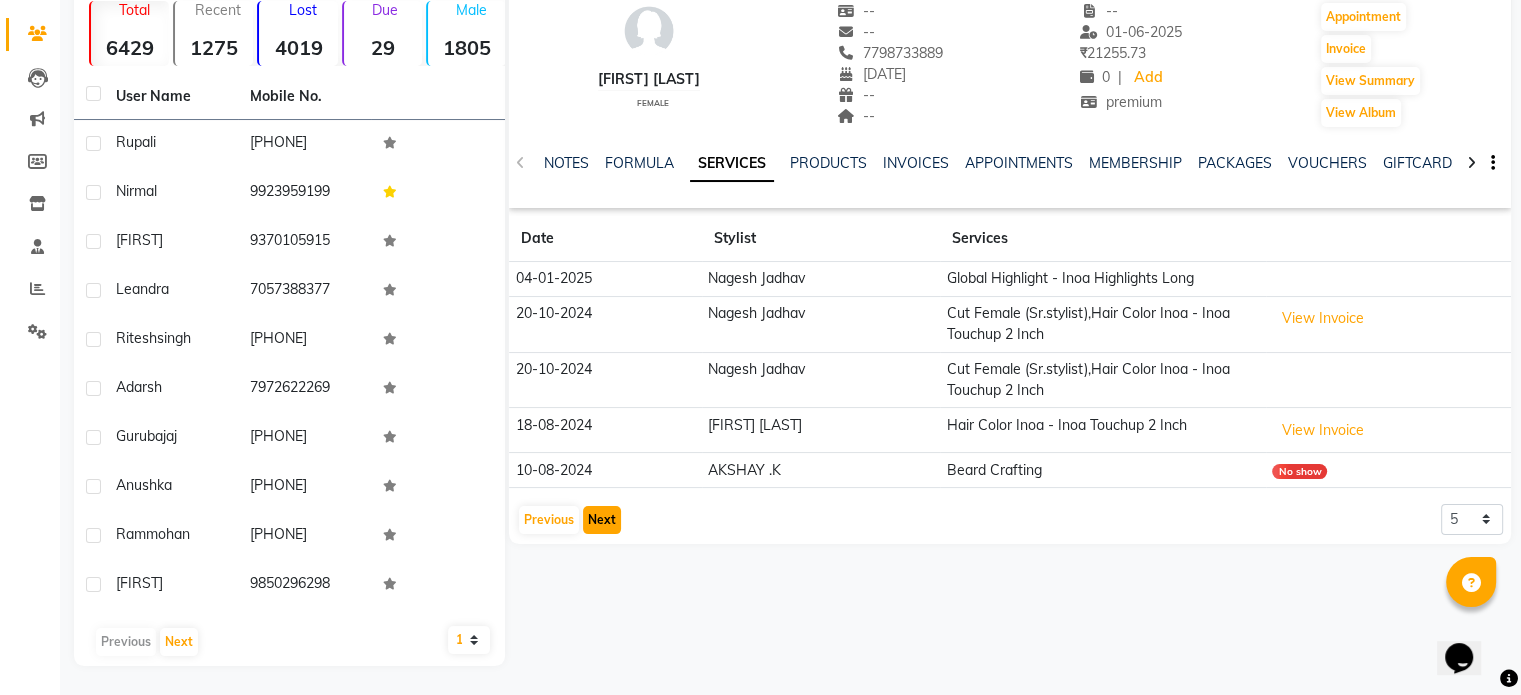 click on "Next" 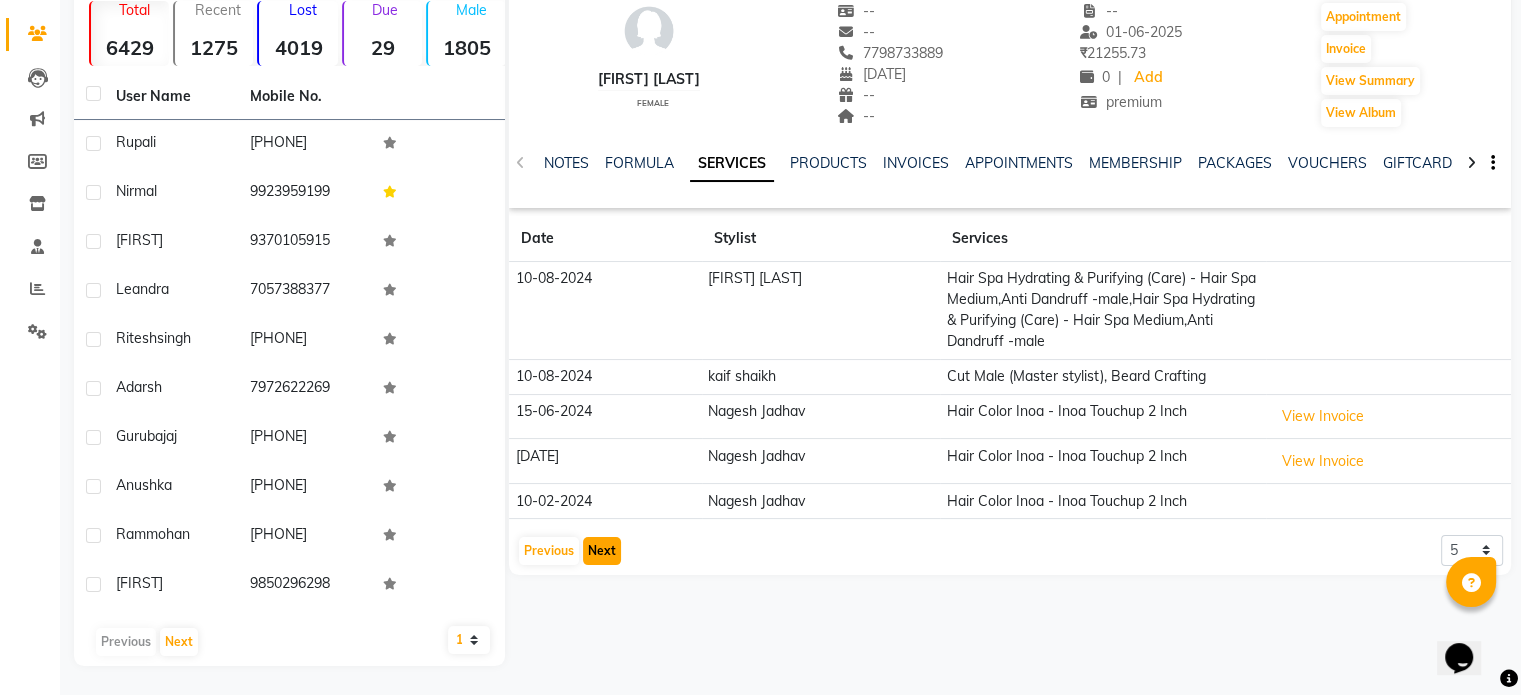 click on "Next" 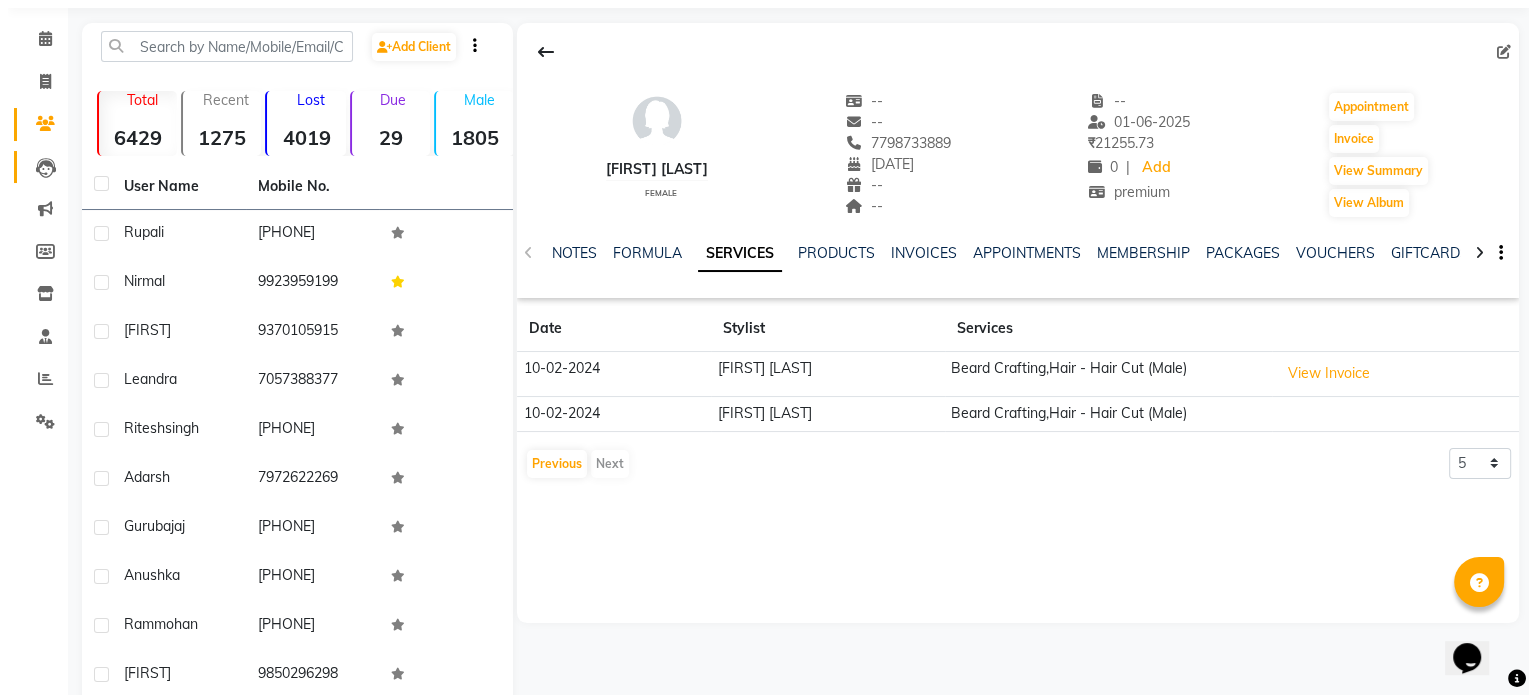 scroll, scrollTop: 0, scrollLeft: 0, axis: both 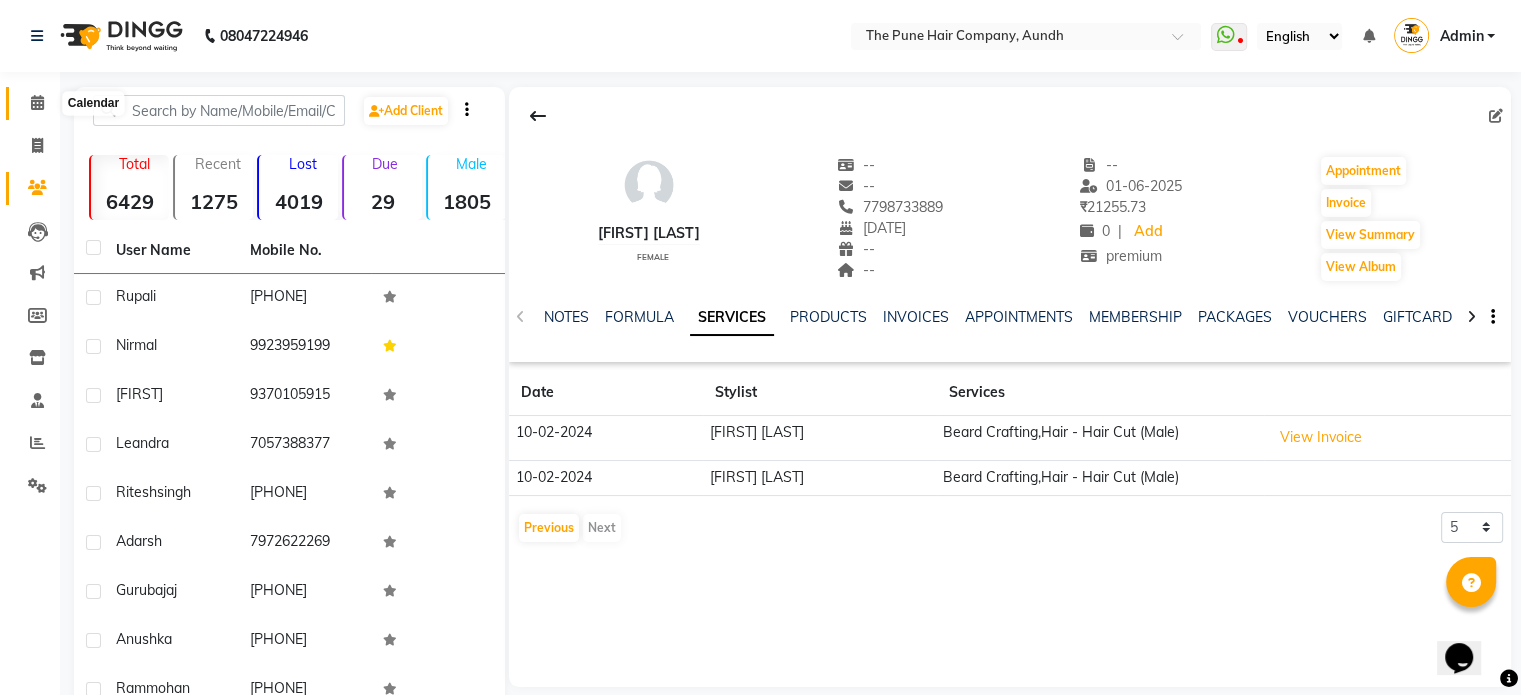 click 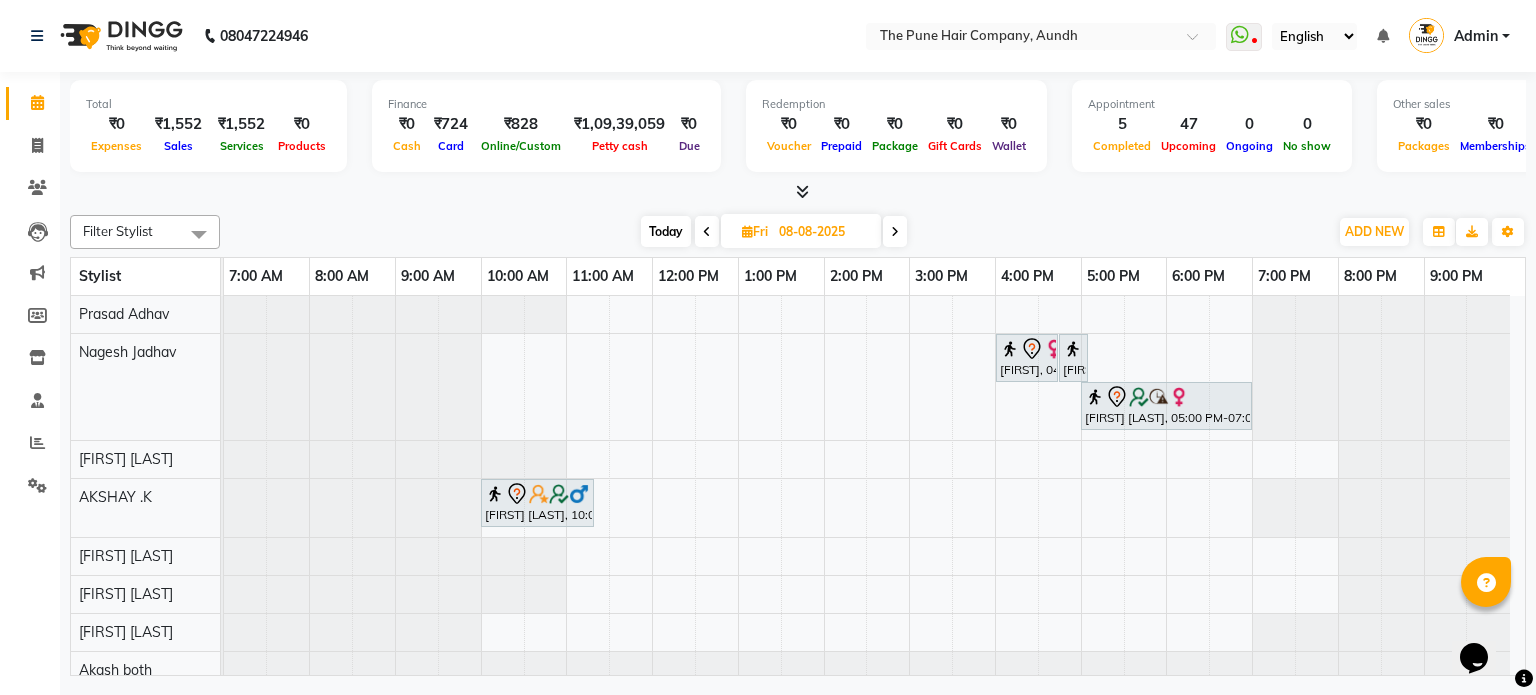 click at bounding box center [895, 231] 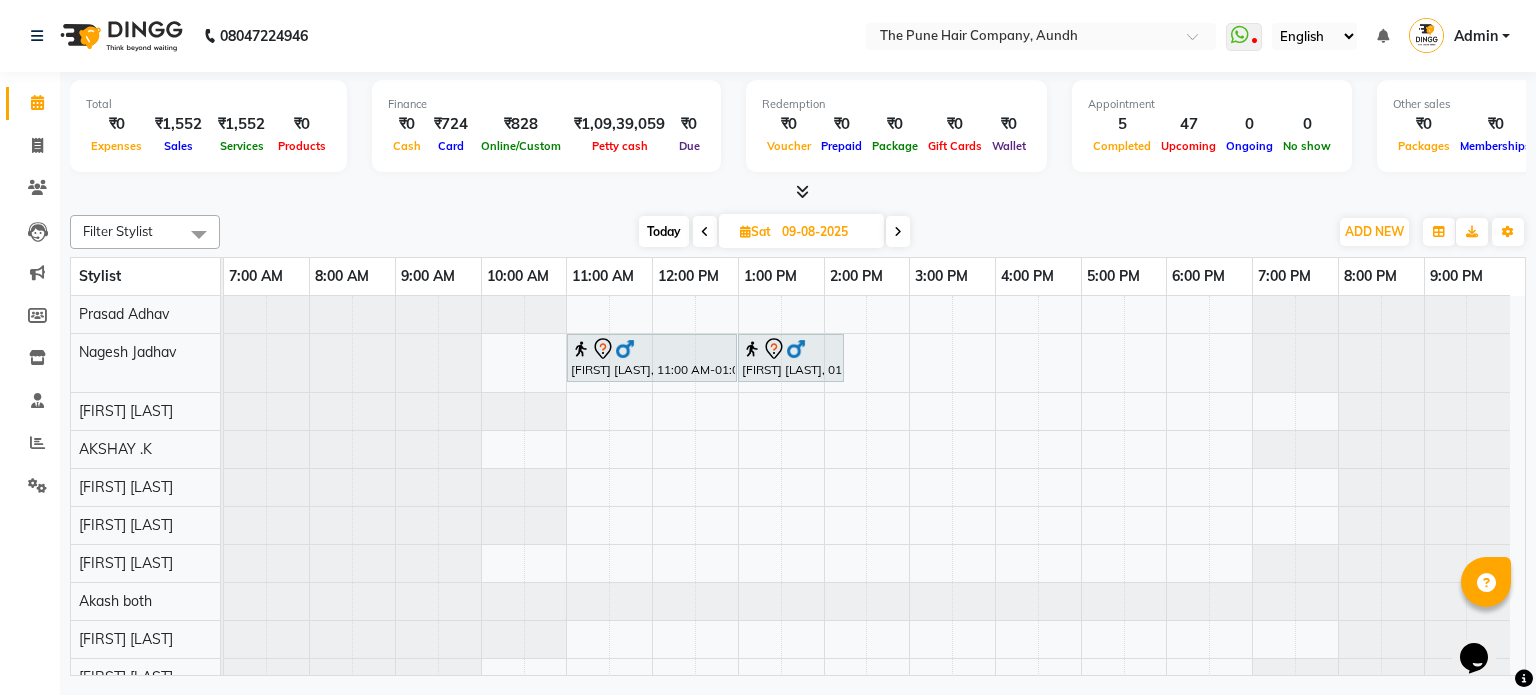 click at bounding box center (898, 232) 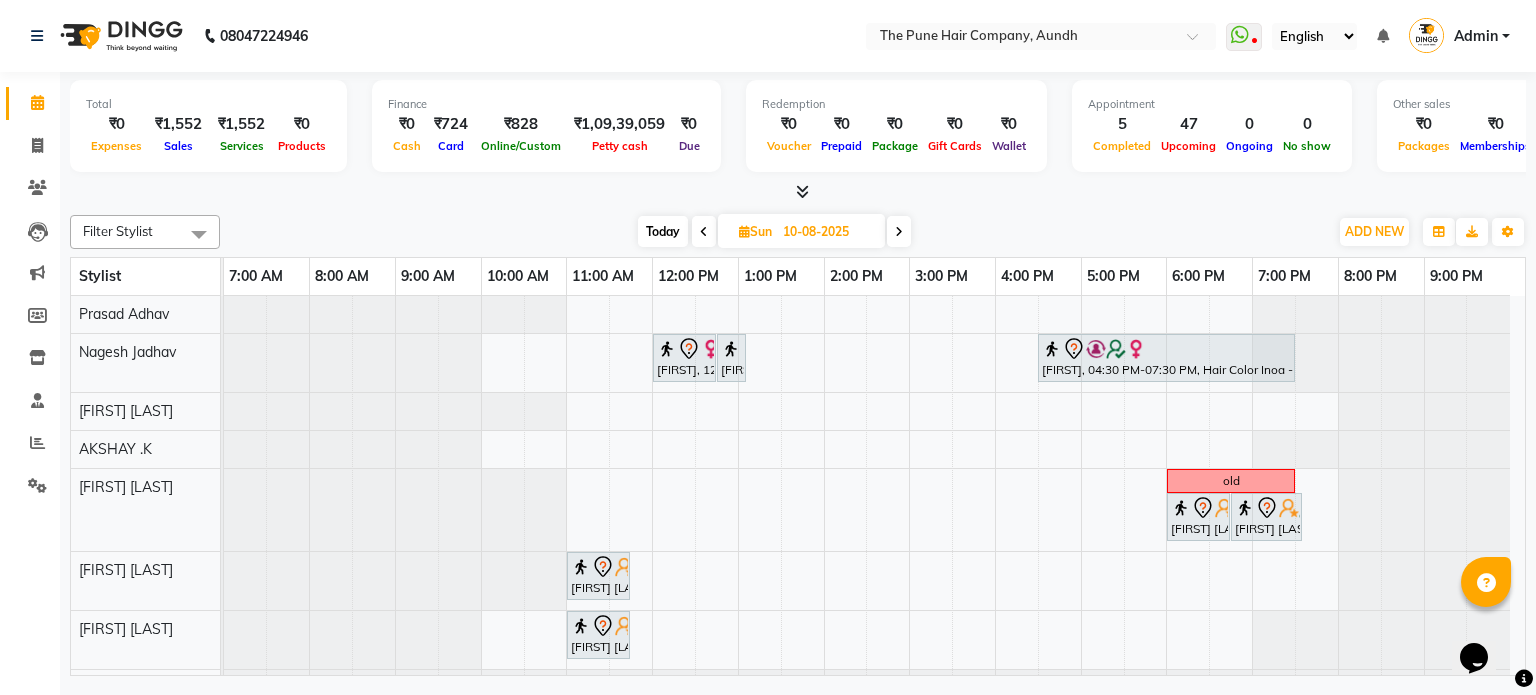 scroll, scrollTop: 28, scrollLeft: 0, axis: vertical 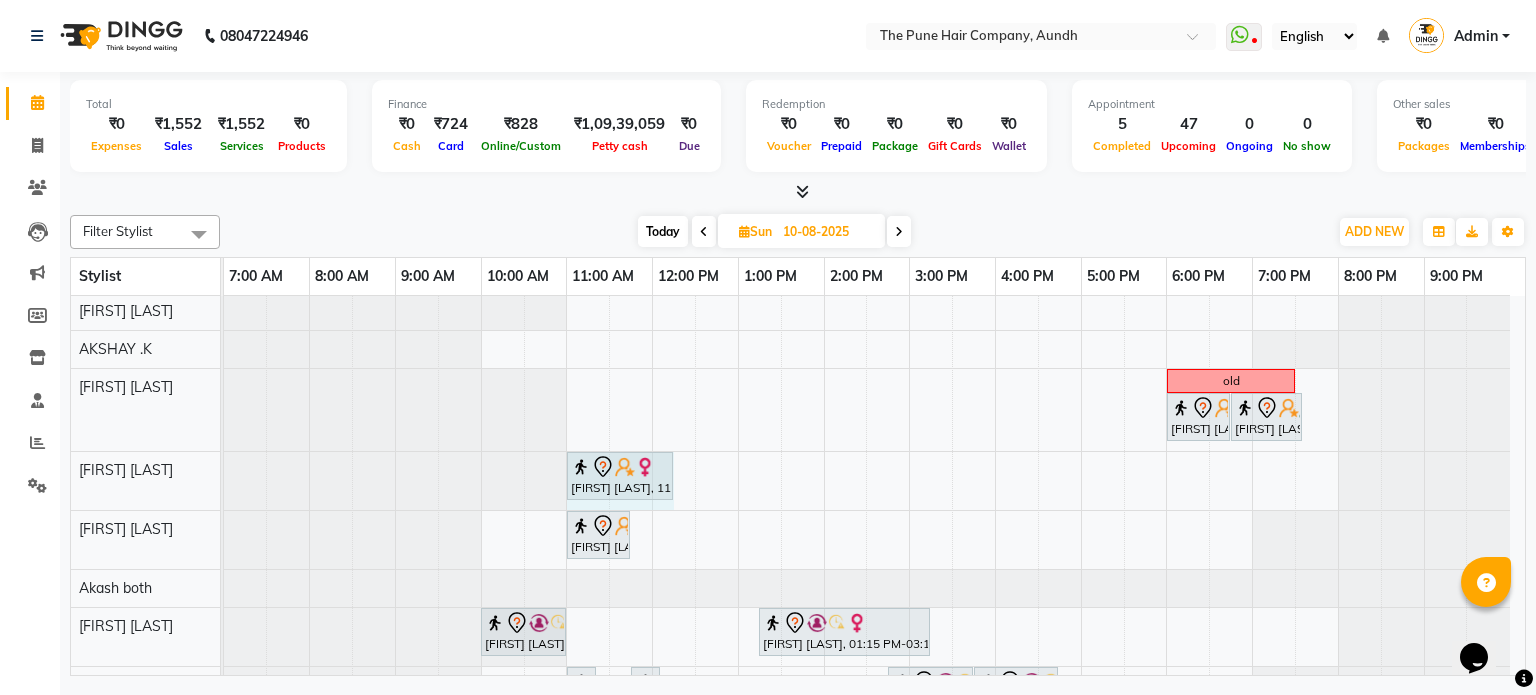 drag, startPoint x: 632, startPoint y: 473, endPoint x: 696, endPoint y: 488, distance: 65.734314 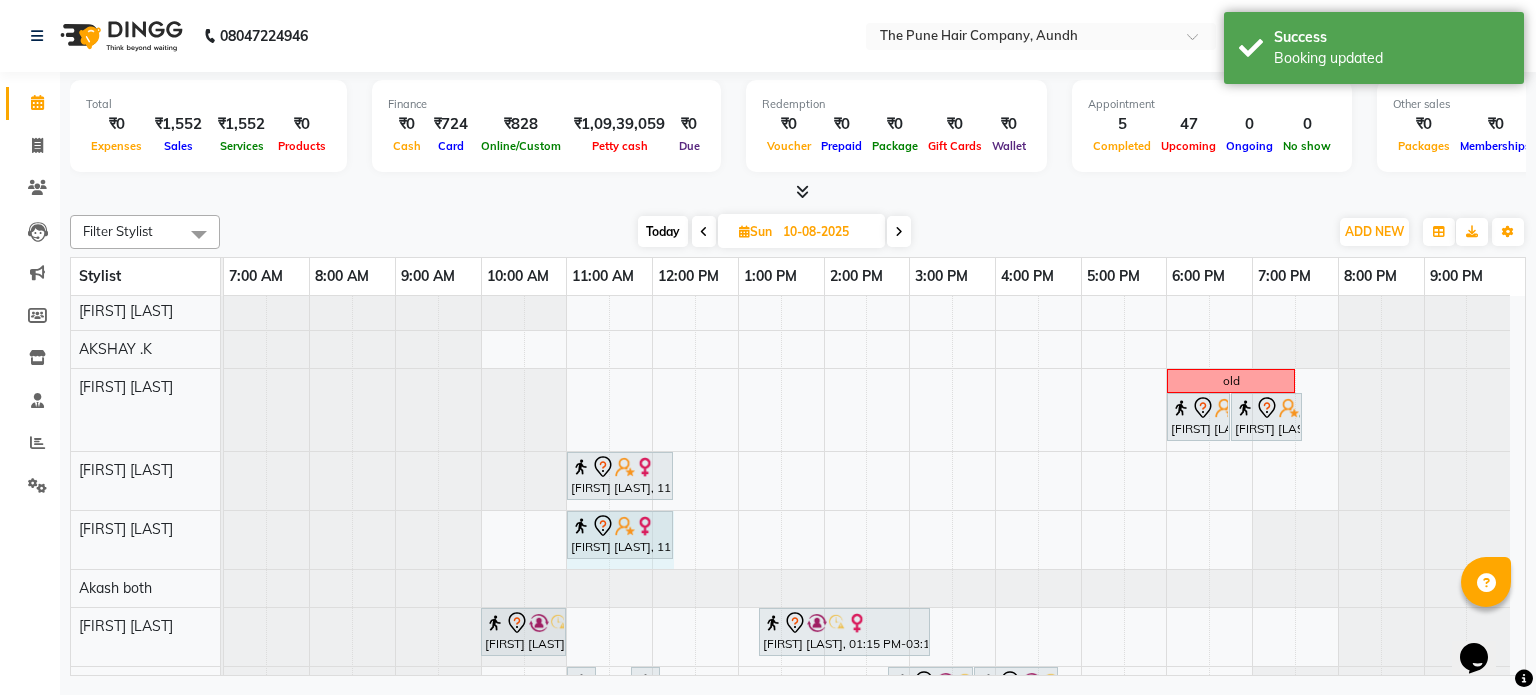 drag, startPoint x: 630, startPoint y: 513, endPoint x: 1185, endPoint y: 585, distance: 559.65076 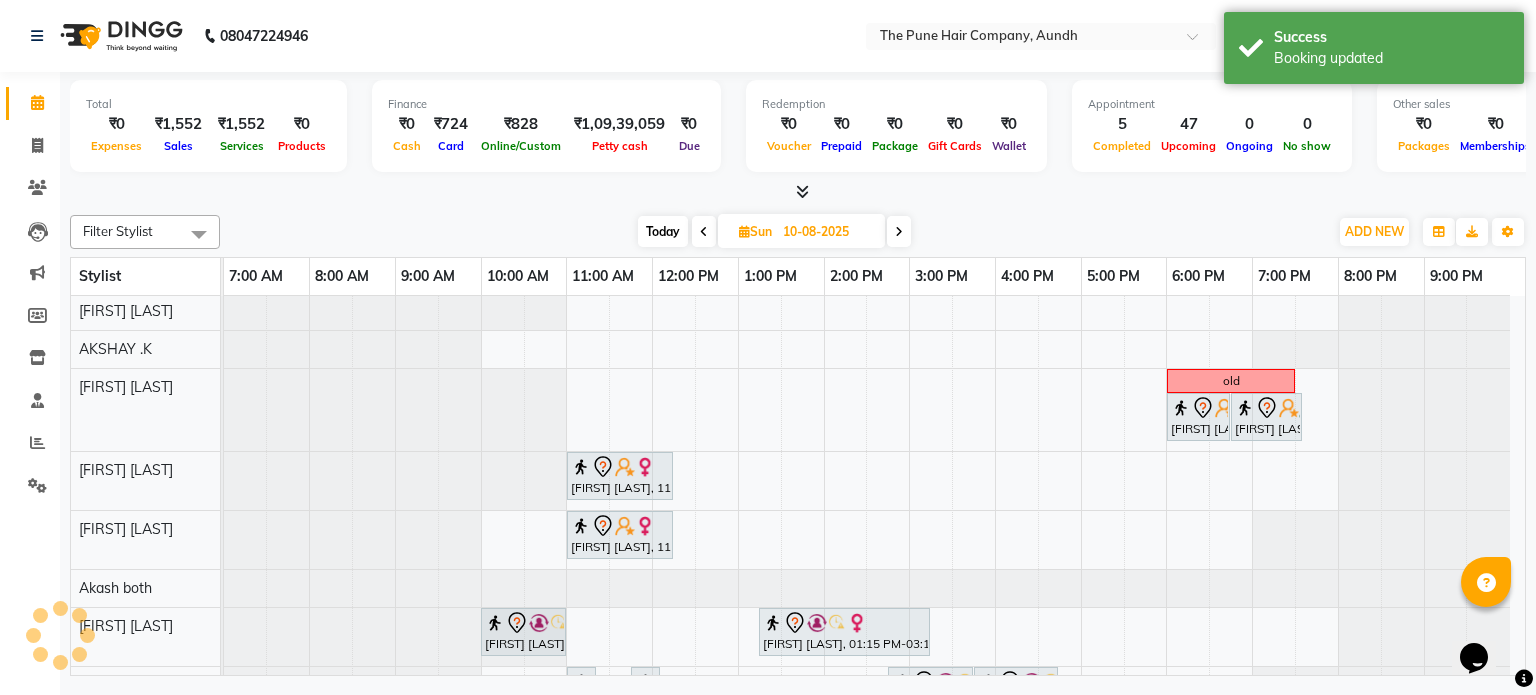 scroll, scrollTop: 343, scrollLeft: 0, axis: vertical 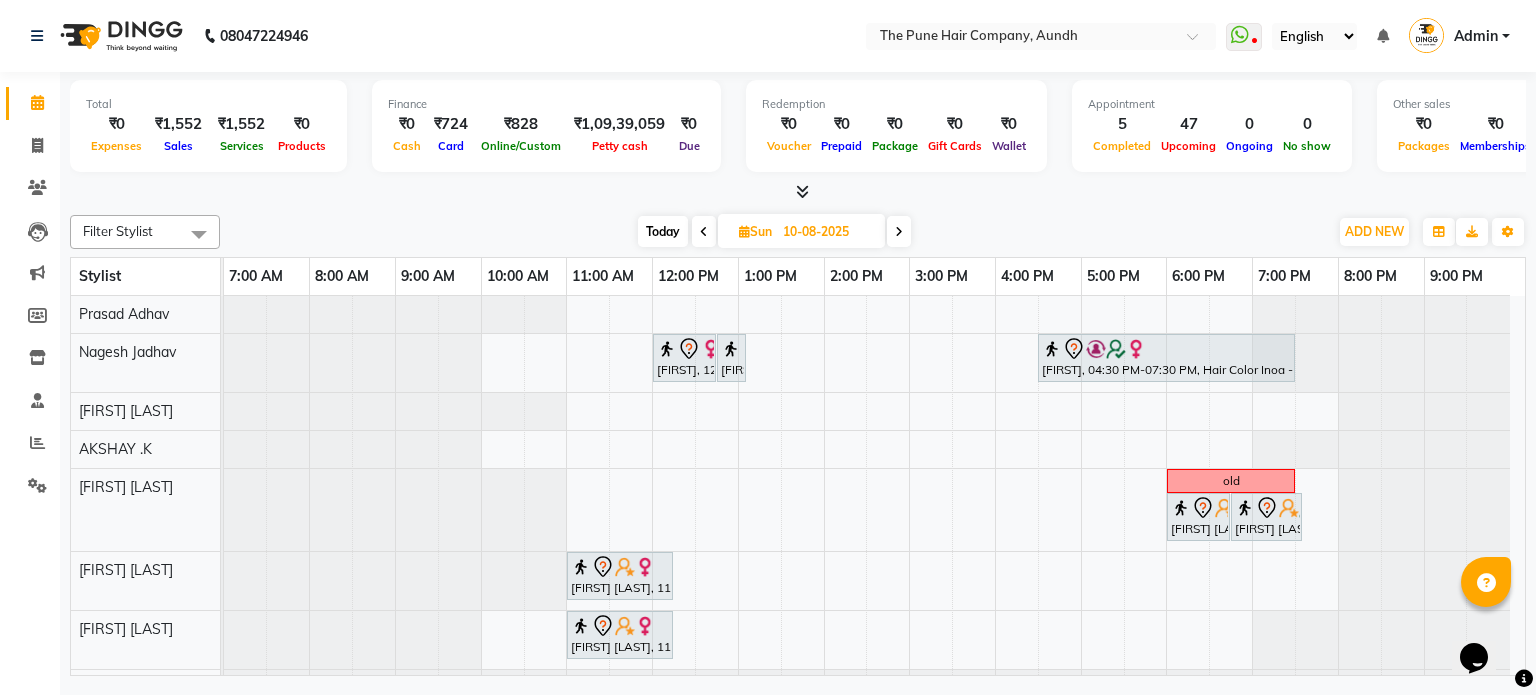 click at bounding box center [899, 232] 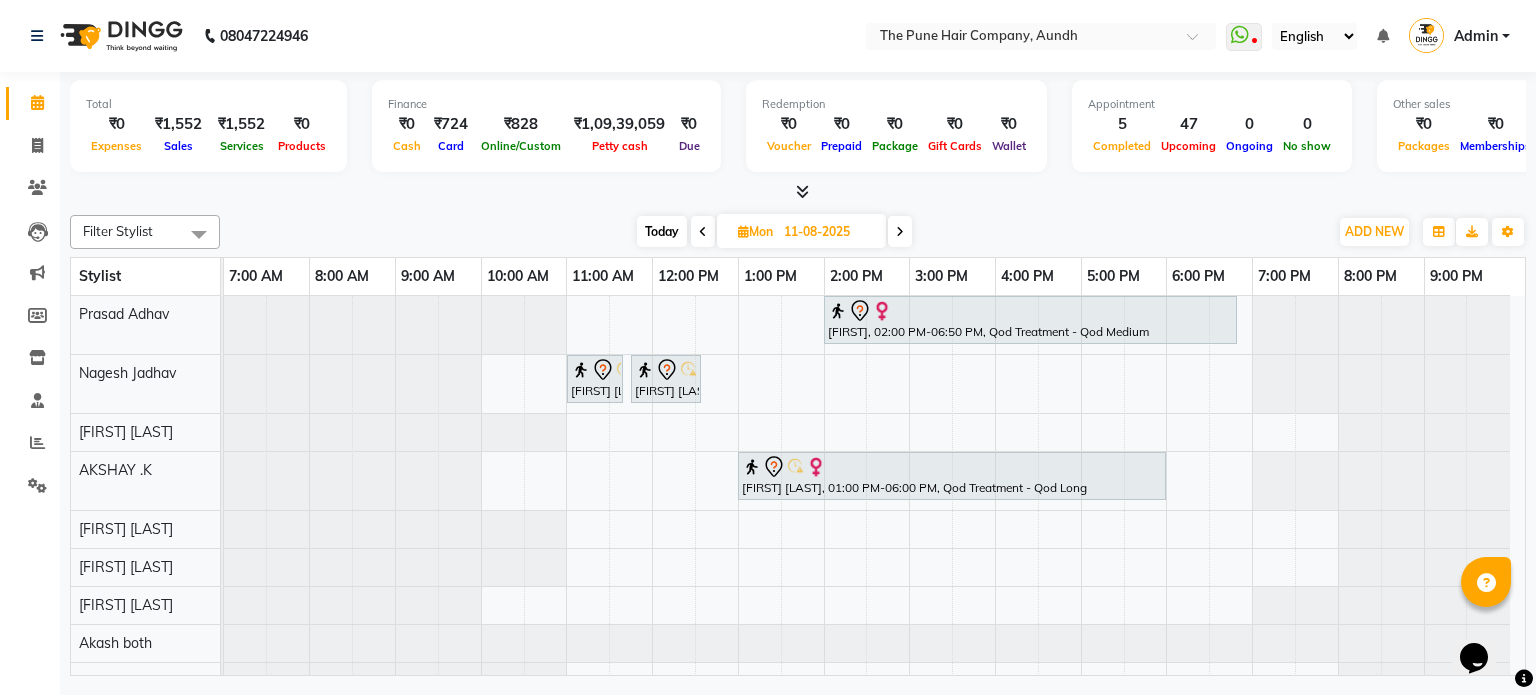 click at bounding box center (900, 232) 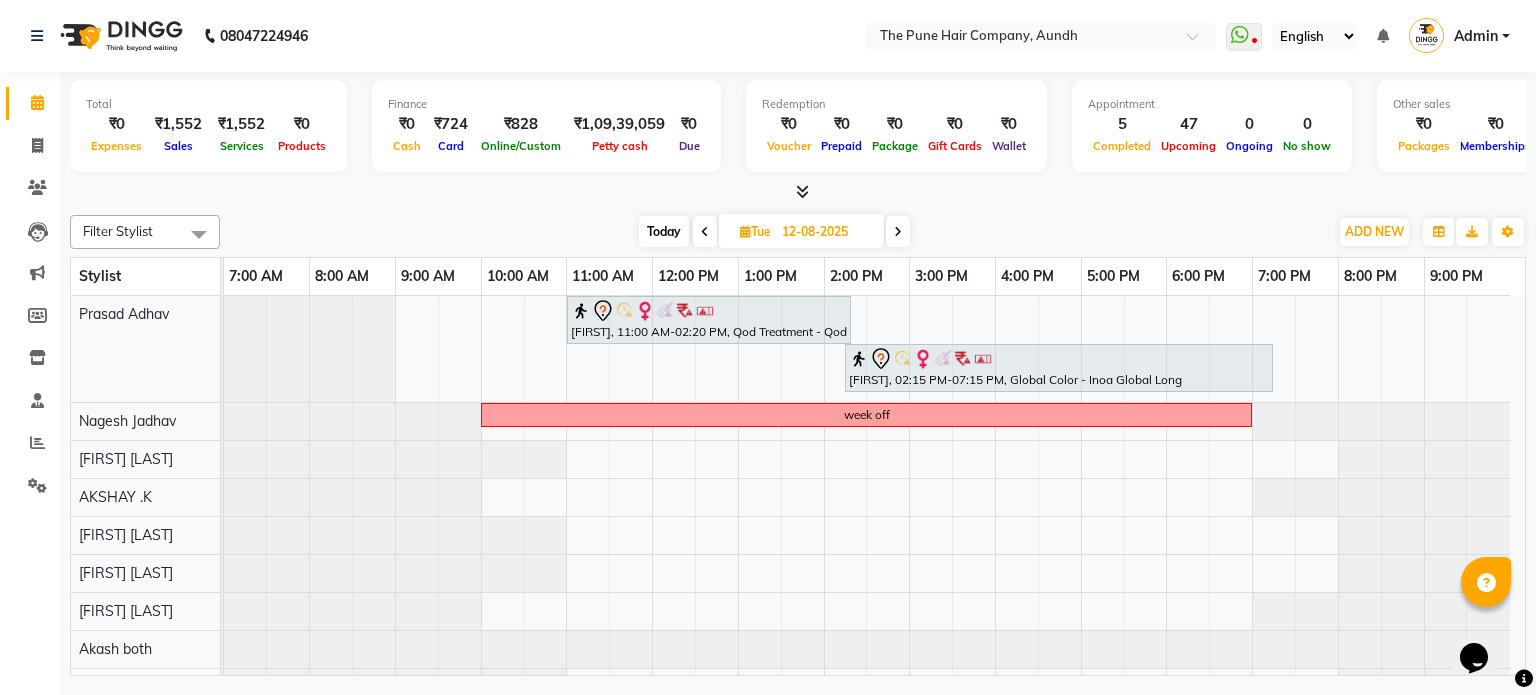 click at bounding box center (898, 231) 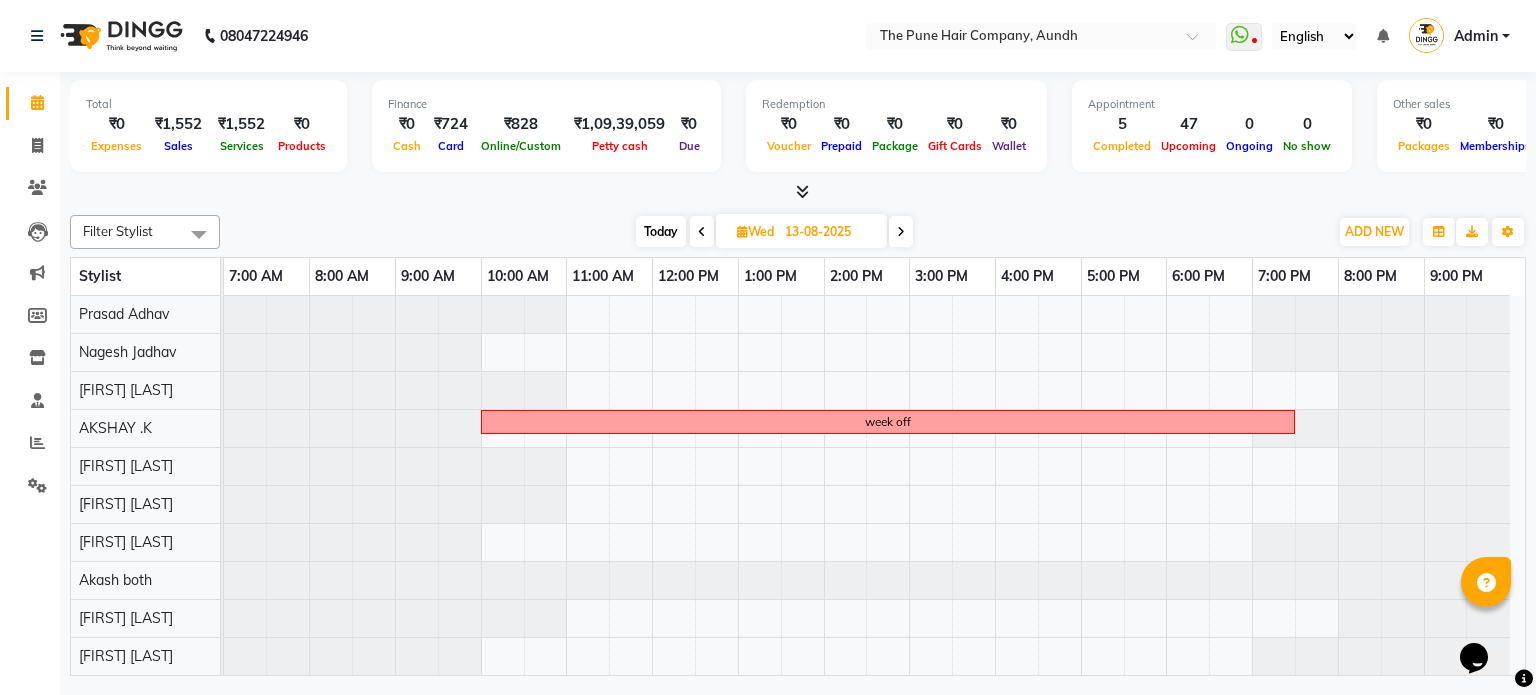 click at bounding box center [901, 232] 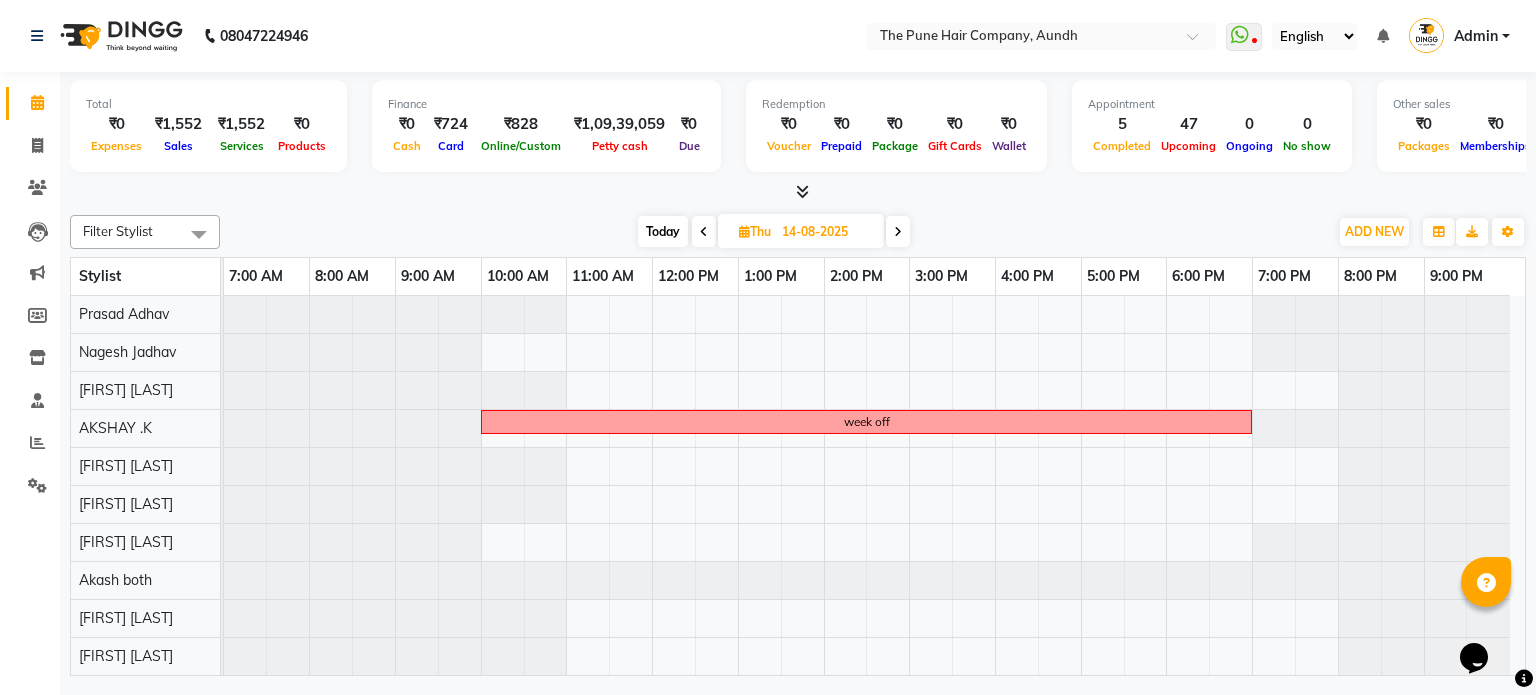 click at bounding box center [898, 231] 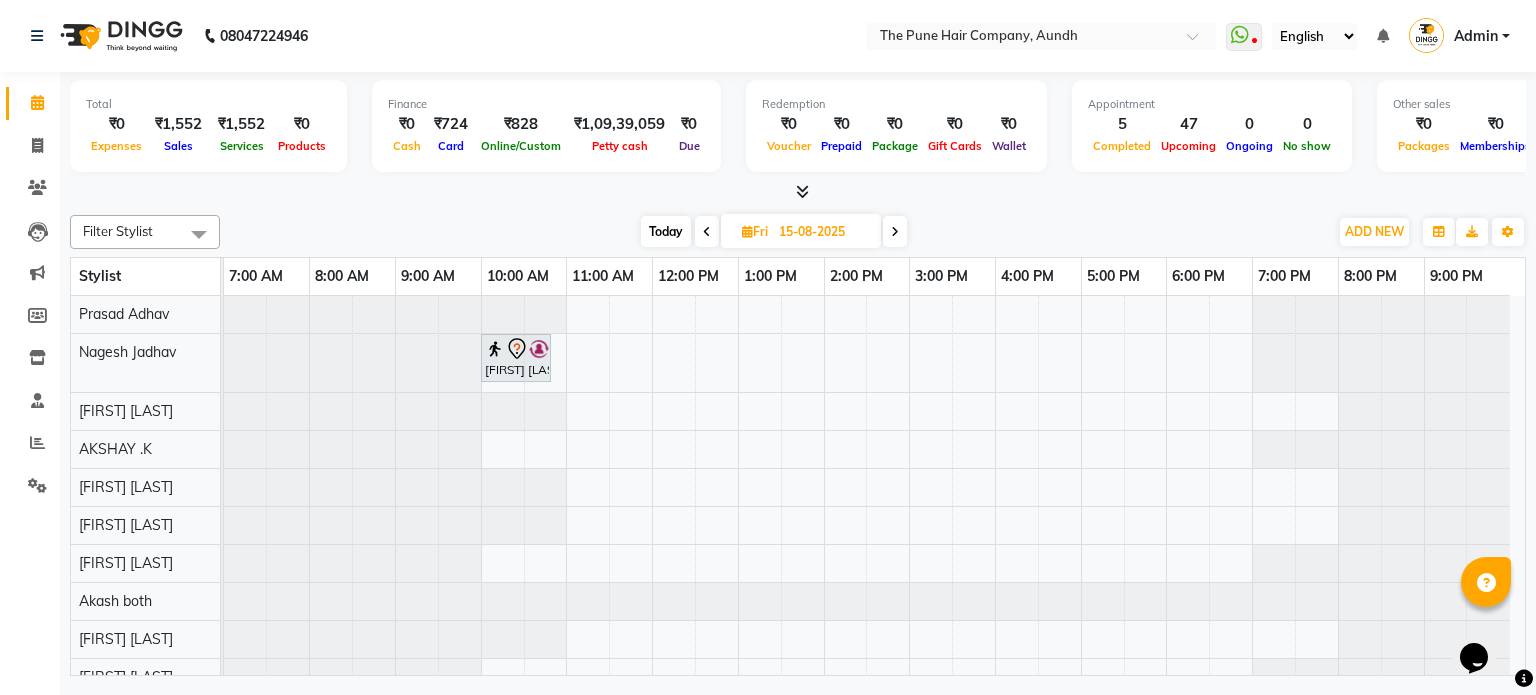 click at bounding box center [895, 231] 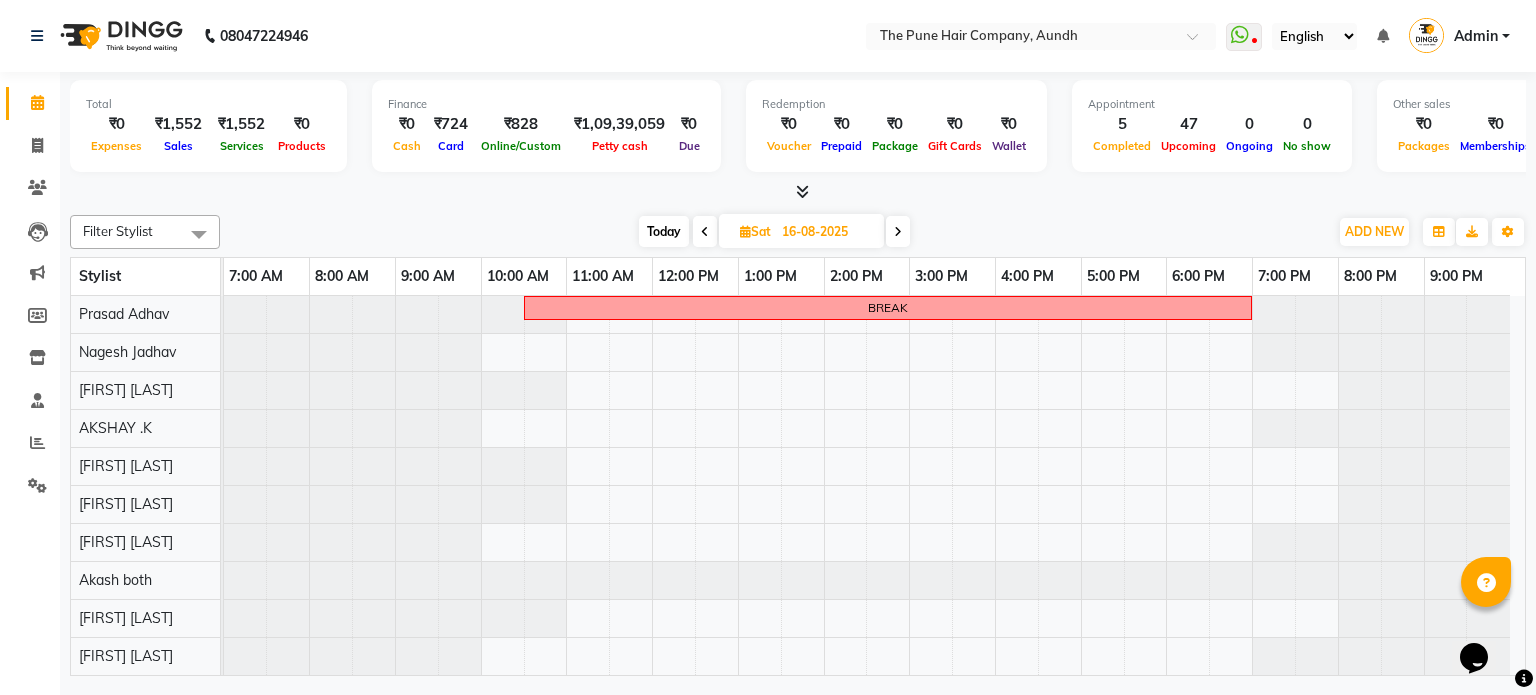 click at bounding box center (898, 231) 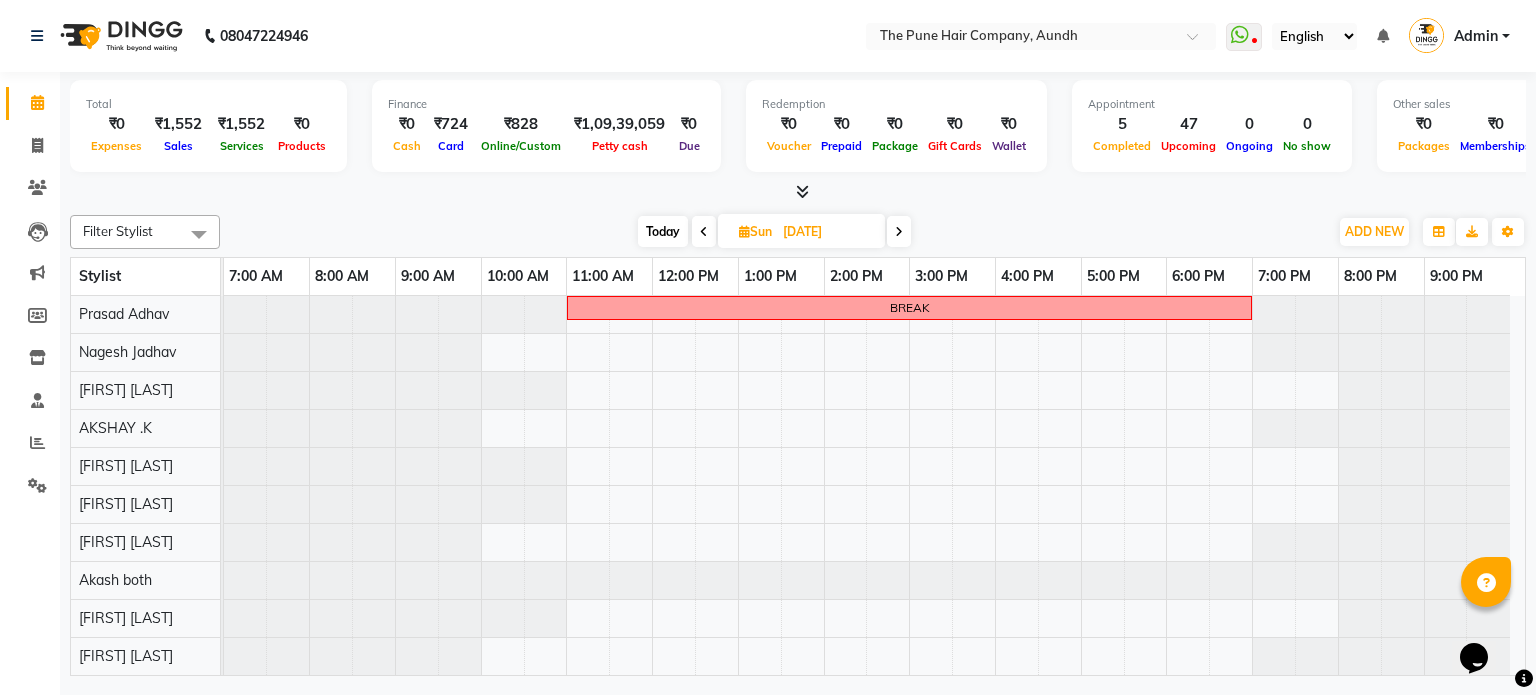 click on "Select Stylist All [FIRST] [LAST] [FIRST] [LAST] [FIRST] [LAST] [FIRST] [LAST] [FIRST] [LAST] [FIRST] [LAST] [FIRST] [LAST] [FIRST] [LAST] [FIRST] [LAST] [FIRST] [LAST] [FIRST] [LAST] [FIRST] [LAST] [FIRST] [LAST] [FIRST] [LAST] [FIRST] [LAST] [FIRST] [LAST] Today  Sun 17-08-2025 Toggle Dropdown Add Appointment Add Invoice Add Expense Add Attendance Add Client Add Transaction Toggle Dropdown Add Appointment Add Invoice Add Expense Add Attendance Add Client ADD NEW Toggle Dropdown Add Appointment Add Invoice Add Expense Add Attendance Add Client Add Transaction Filter Stylist Select All [FIRST] [LAST] [FIRST] [LAST] [FIRST] [LAST] [FIRST] [LAST] [FIRST] [LAST] [FIRST] [LAST] [FIRST] [LAST] [FIRST] [LAST] [FIRST] [LAST] [FIRST] [LAST] [FIRST] [LAST] [FIRST] [LAST] [FIRST] [LAST] [FIRST] [LAST] Group By Staff View Room View View as Vertical Vertical - Week View Horizontal Horizontal - Week View List Toggle Dropdown Calendar Settings Manage Tags Arrange Stylists Reset Stylists Full Screen Show Available Stylist Appointment Form Zoom 50% Stylist 7:00 AM 8:00 AM" 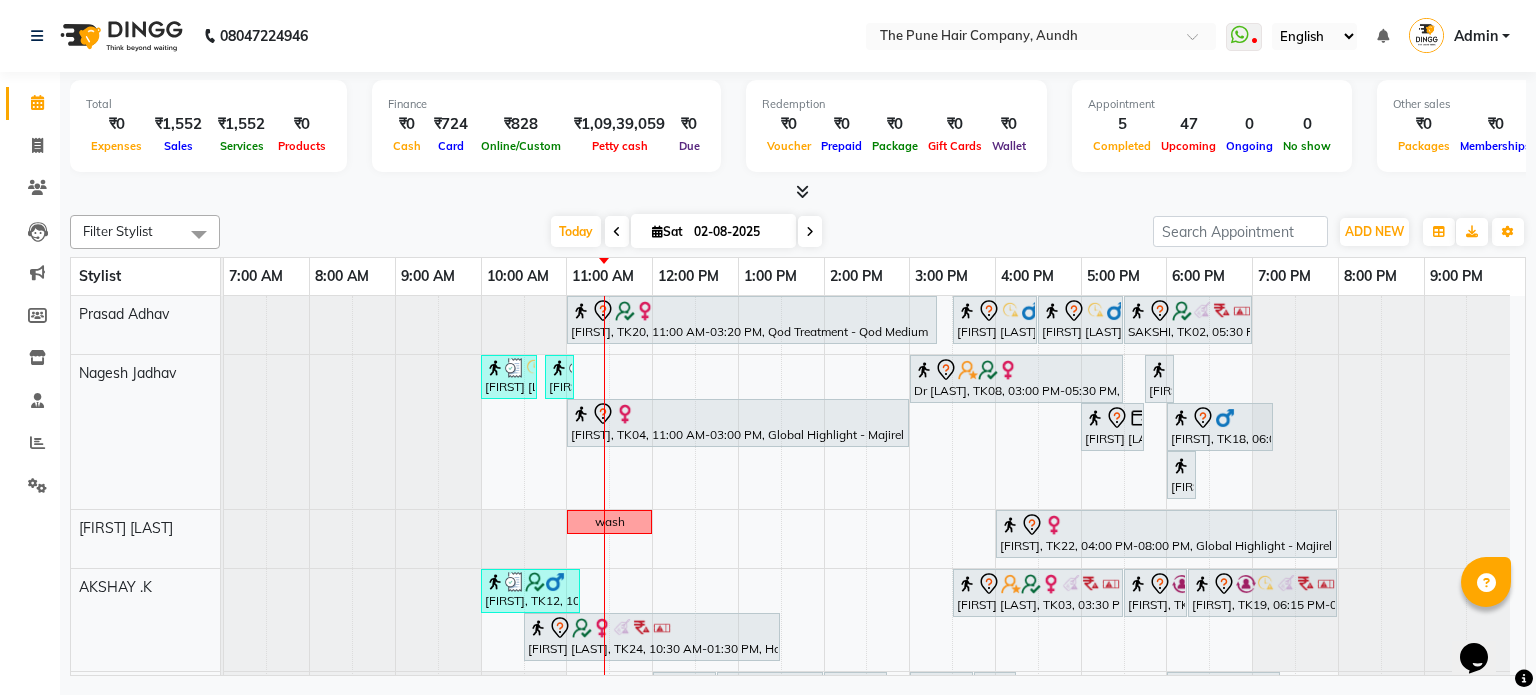 click at bounding box center [810, 231] 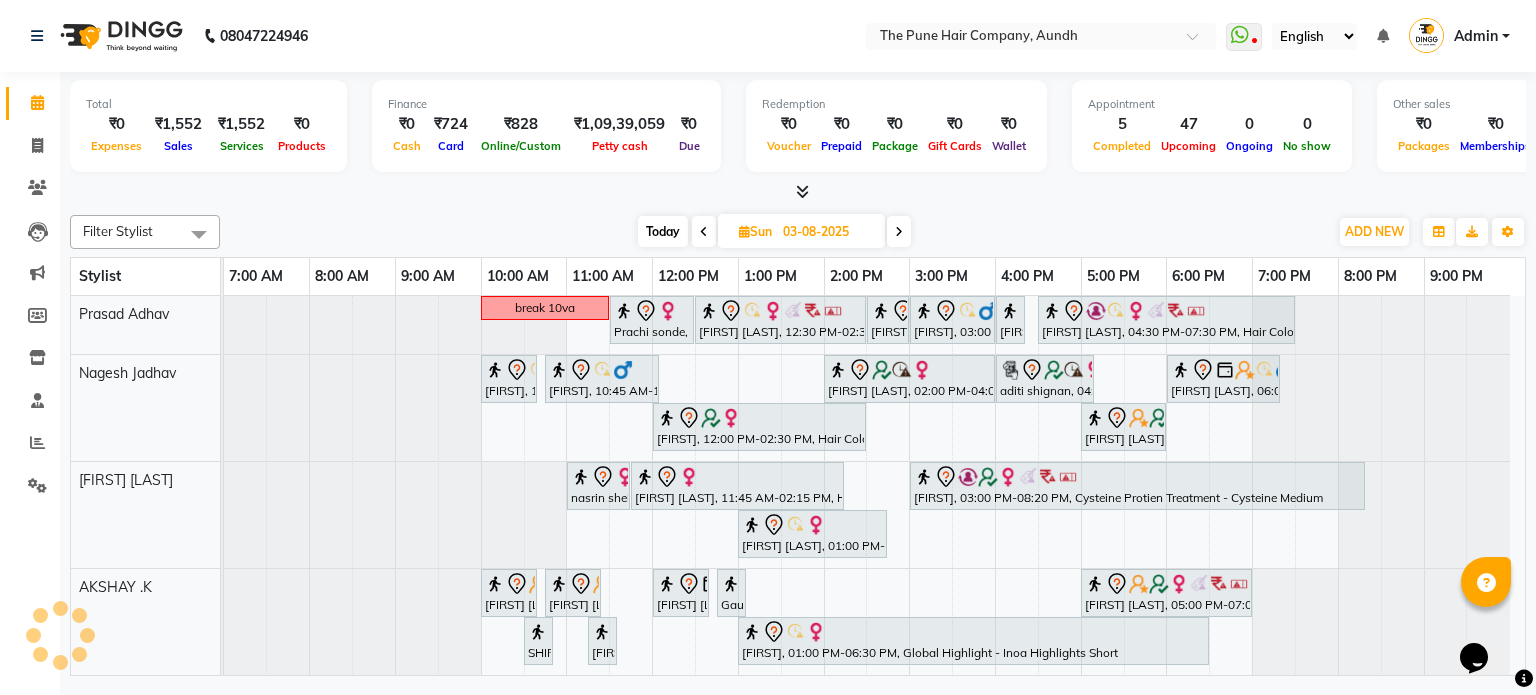 scroll, scrollTop: 400, scrollLeft: 0, axis: vertical 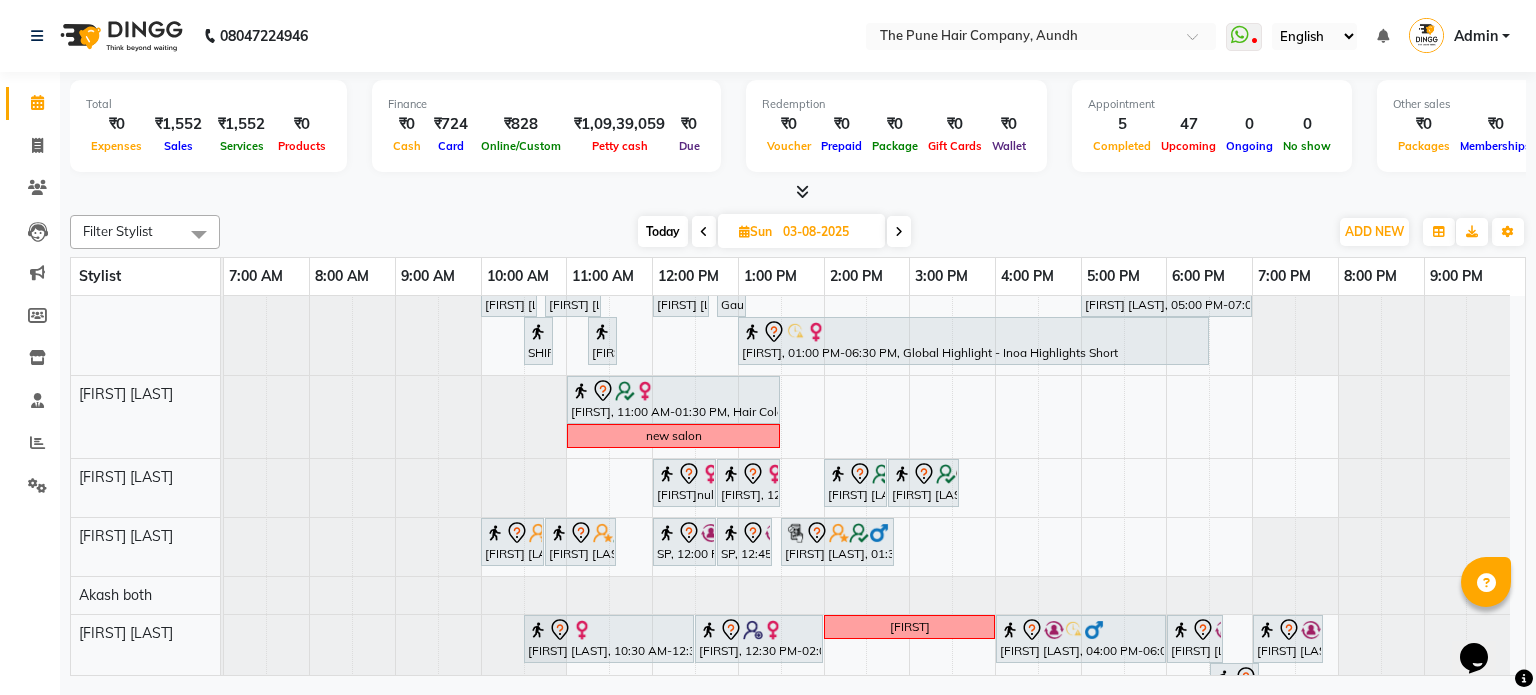 click at bounding box center (899, 231) 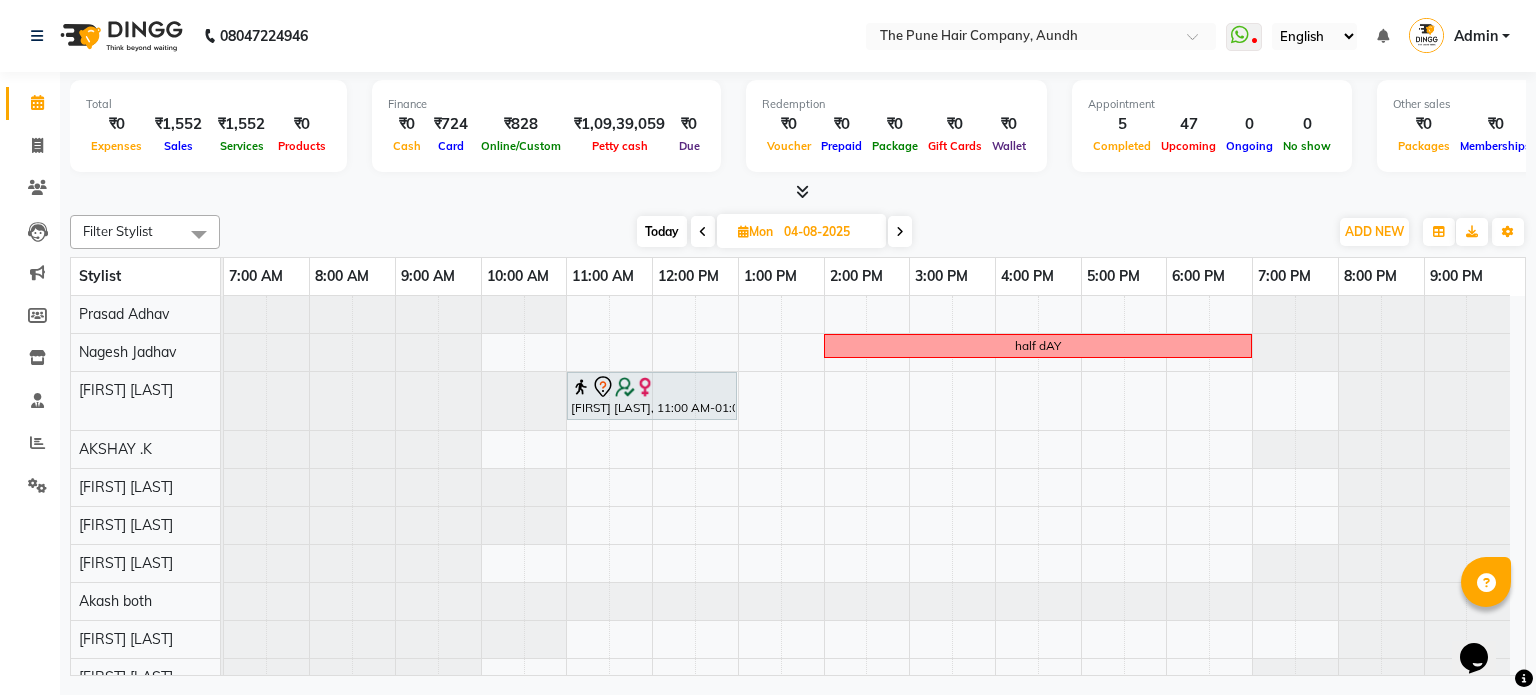 click at bounding box center (900, 231) 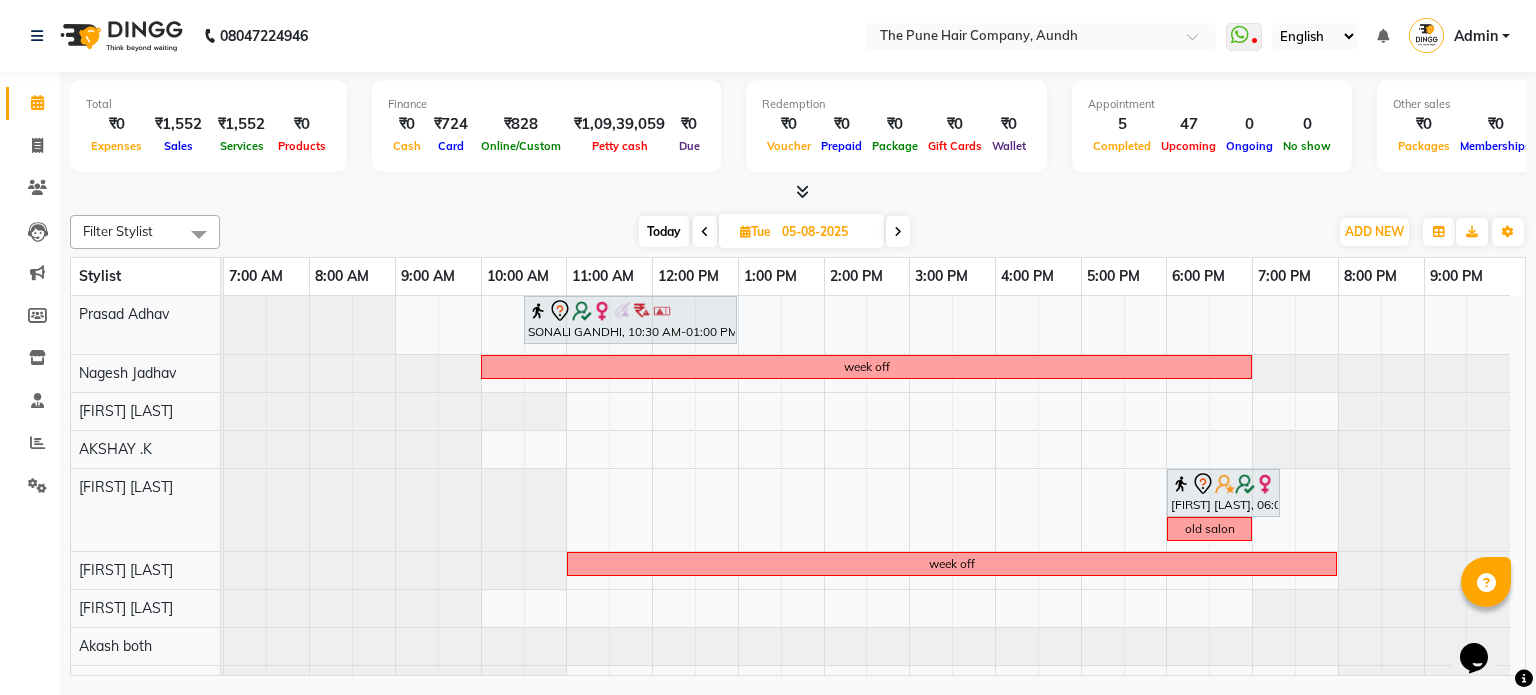 click at bounding box center (898, 232) 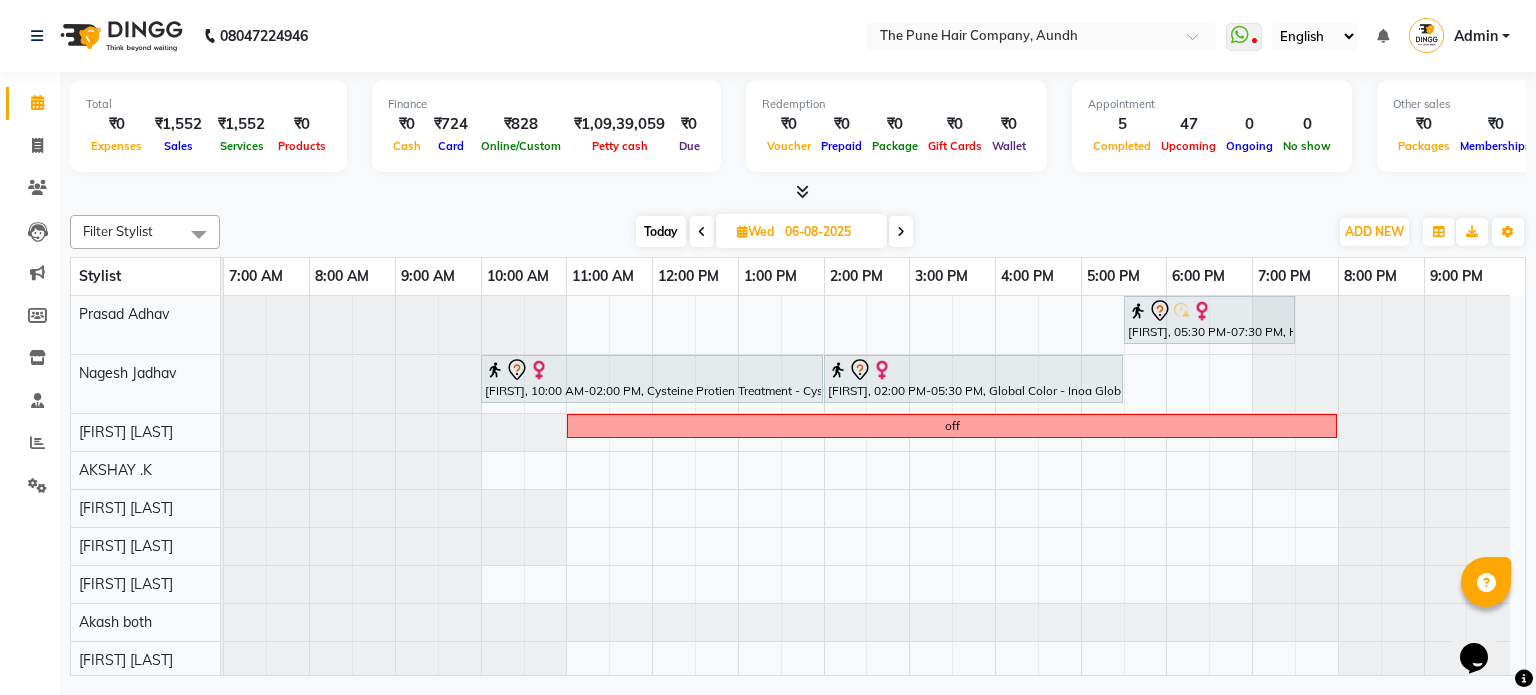 click at bounding box center [901, 232] 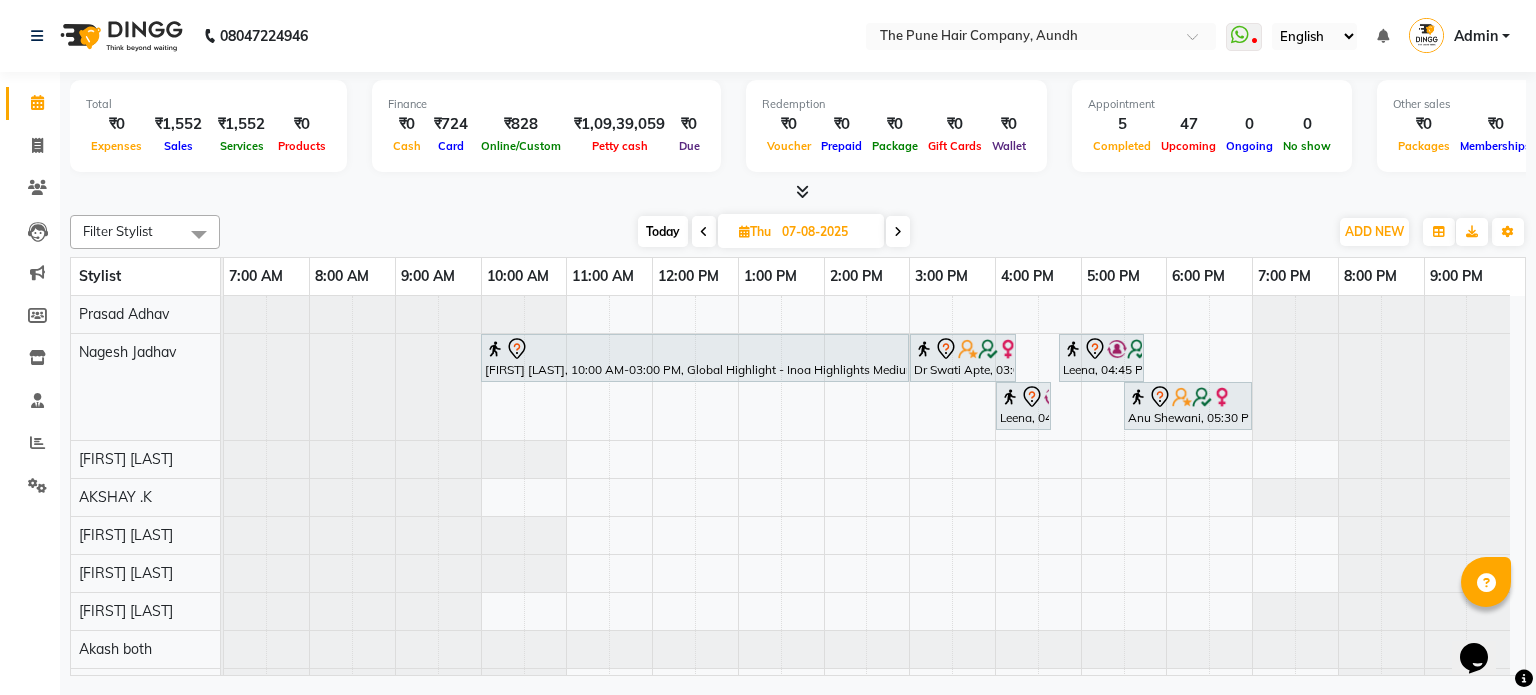 click at bounding box center (898, 232) 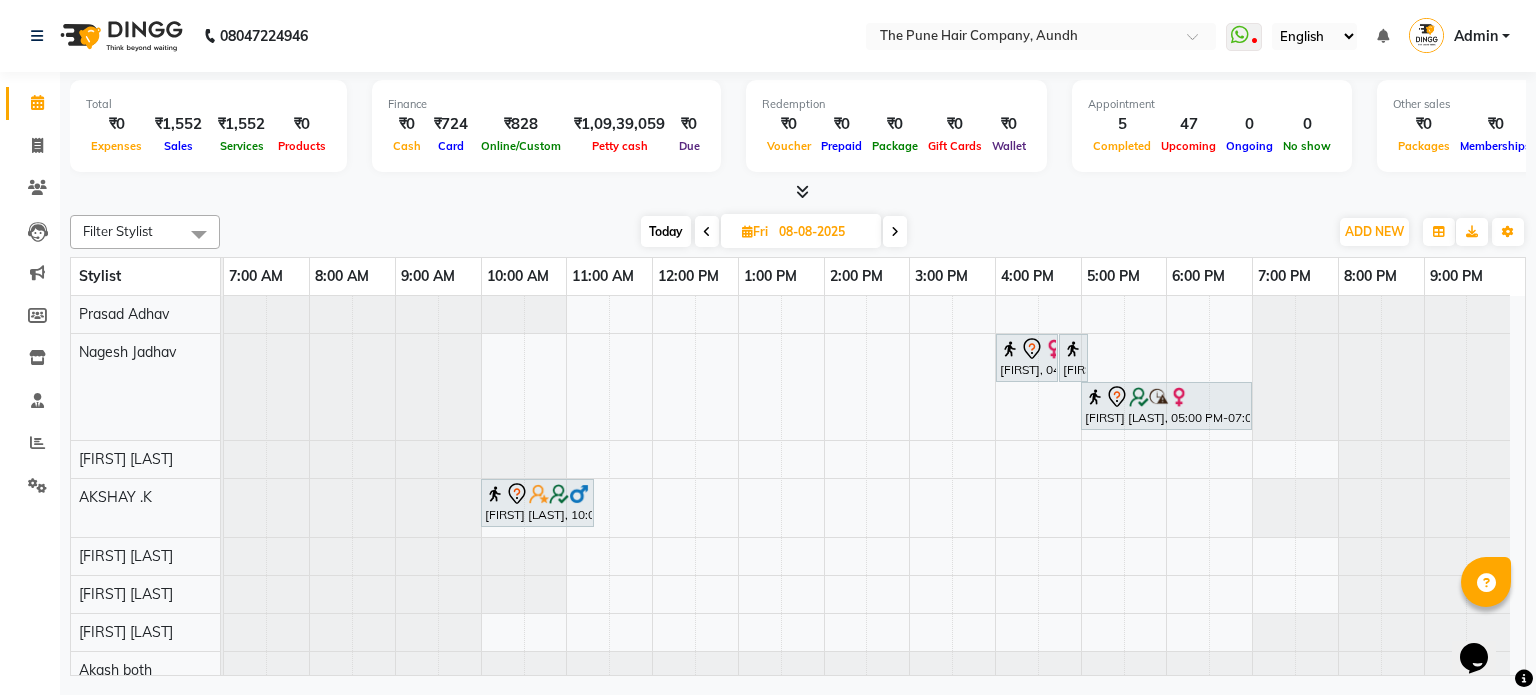click at bounding box center [895, 231] 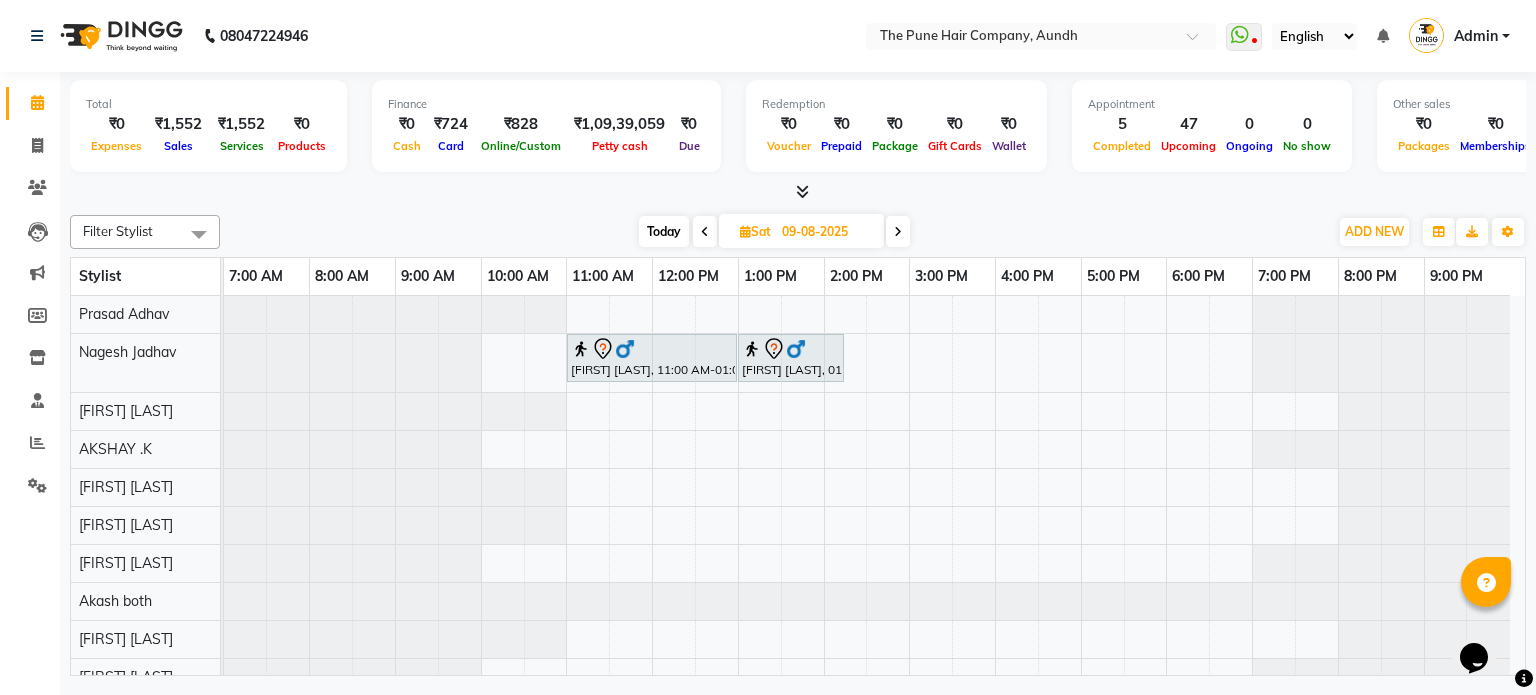 click at bounding box center [898, 232] 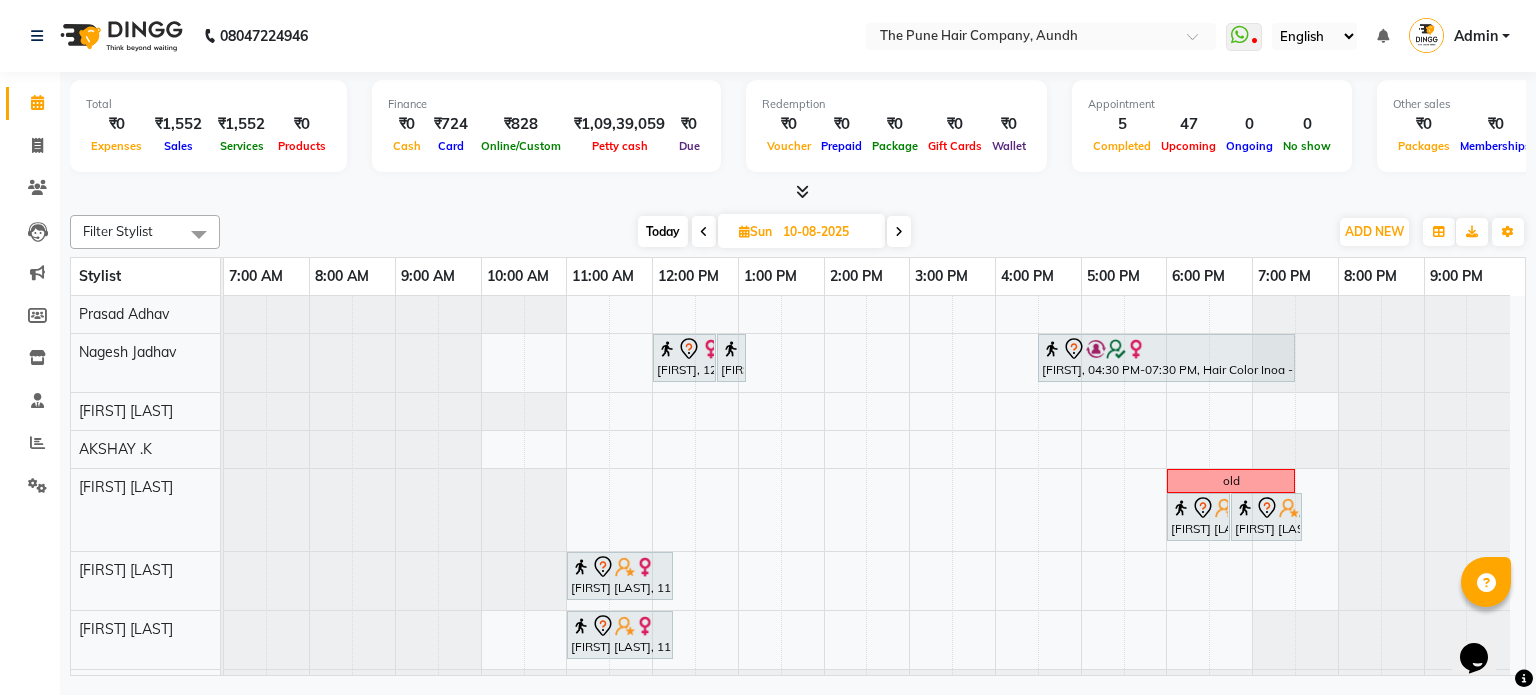 click at bounding box center (899, 232) 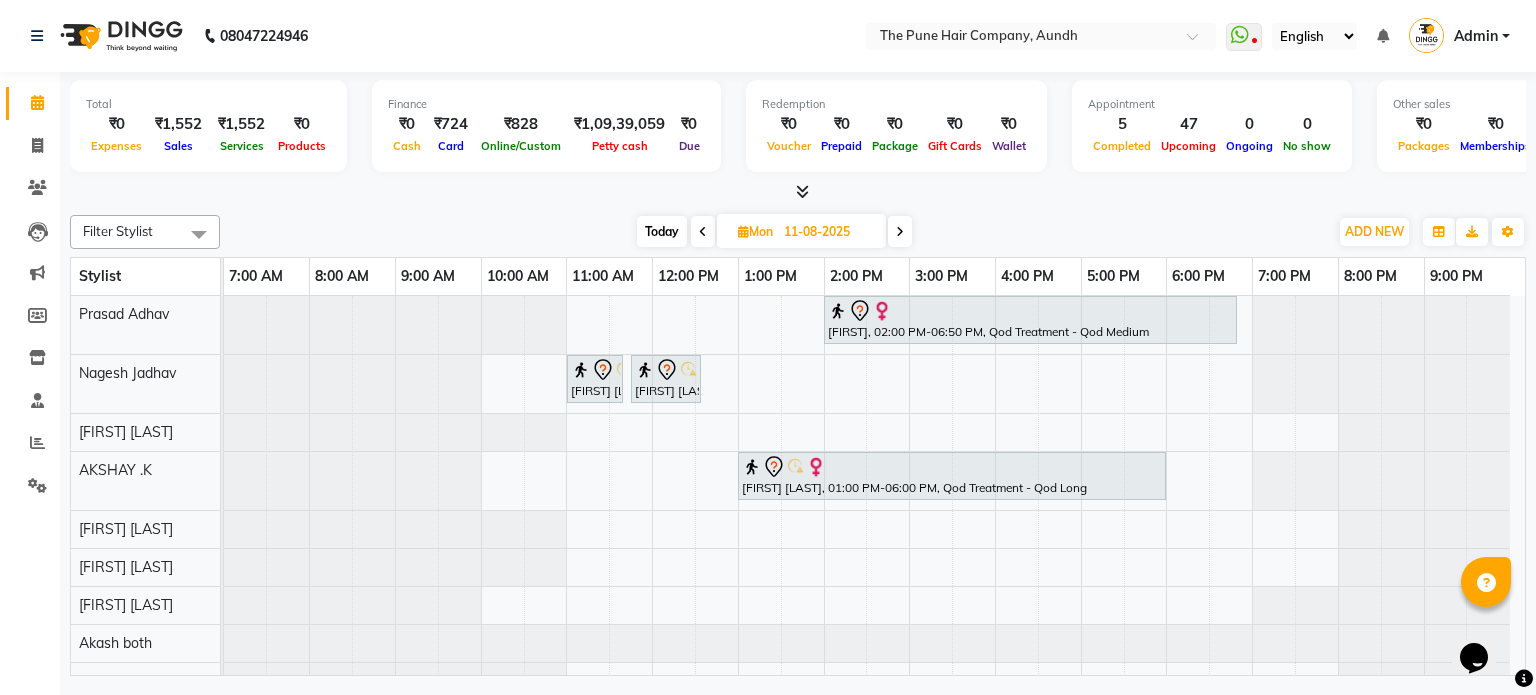 click at bounding box center [900, 232] 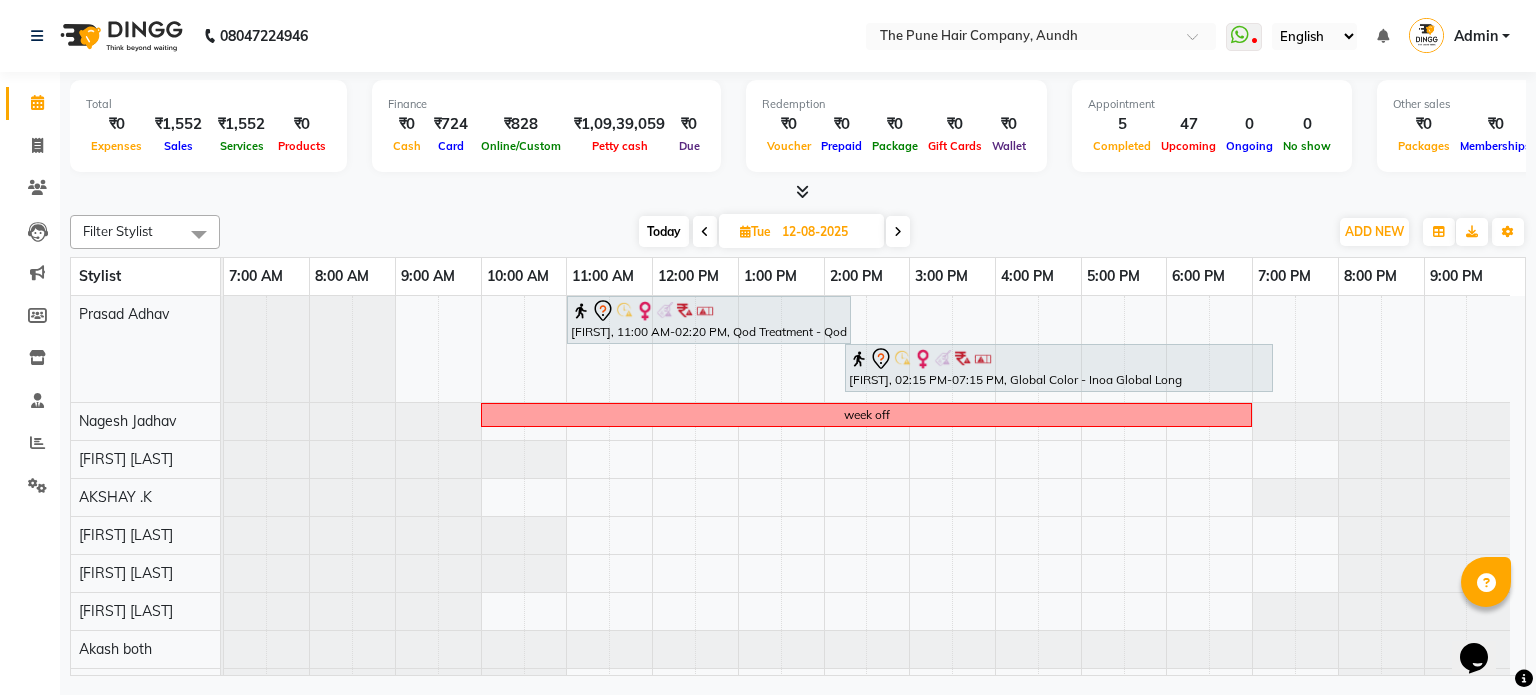 click at bounding box center (898, 232) 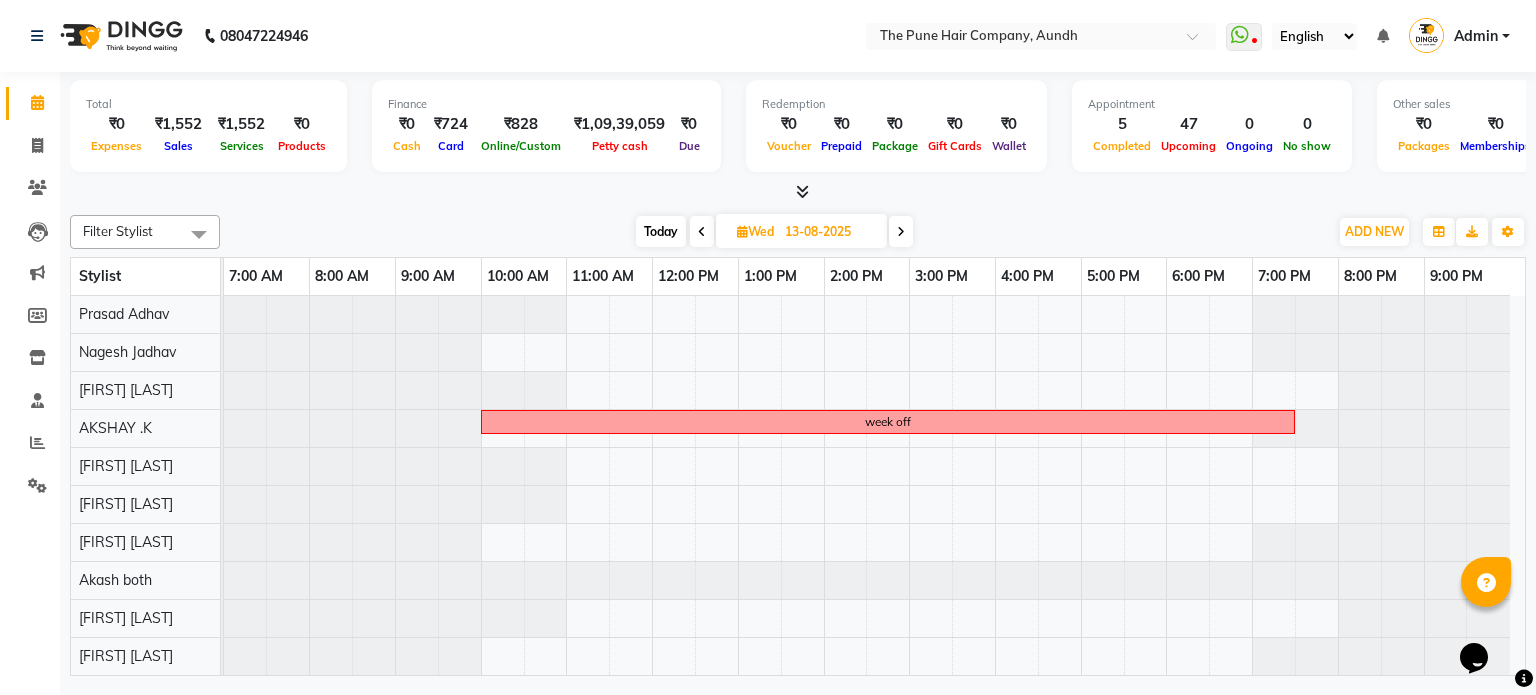 click at bounding box center (901, 232) 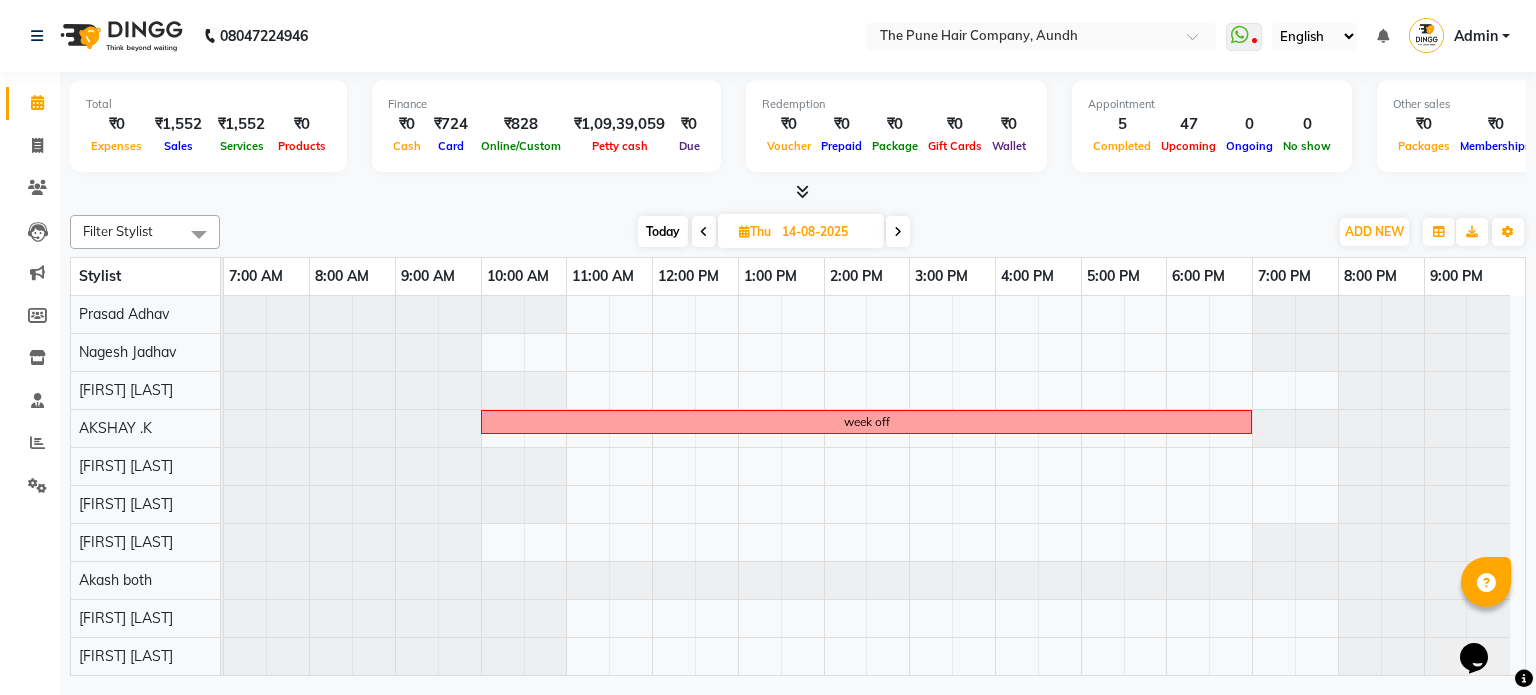 click at bounding box center [898, 232] 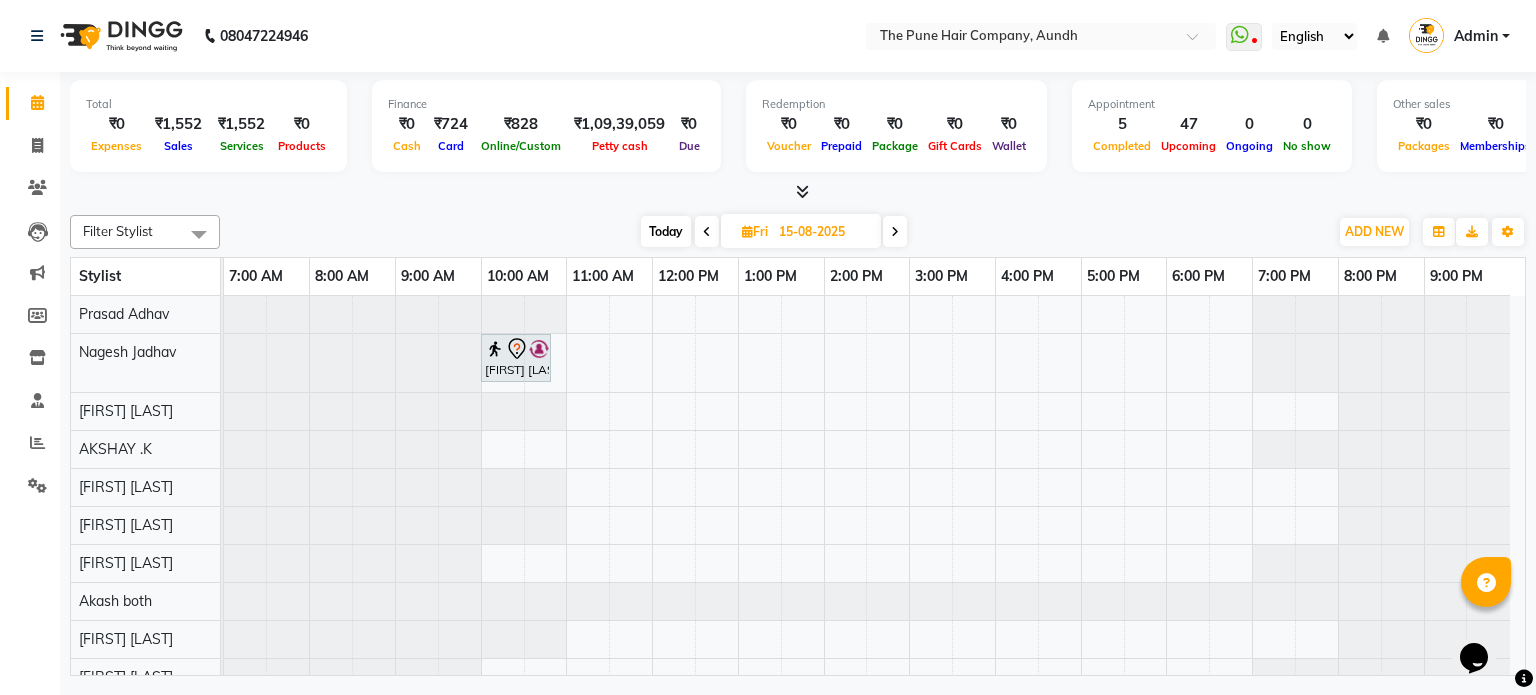 click at bounding box center [895, 231] 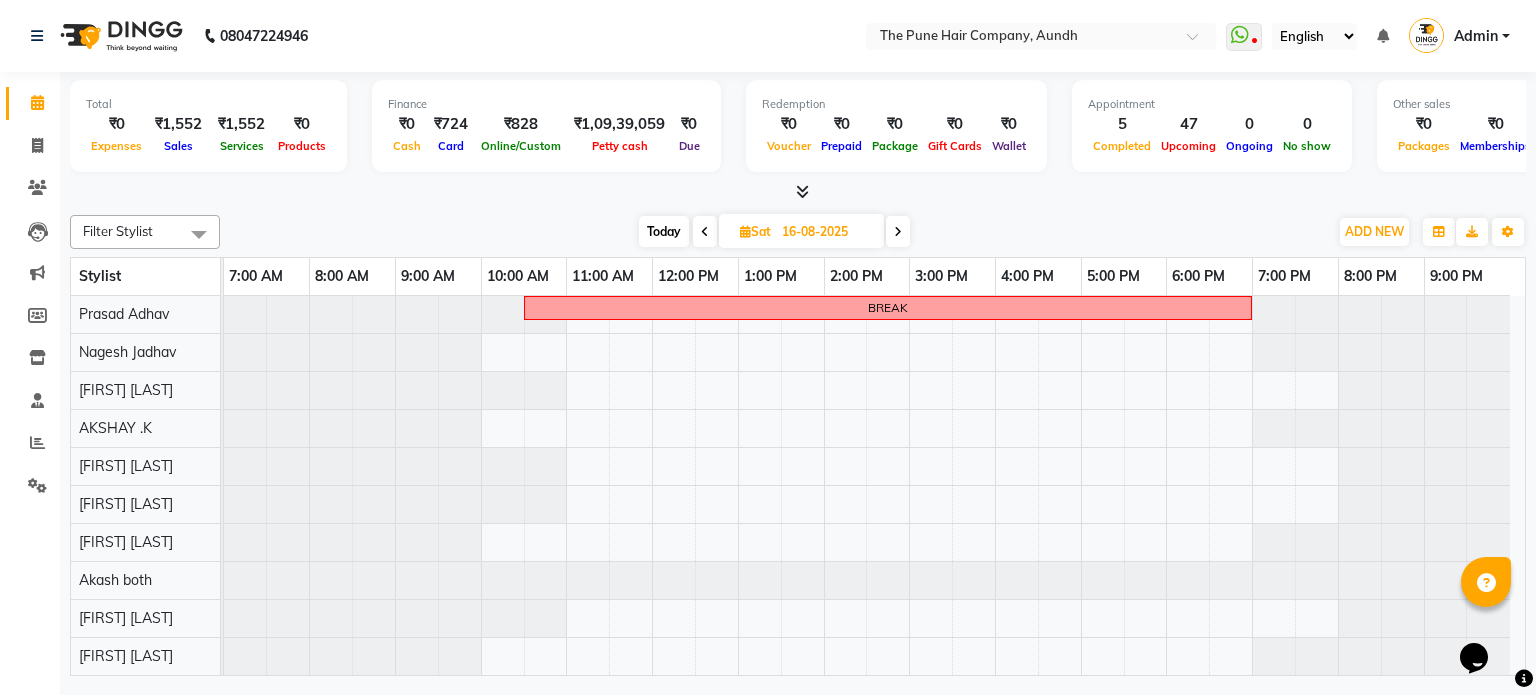 click at bounding box center (898, 232) 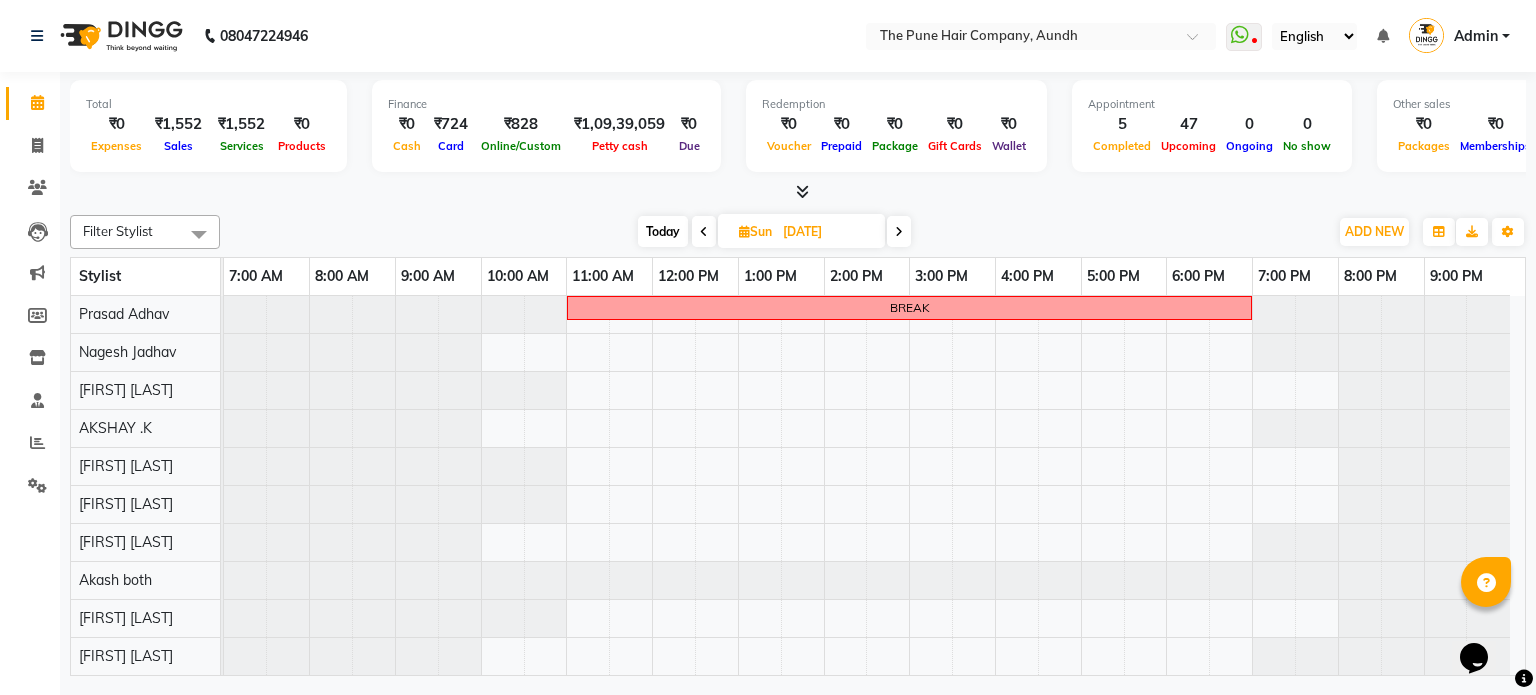 click at bounding box center [899, 232] 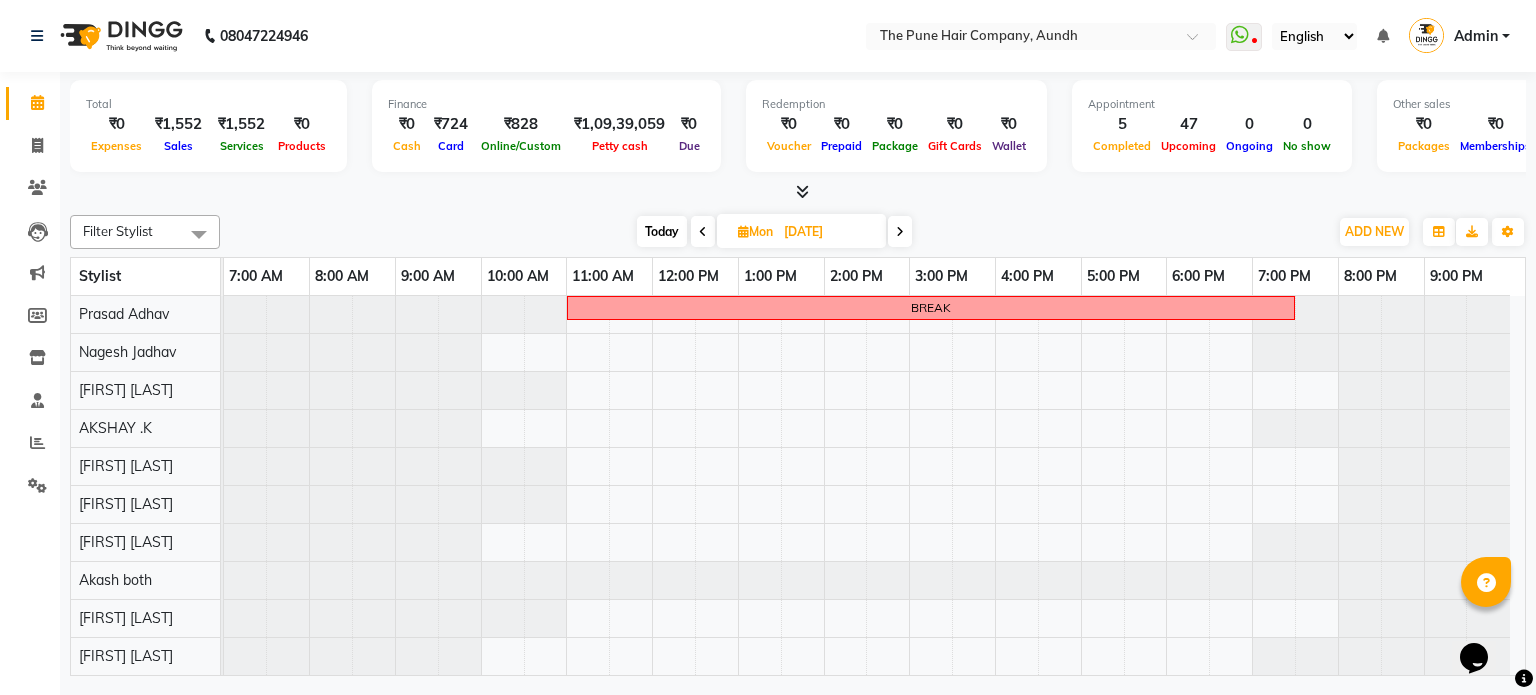 click at bounding box center (900, 232) 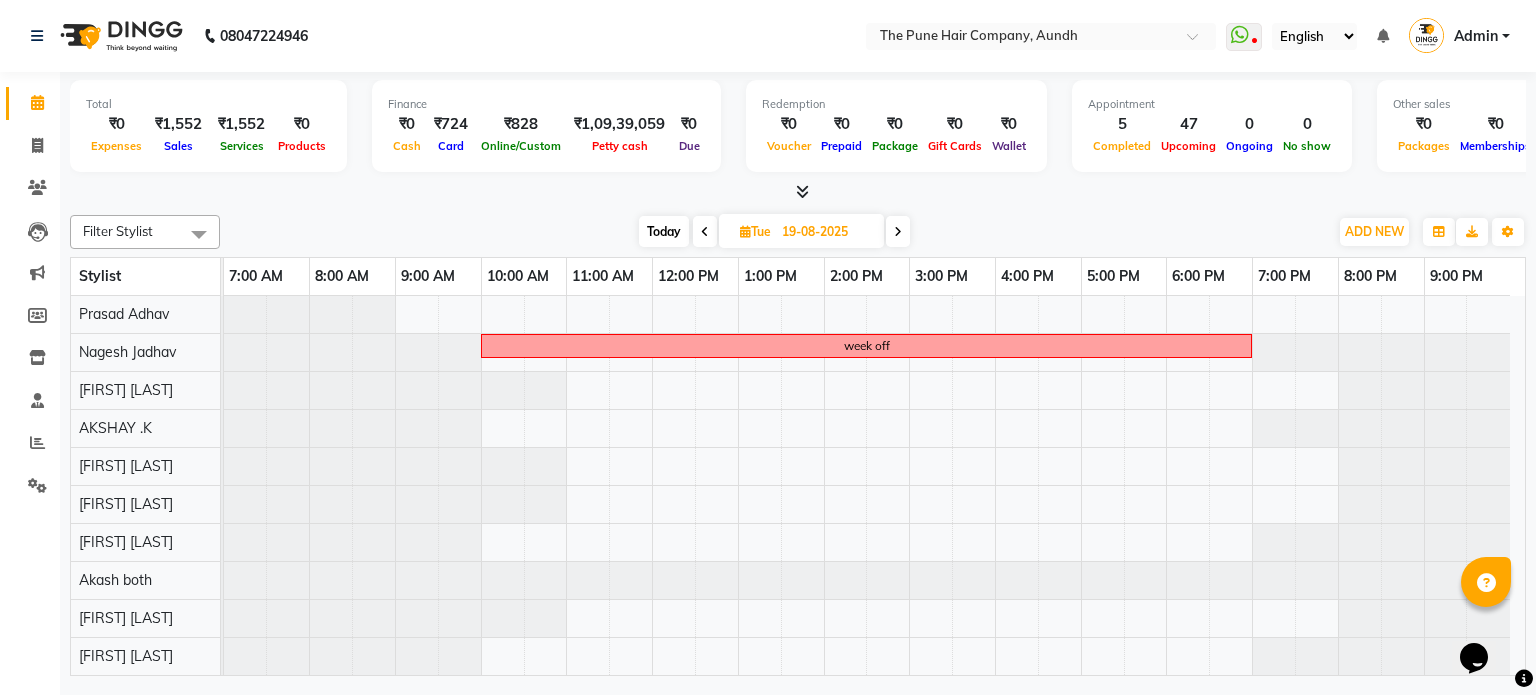click at bounding box center (898, 232) 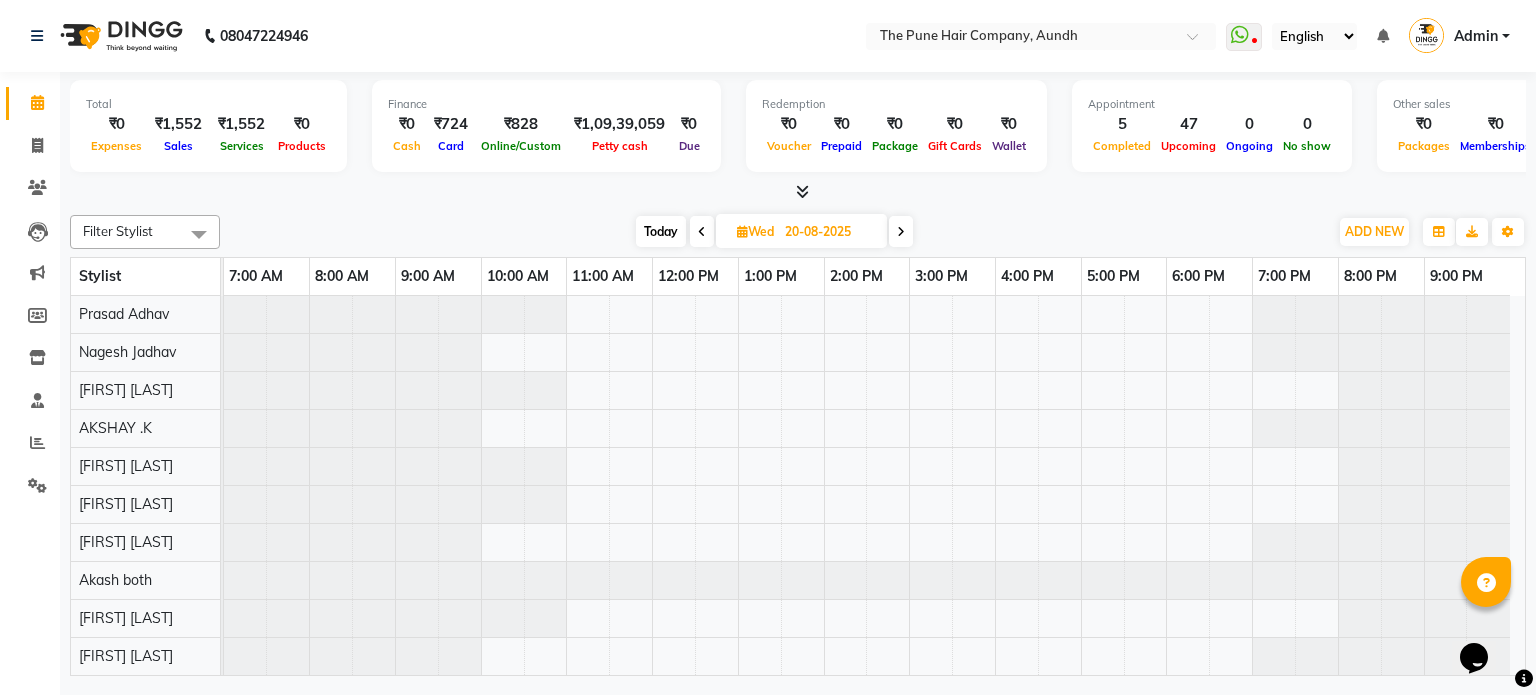 click on "Today" at bounding box center (661, 231) 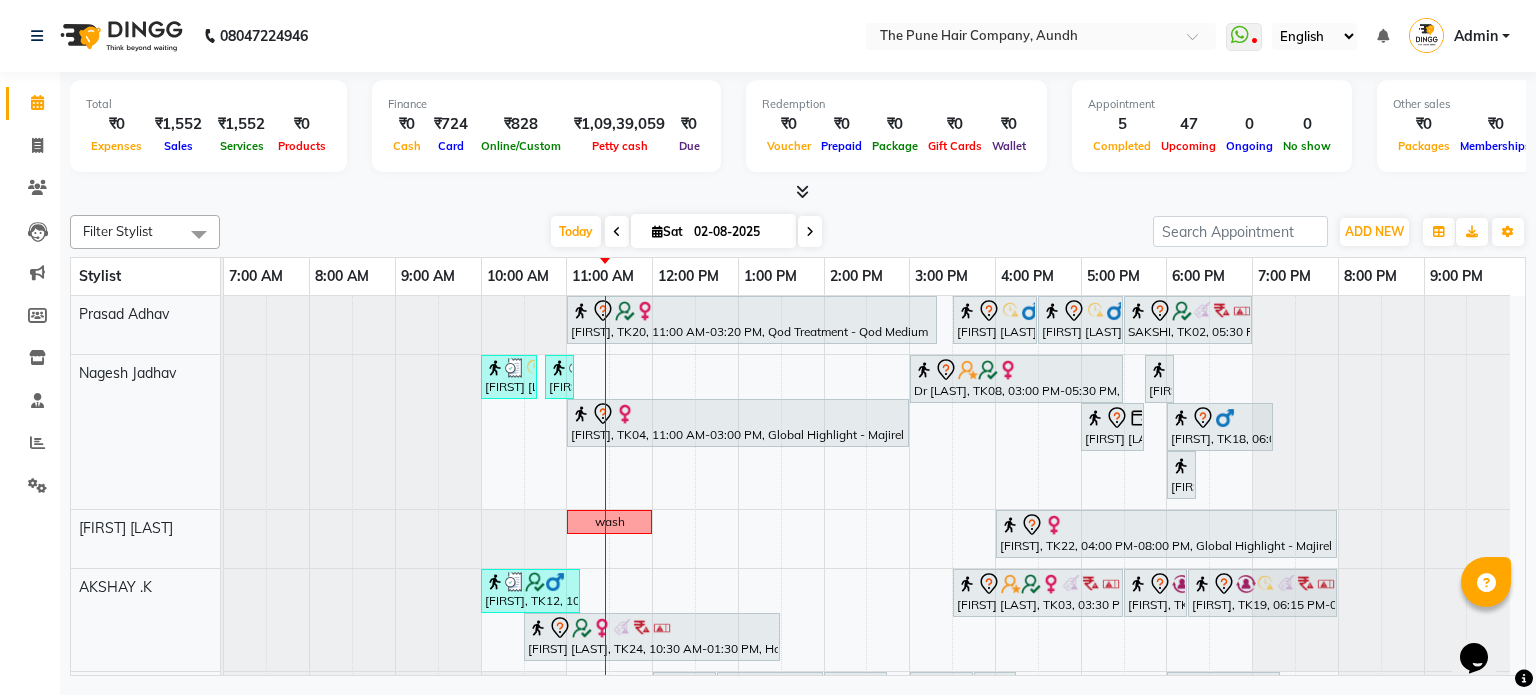 scroll, scrollTop: 100, scrollLeft: 0, axis: vertical 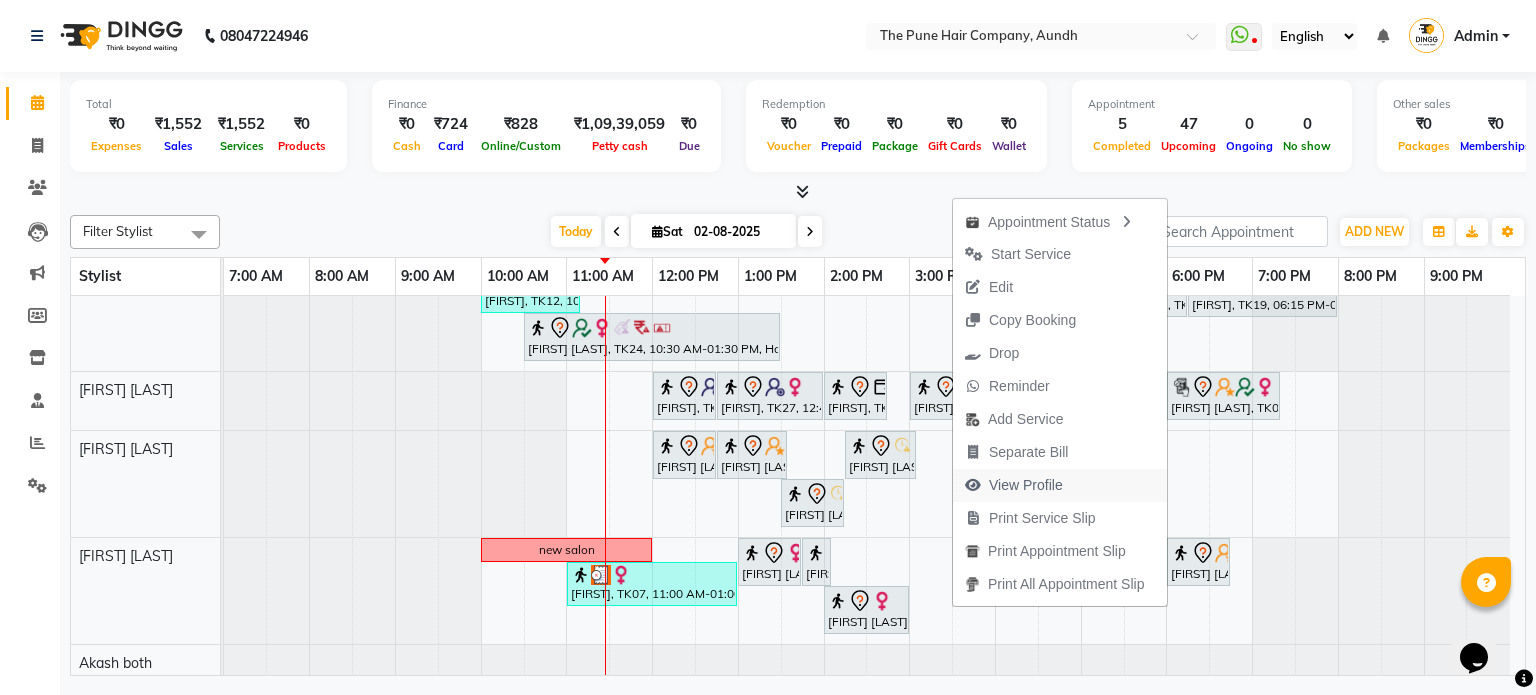 click on "View Profile" at bounding box center (1026, 485) 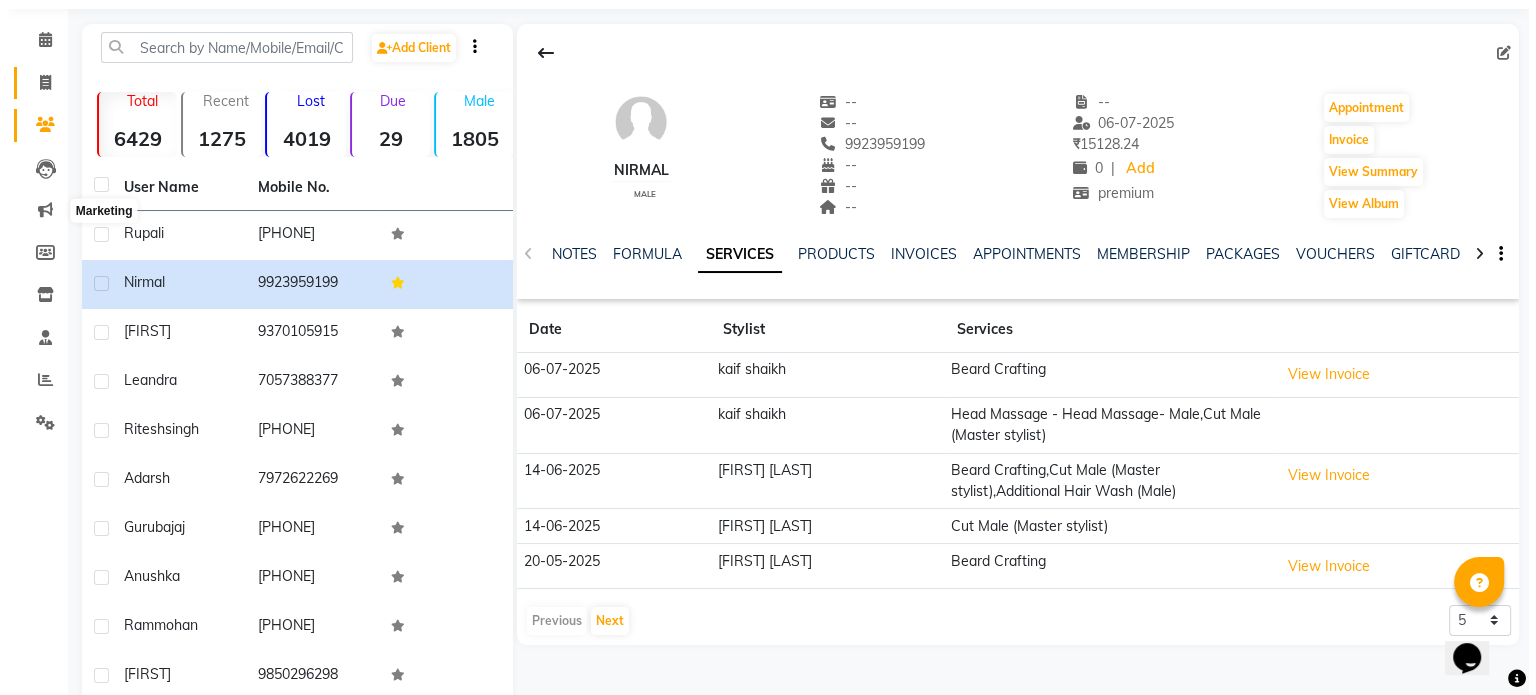 scroll, scrollTop: 0, scrollLeft: 0, axis: both 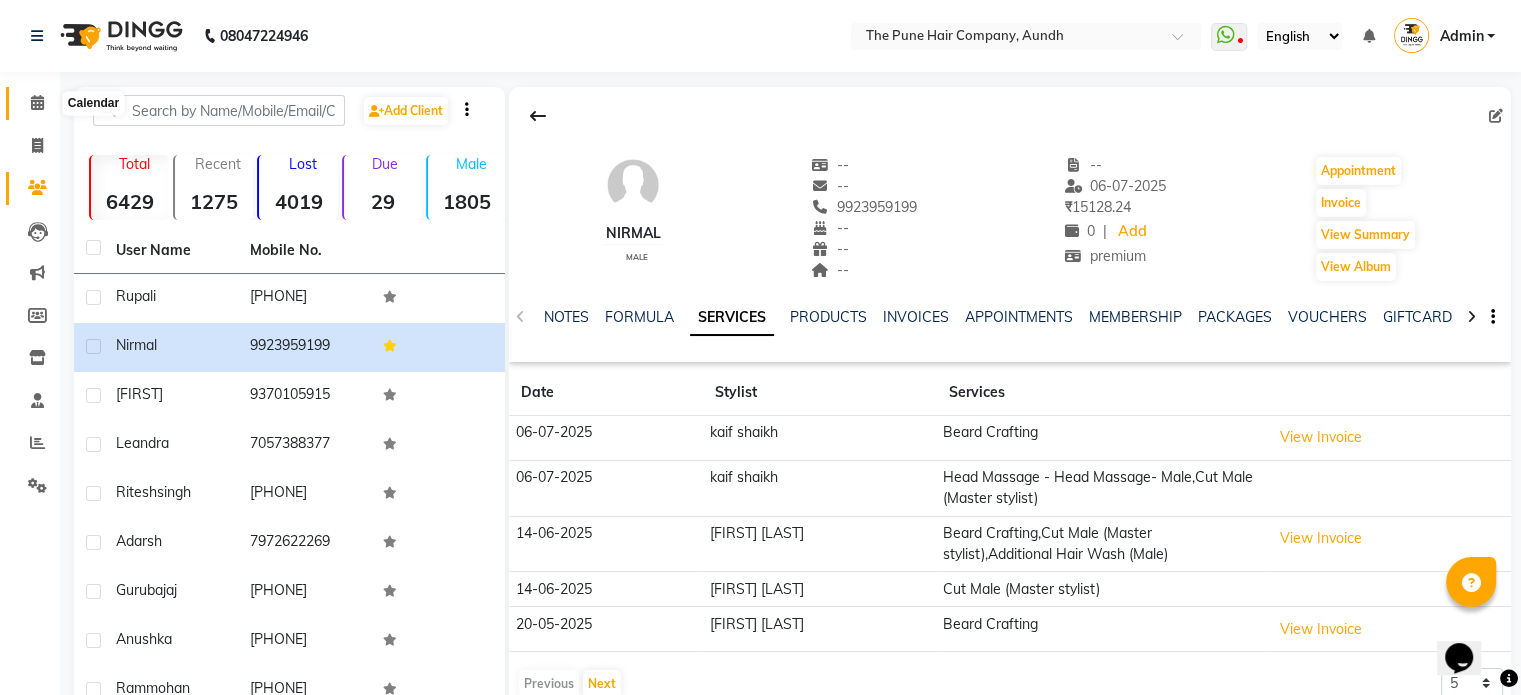 click 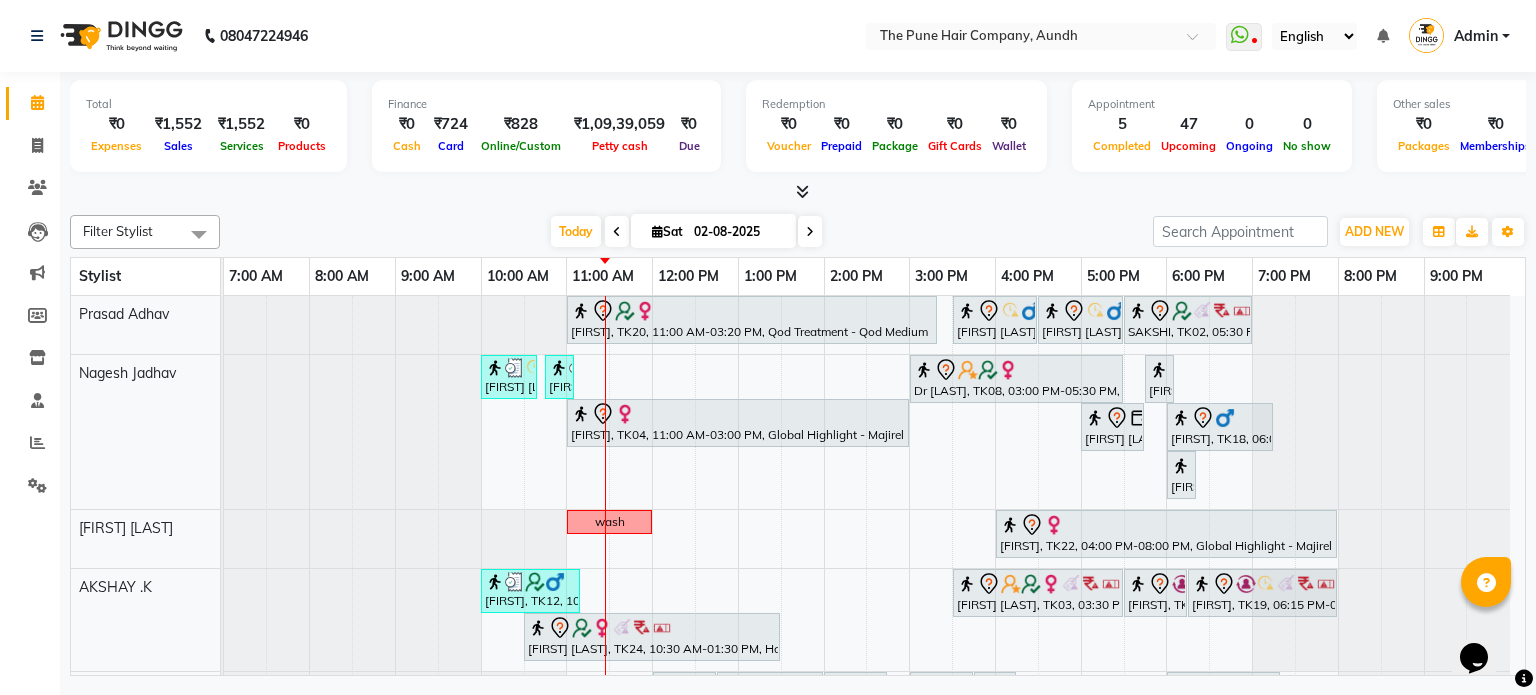 scroll, scrollTop: 116, scrollLeft: 0, axis: vertical 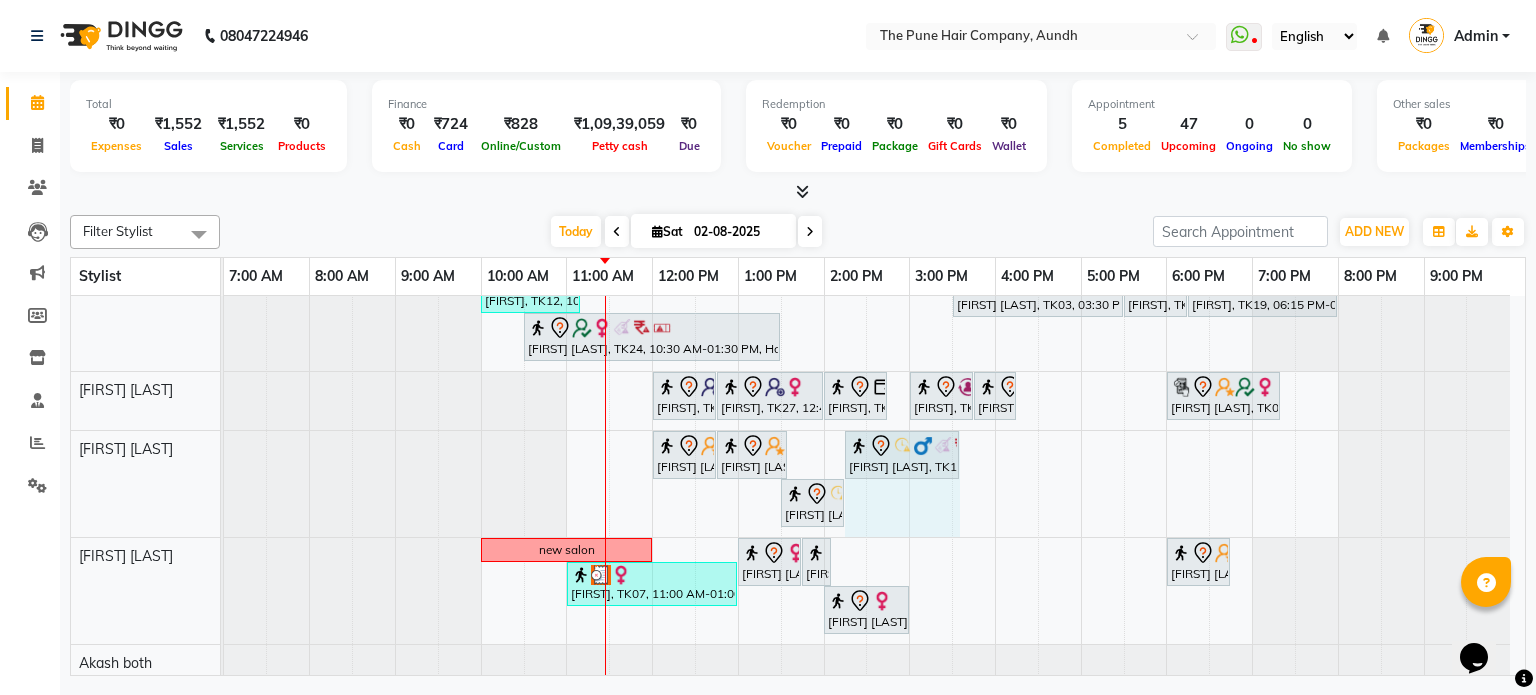 drag, startPoint x: 917, startPoint y: 447, endPoint x: 953, endPoint y: 454, distance: 36.67424 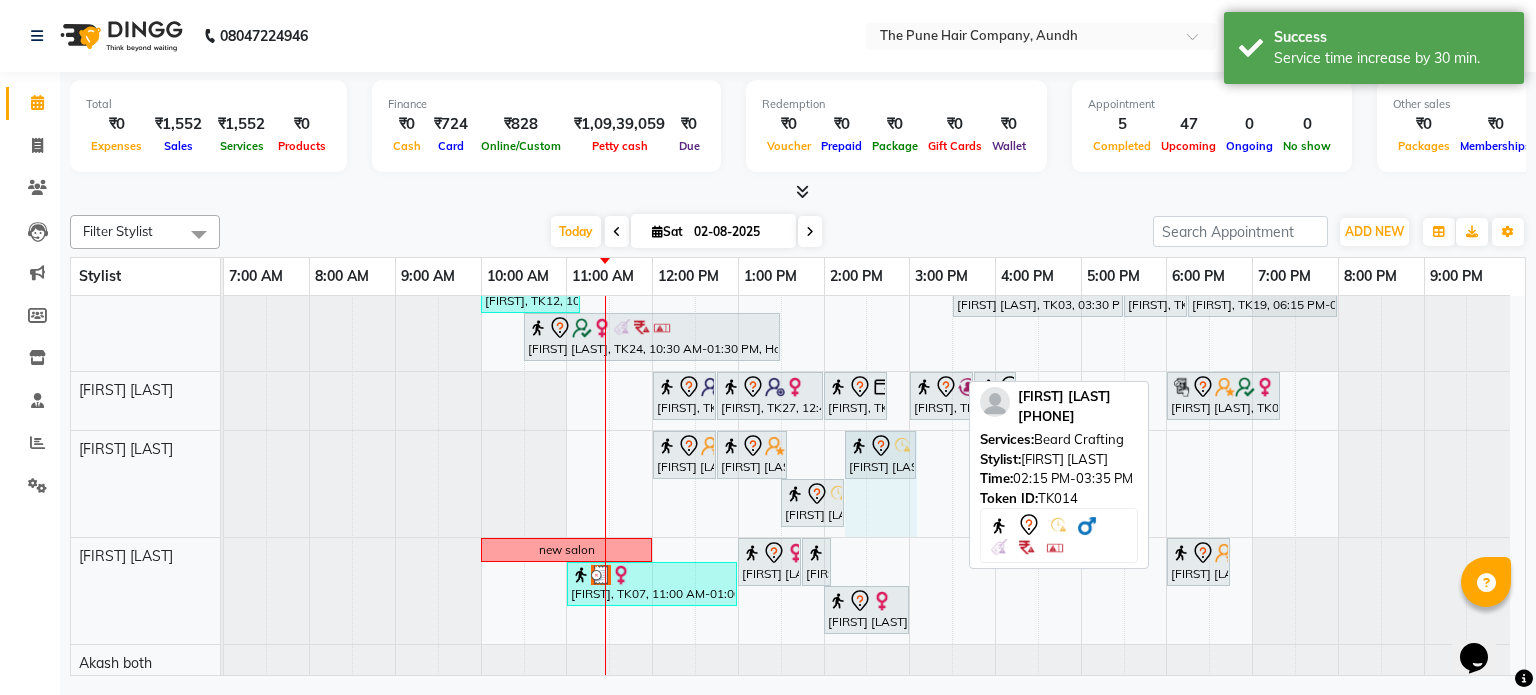 drag, startPoint x: 956, startPoint y: 447, endPoint x: 936, endPoint y: 450, distance: 20.22375 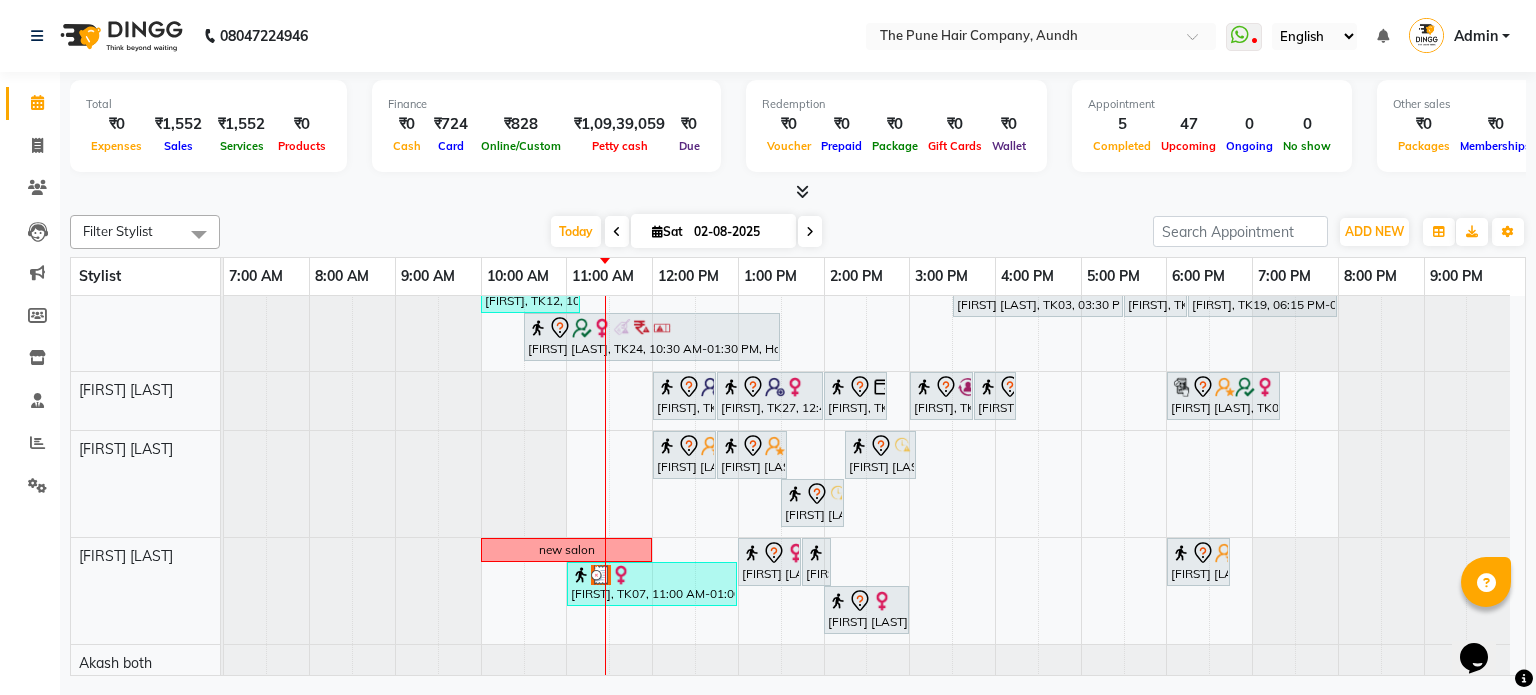 scroll, scrollTop: 388, scrollLeft: 0, axis: vertical 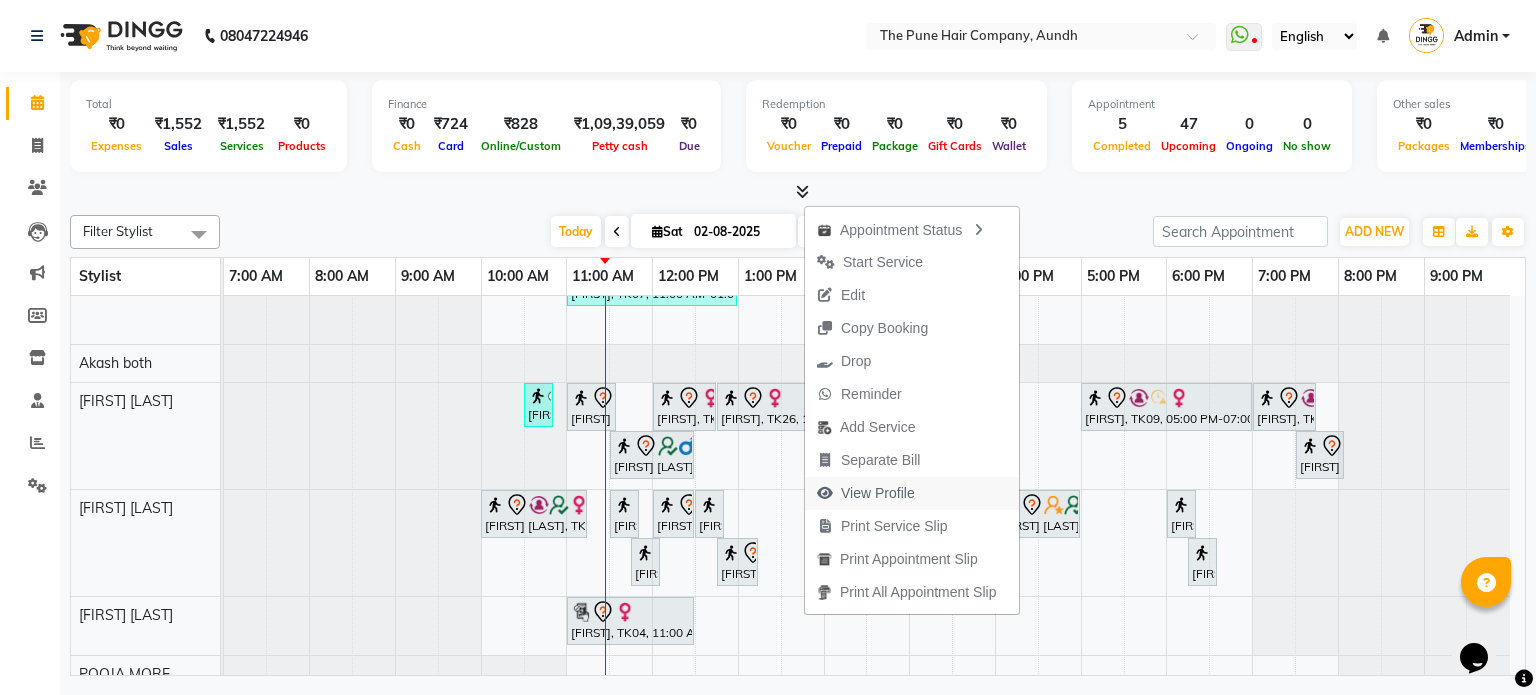 click on "View Profile" at bounding box center (878, 493) 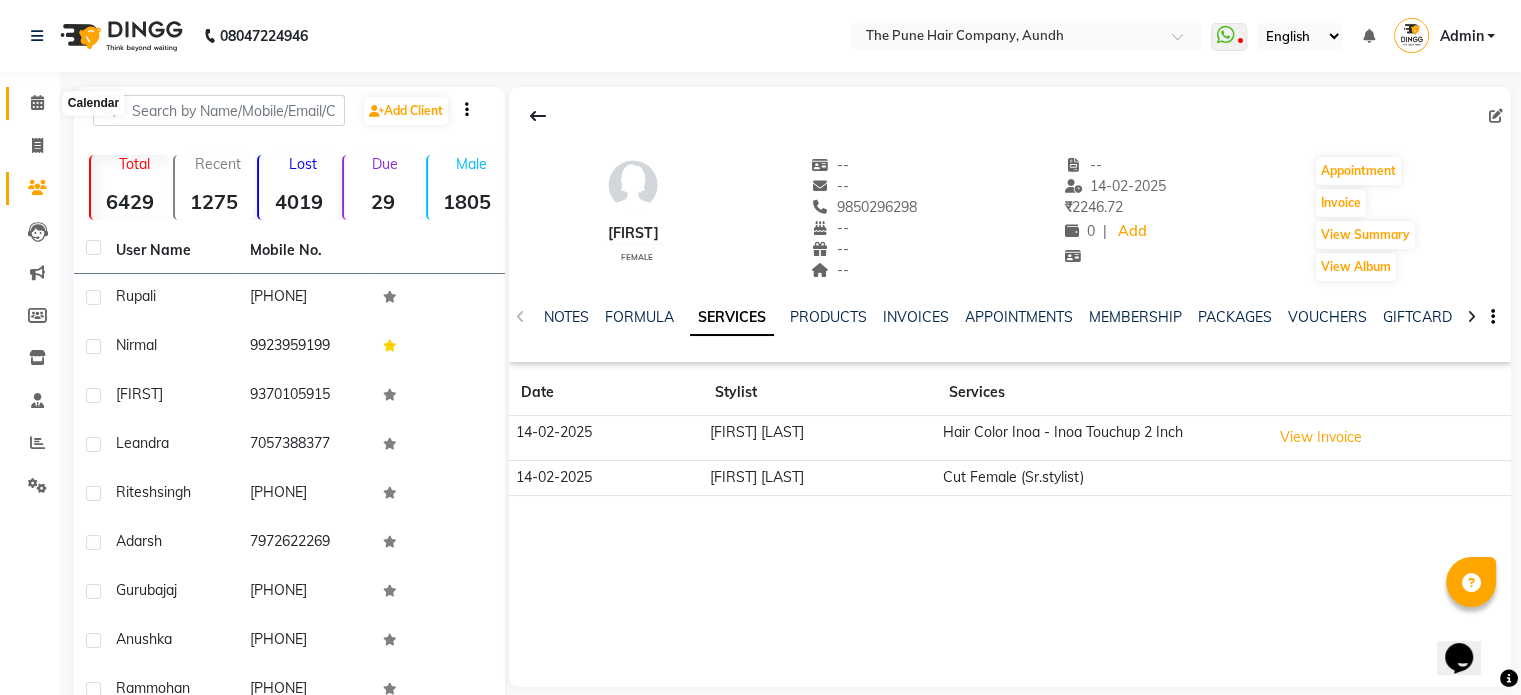 click 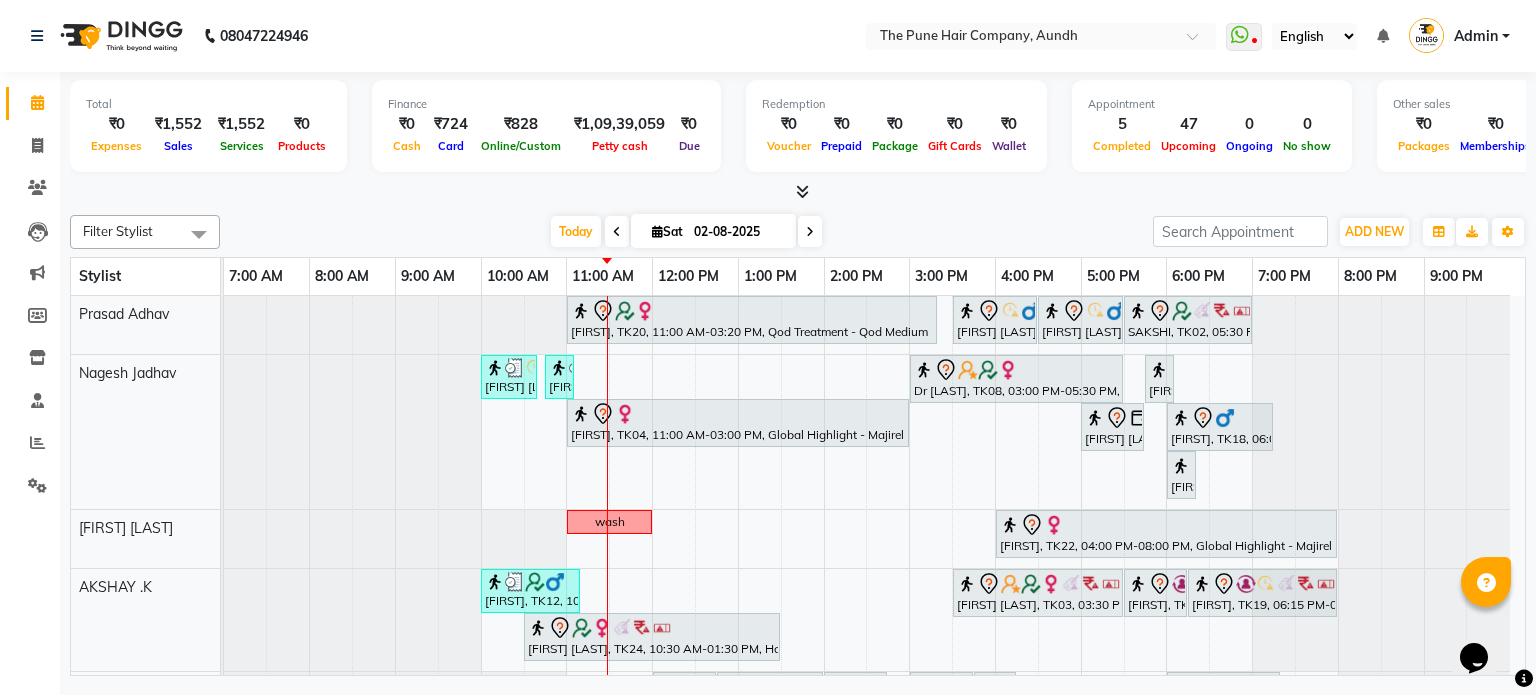 scroll, scrollTop: 92, scrollLeft: 0, axis: vertical 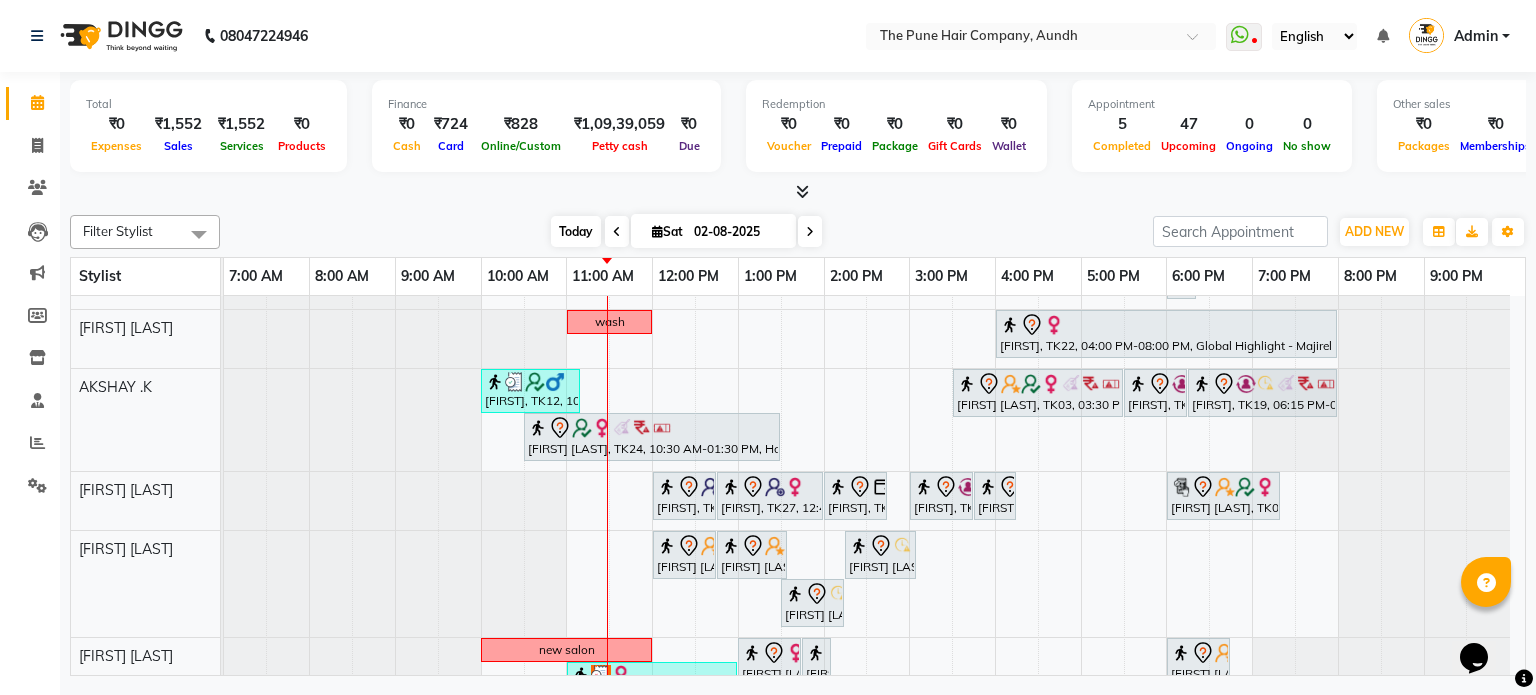 click on "Today" at bounding box center (576, 231) 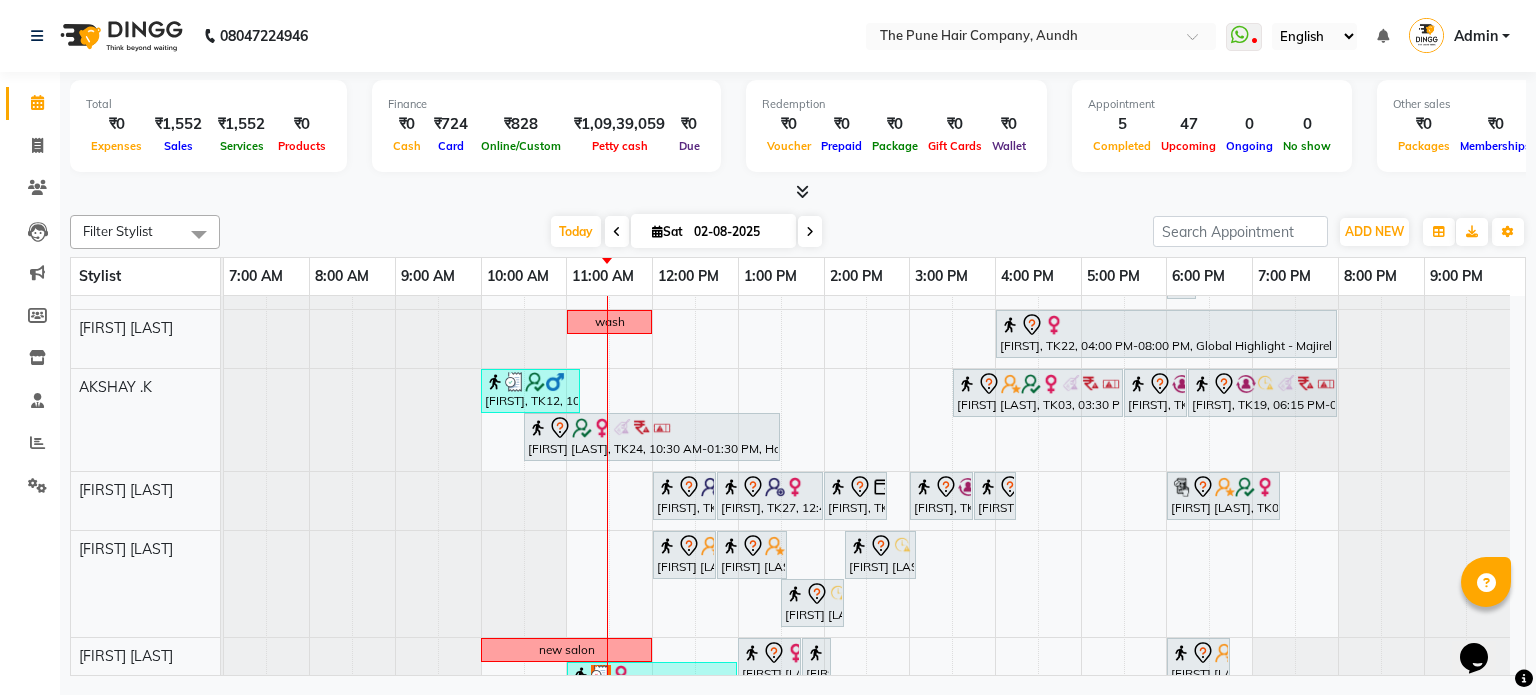 click at bounding box center [810, 232] 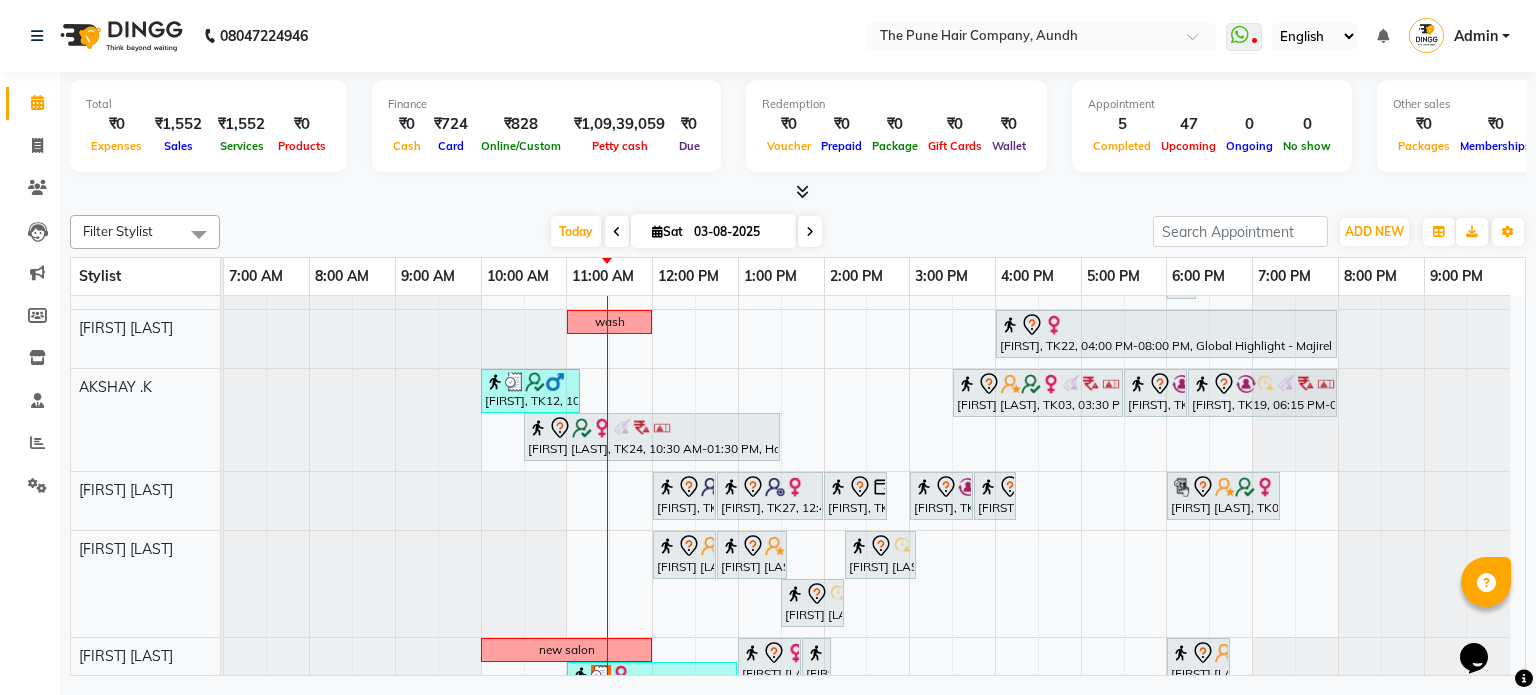 scroll, scrollTop: 148, scrollLeft: 0, axis: vertical 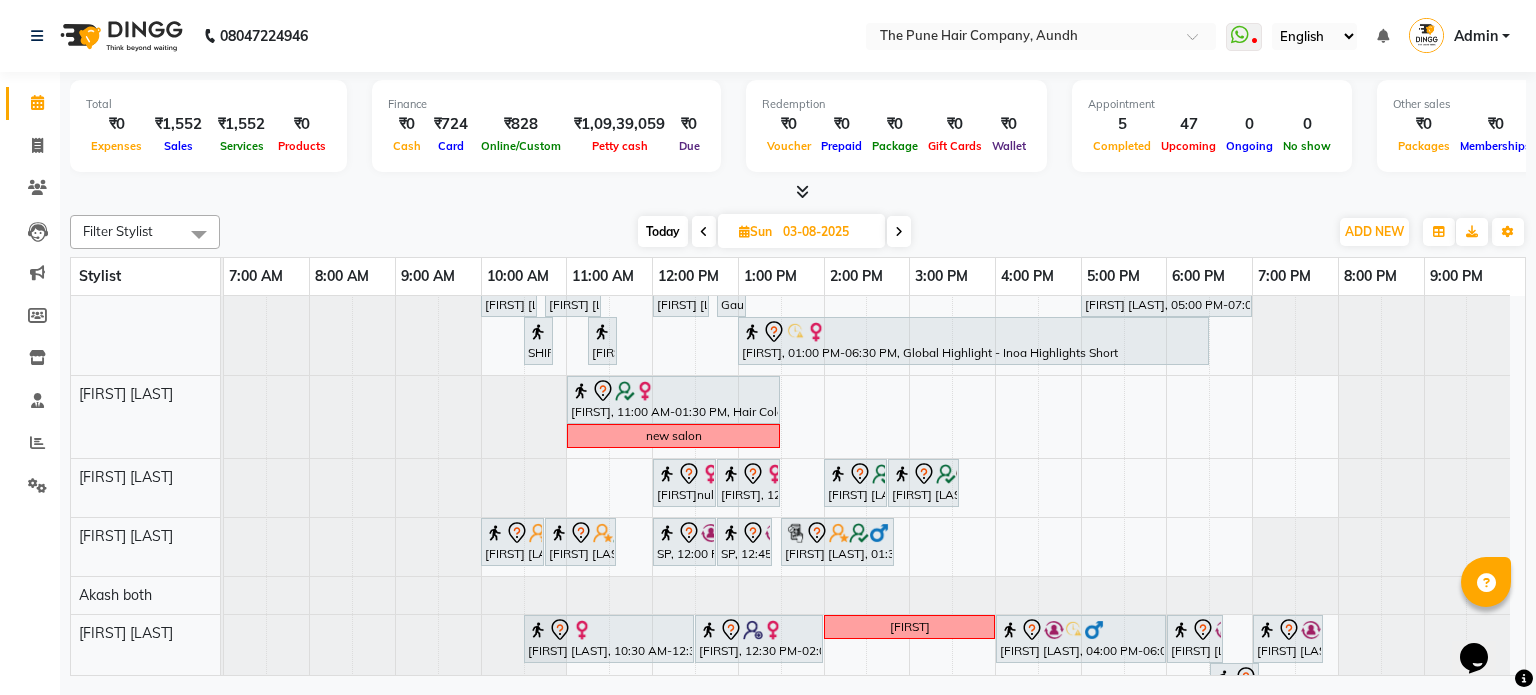 click at bounding box center (899, 232) 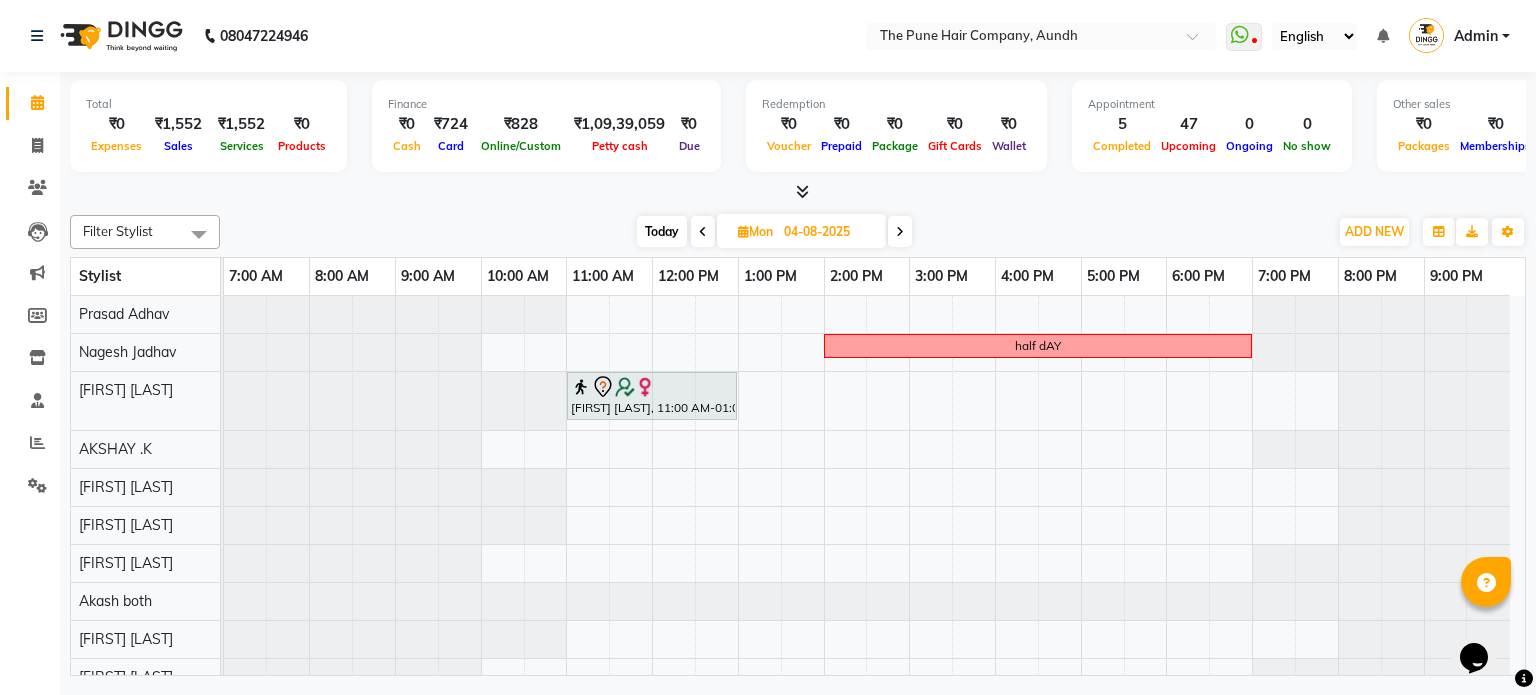 click at bounding box center [900, 231] 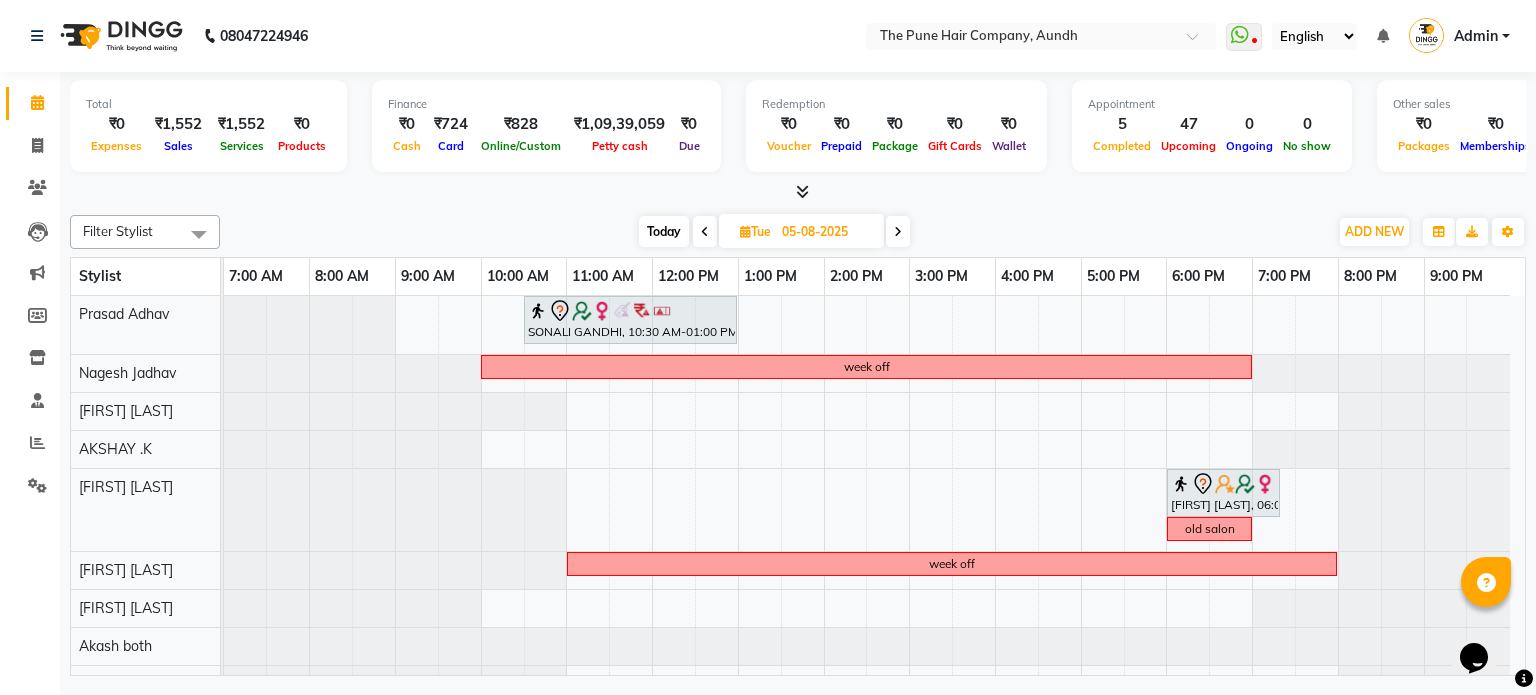 click on "Today" at bounding box center (664, 231) 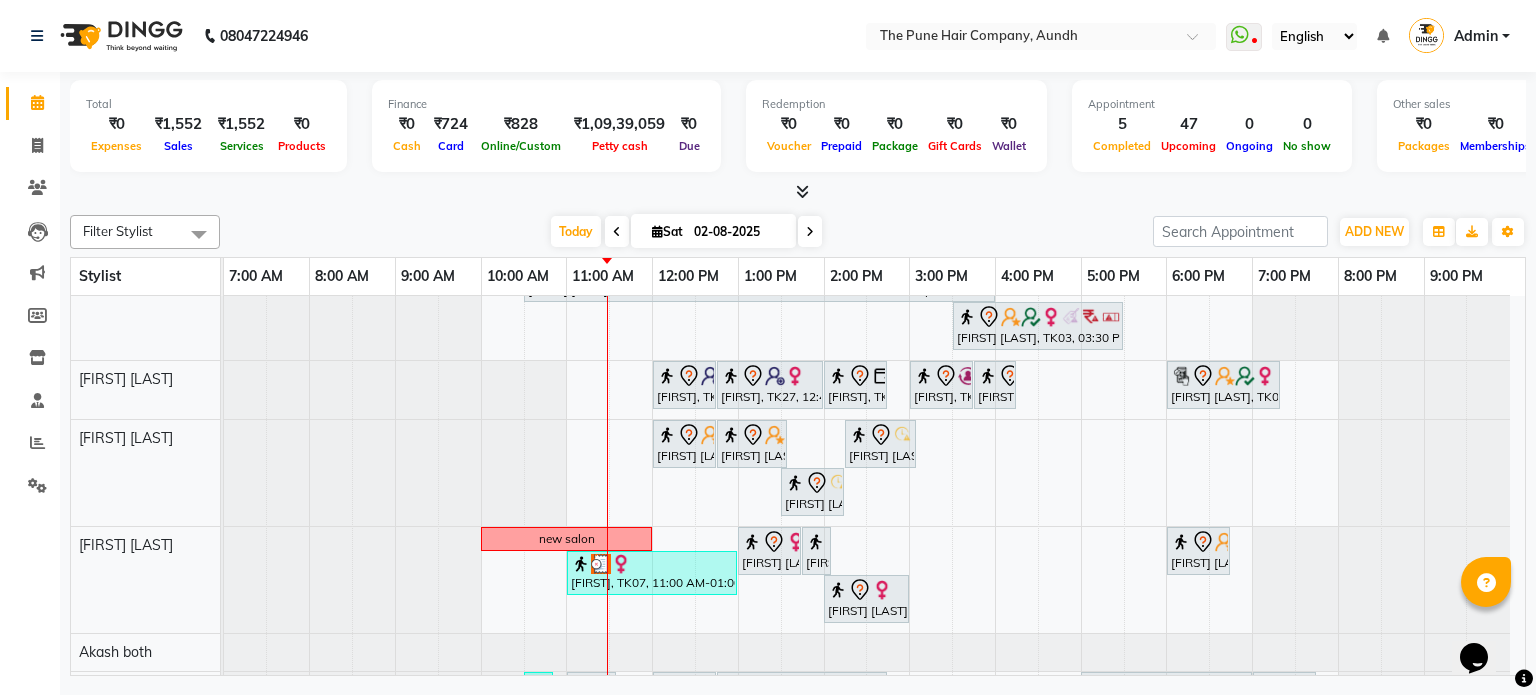 click at bounding box center (810, 232) 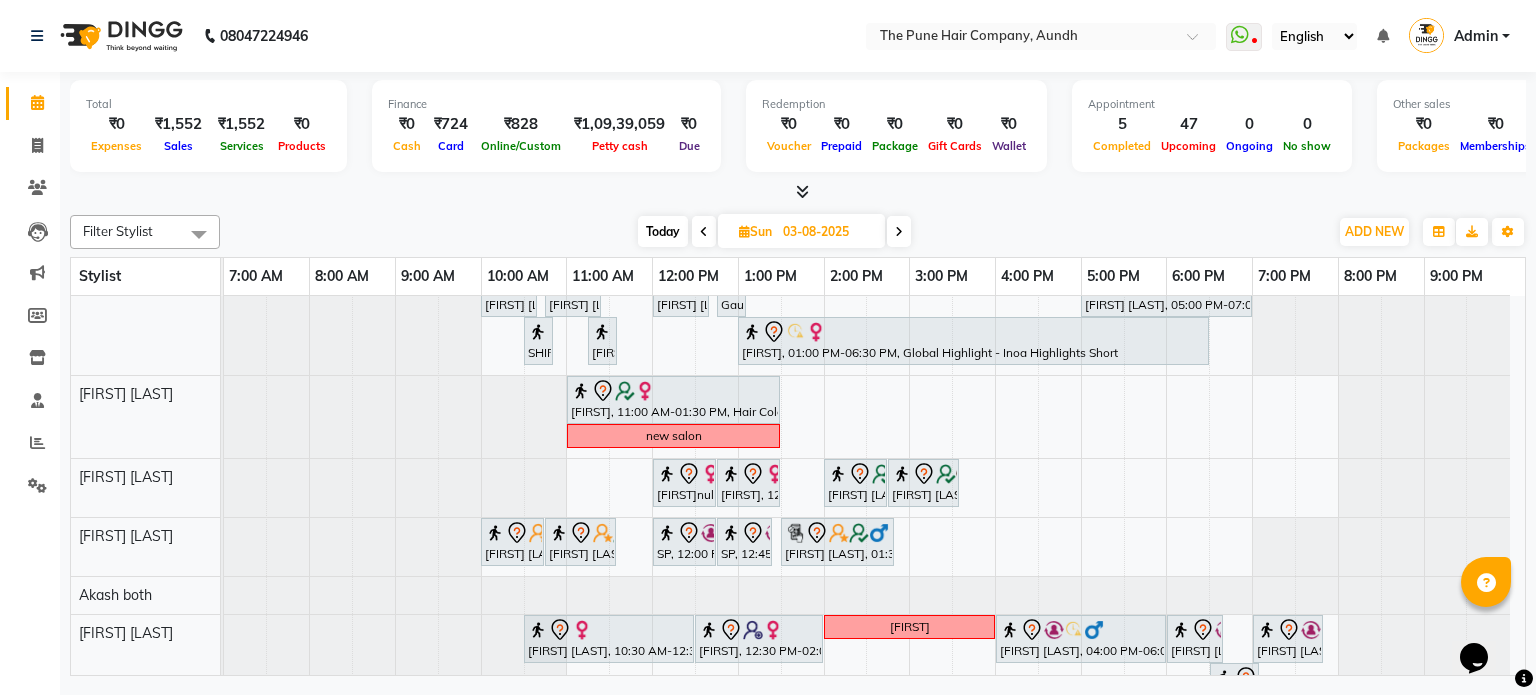 click at bounding box center (899, 232) 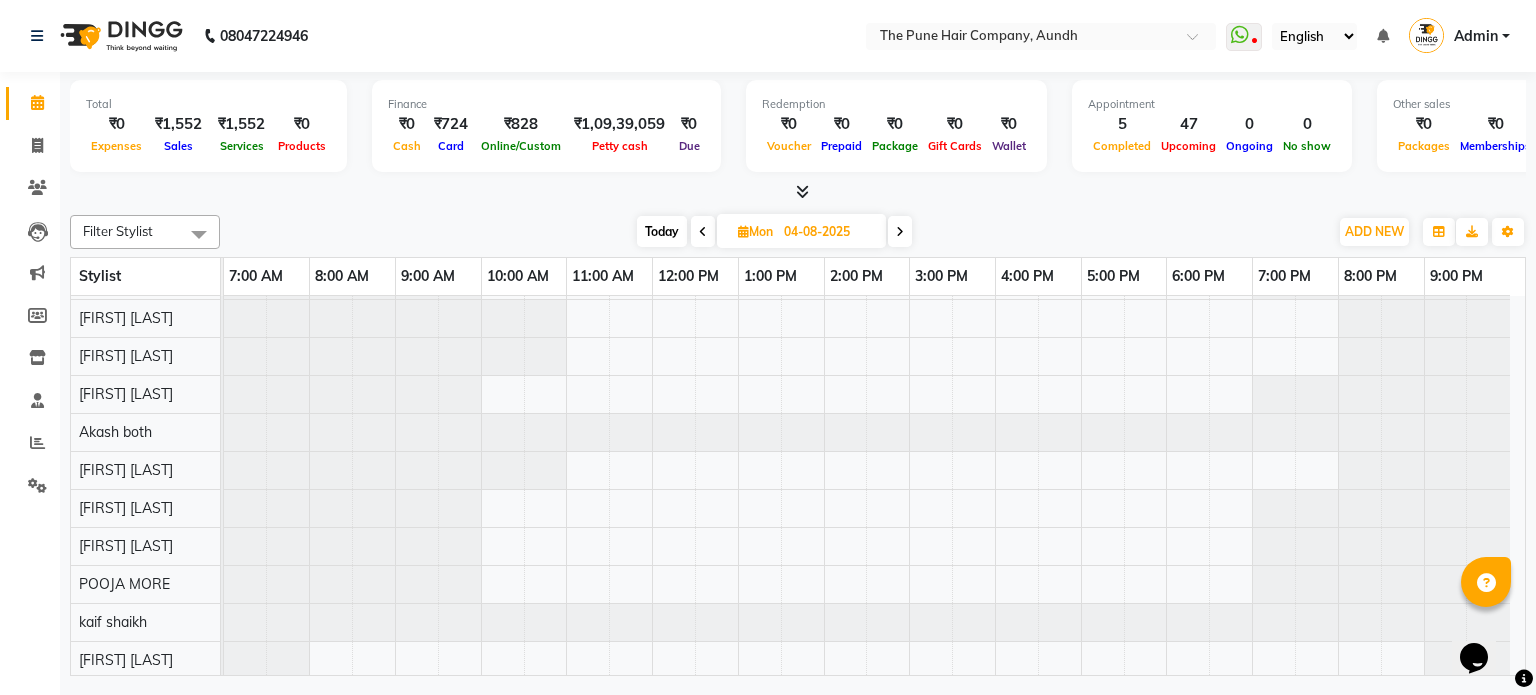 click at bounding box center [900, 231] 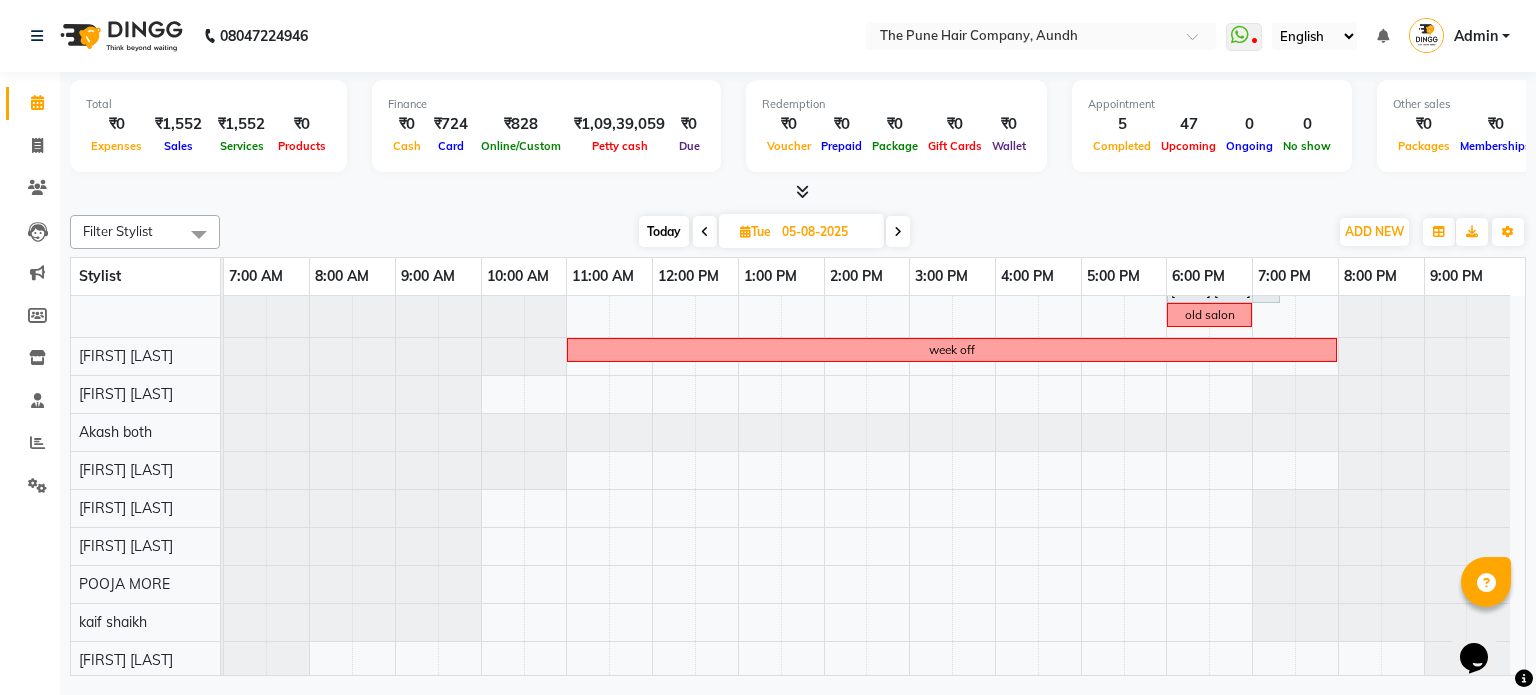 click at bounding box center (898, 231) 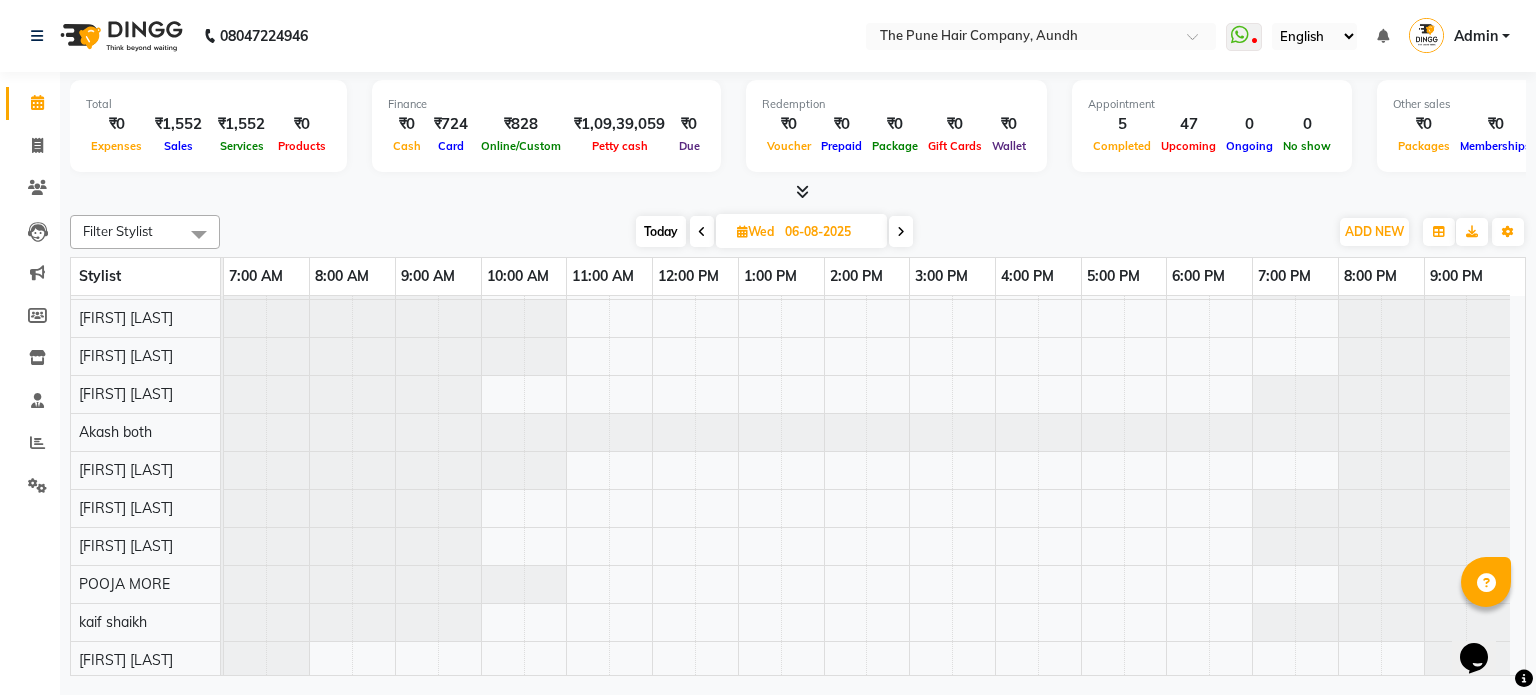 click at bounding box center (901, 232) 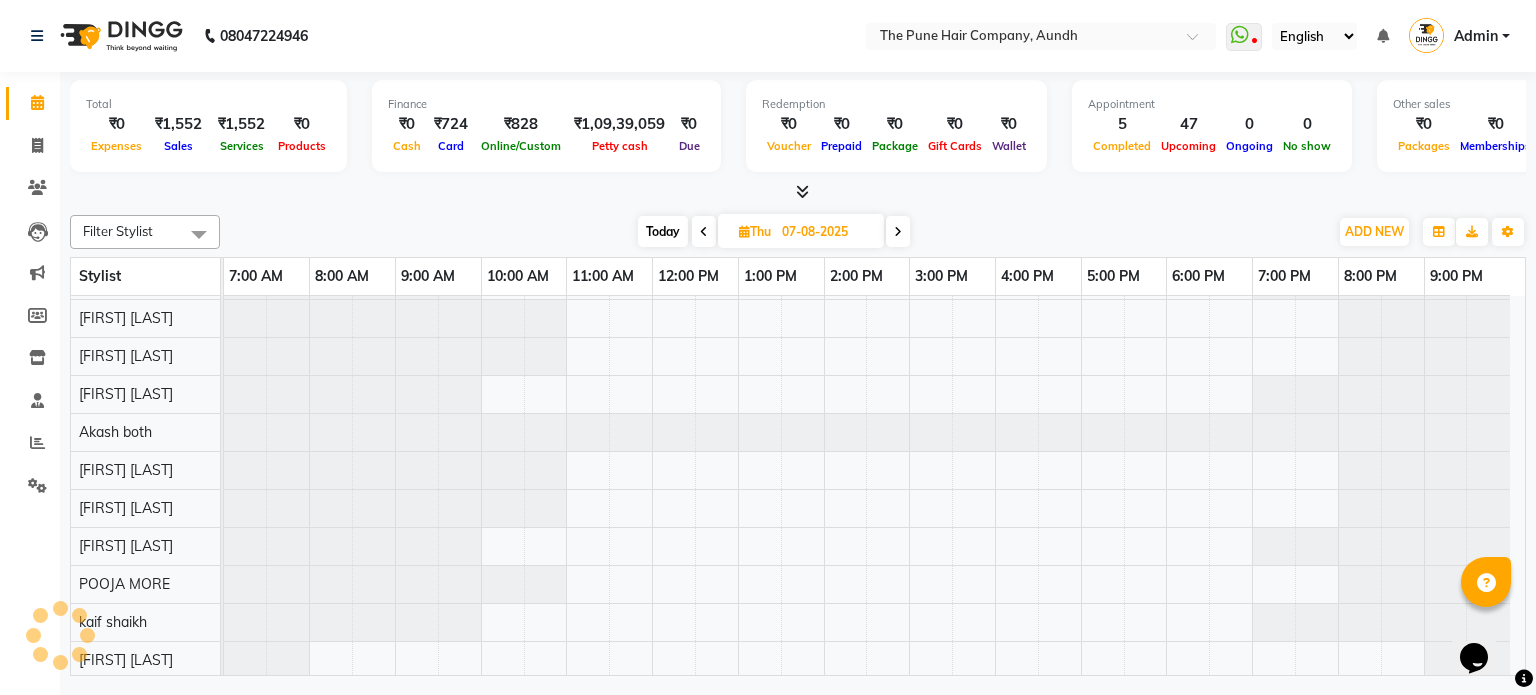 click on "Today" at bounding box center (663, 231) 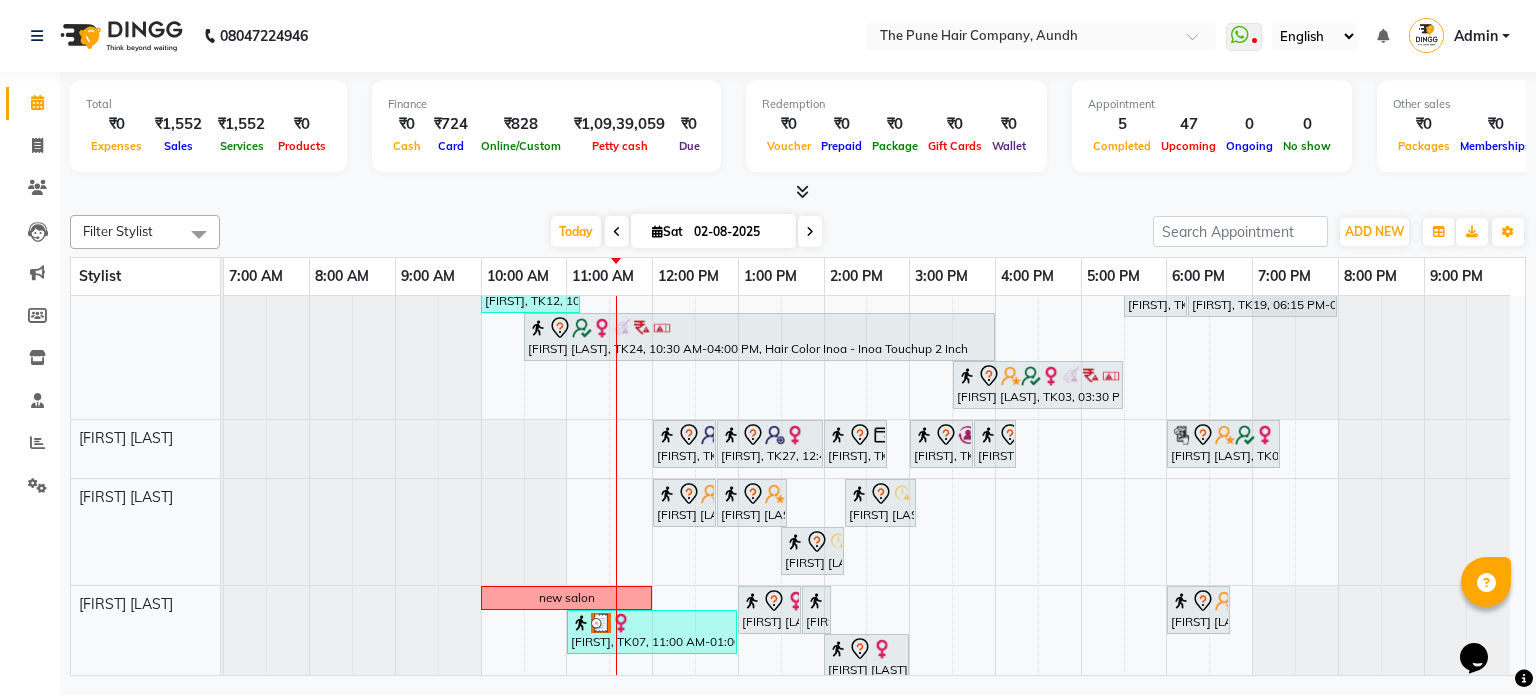 click at bounding box center [810, 231] 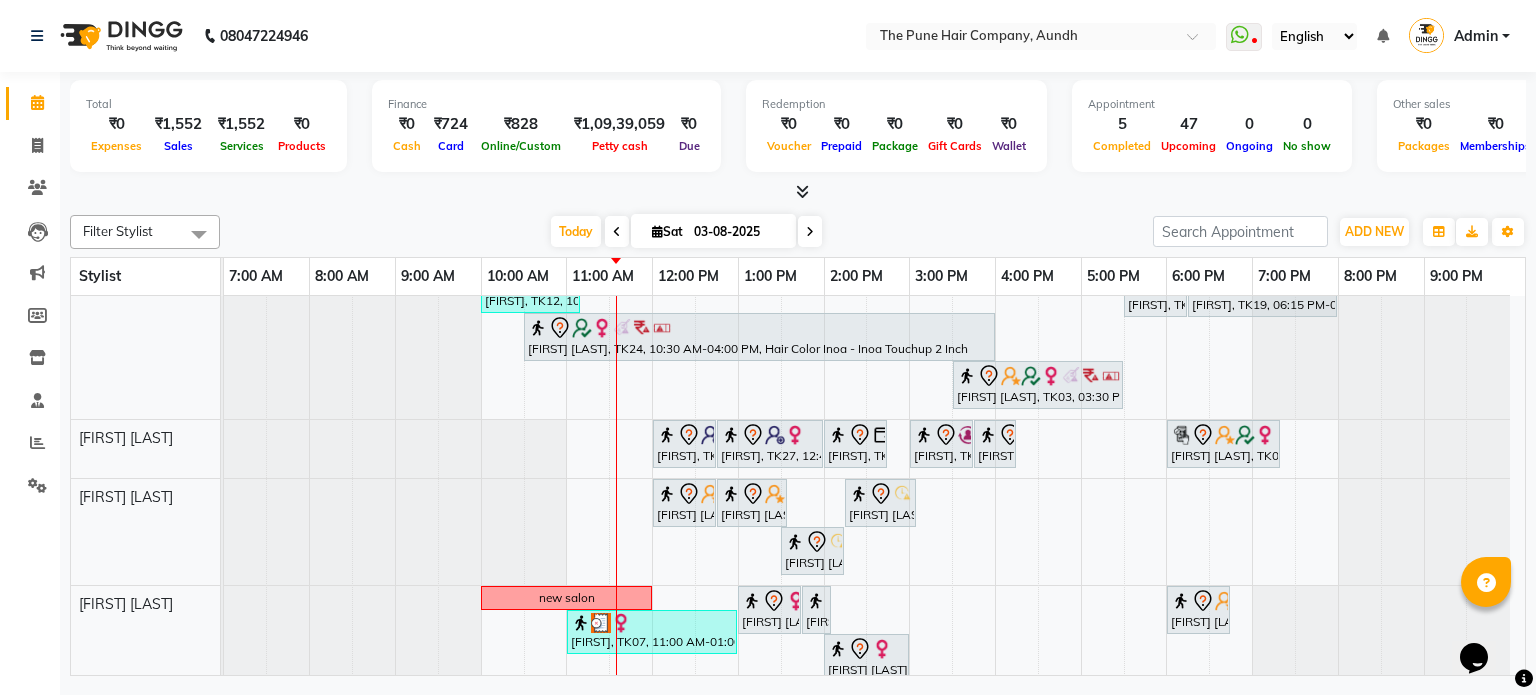 scroll, scrollTop: 148, scrollLeft: 0, axis: vertical 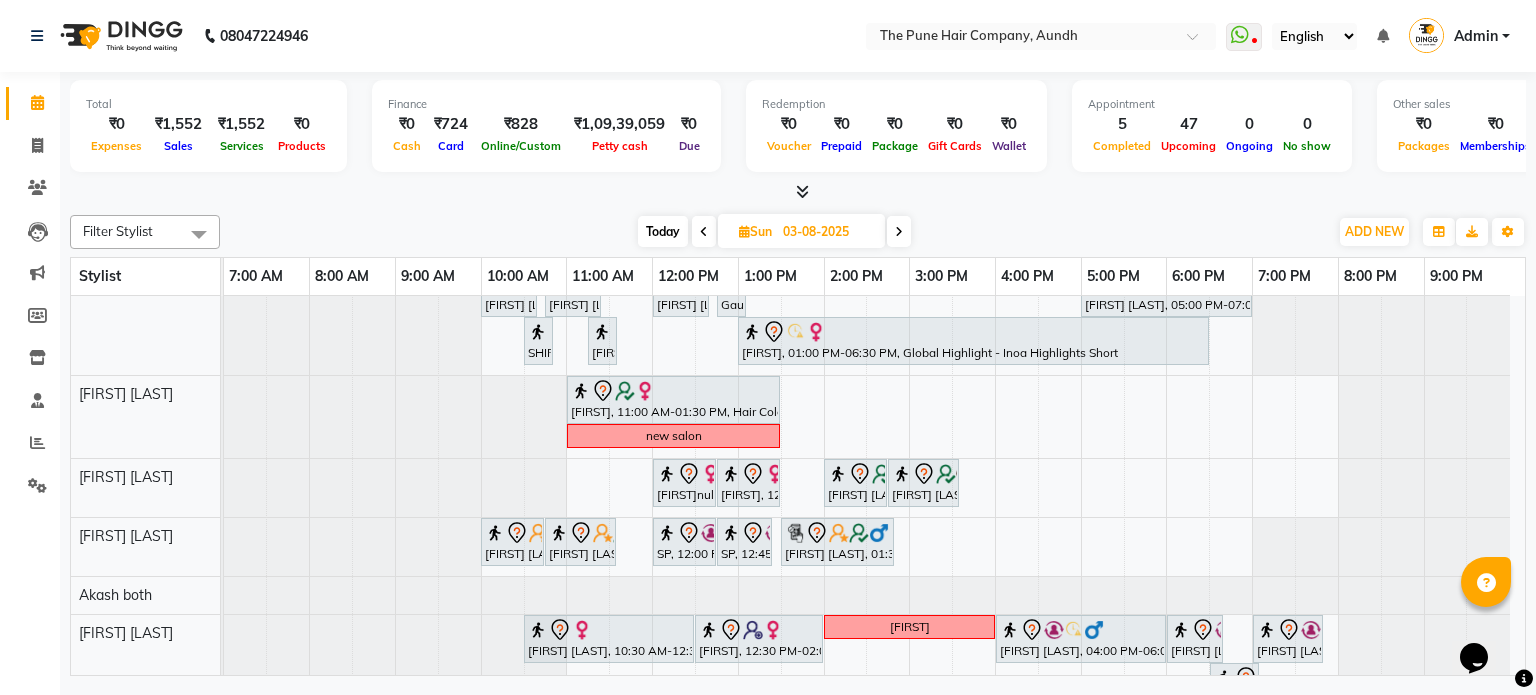 click at bounding box center [899, 232] 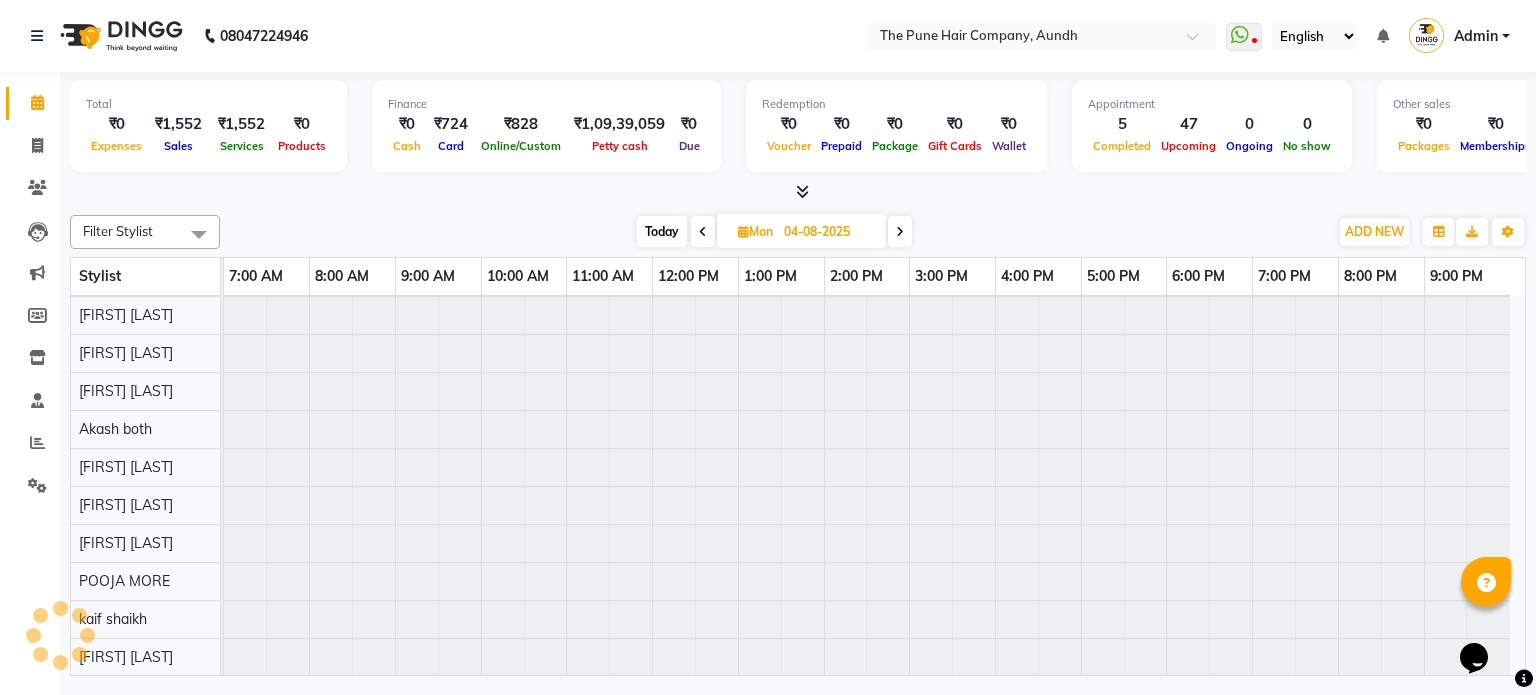 scroll, scrollTop: 148, scrollLeft: 0, axis: vertical 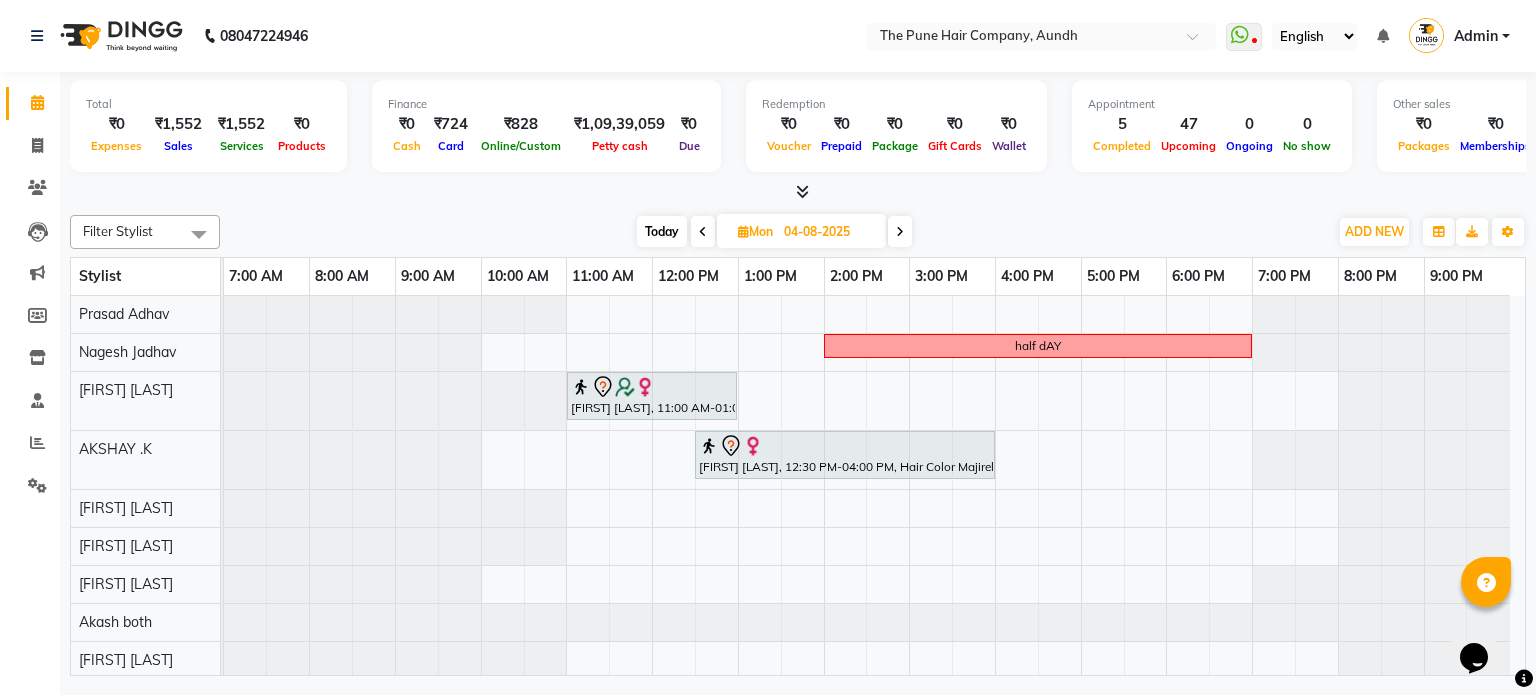 click at bounding box center [900, 232] 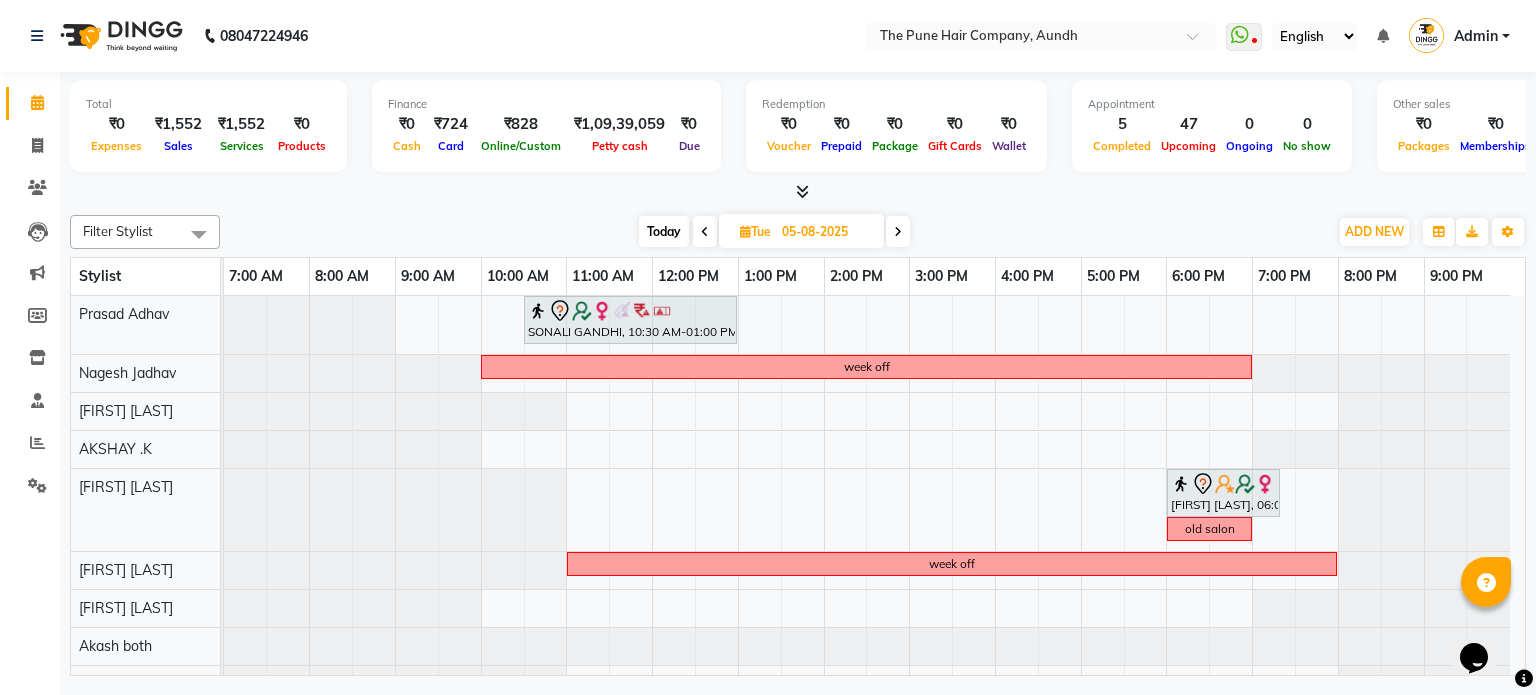 click at bounding box center (898, 232) 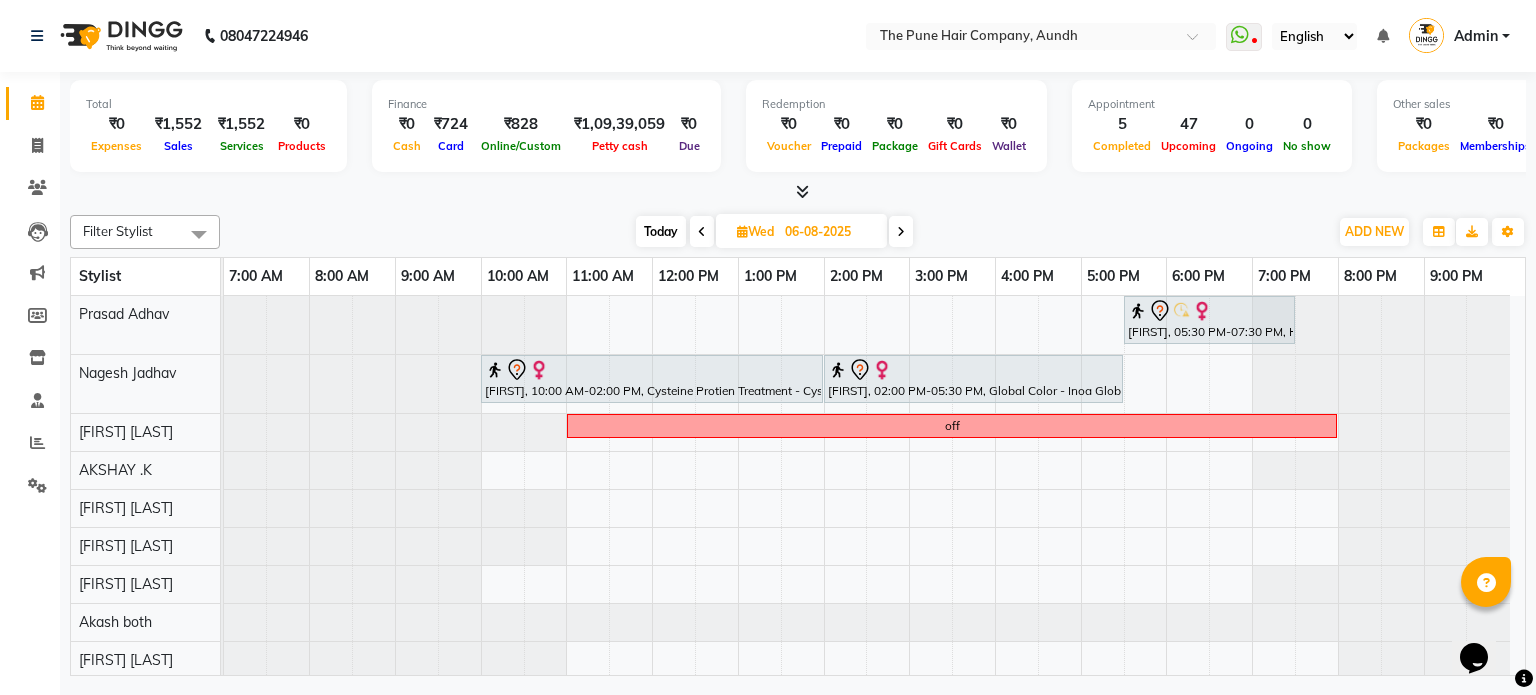 click at bounding box center (901, 231) 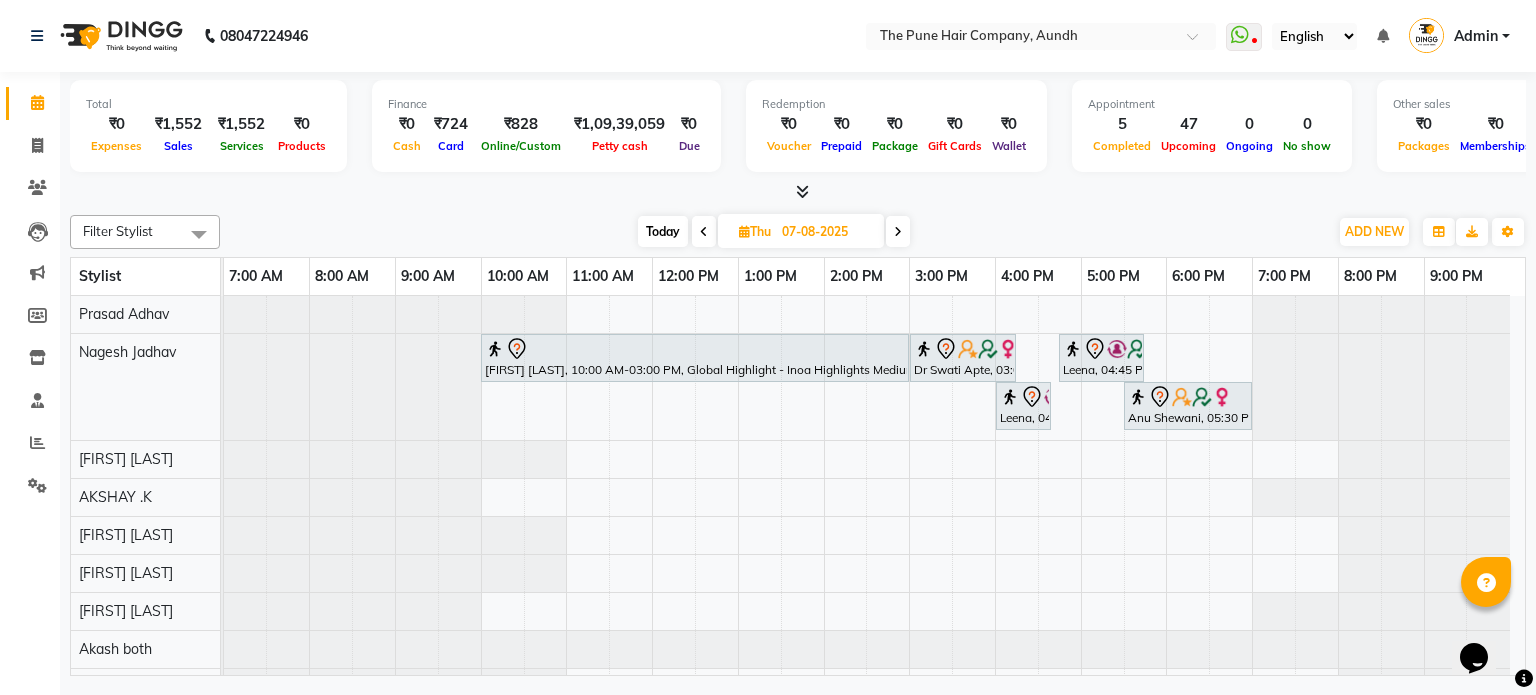 click at bounding box center [898, 232] 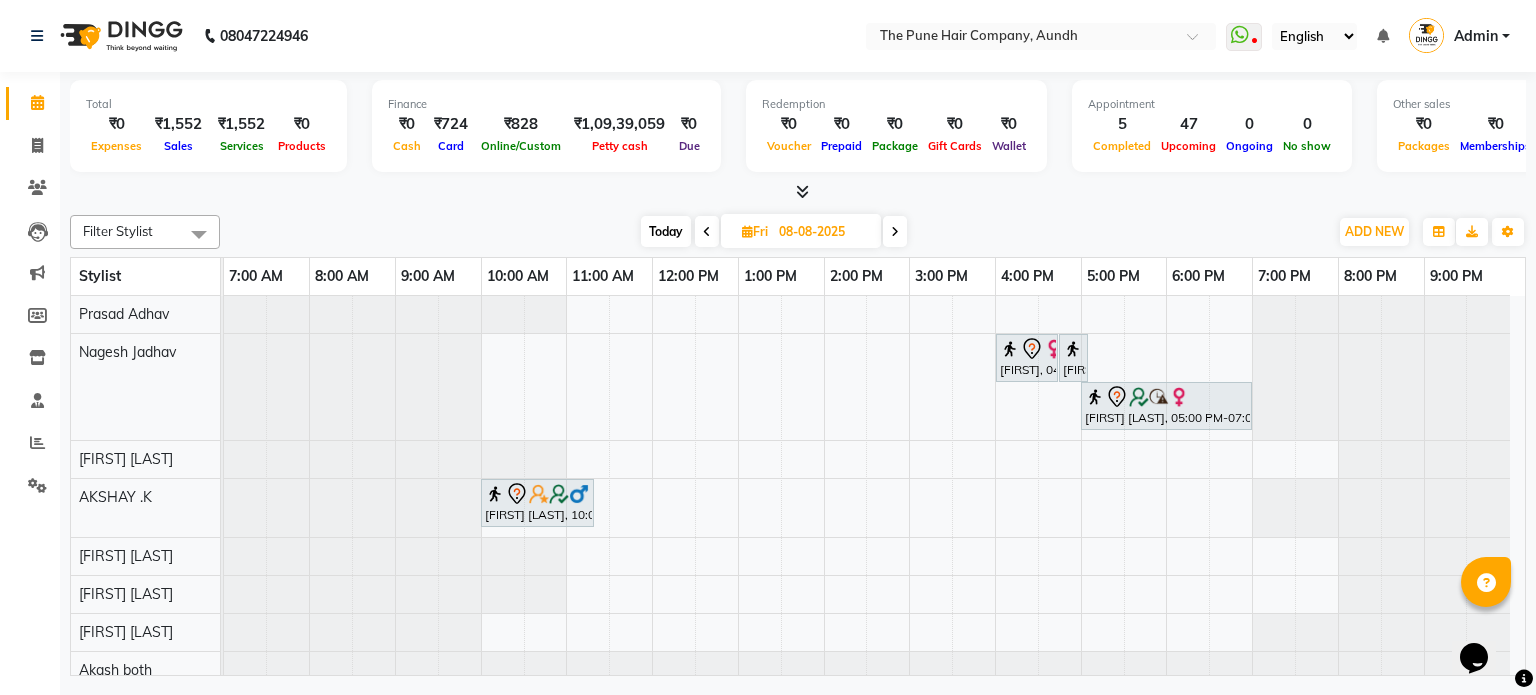 click at bounding box center [895, 232] 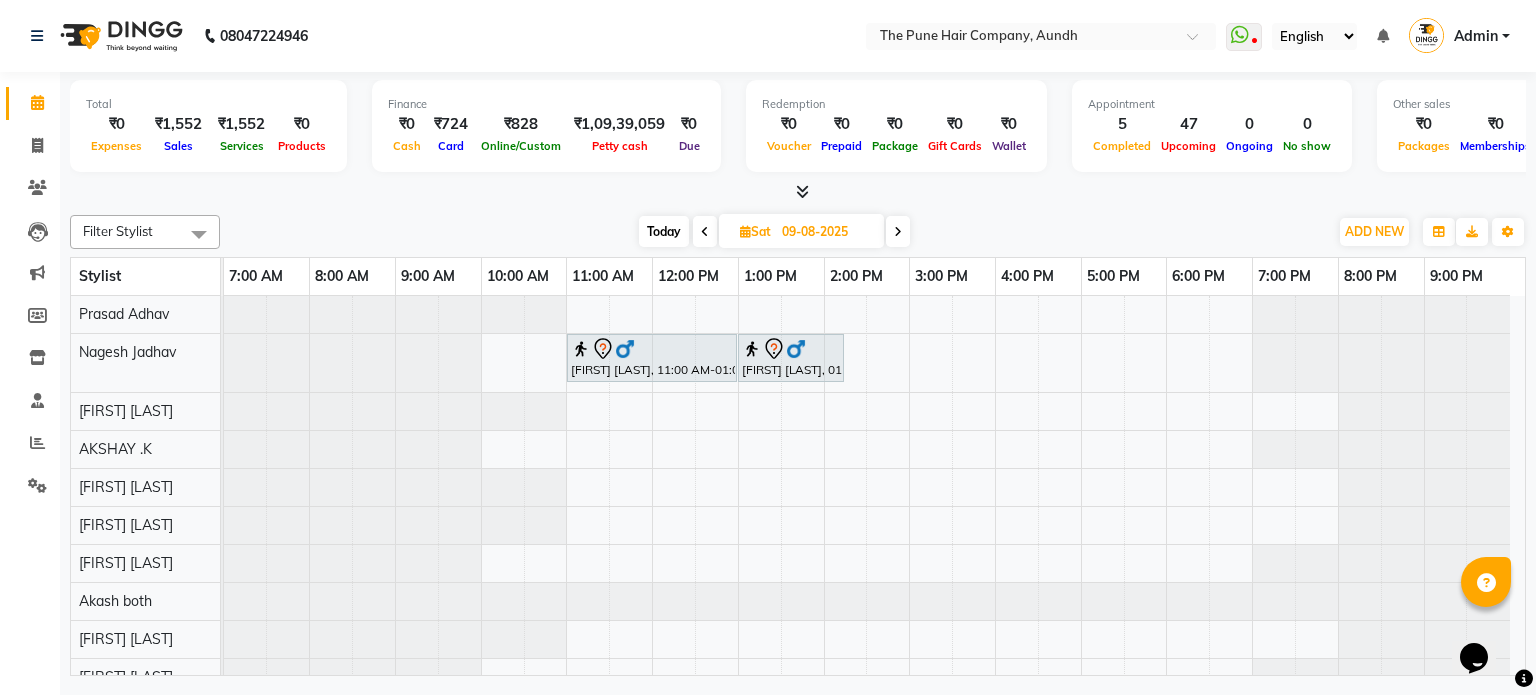 click at bounding box center [898, 232] 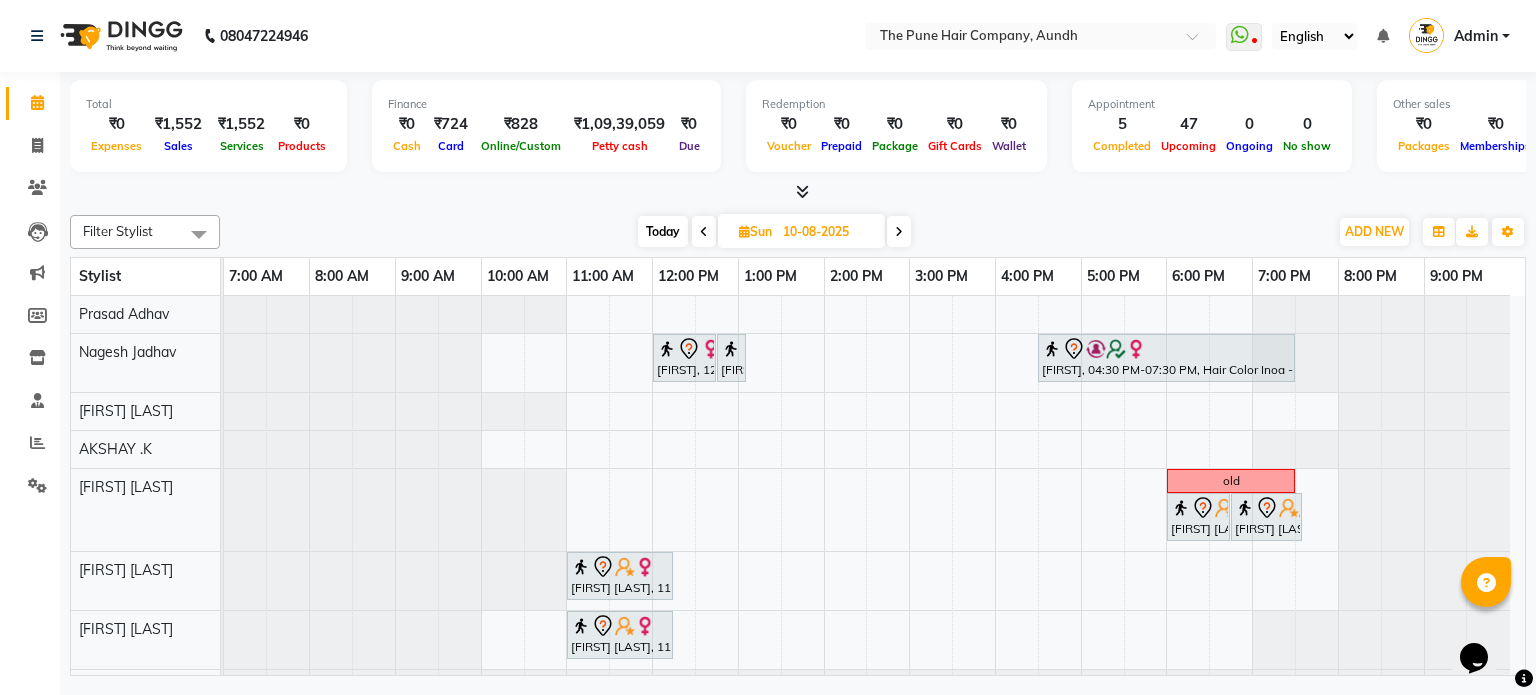 click at bounding box center [899, 232] 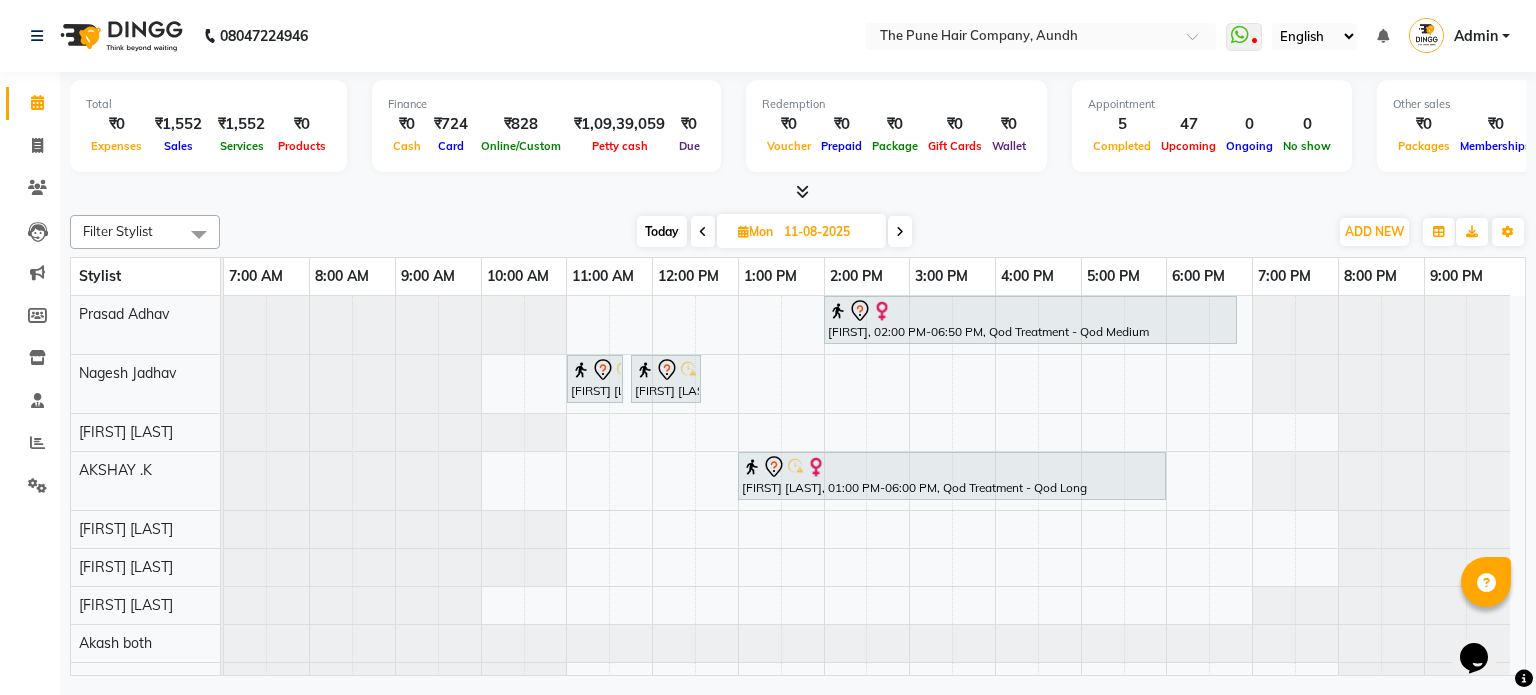 click at bounding box center [900, 231] 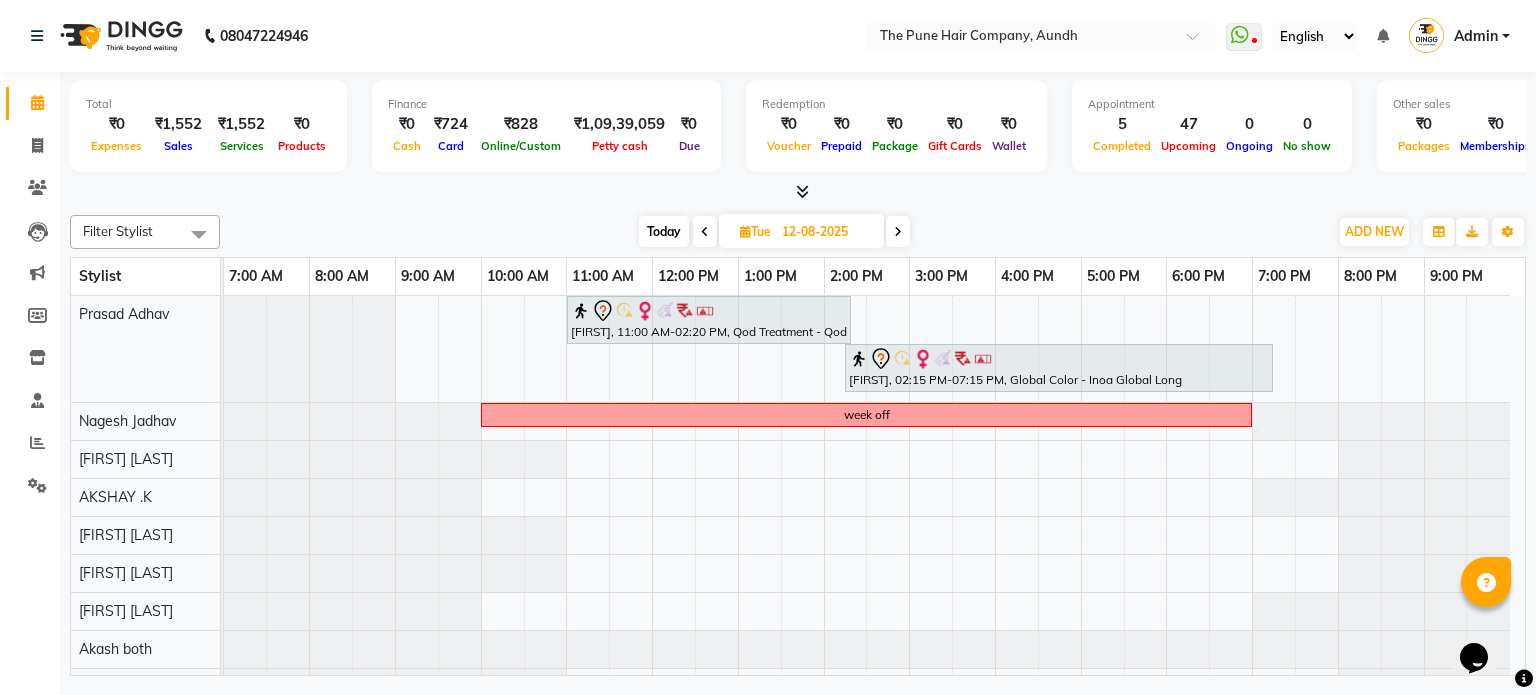 click at bounding box center (898, 232) 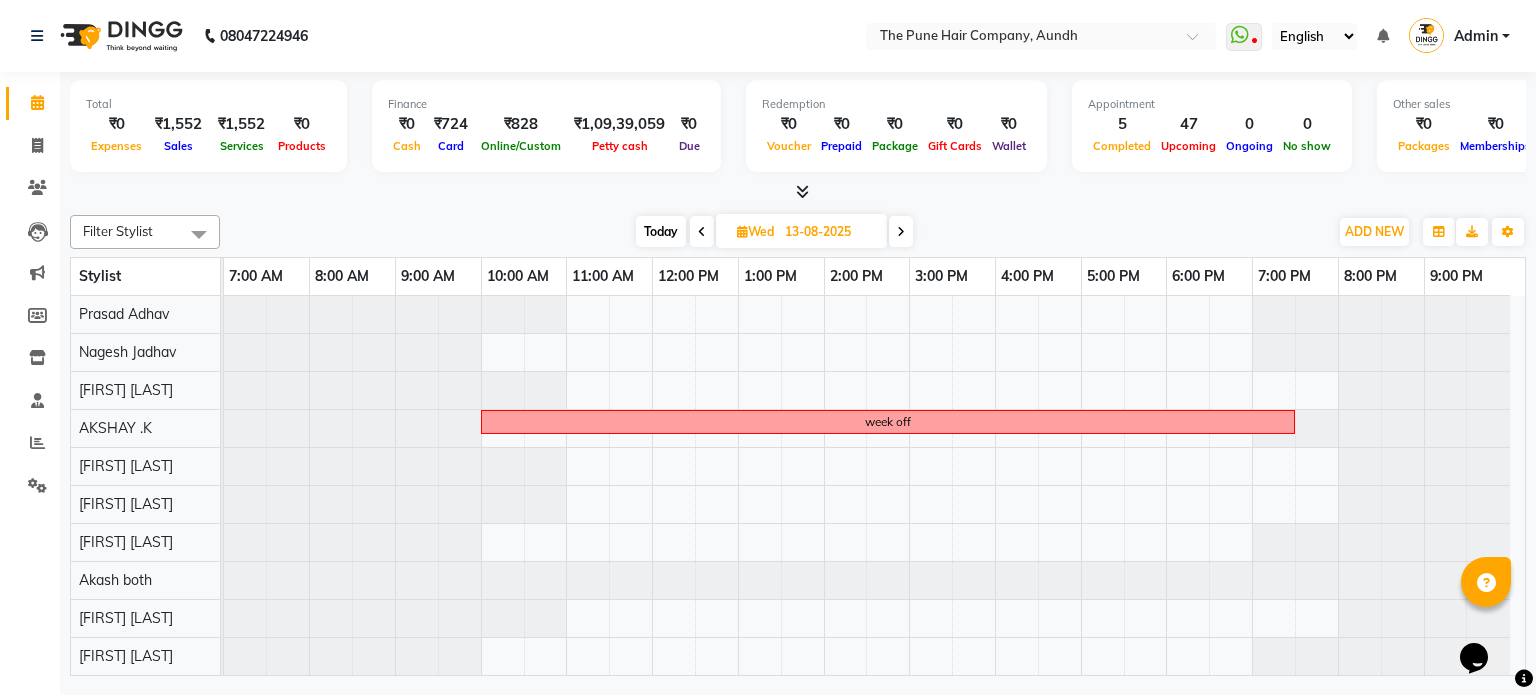 click at bounding box center (901, 232) 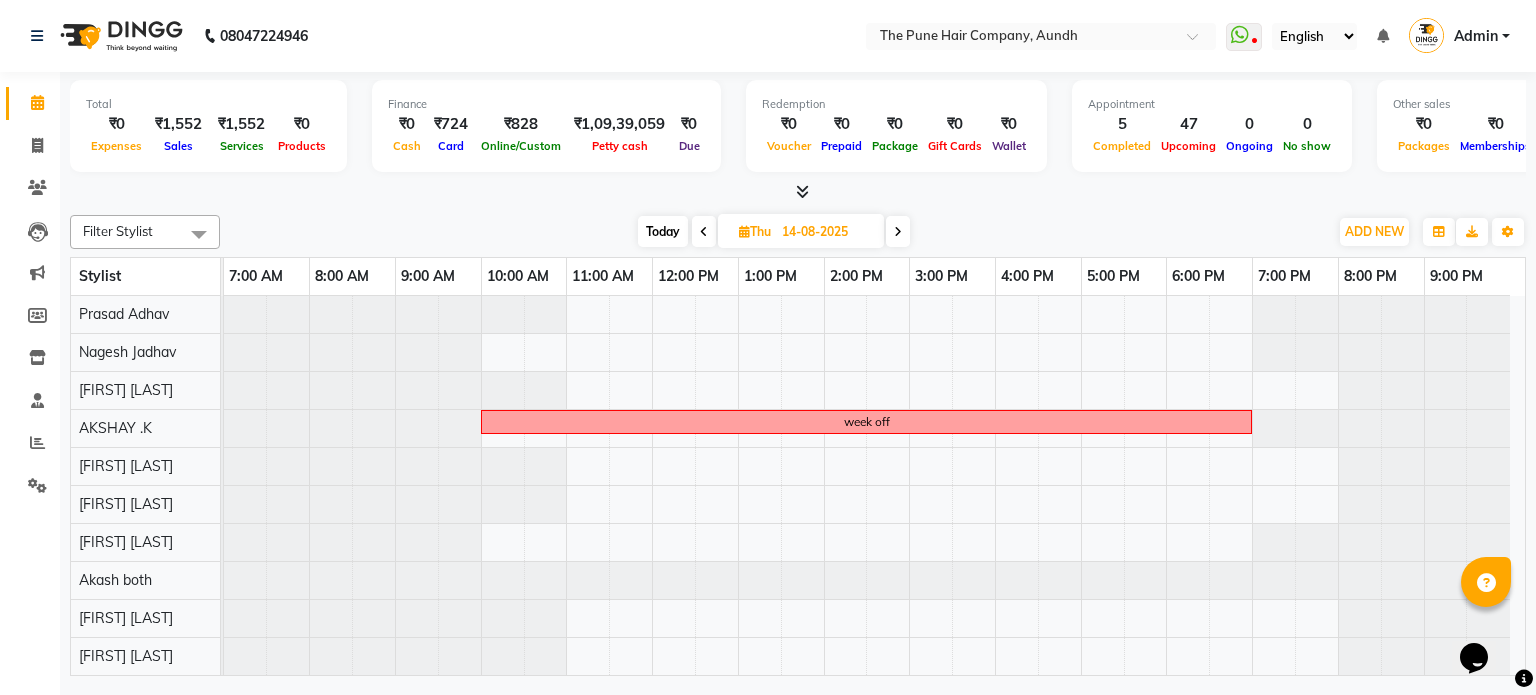 click at bounding box center [898, 232] 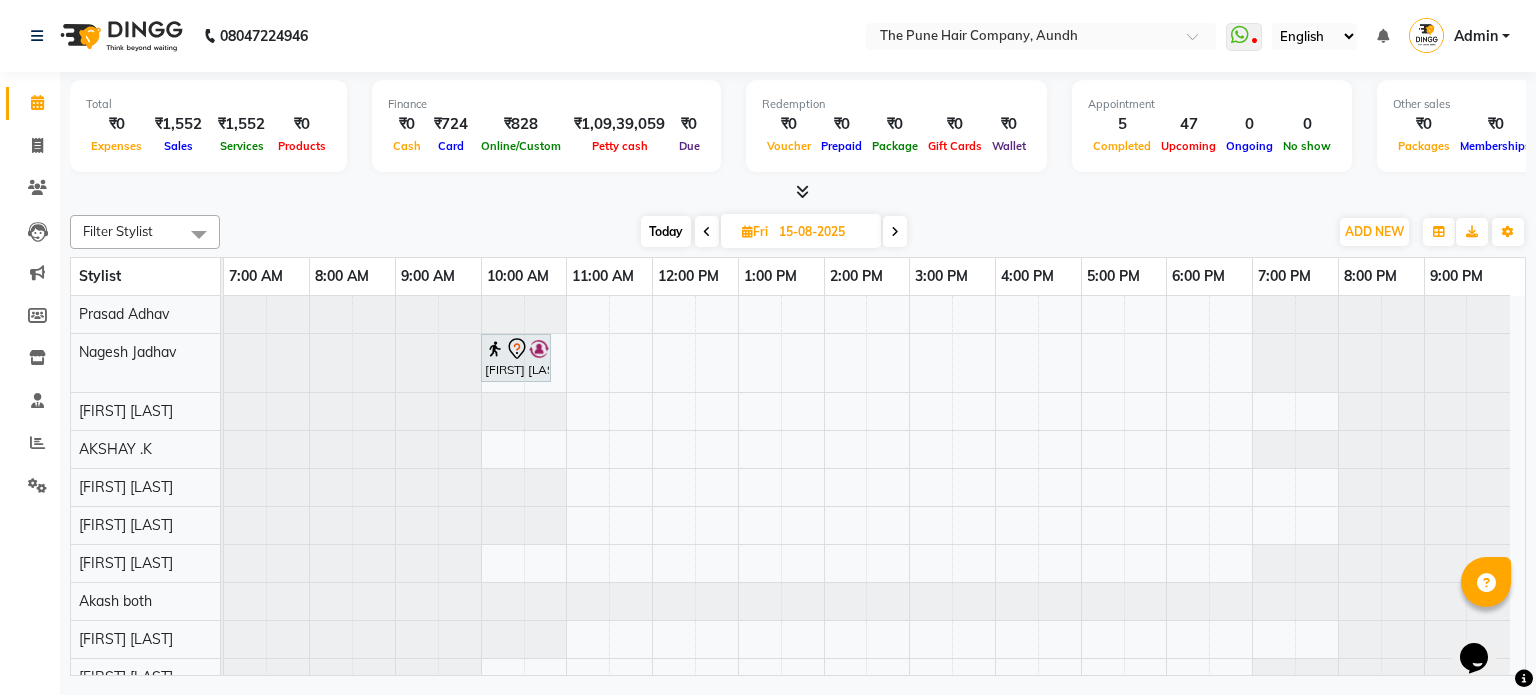 click at bounding box center [895, 232] 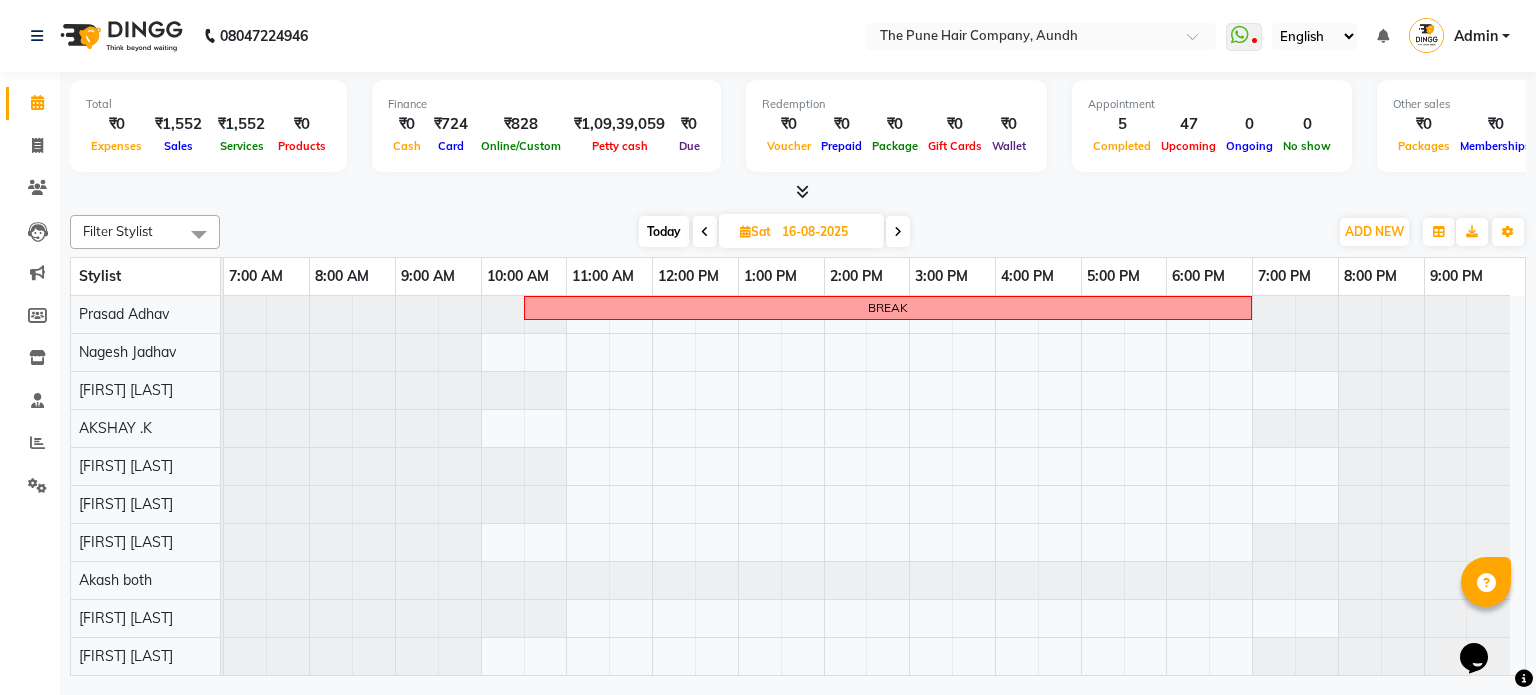 click at bounding box center [898, 232] 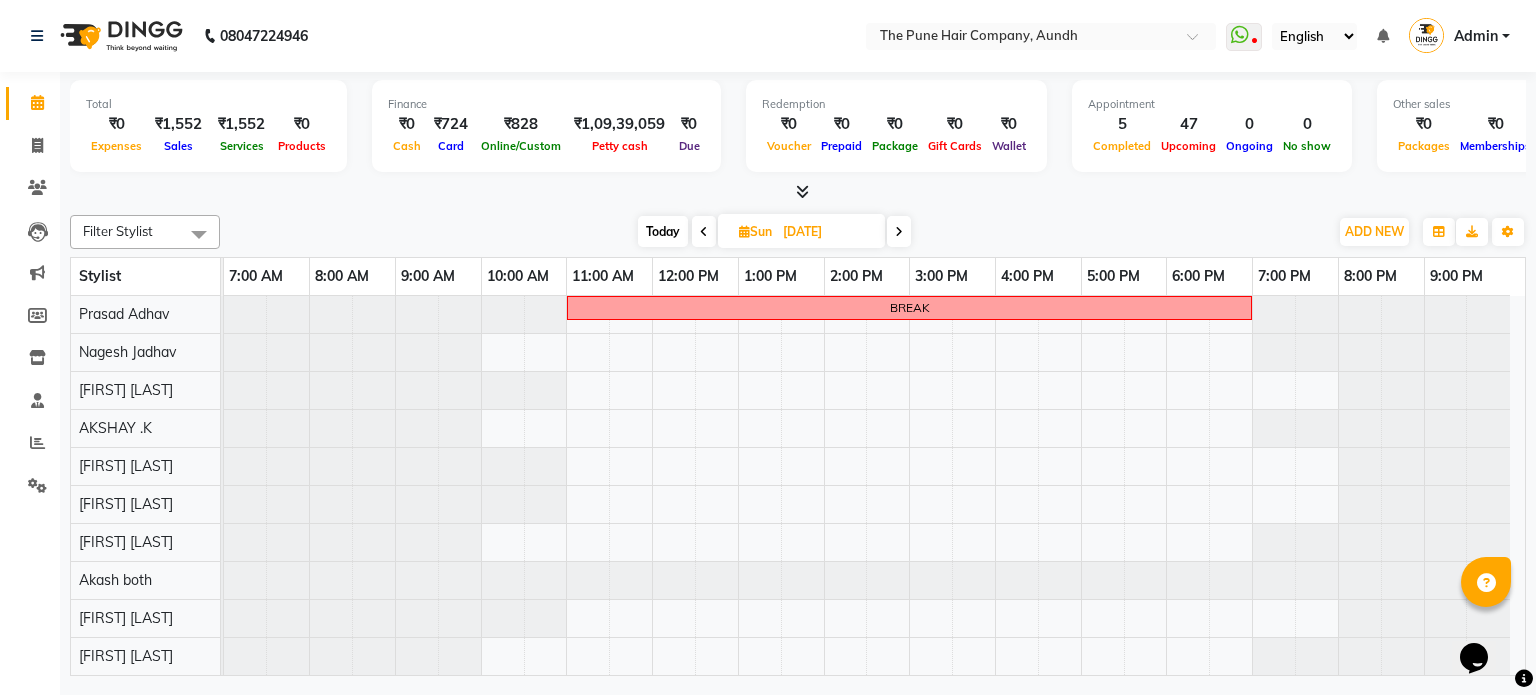 click on "Today" at bounding box center (663, 231) 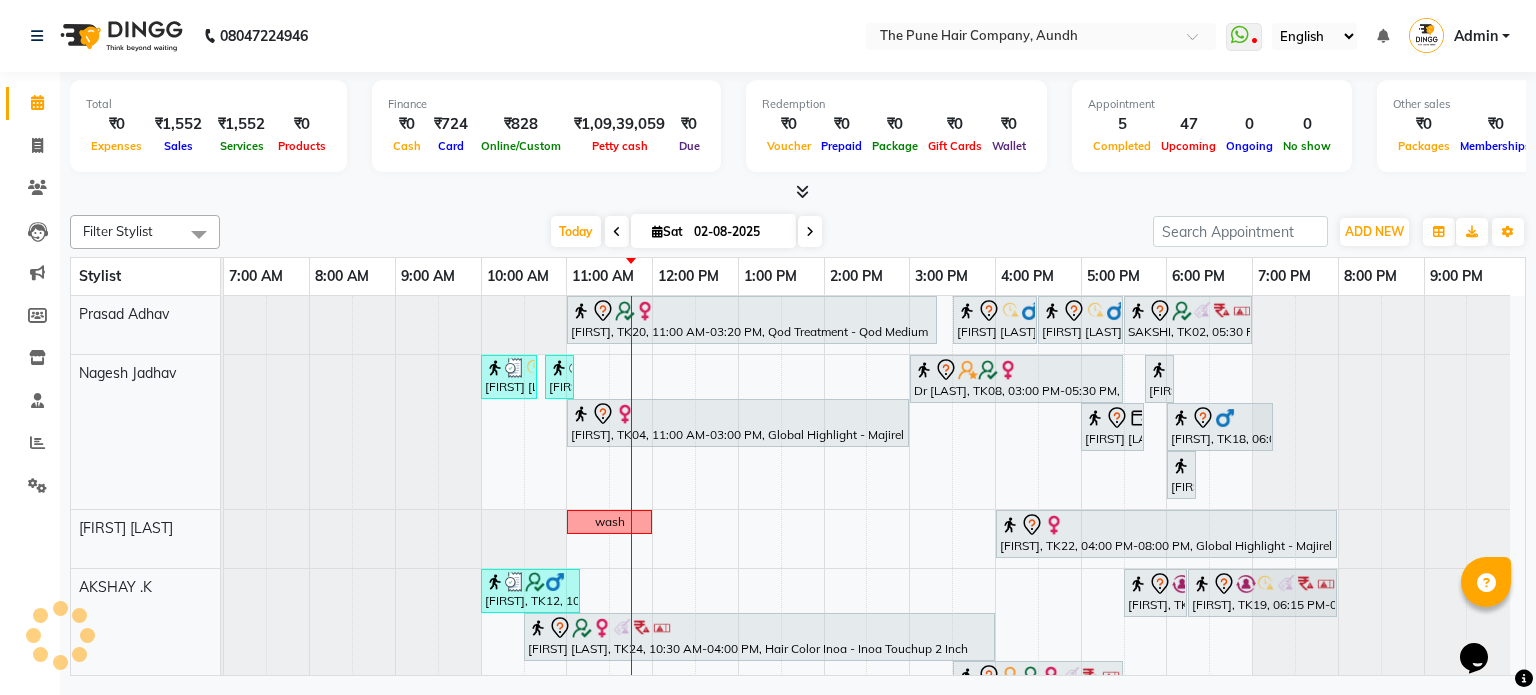 scroll, scrollTop: 380, scrollLeft: 0, axis: vertical 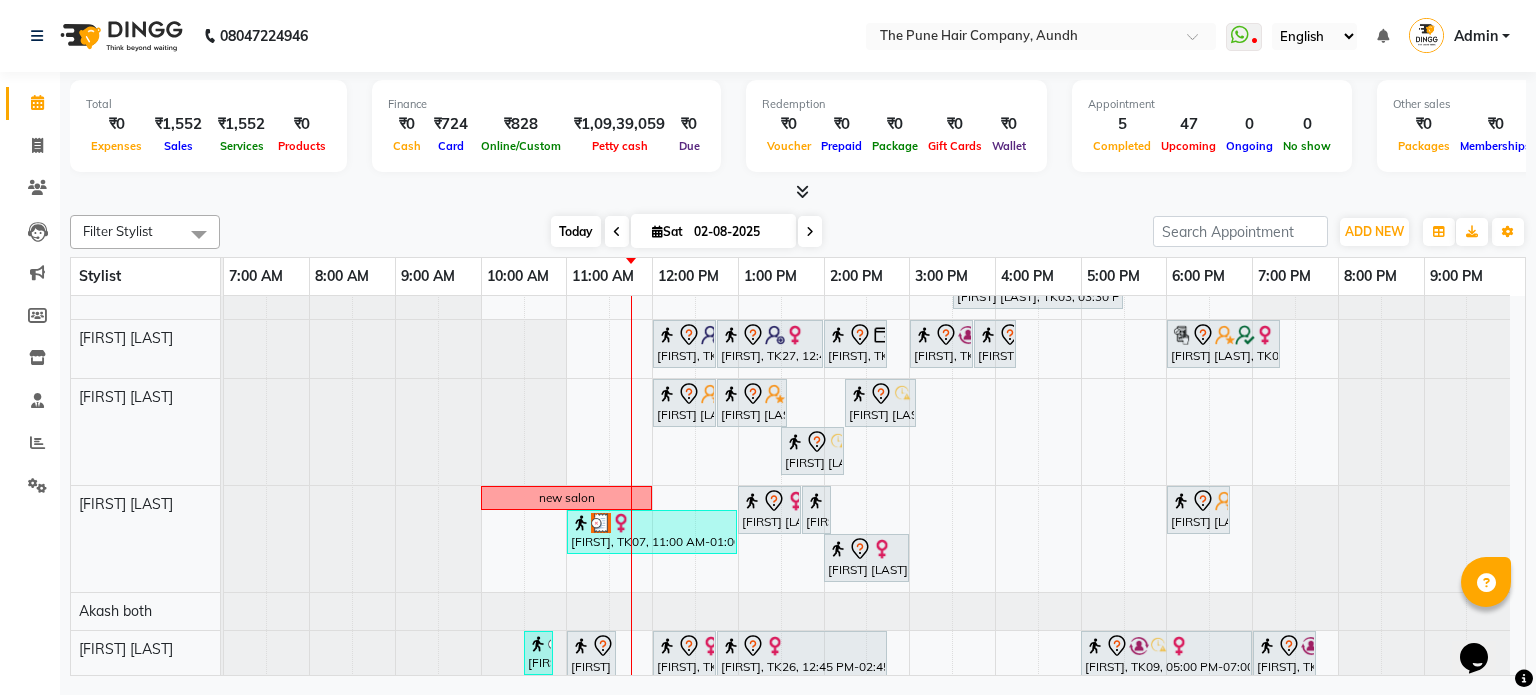 click on "Today" at bounding box center (576, 231) 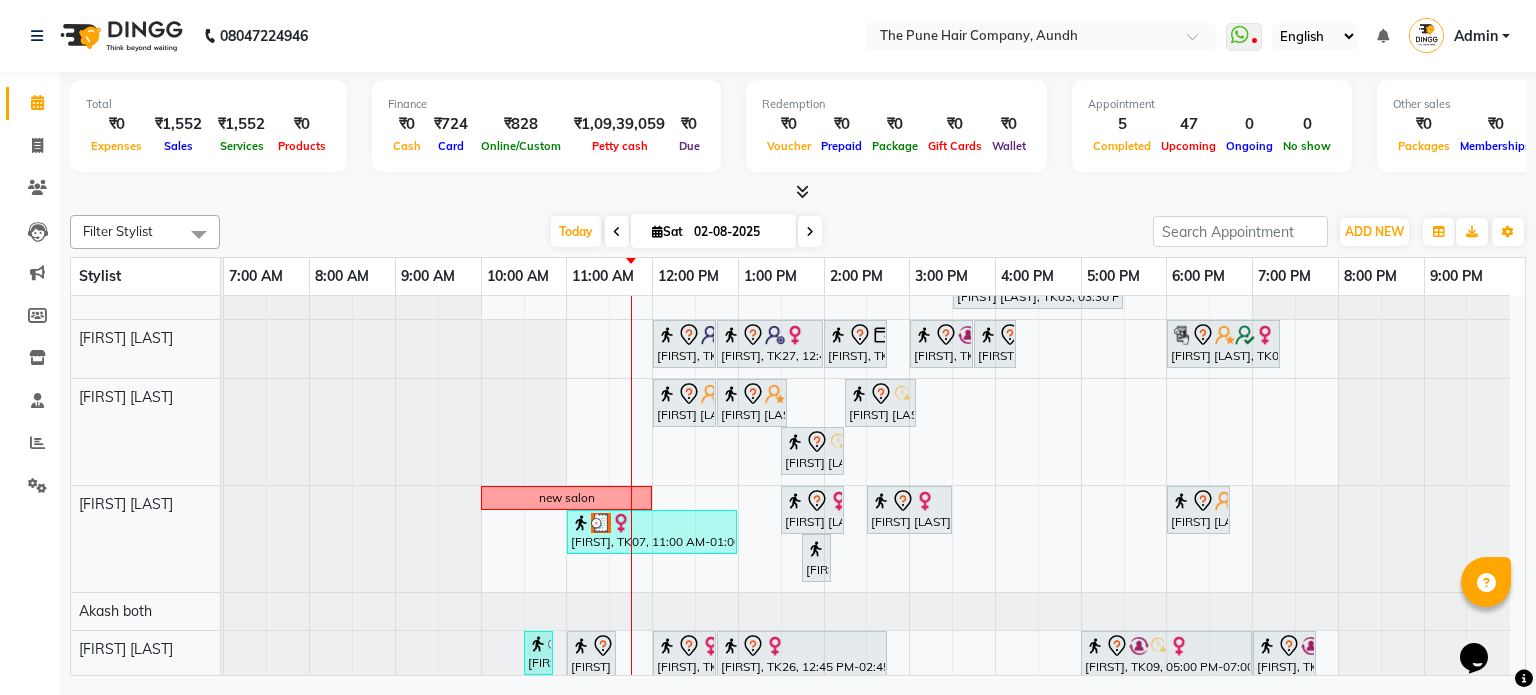 scroll, scrollTop: 600, scrollLeft: 0, axis: vertical 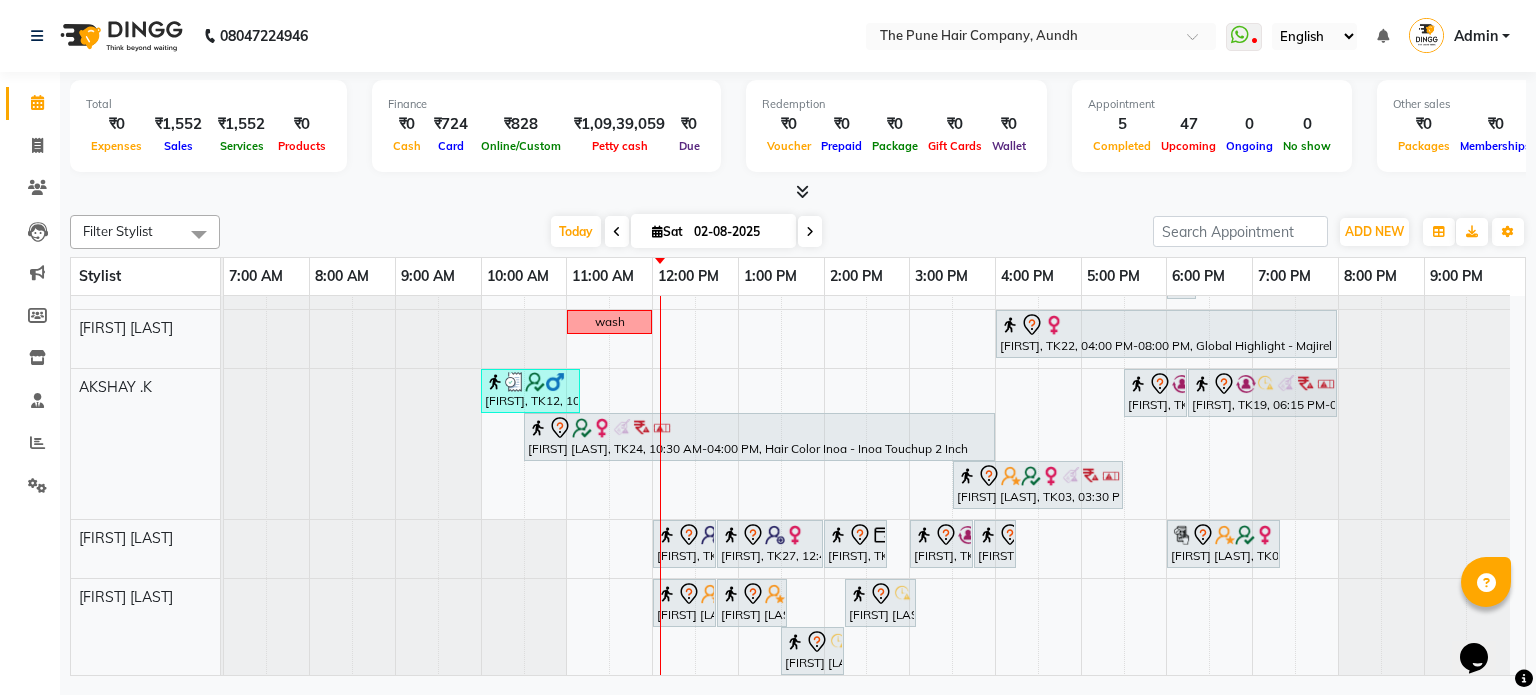 click at bounding box center [810, 232] 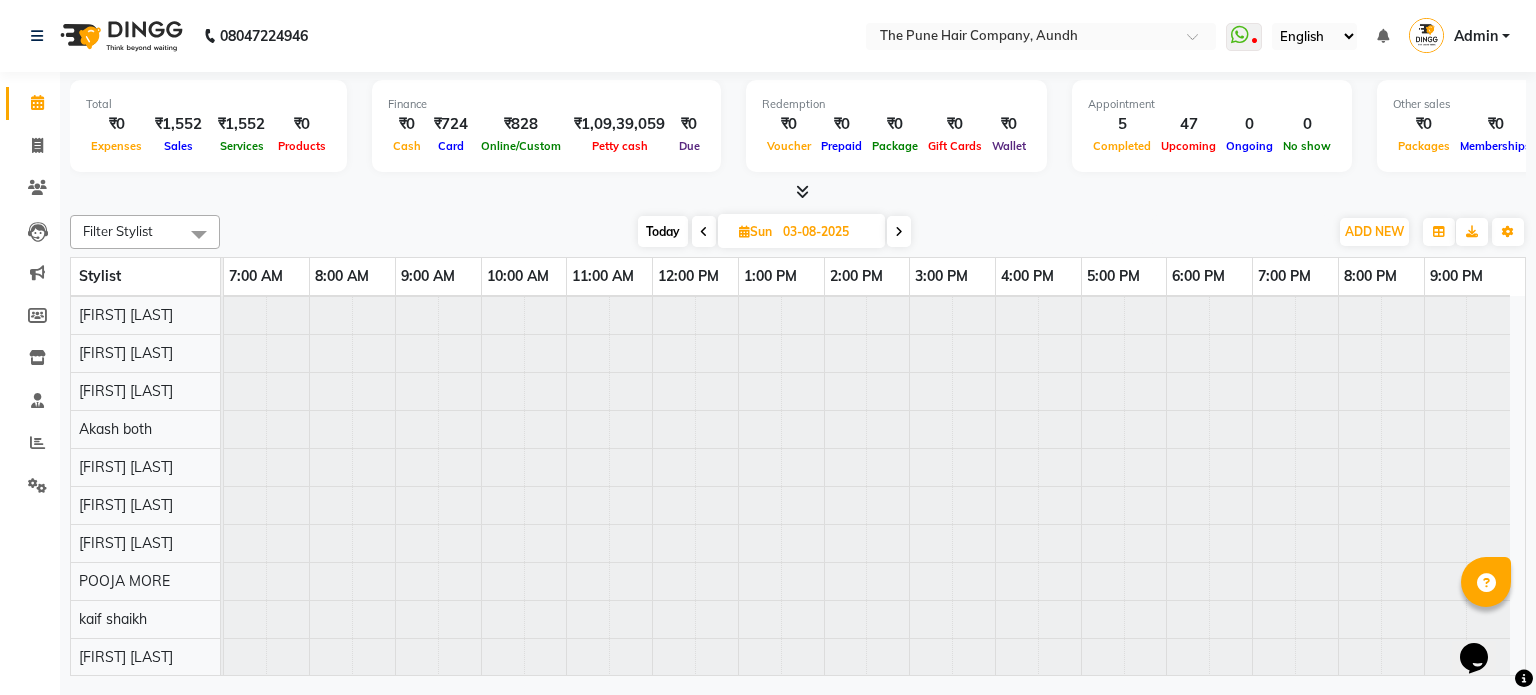 scroll, scrollTop: 148, scrollLeft: 0, axis: vertical 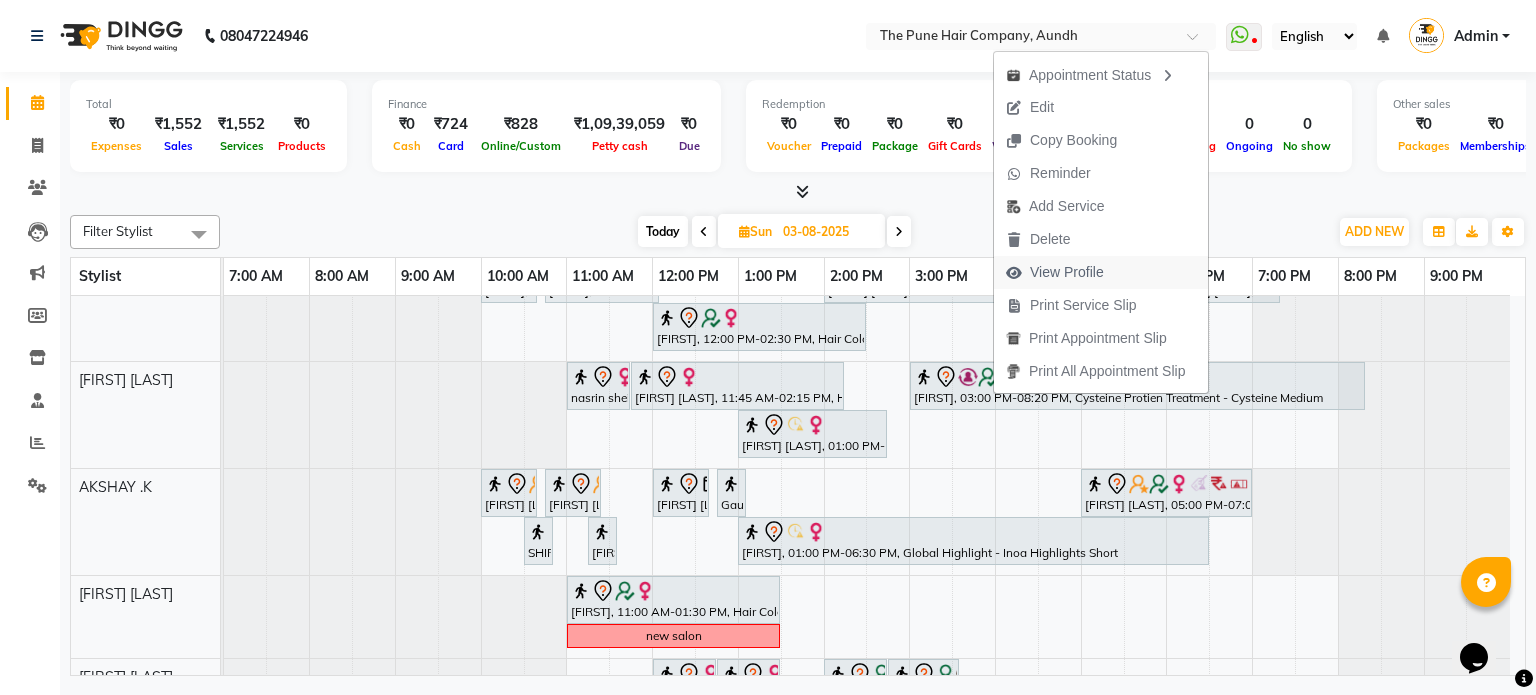 click on "View Profile" at bounding box center [1067, 272] 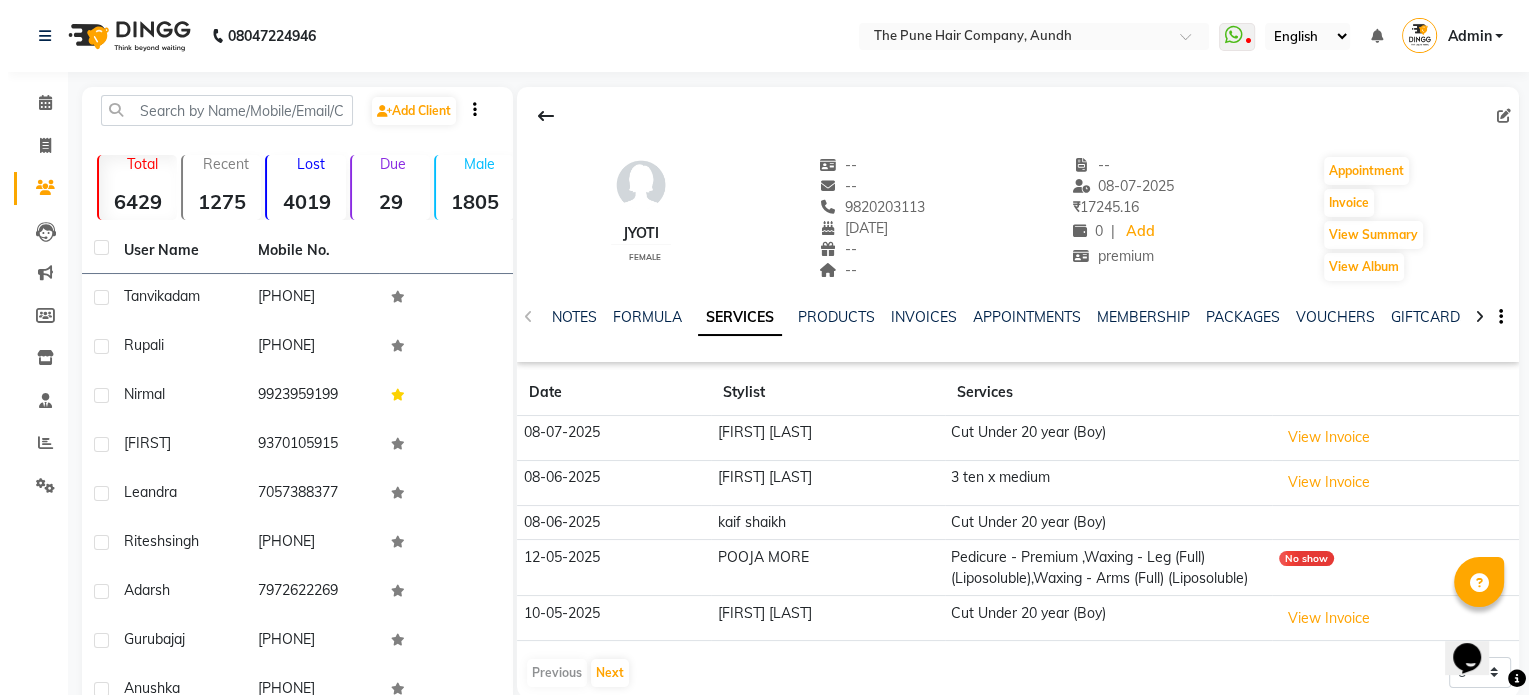 scroll, scrollTop: 0, scrollLeft: 0, axis: both 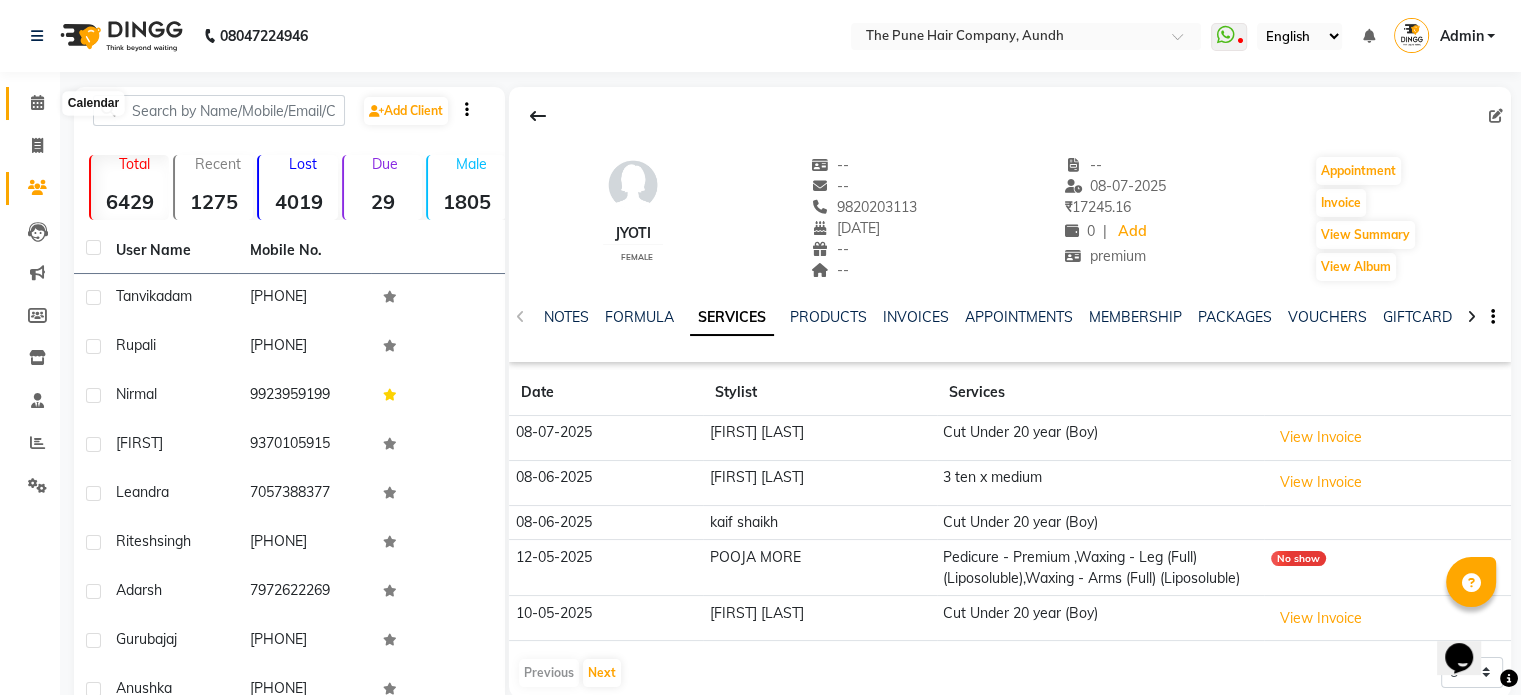 click 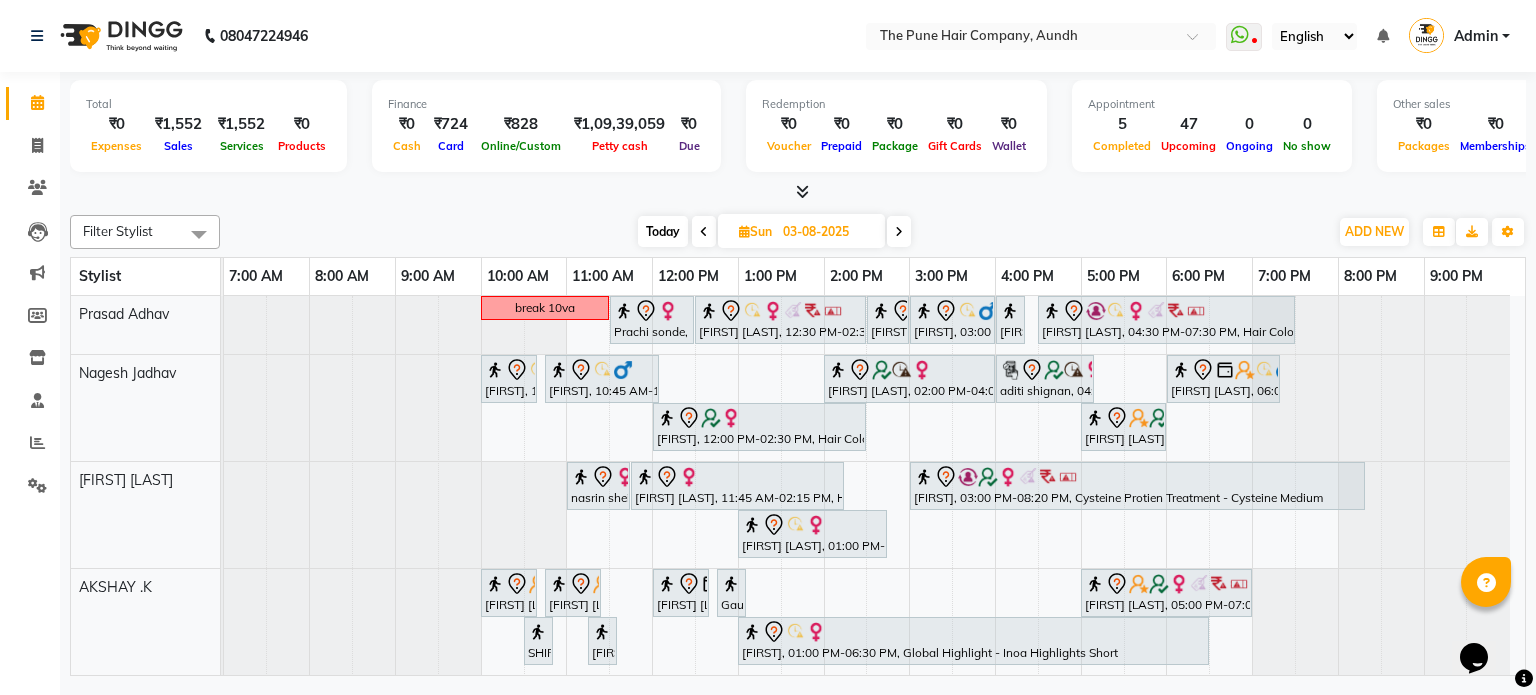 scroll, scrollTop: 69, scrollLeft: 0, axis: vertical 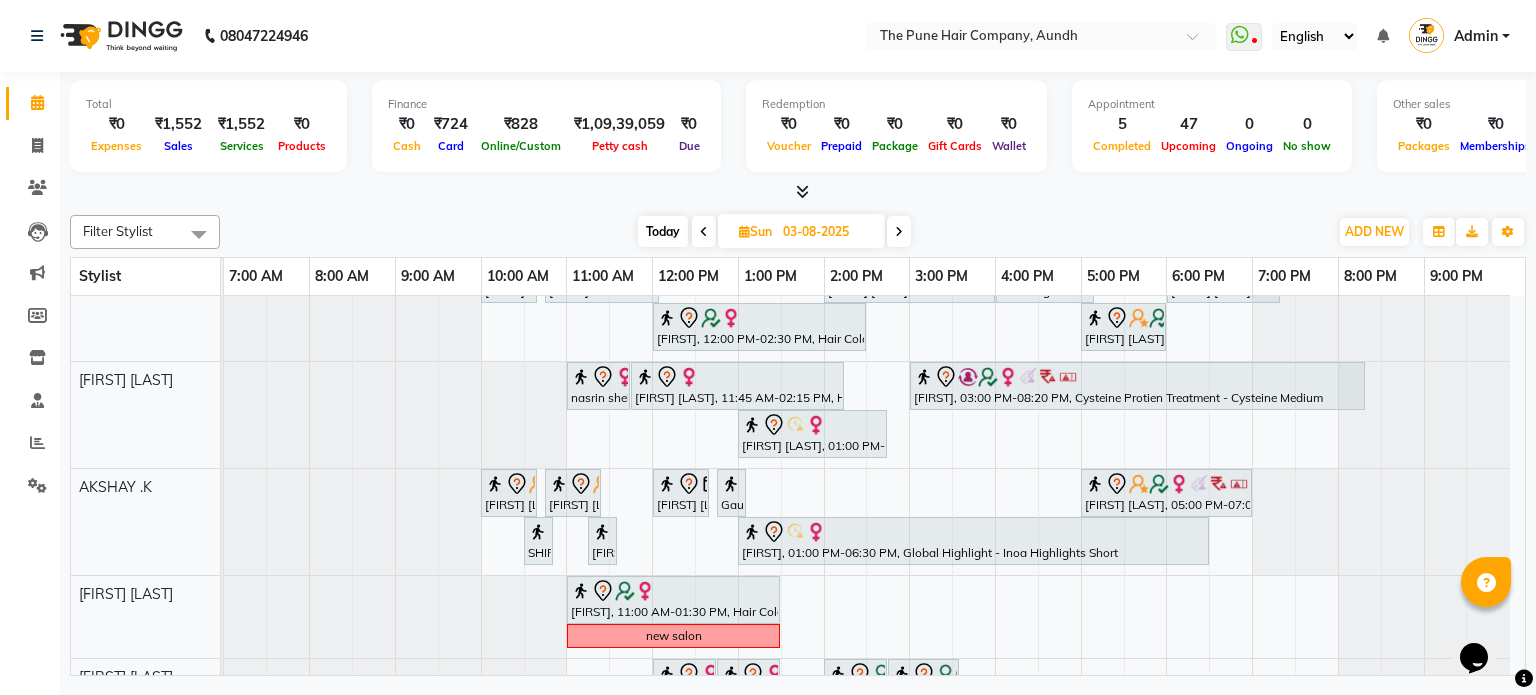 click on "Today" at bounding box center (663, 231) 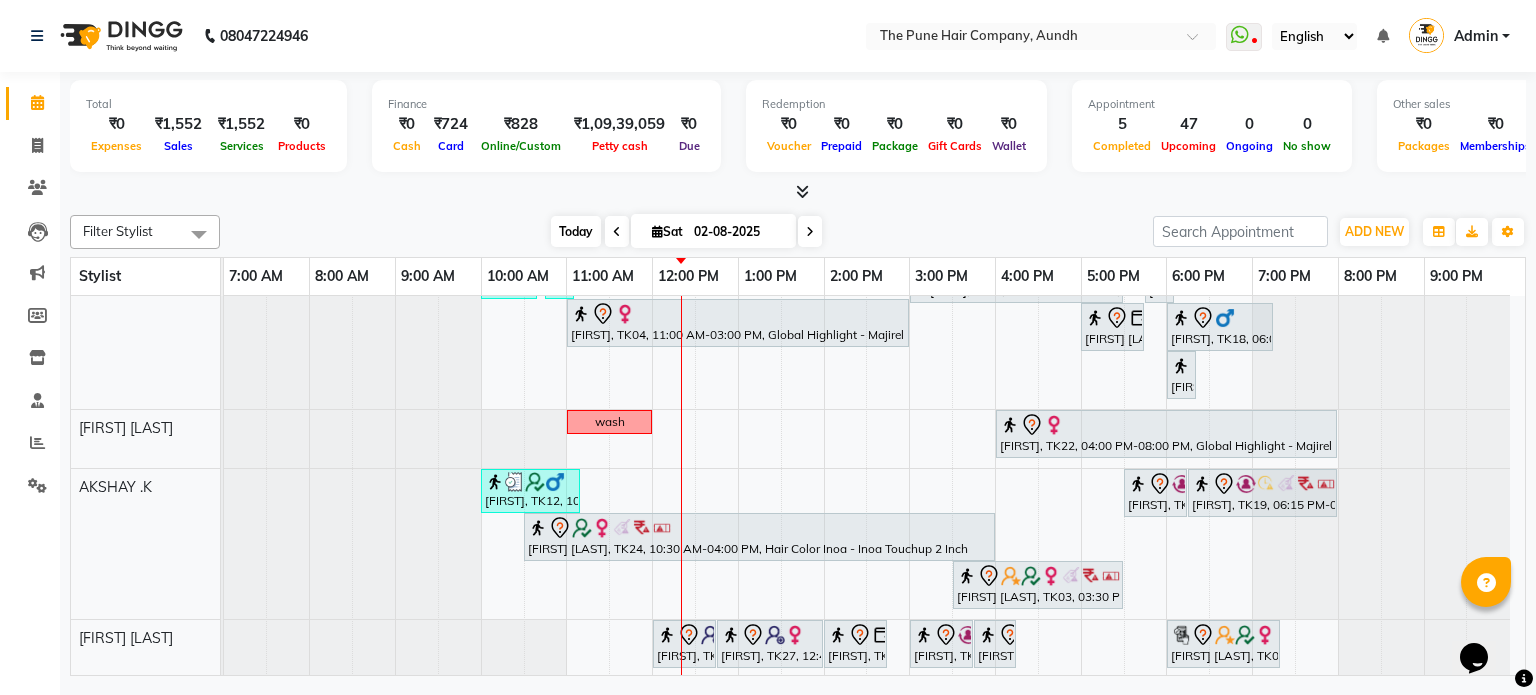 click on "Today" at bounding box center (576, 231) 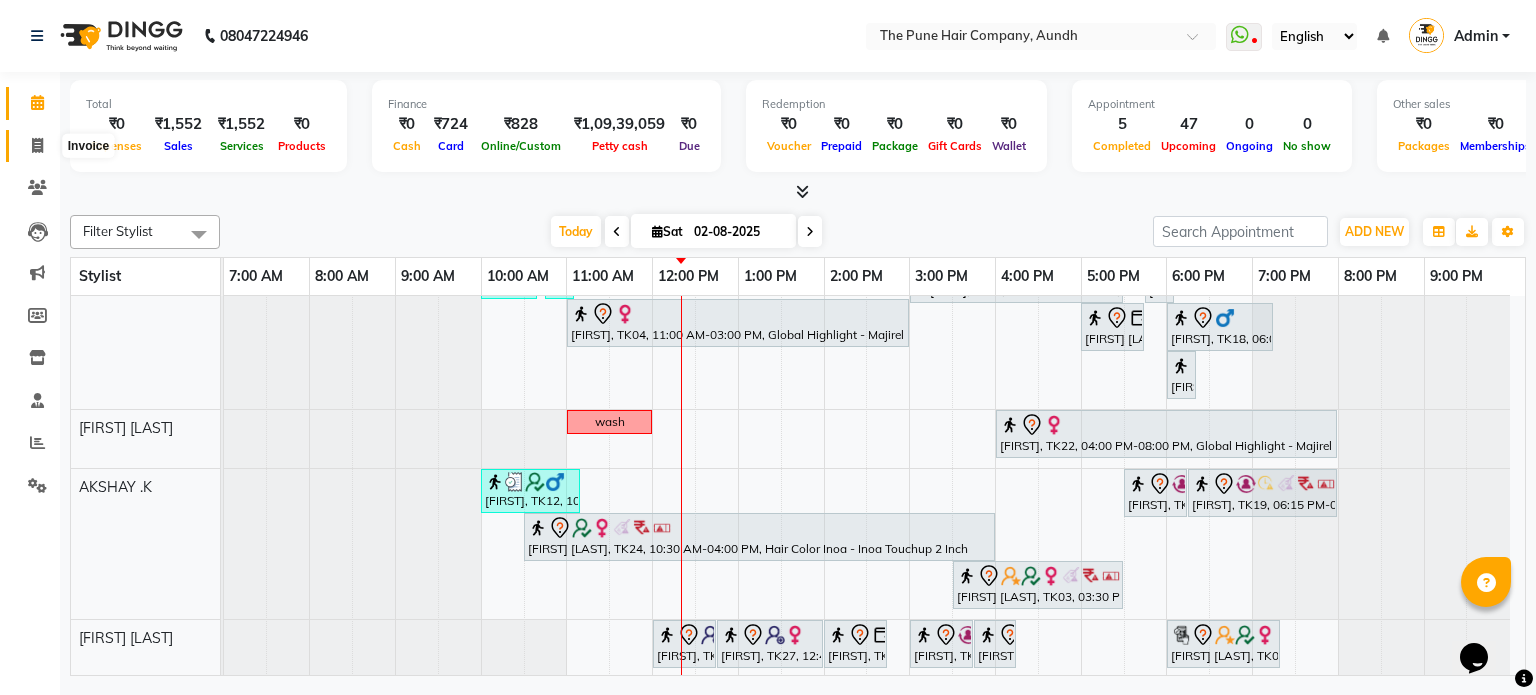 click 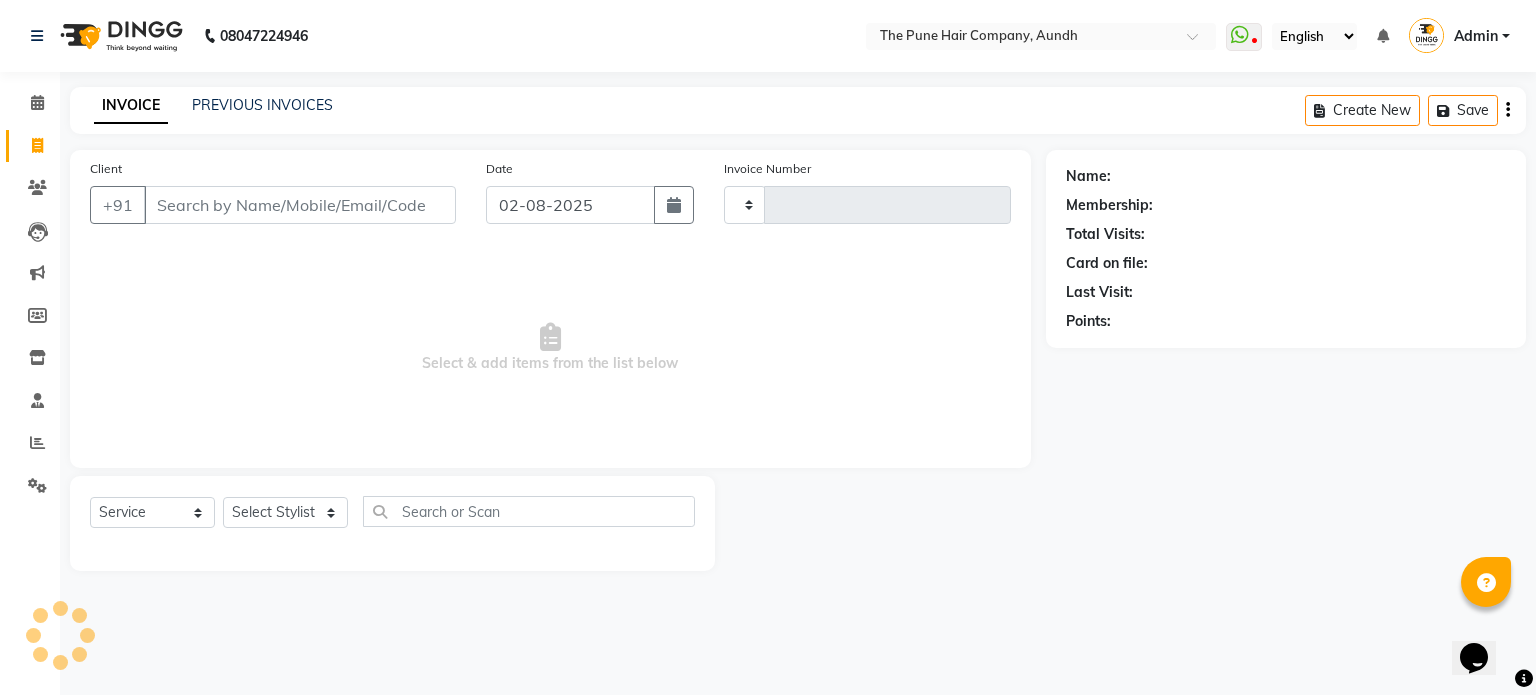 type on "3700" 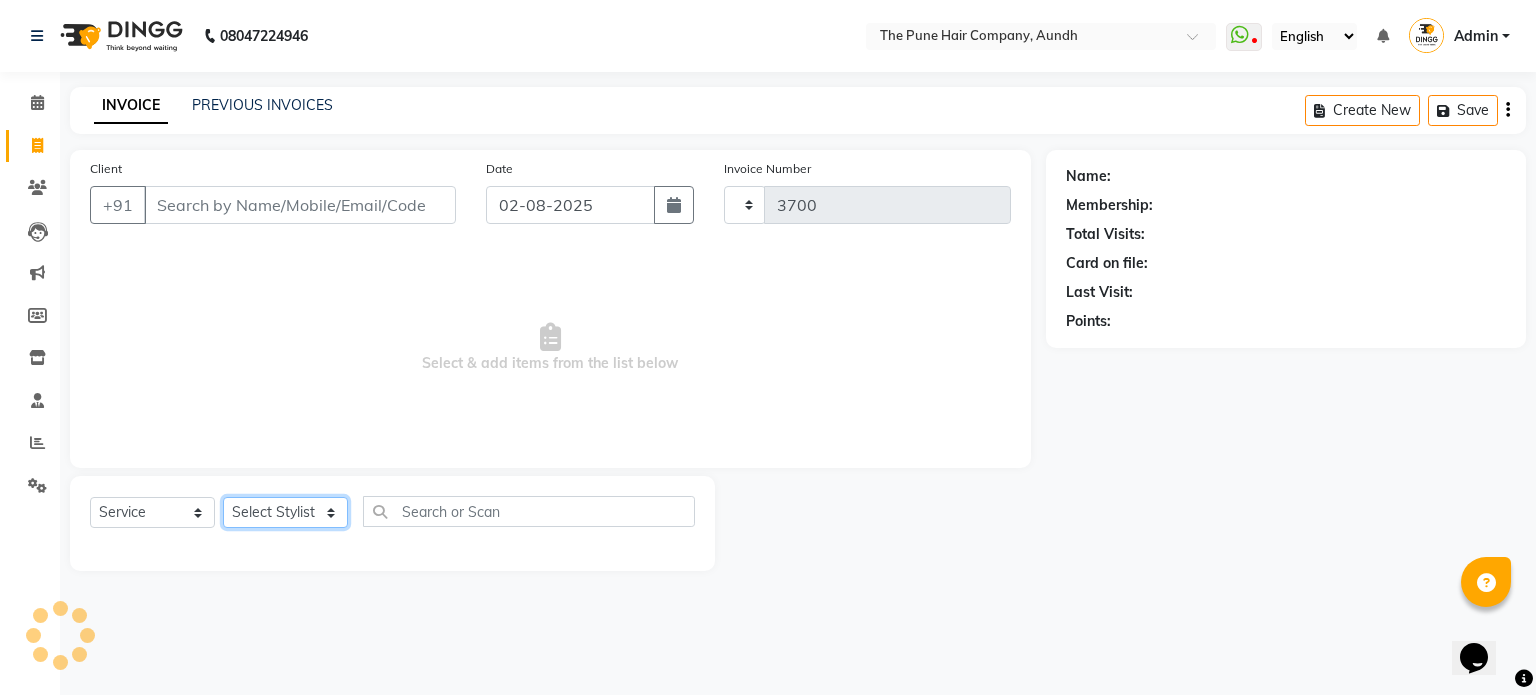 select on "106" 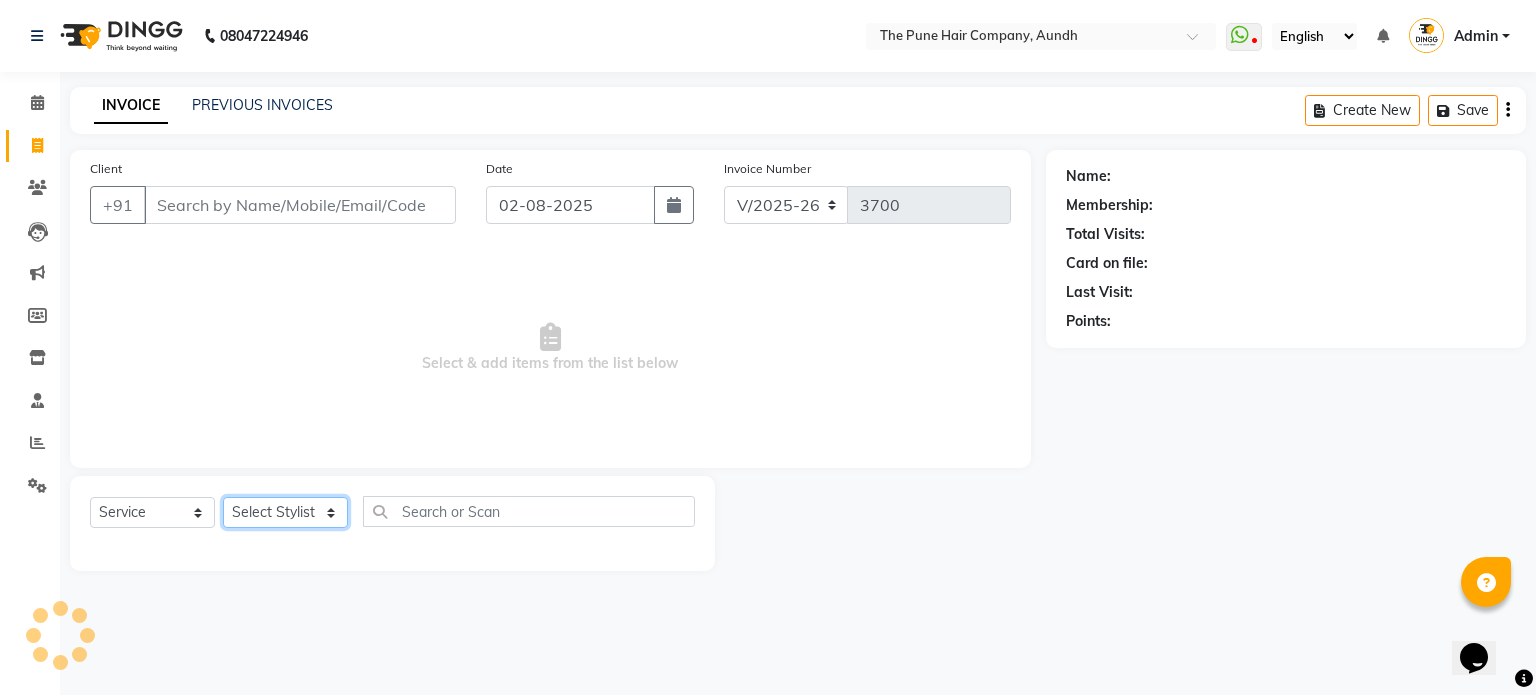 click on "Select Stylist" 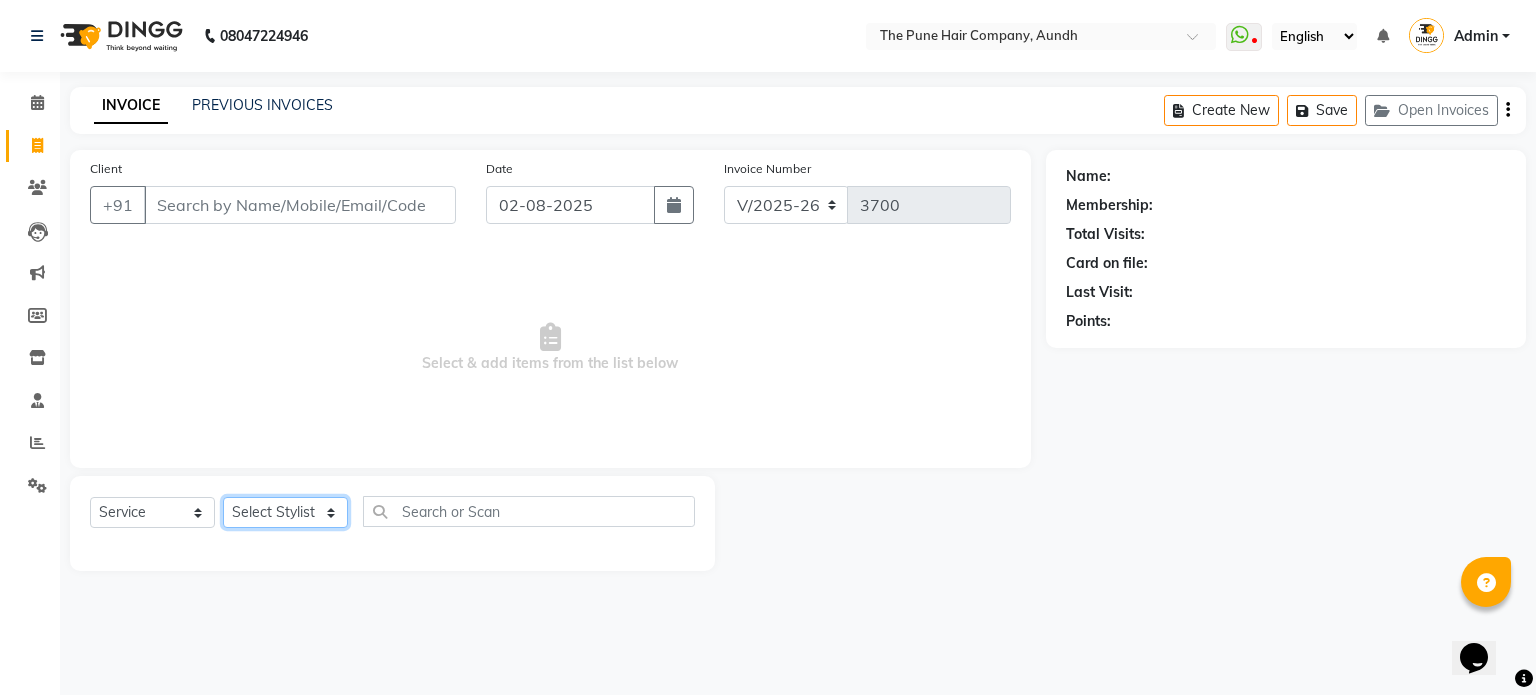 click on "Select Stylist" 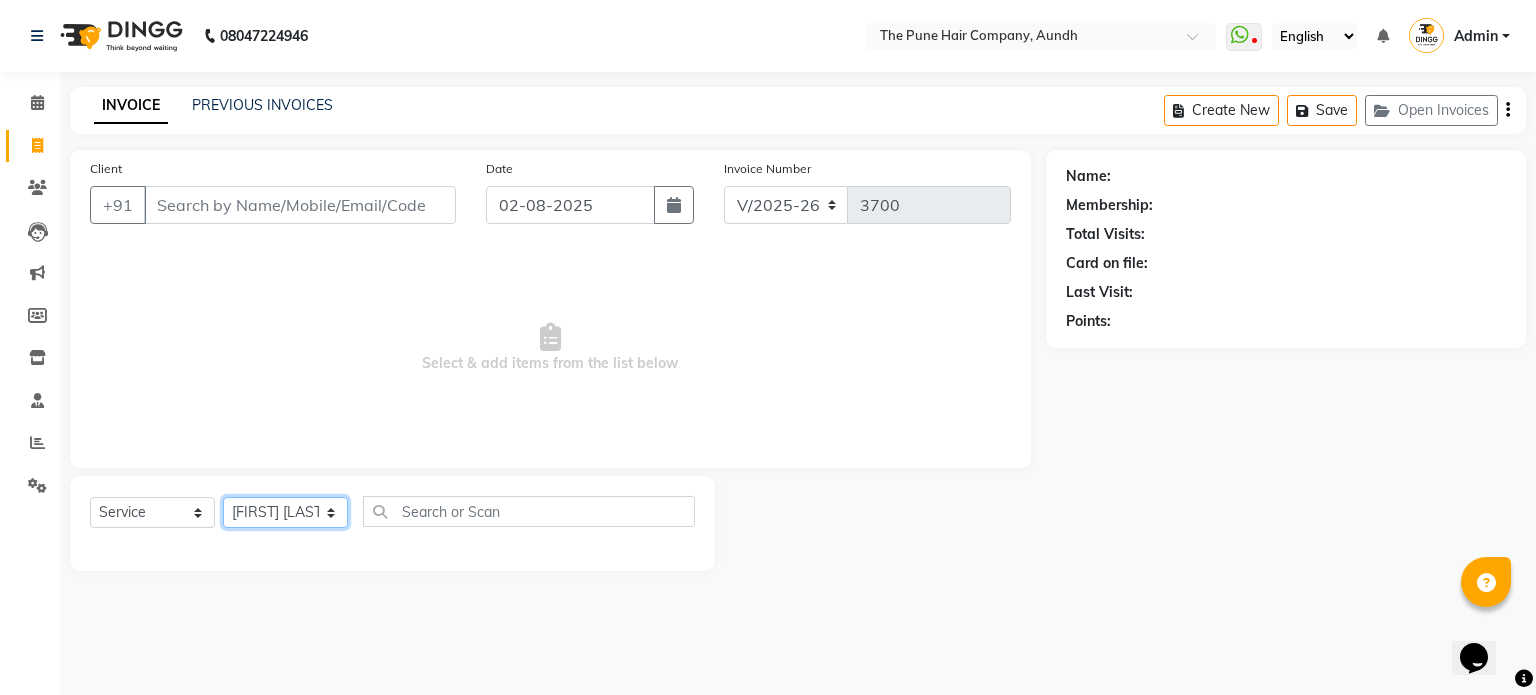 click on "Select Stylist [FIRST] [LAST] [FIRST] [LAST] [FIRST] [LAST] [FIRST] [LAST] [FIRST] [LAST] [FIRST] [LAST] [FIRST] [LAST] [FIRST] [LAST] [FIRST] [LAST] [FIRST] [LAST] [FIRST] [LAST] [FIRST] [LAST] [FIRST] [LAST] [FIRST] [LAST]" 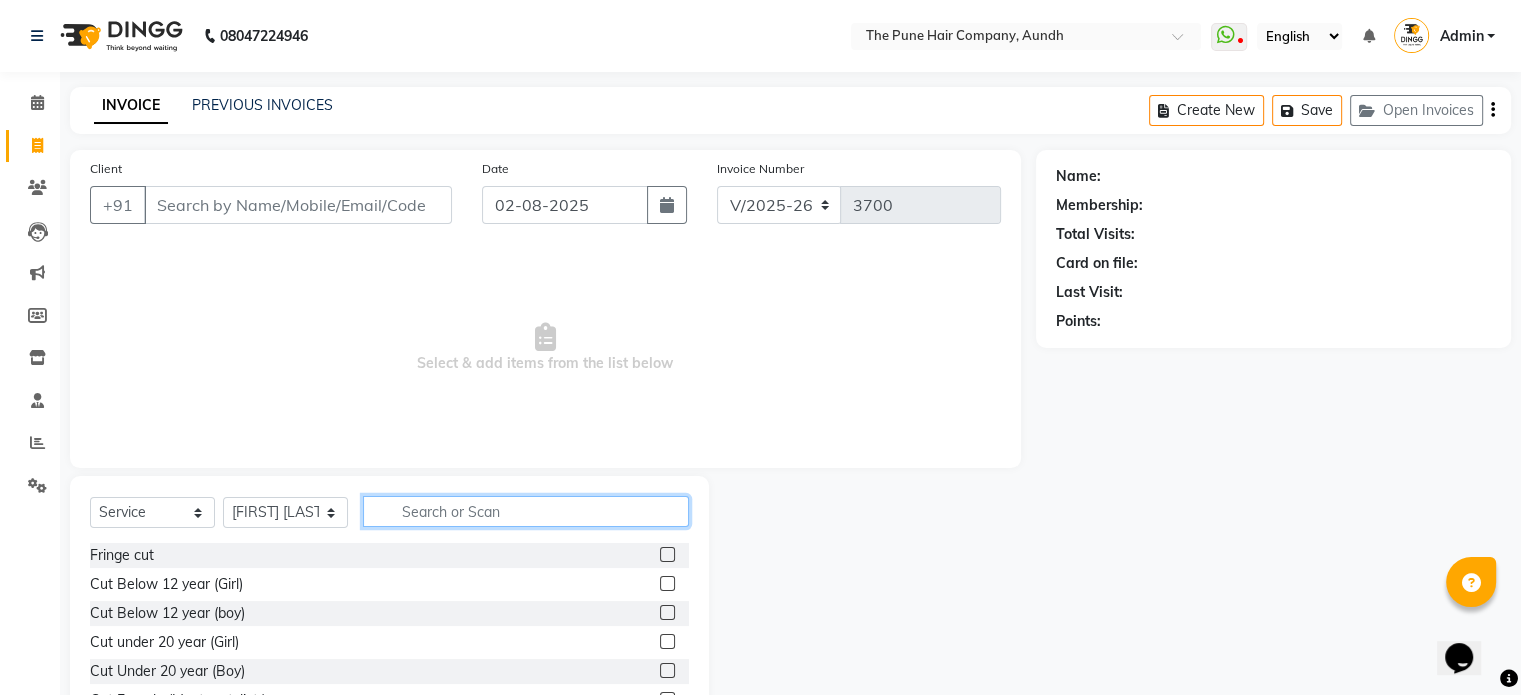 click 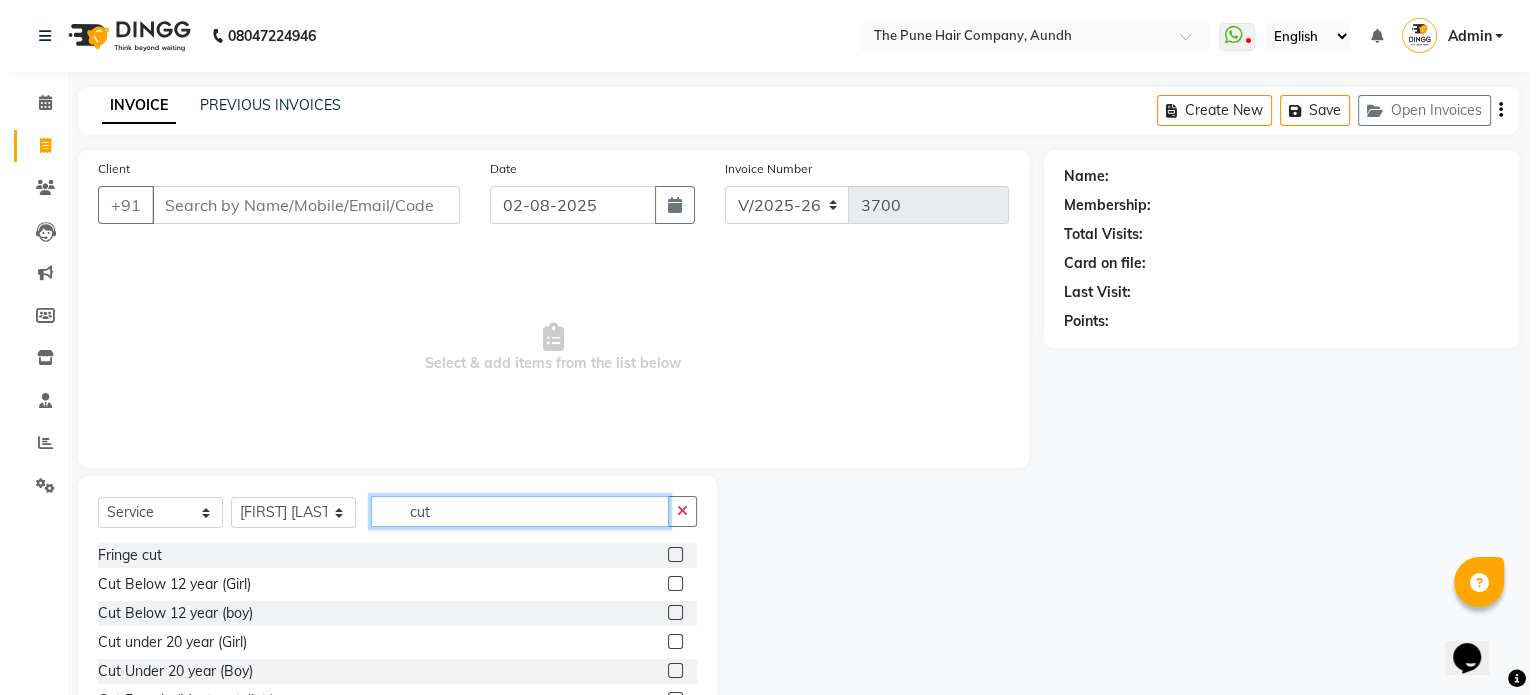 scroll, scrollTop: 60, scrollLeft: 0, axis: vertical 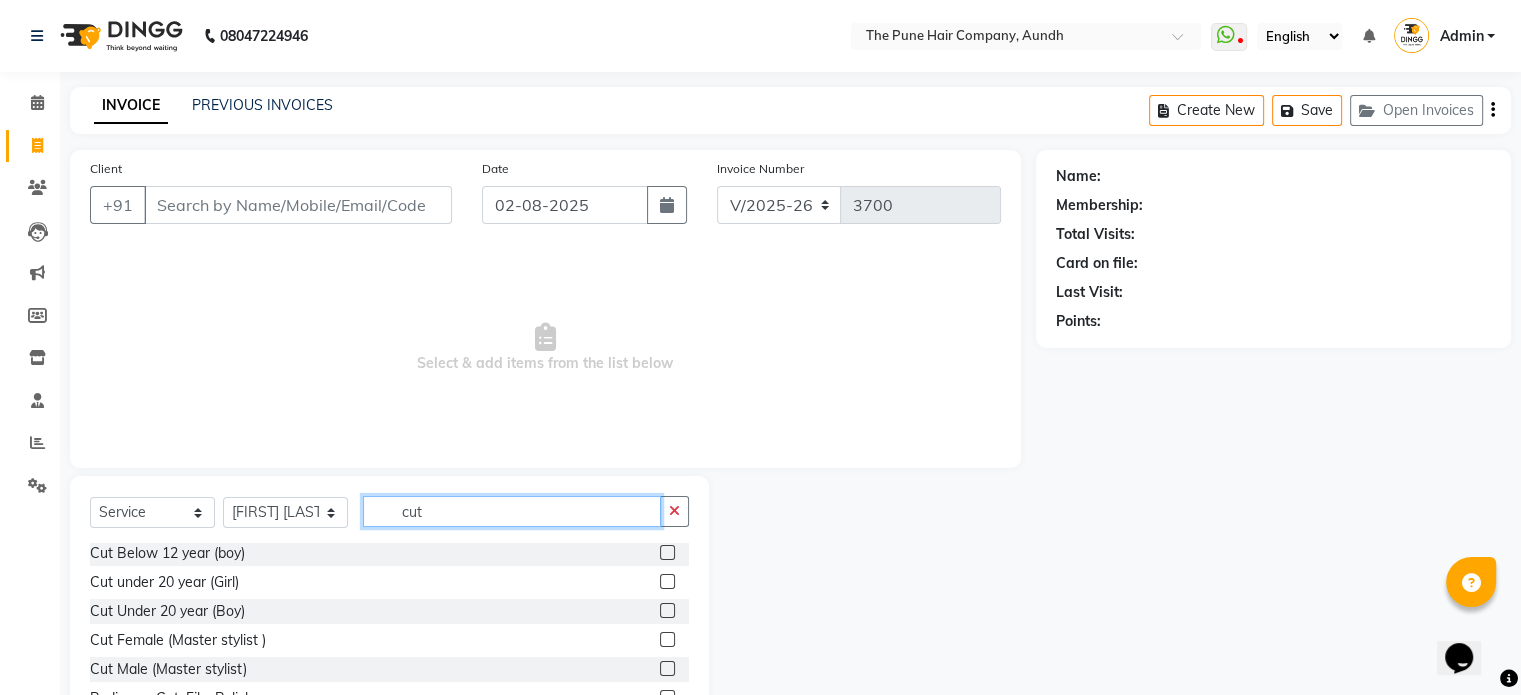 type on "cut" 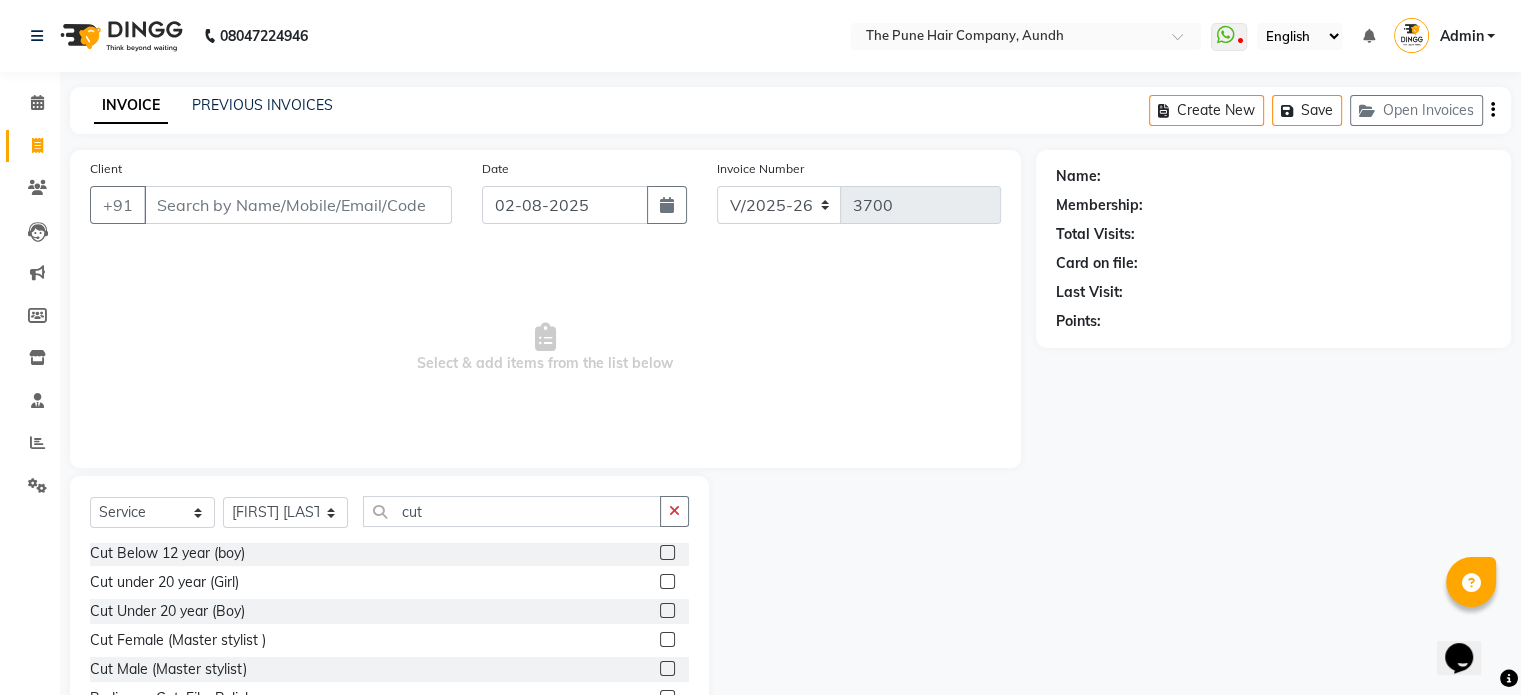 click 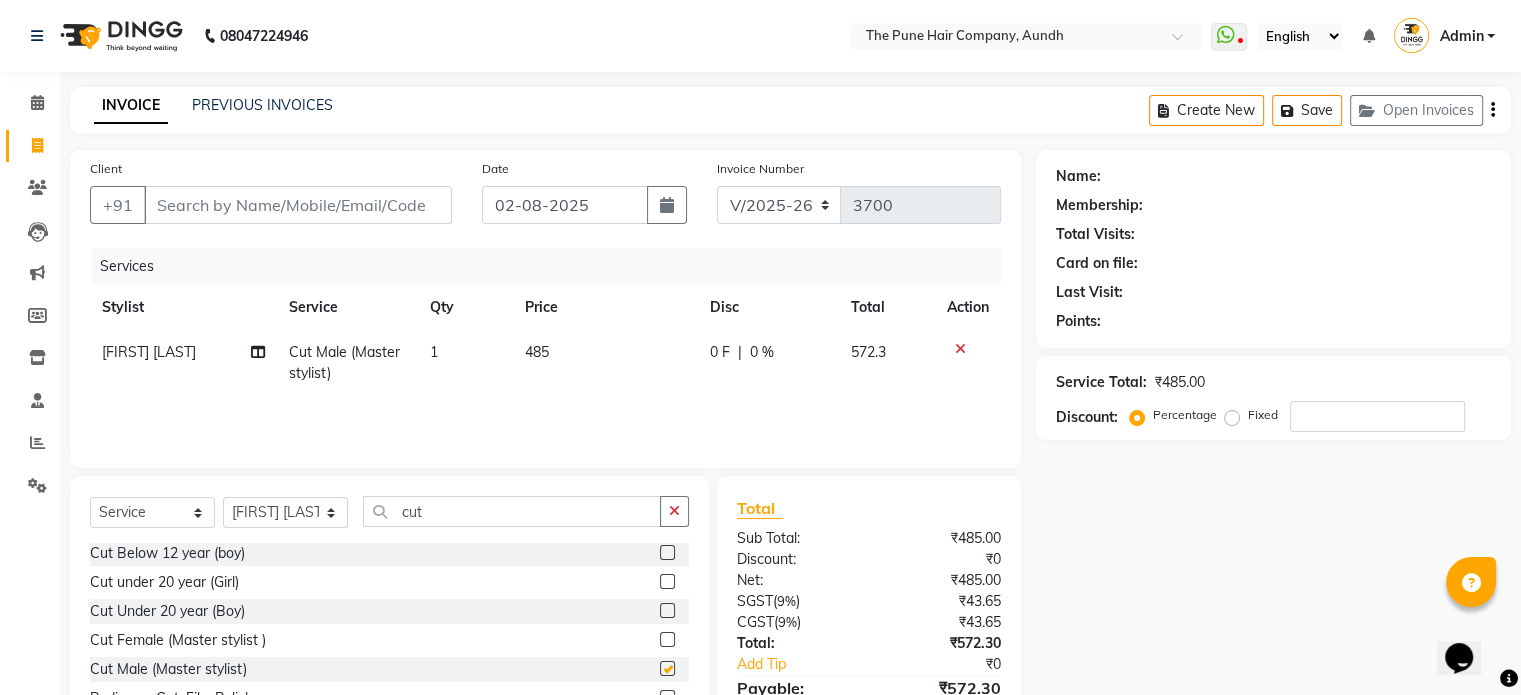 checkbox on "false" 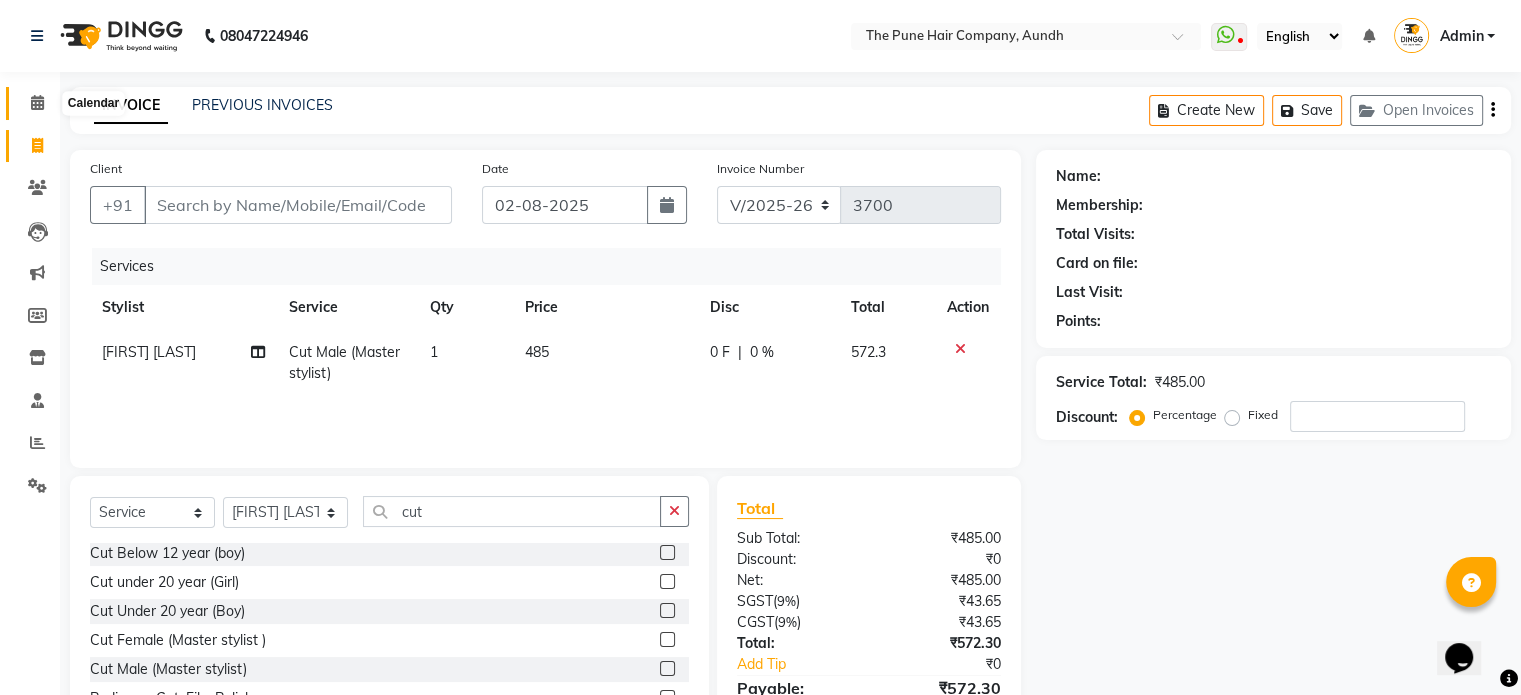 click 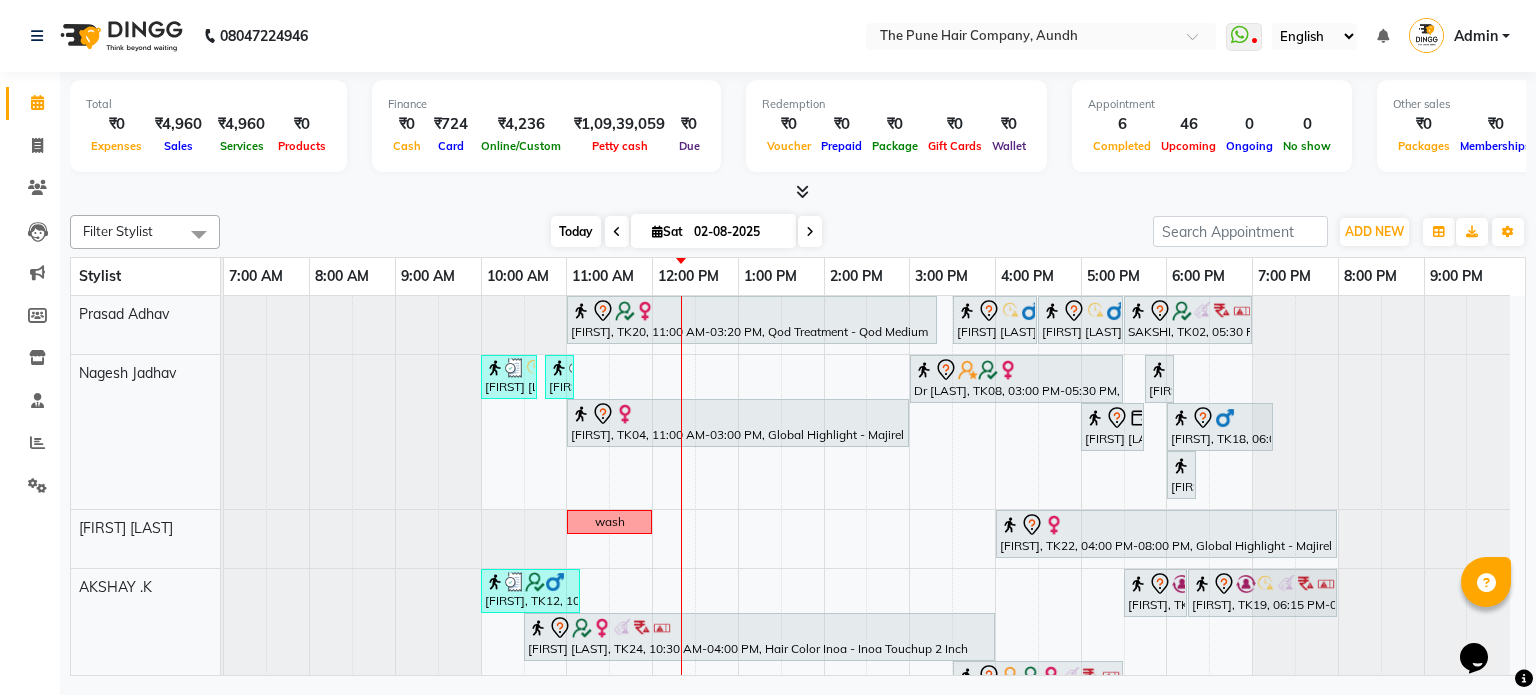 click on "Today" at bounding box center (576, 231) 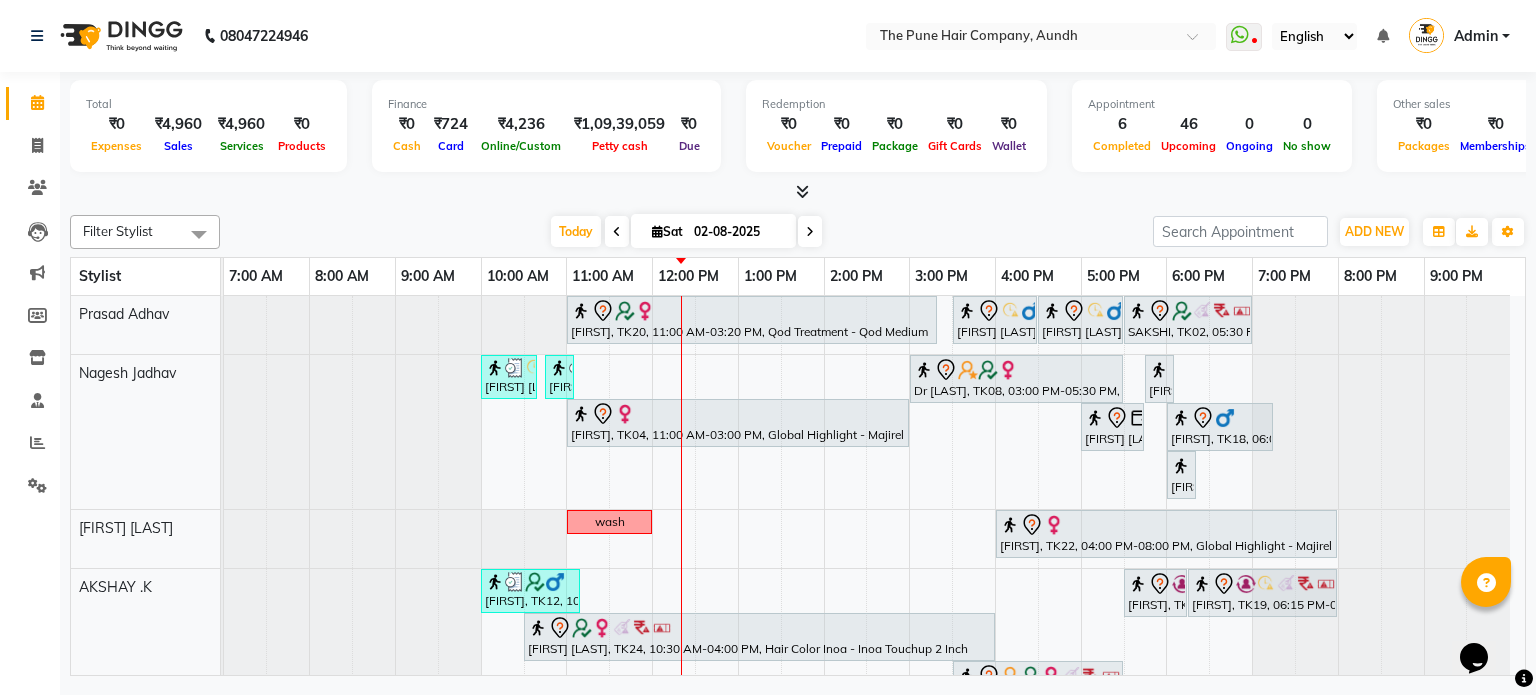 scroll, scrollTop: 181, scrollLeft: 0, axis: vertical 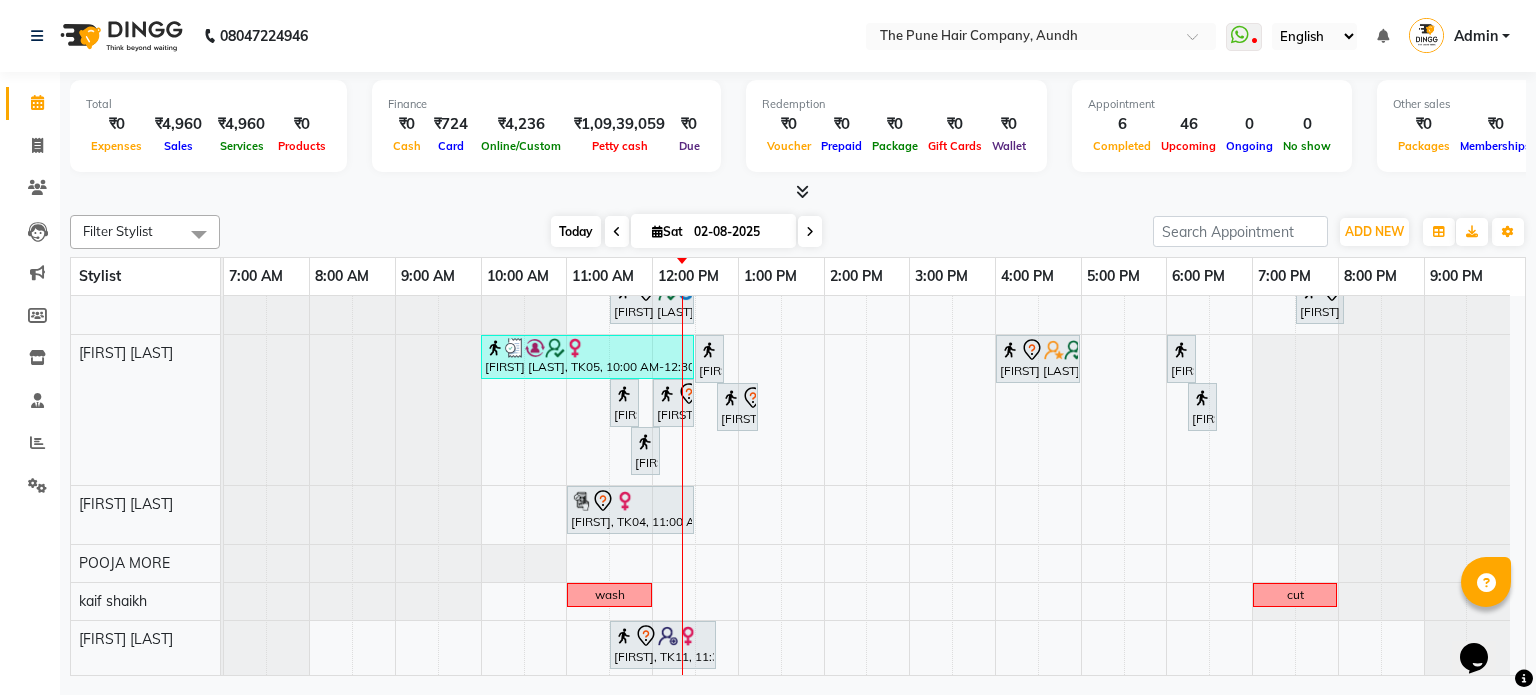 click on "Today" at bounding box center [576, 231] 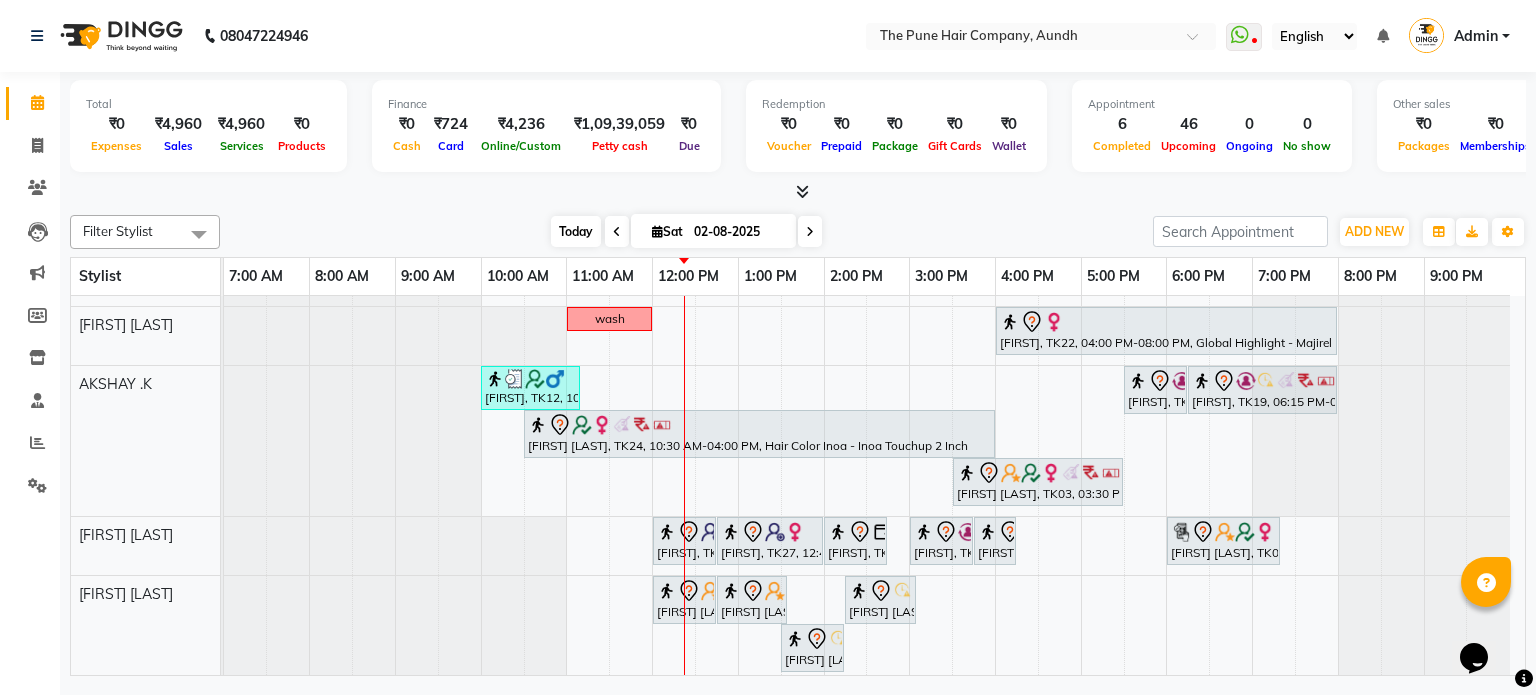 click on "Today" at bounding box center (576, 231) 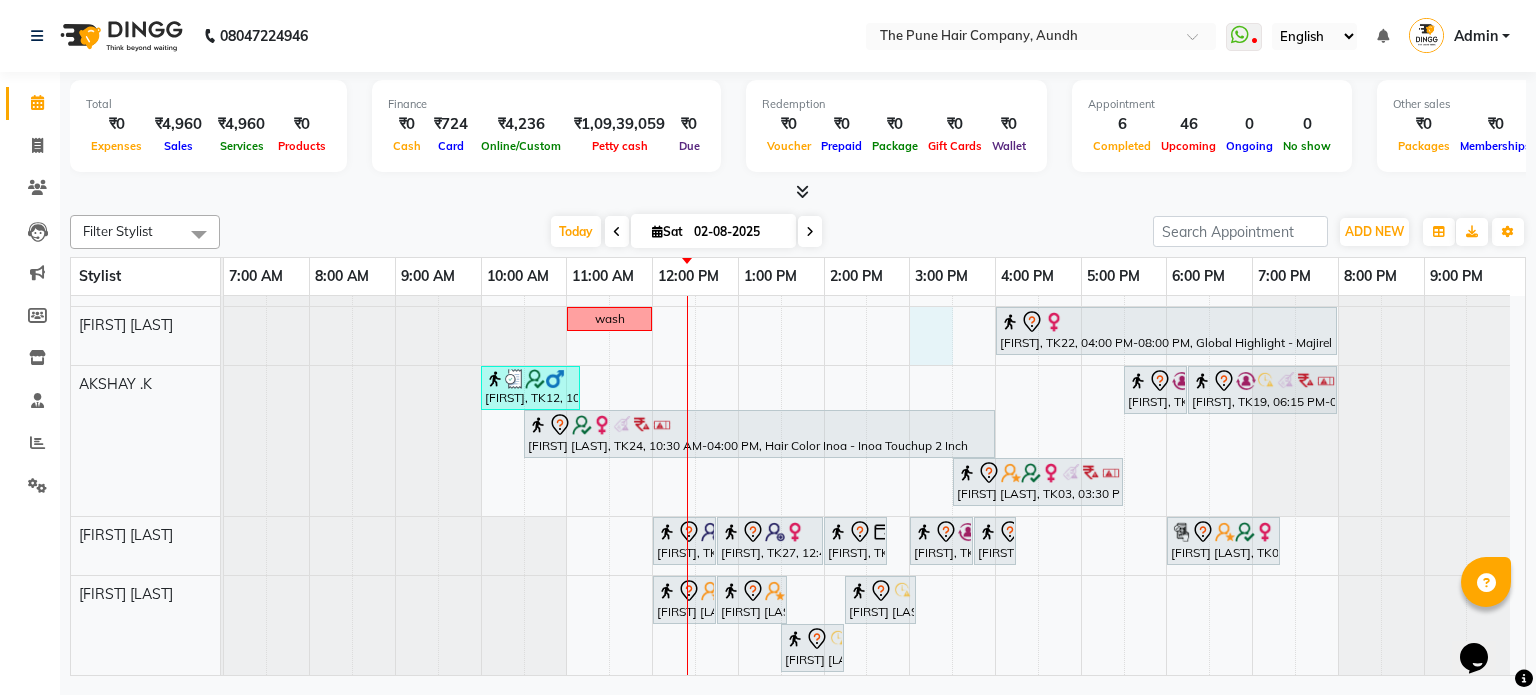 click on "[FIRST], TK20, 11:00 AM-03:20 PM, Qod Treatment - Qod Medium             [FIRST]  [LAST] , TK16, 03:30 PM-04:30 PM, Cut Male ( Top Stylist )             [FIRST]  [LAST] , TK16, 04:30 PM-05:30 PM, Hair Color Majirel - Majirel Global Male             [FIRST], TK02, 05:30 PM-07:00 PM, Hair wash & blow dry - long     [FIRST] [LAST], TK10, 10:00 AM-10:40 AM, Cut male (Expert)     [FIRST] [LAST], TK10, 10:45 AM-11:05 AM,  Beard Crafting             [FIRST] [LAST], TK08, 03:00 PM-05:30 PM, Hair Color Inoa - Inoa Touchup 2 Inch             [FIRST] [LAST], TK13, 05:45 PM-06:00 PM,  Additional Hair Wash (Female)             [FIRST], TK04, 11:00 AM-03:00 PM, Global Highlight - Majirel Highlights Medium             [FIRST] [LAST], TK13, 05:00 PM-05:45 PM, Cut Female (Expert)             [FIRST], TK18, 06:00 PM-07:15 PM, Cut Female (Expert)             [FIRST] [LAST], TK13, 06:00 PM-06:15 PM,  Additional Hair Wash (Female)  wash                  [FIRST], TK12, 10:00 AM-11:10 AM, Cut male (Expert)" at bounding box center (874, 686) 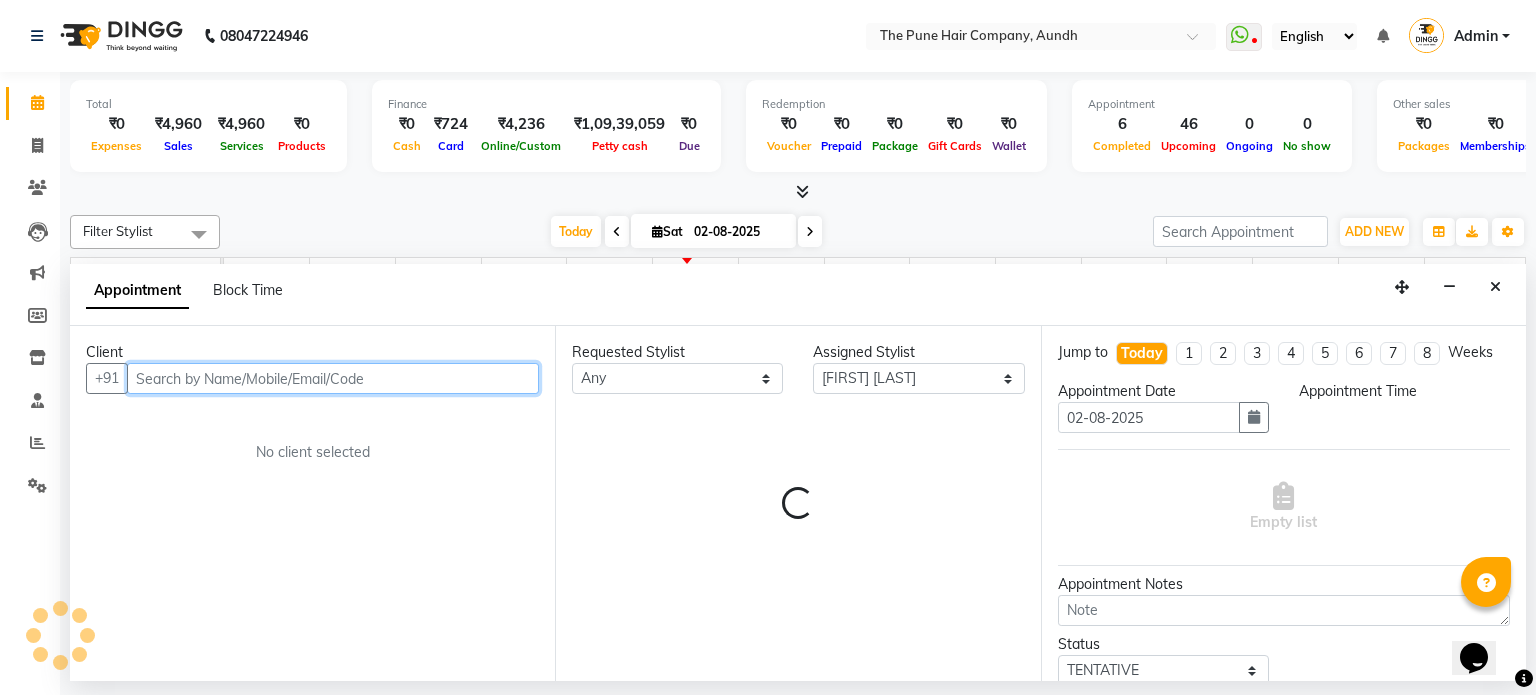 select on "900" 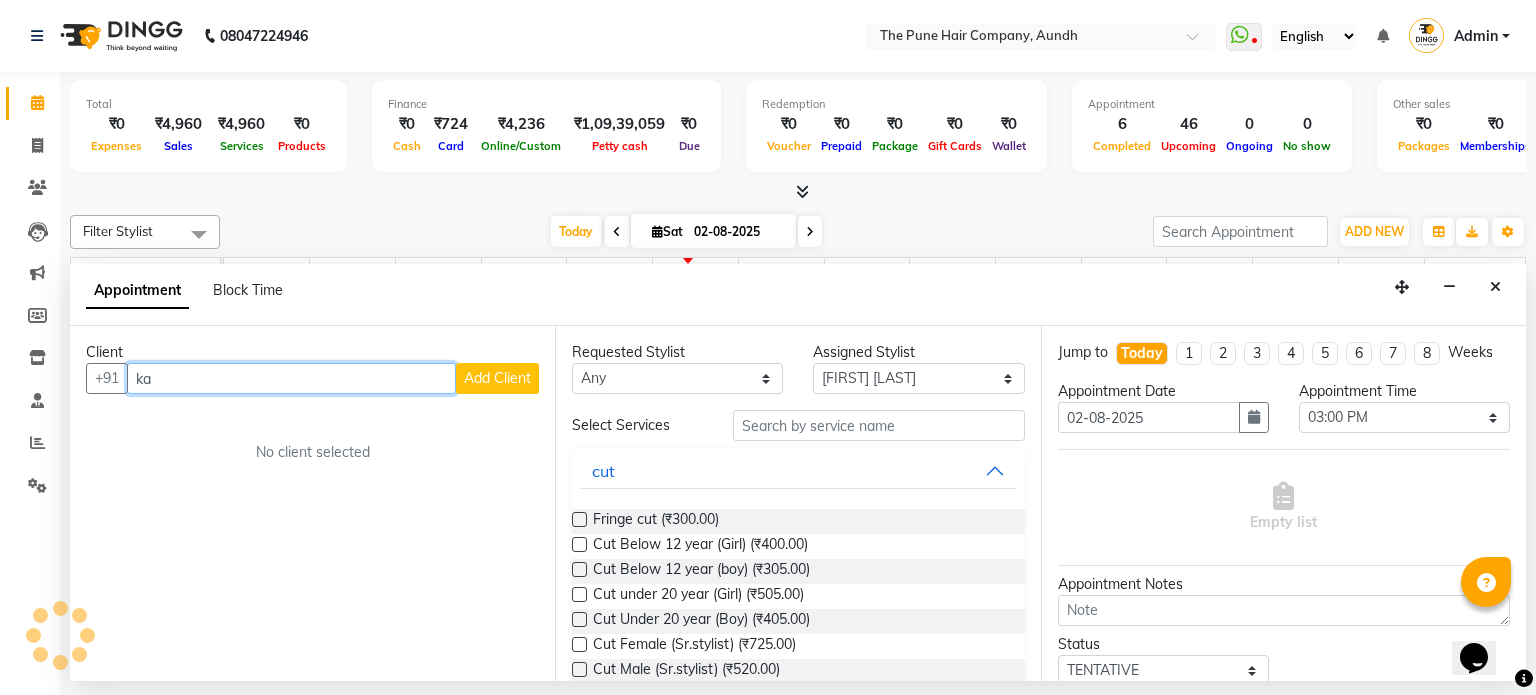 type on "k" 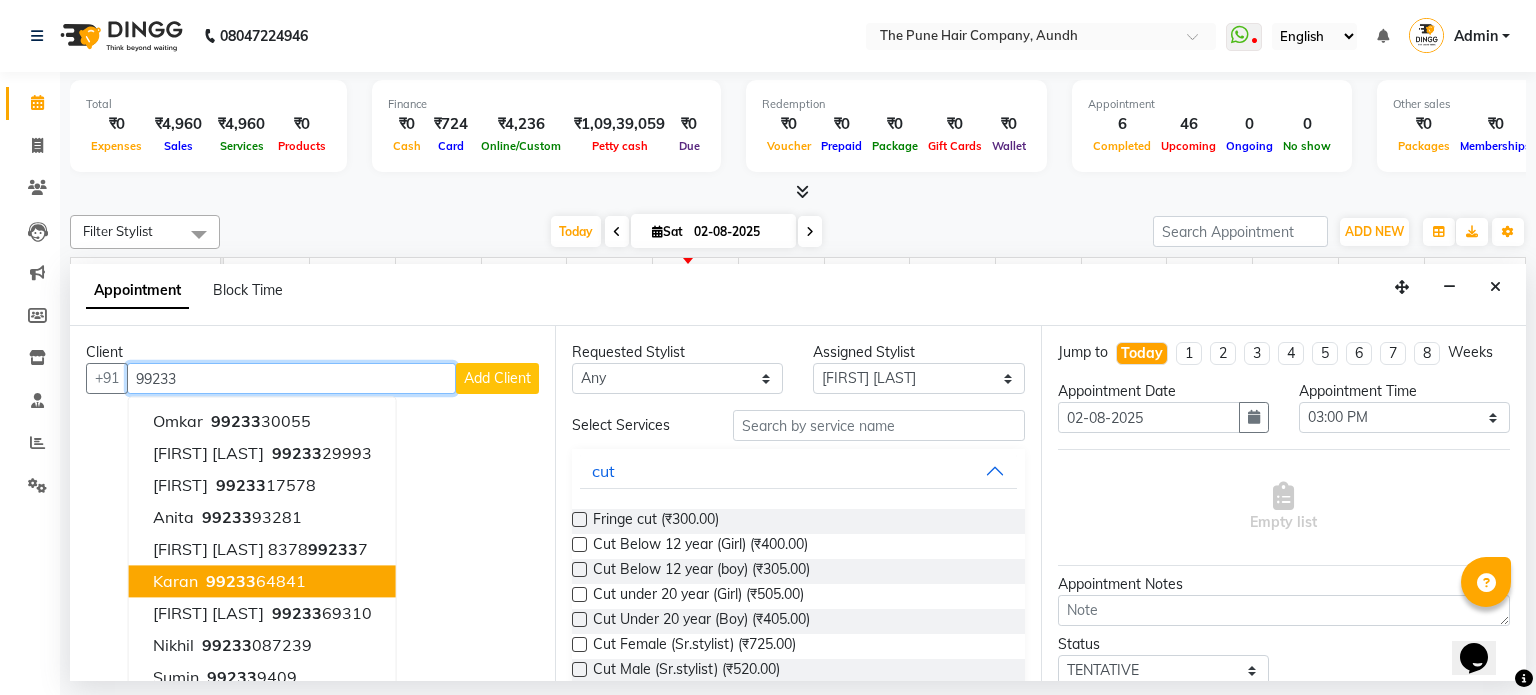 click on "99233" at bounding box center [231, 582] 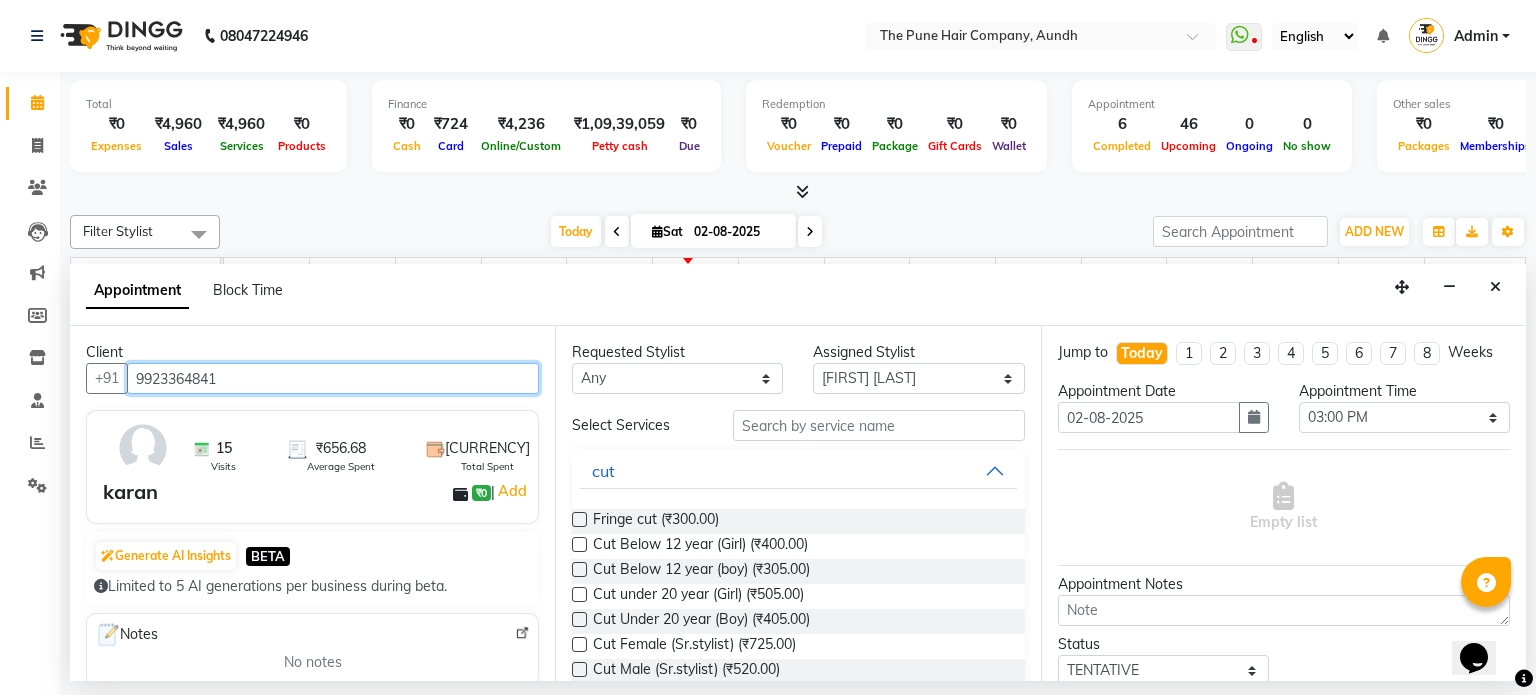 type on "9923364841" 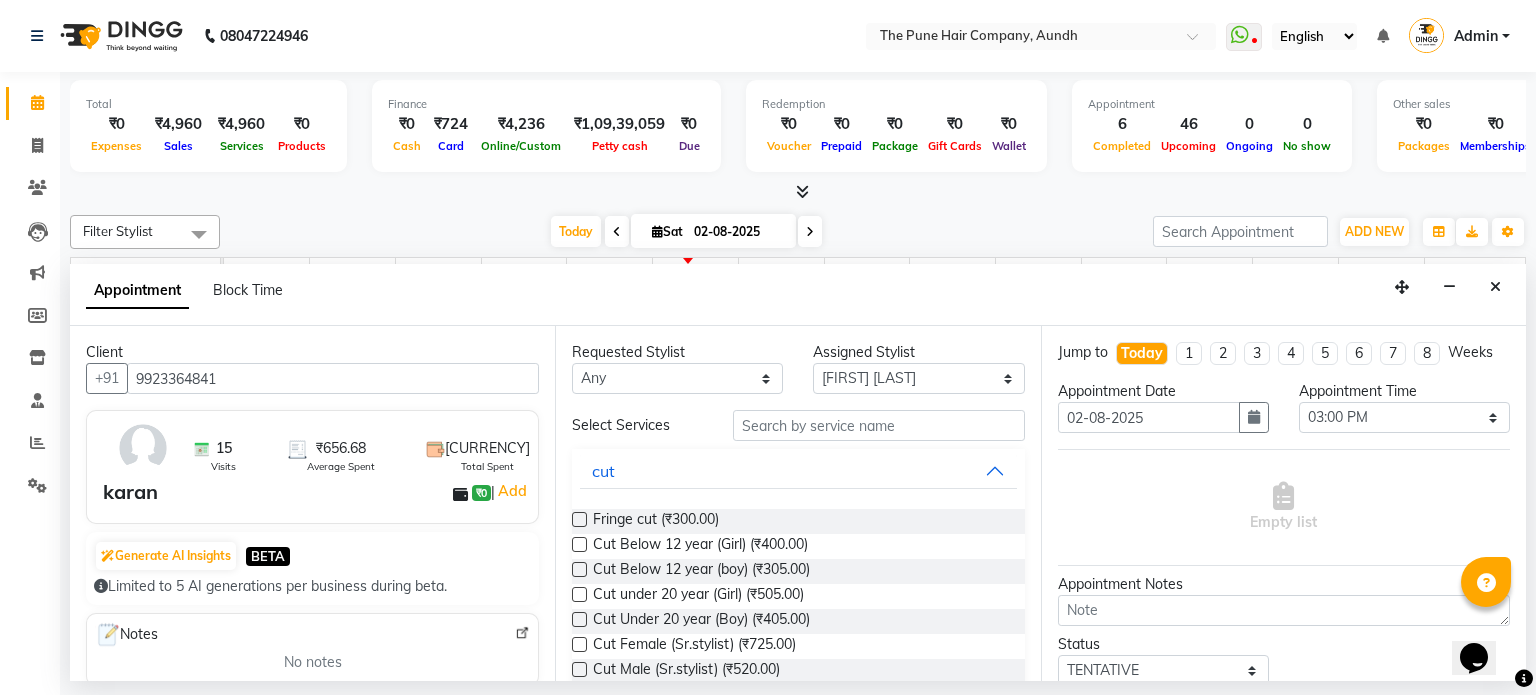 click at bounding box center (579, 669) 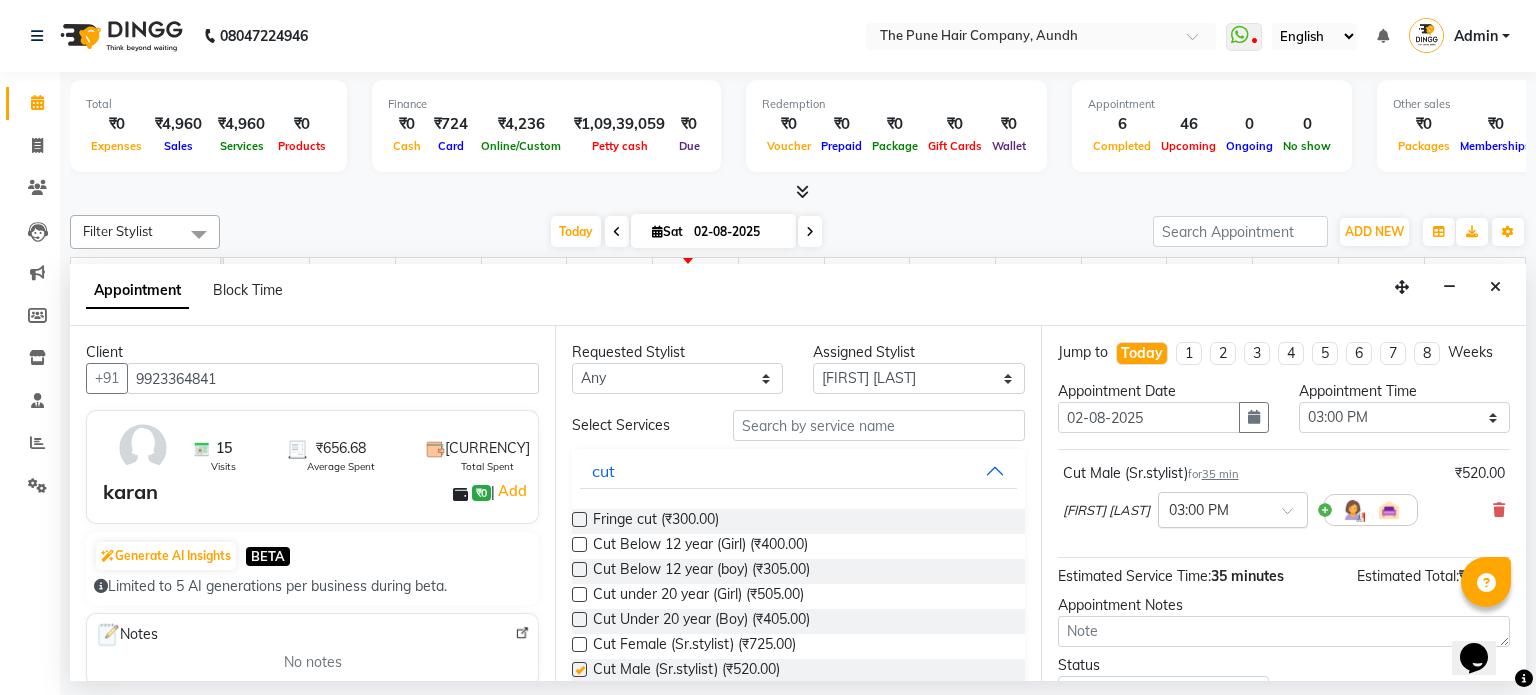 checkbox on "false" 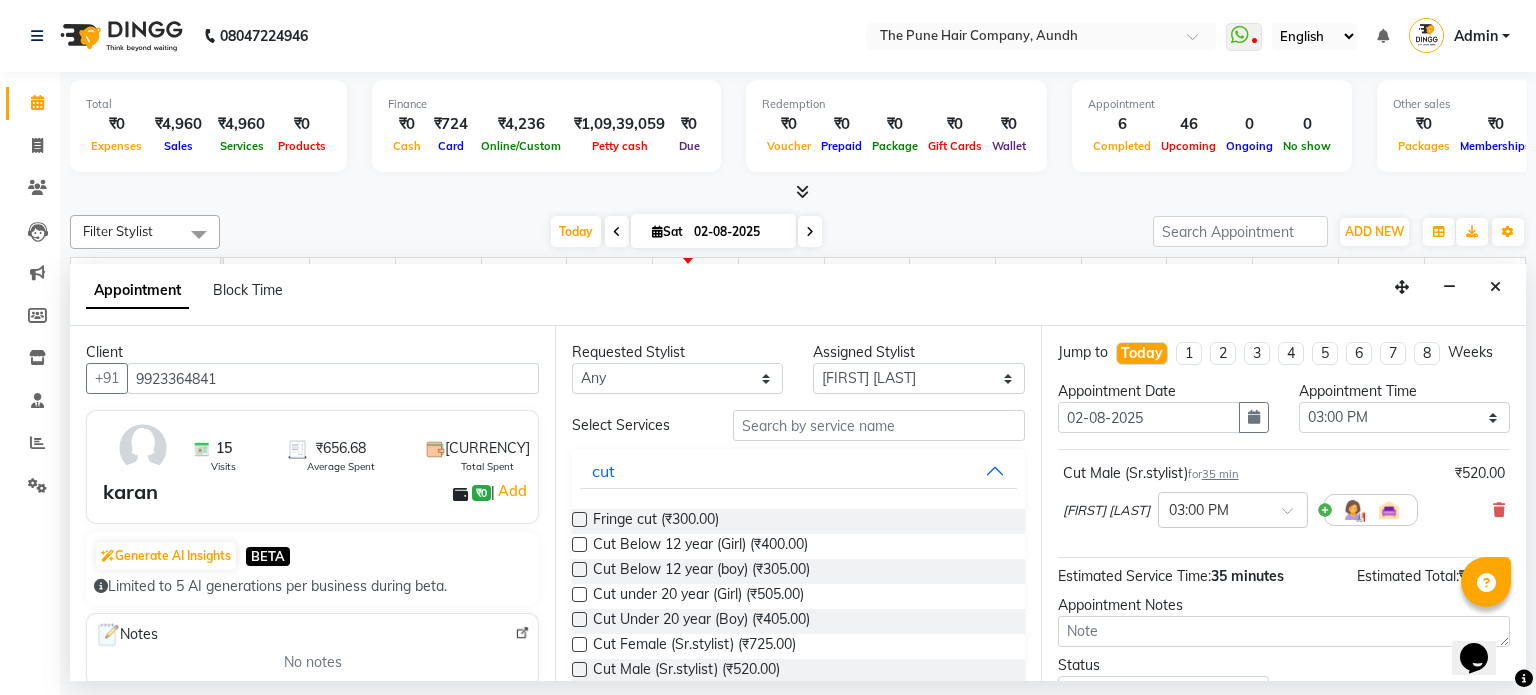 scroll, scrollTop: 151, scrollLeft: 0, axis: vertical 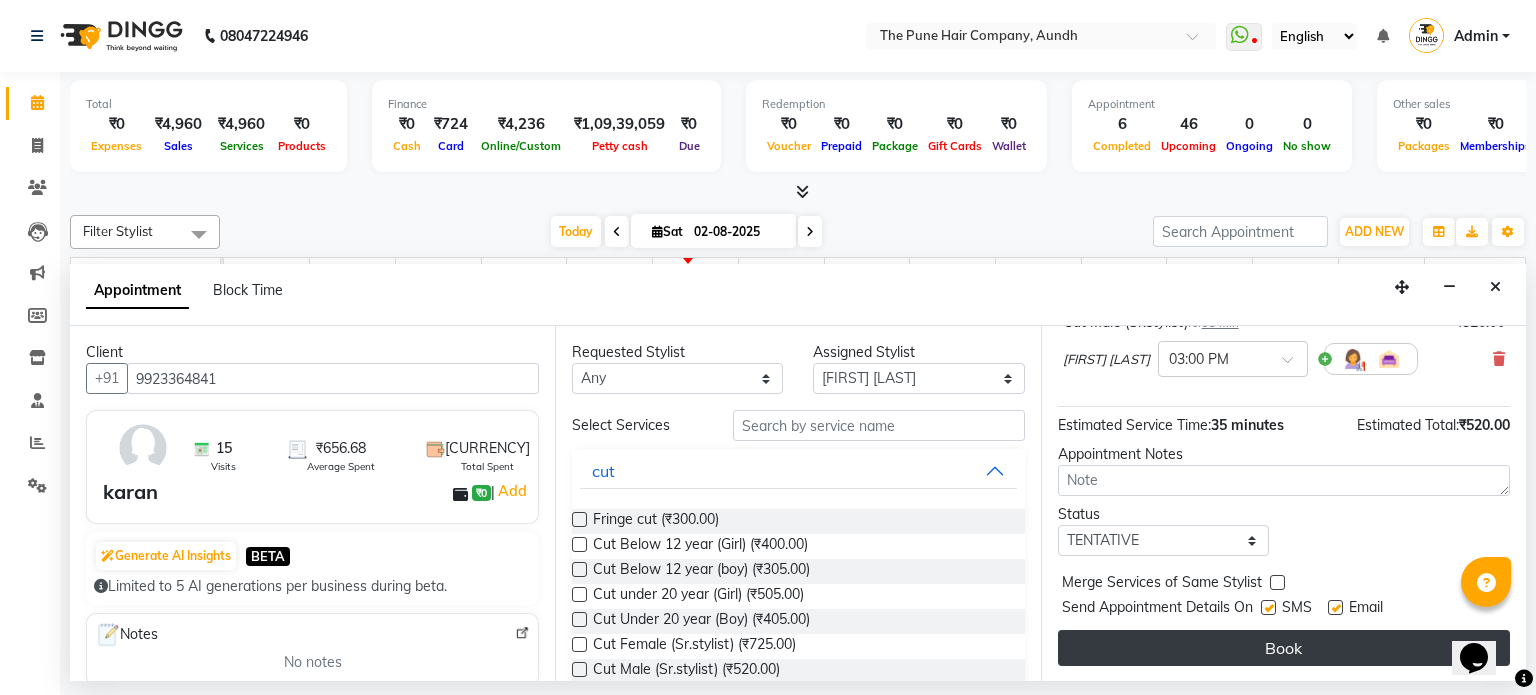 click on "Book" at bounding box center [1284, 648] 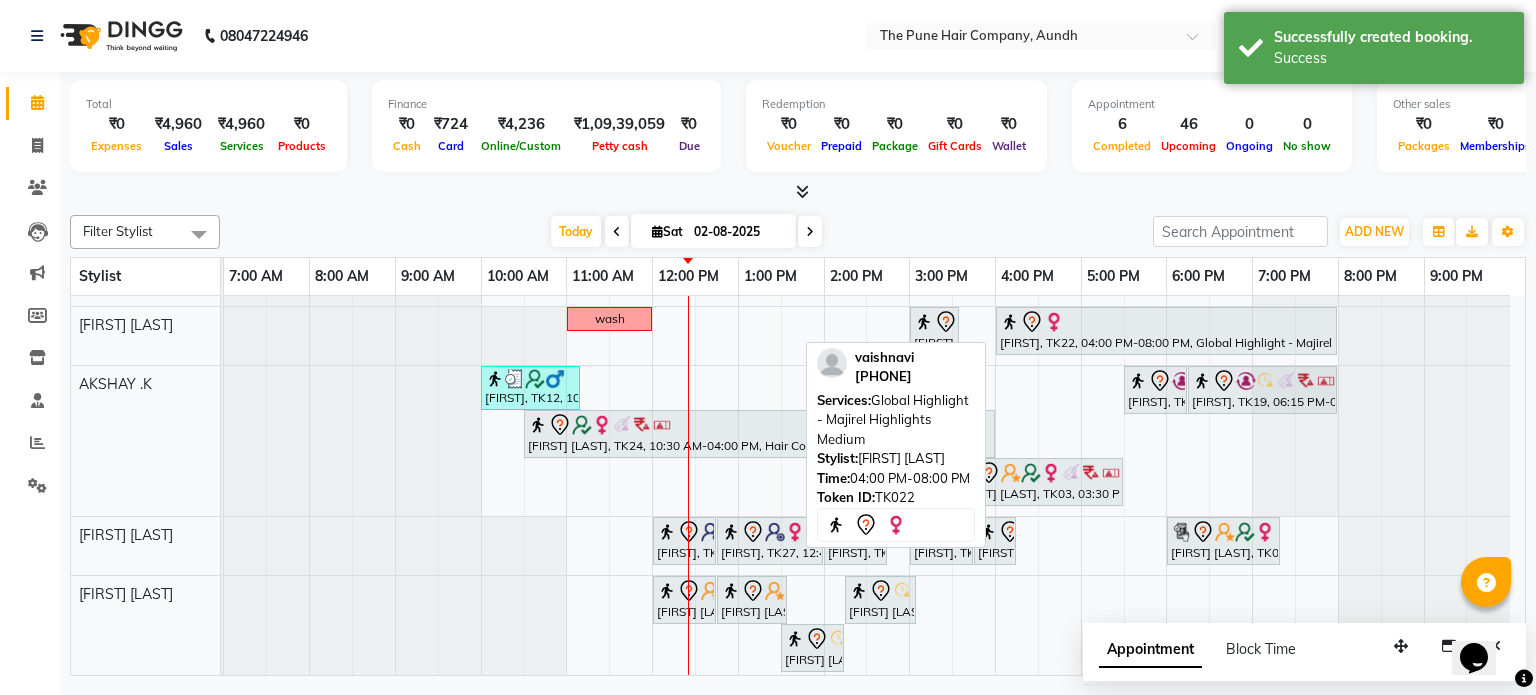 scroll, scrollTop: 65, scrollLeft: 0, axis: vertical 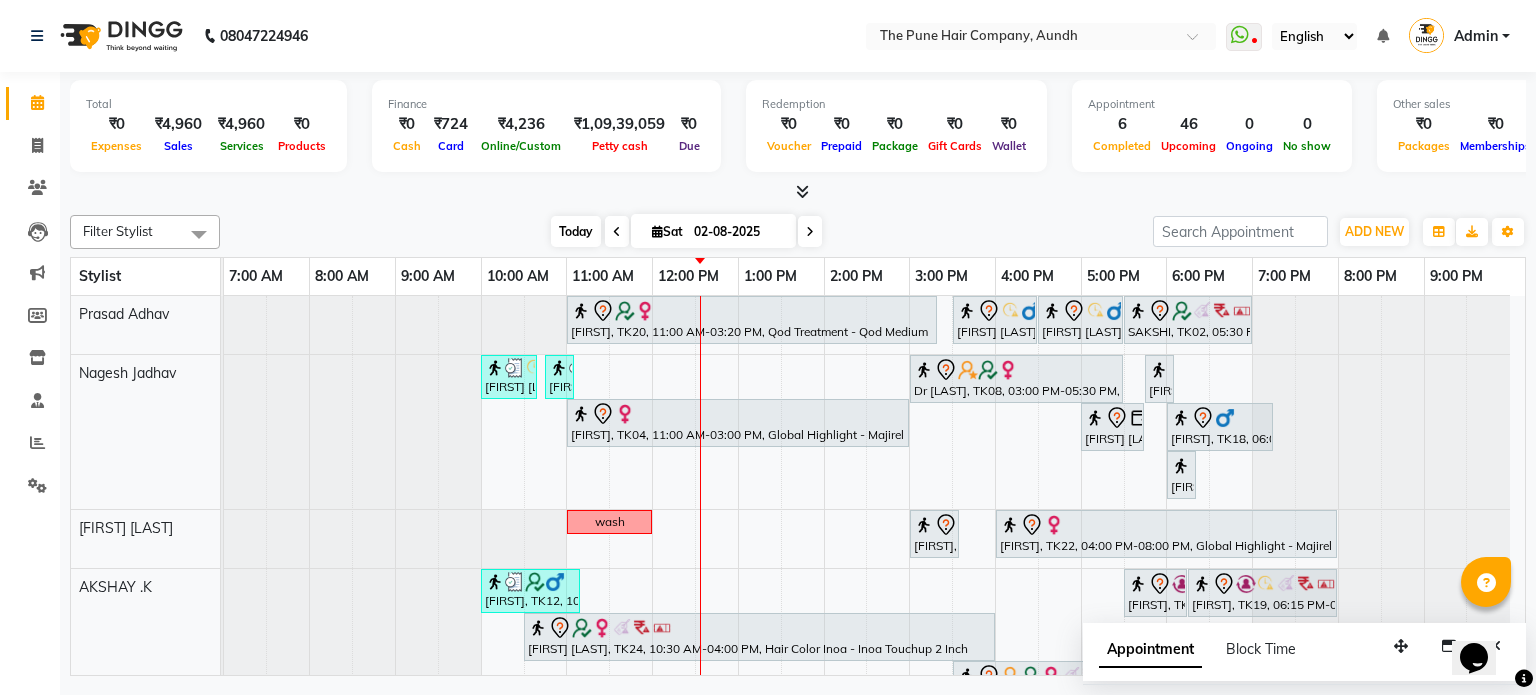 click on "Today" at bounding box center (576, 231) 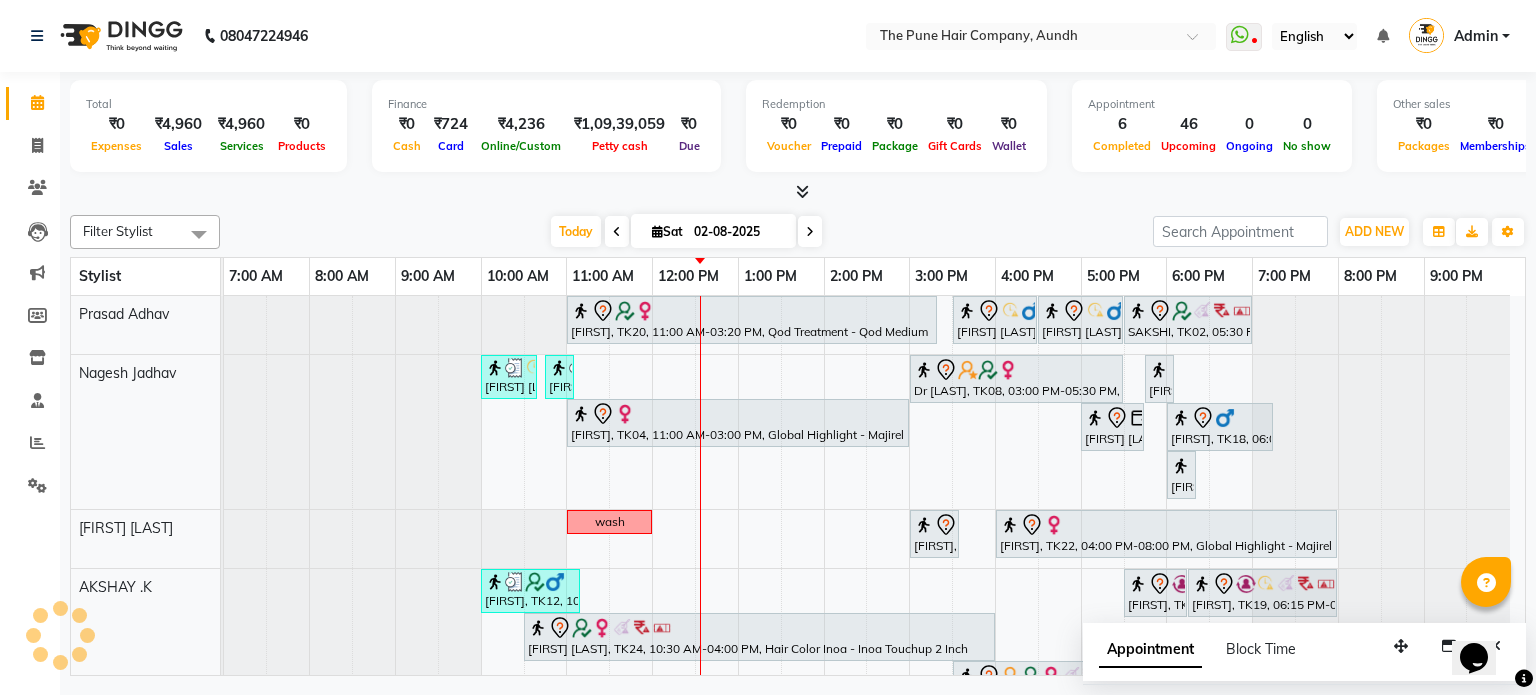 scroll, scrollTop: 154, scrollLeft: 0, axis: vertical 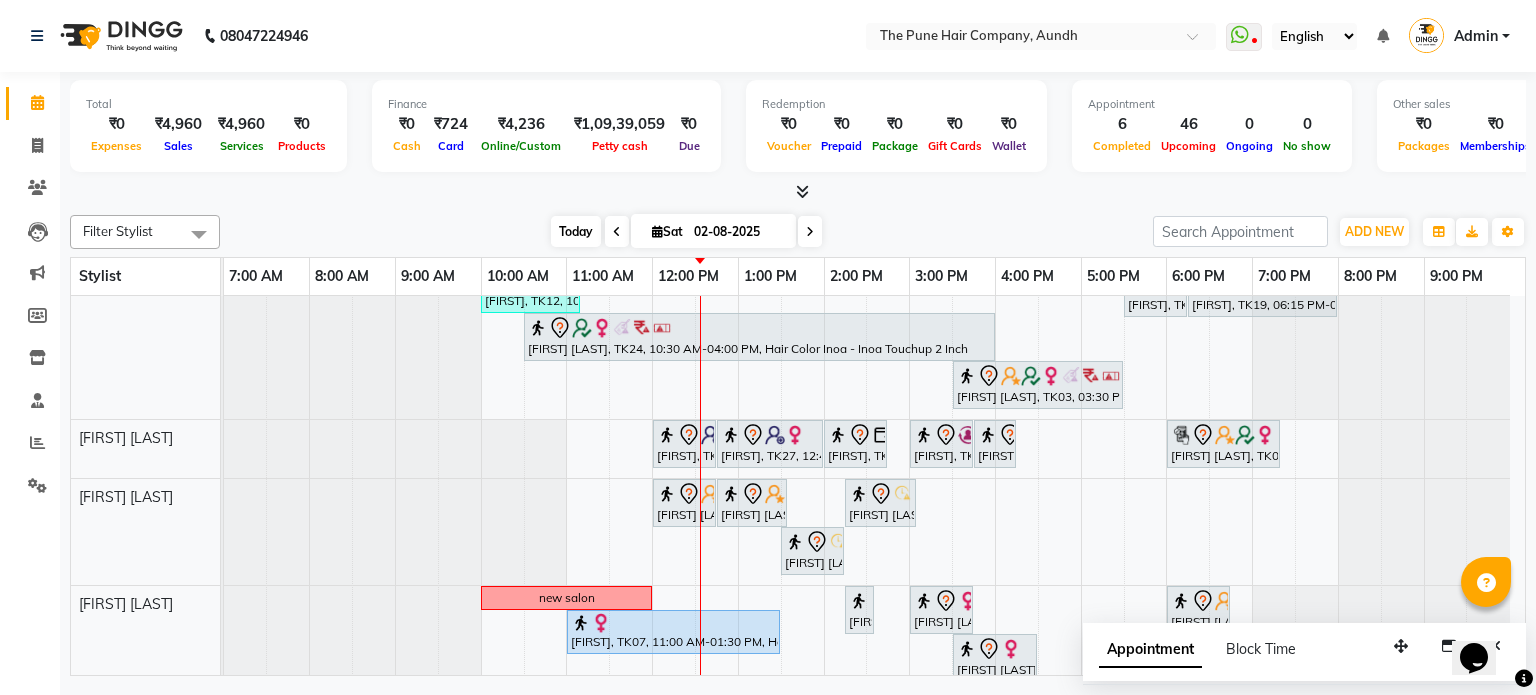 click on "Today" at bounding box center [576, 231] 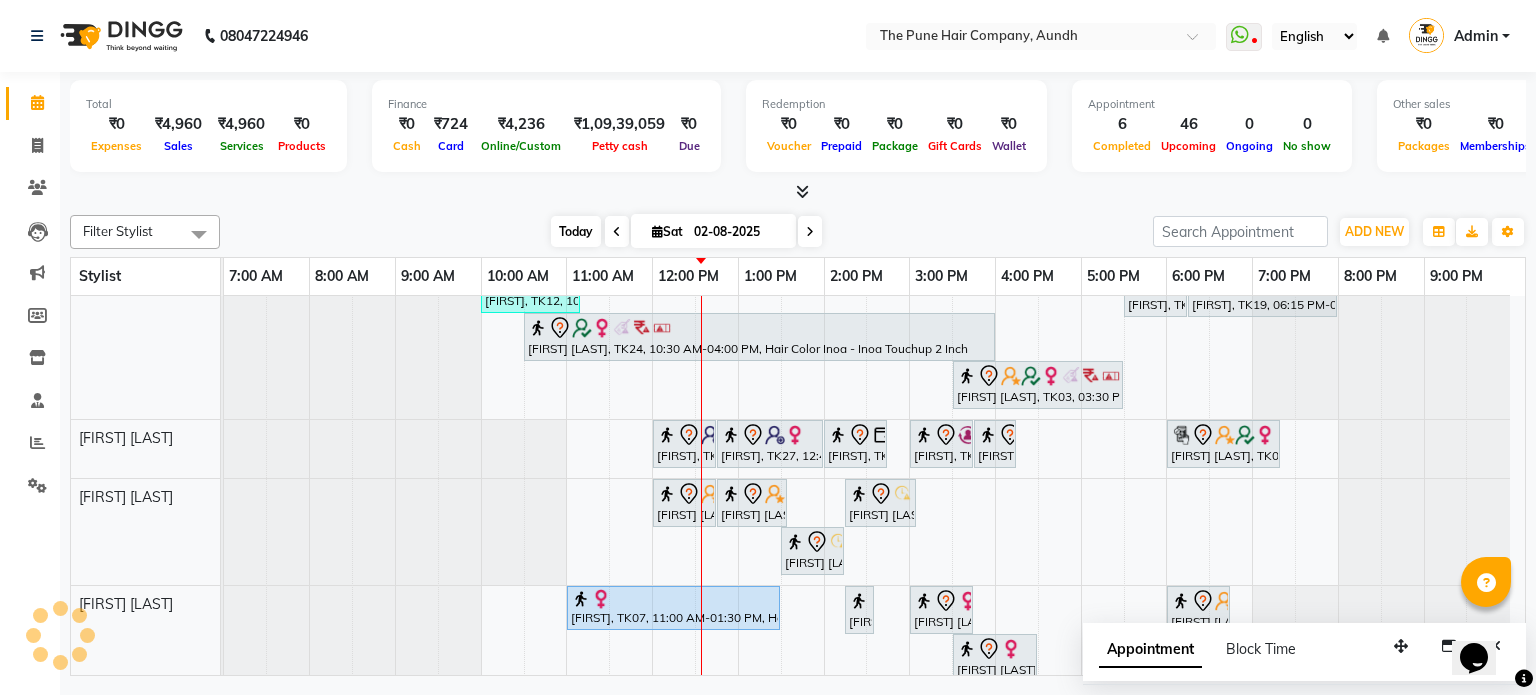click on "Today" at bounding box center [576, 231] 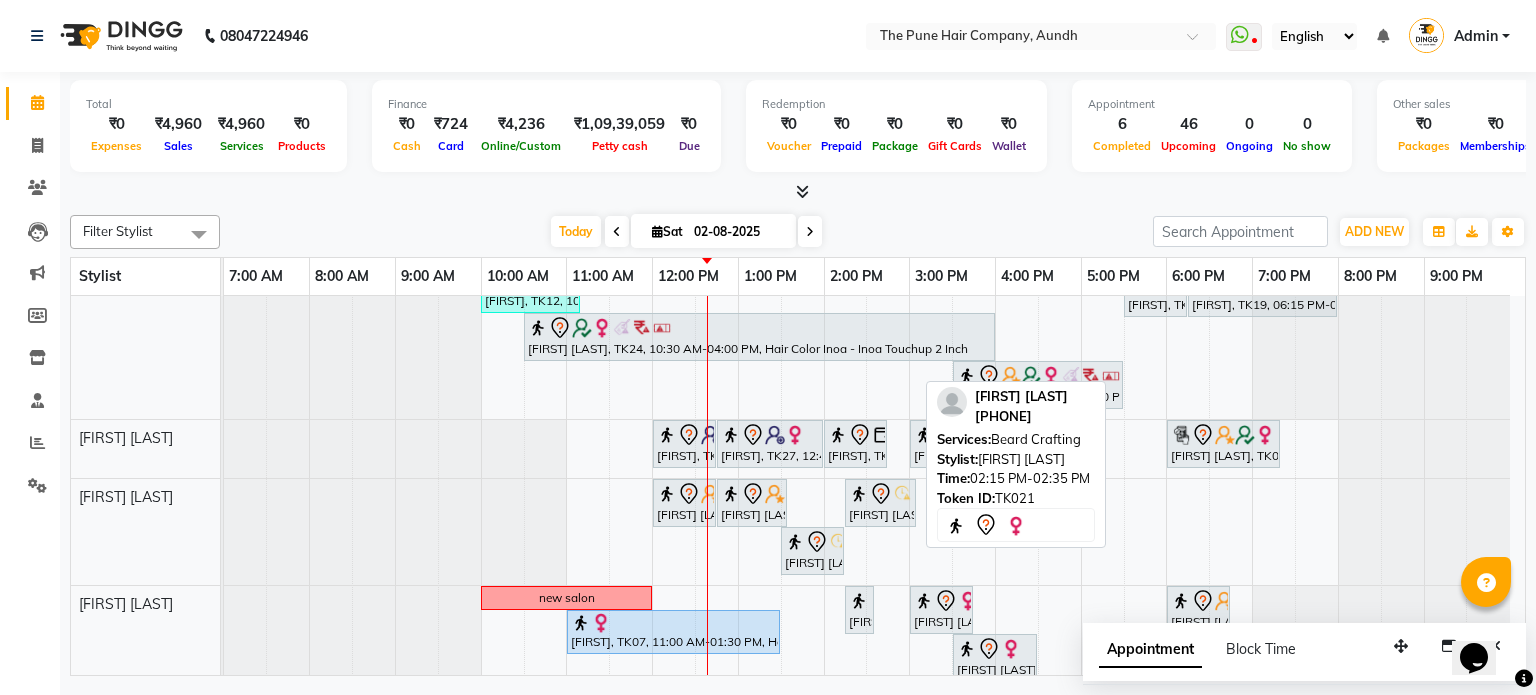 scroll, scrollTop: 476, scrollLeft: 0, axis: vertical 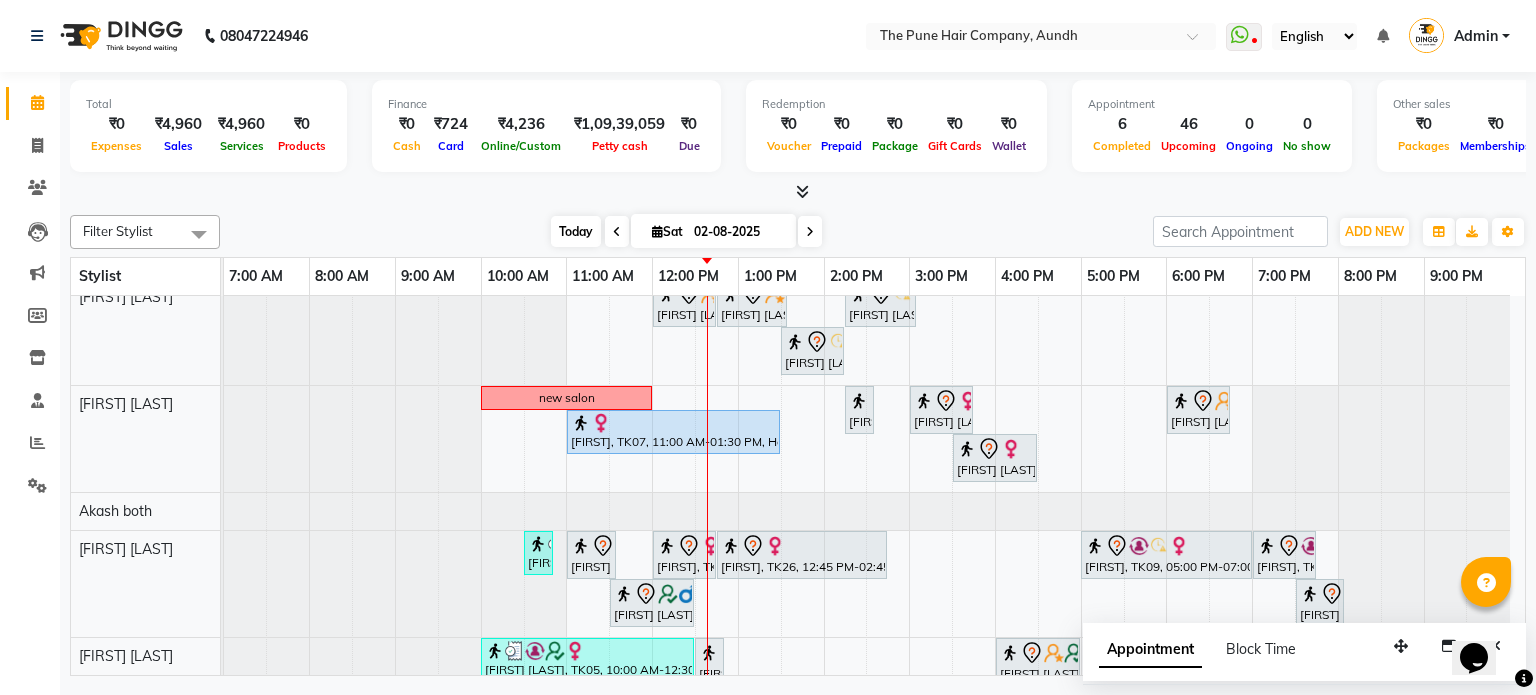 click on "Today" at bounding box center [576, 231] 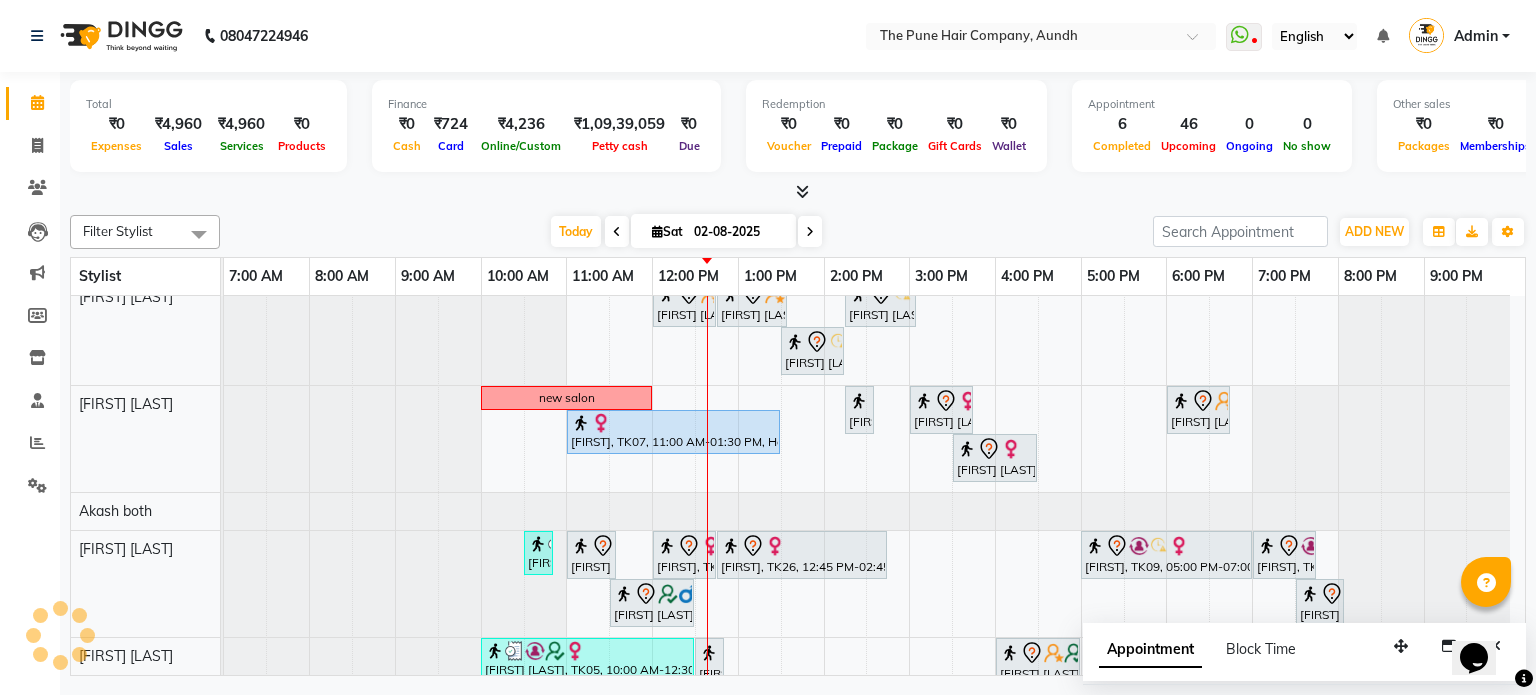 scroll, scrollTop: 0, scrollLeft: 0, axis: both 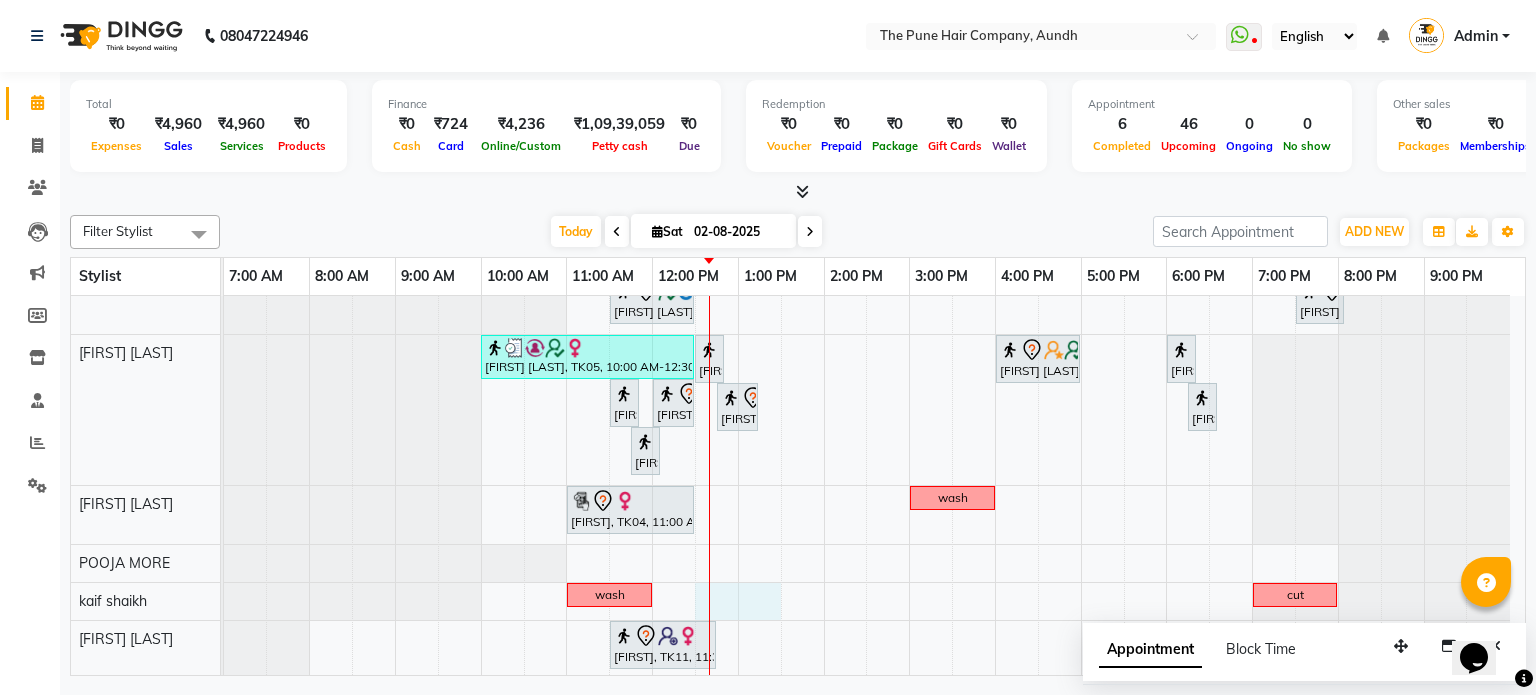 drag, startPoint x: 702, startPoint y: 589, endPoint x: 752, endPoint y: 587, distance: 50.039986 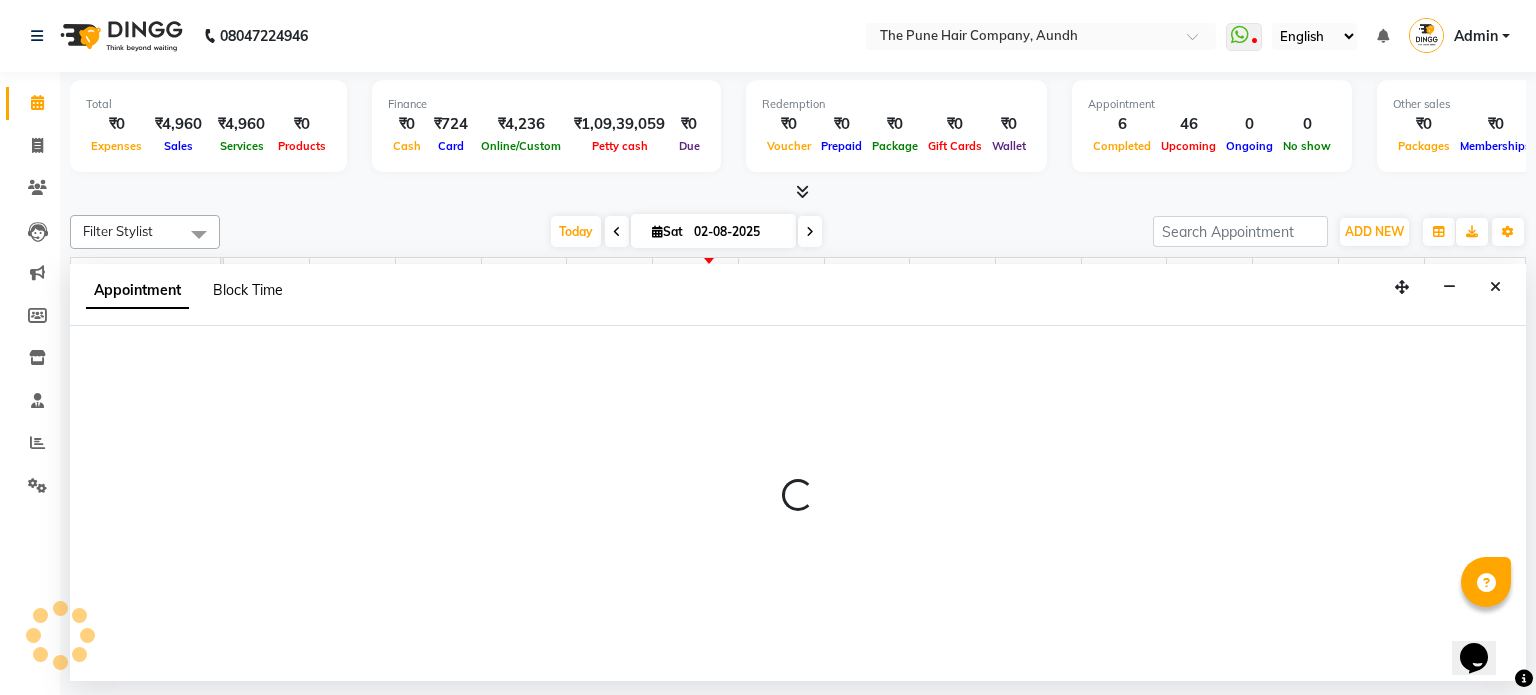 select on "50093" 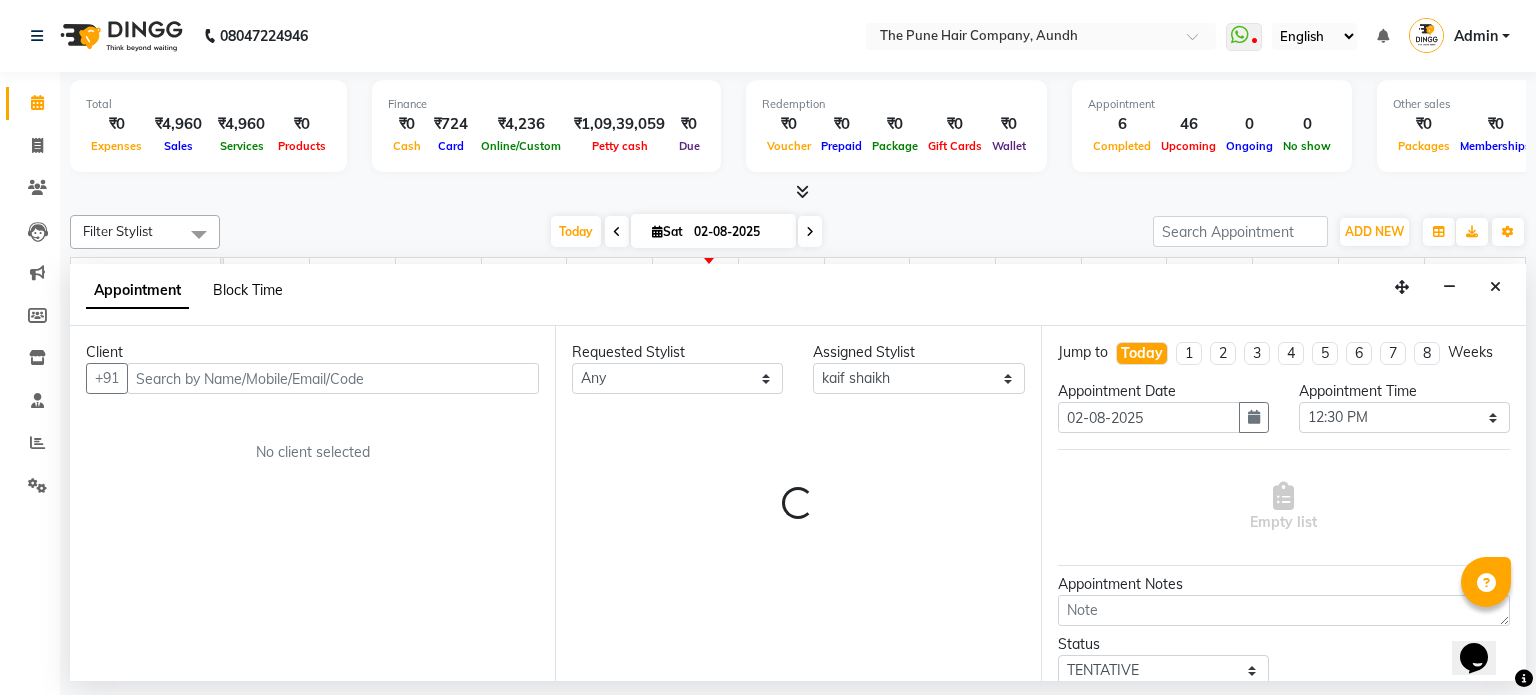 click on "Block Time" at bounding box center (248, 290) 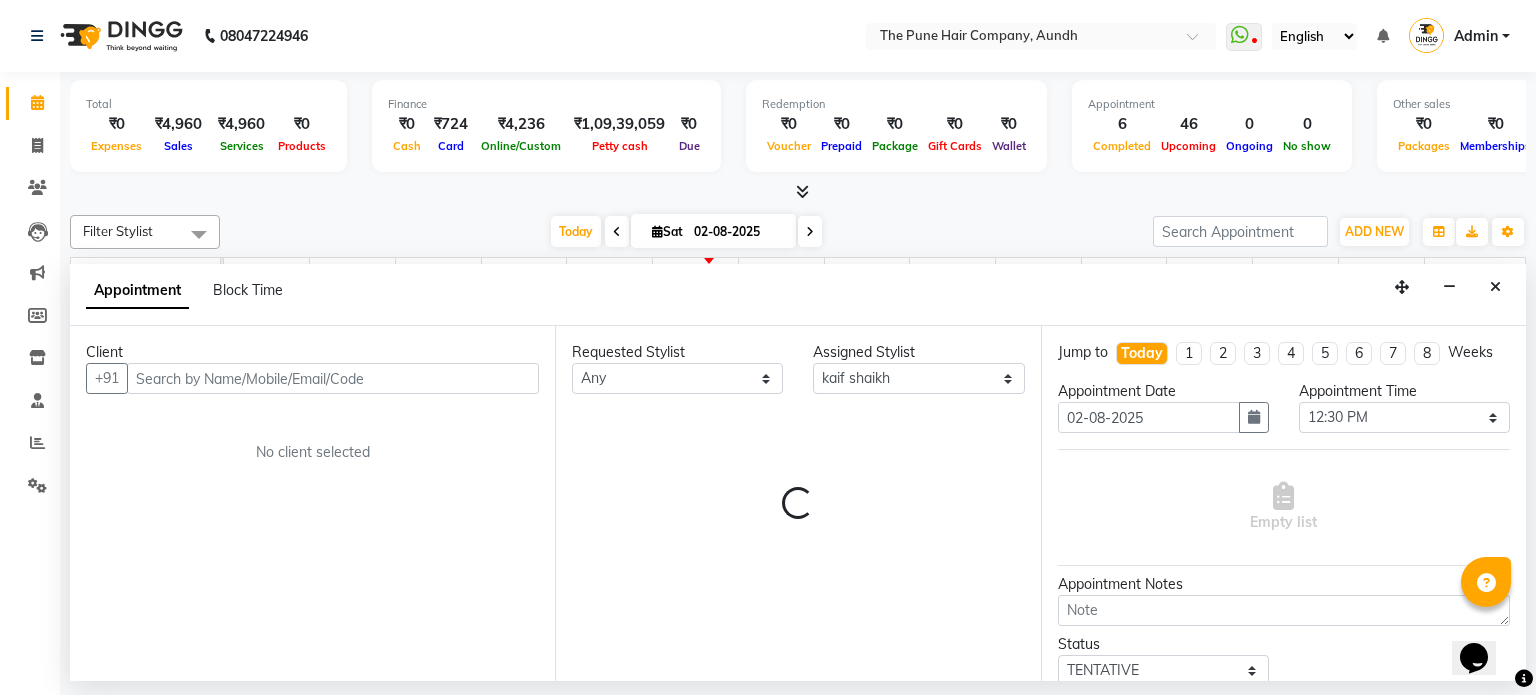 select on "50093" 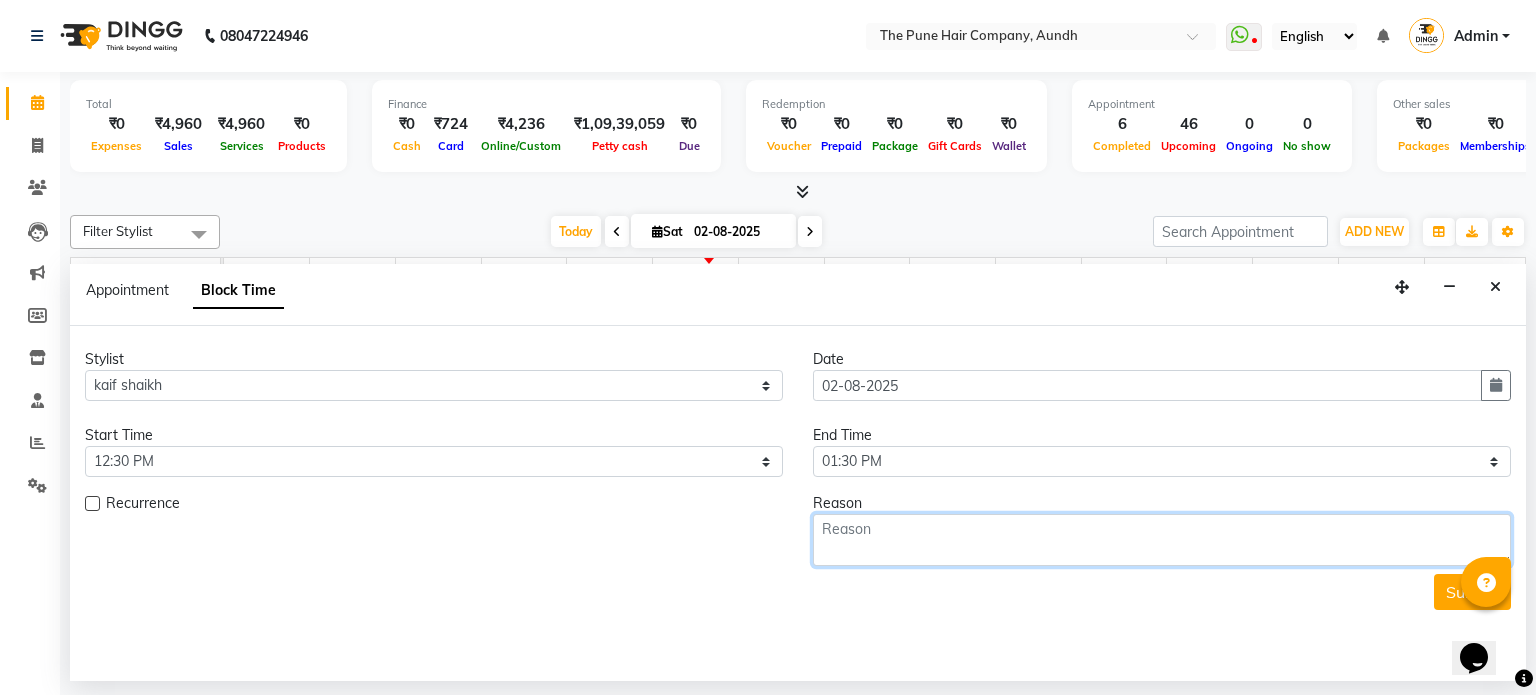 click at bounding box center (1162, 540) 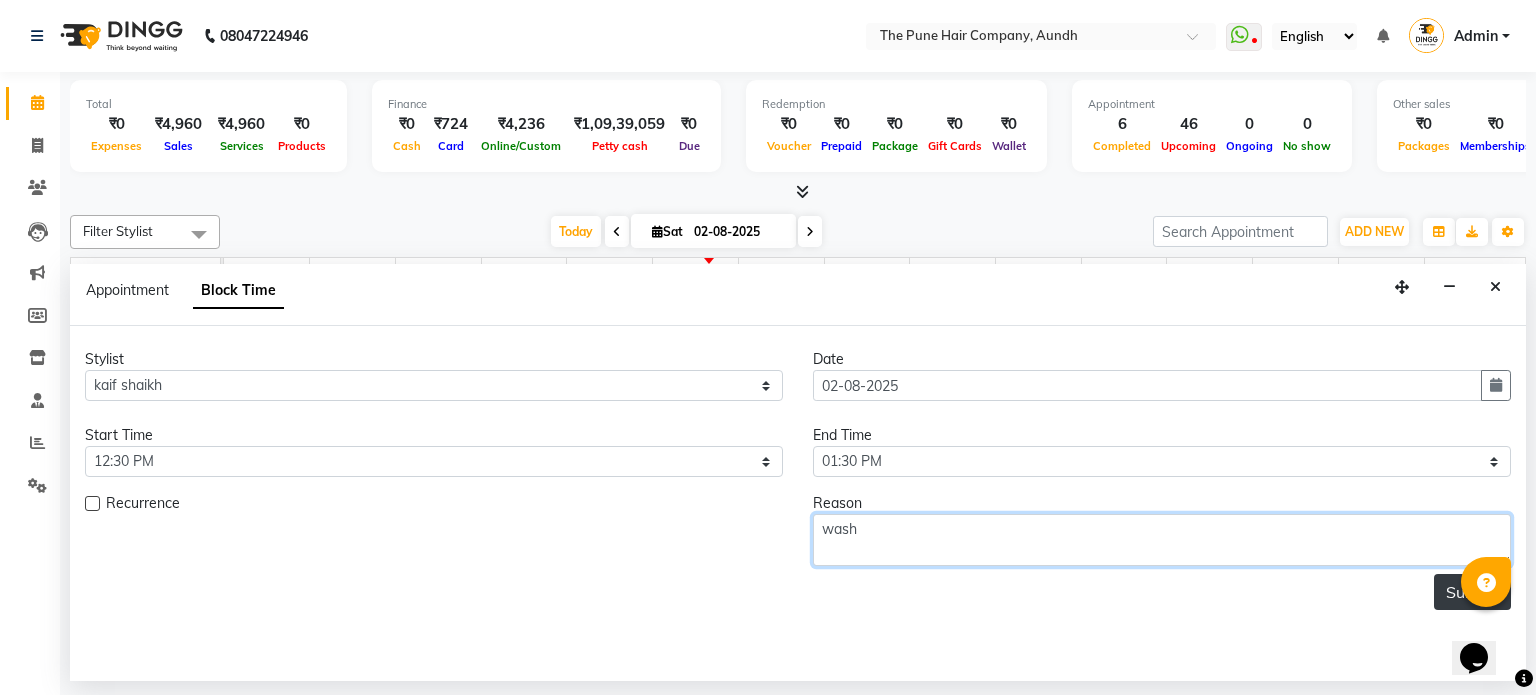 type on "wash" 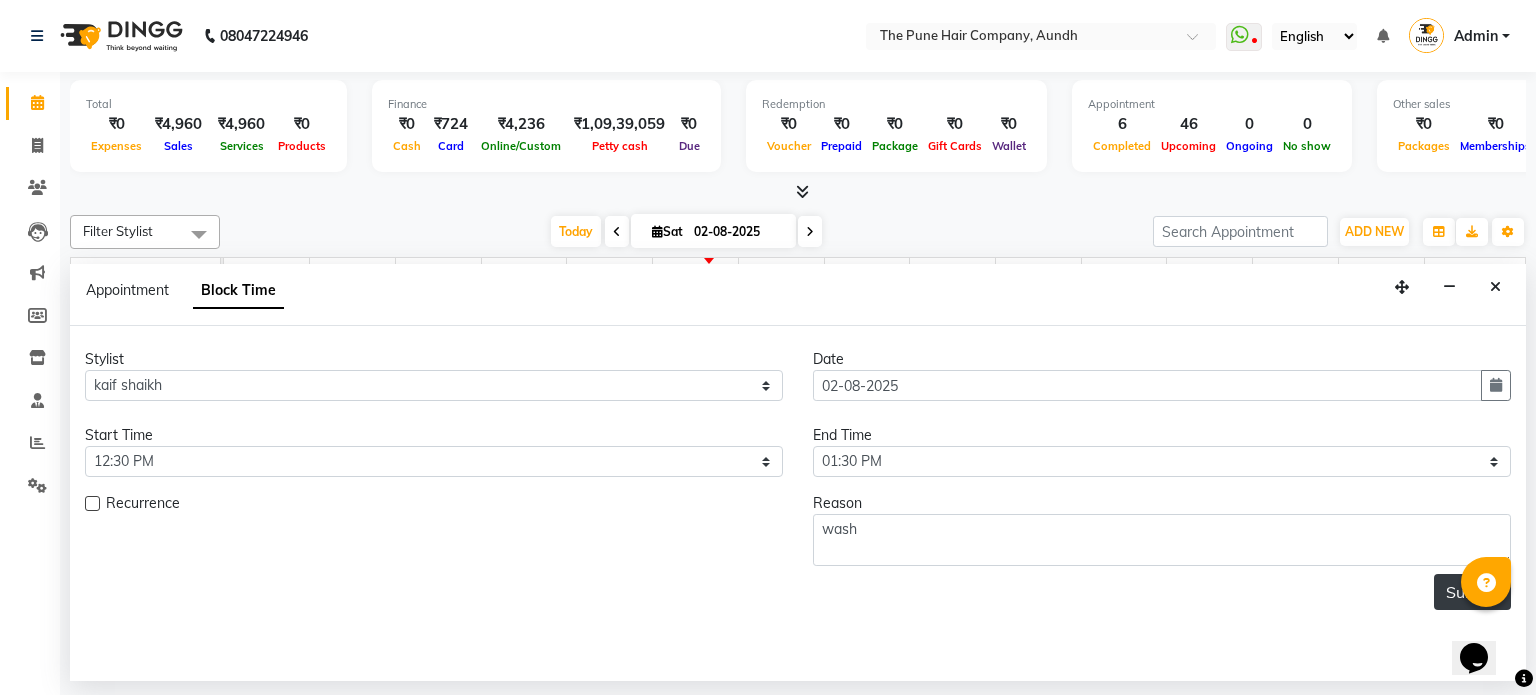 click on "Submit" at bounding box center (1472, 592) 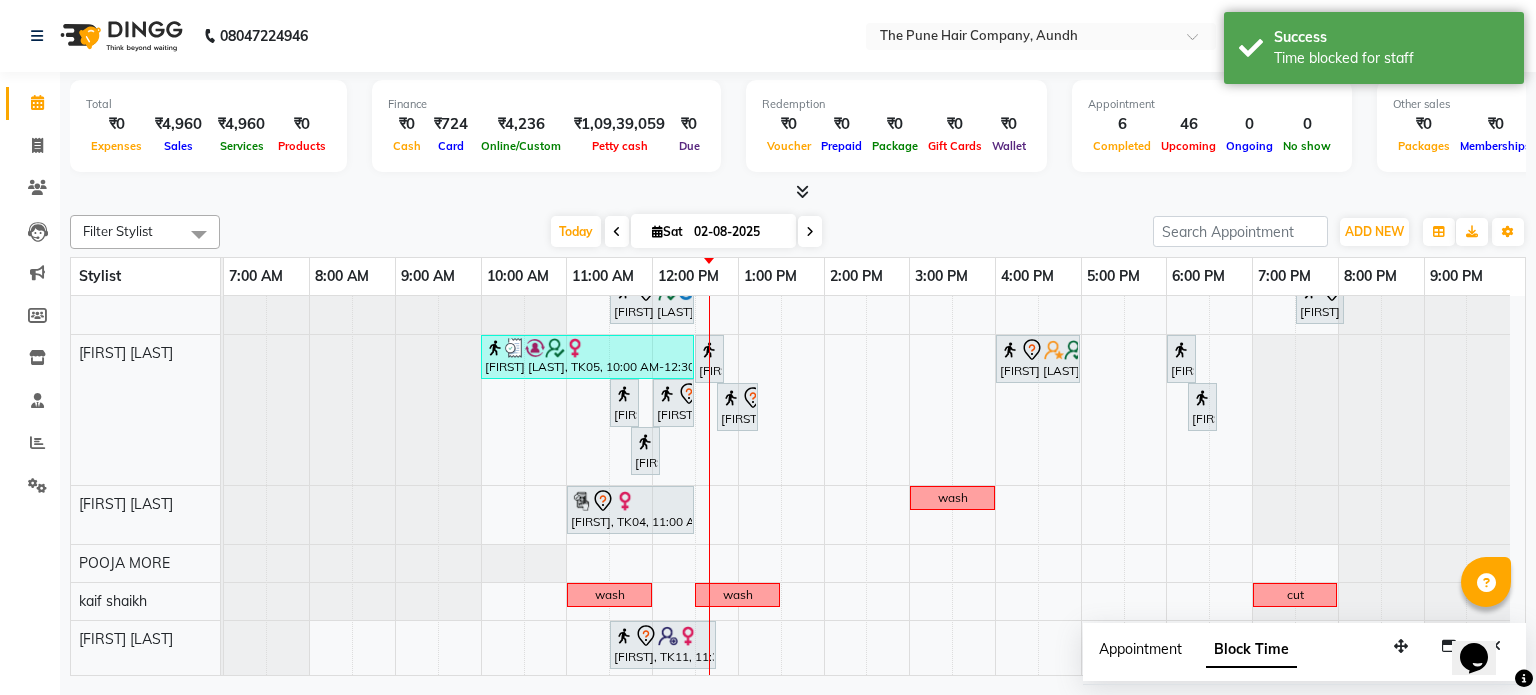 click on "Appointment" at bounding box center (1140, 649) 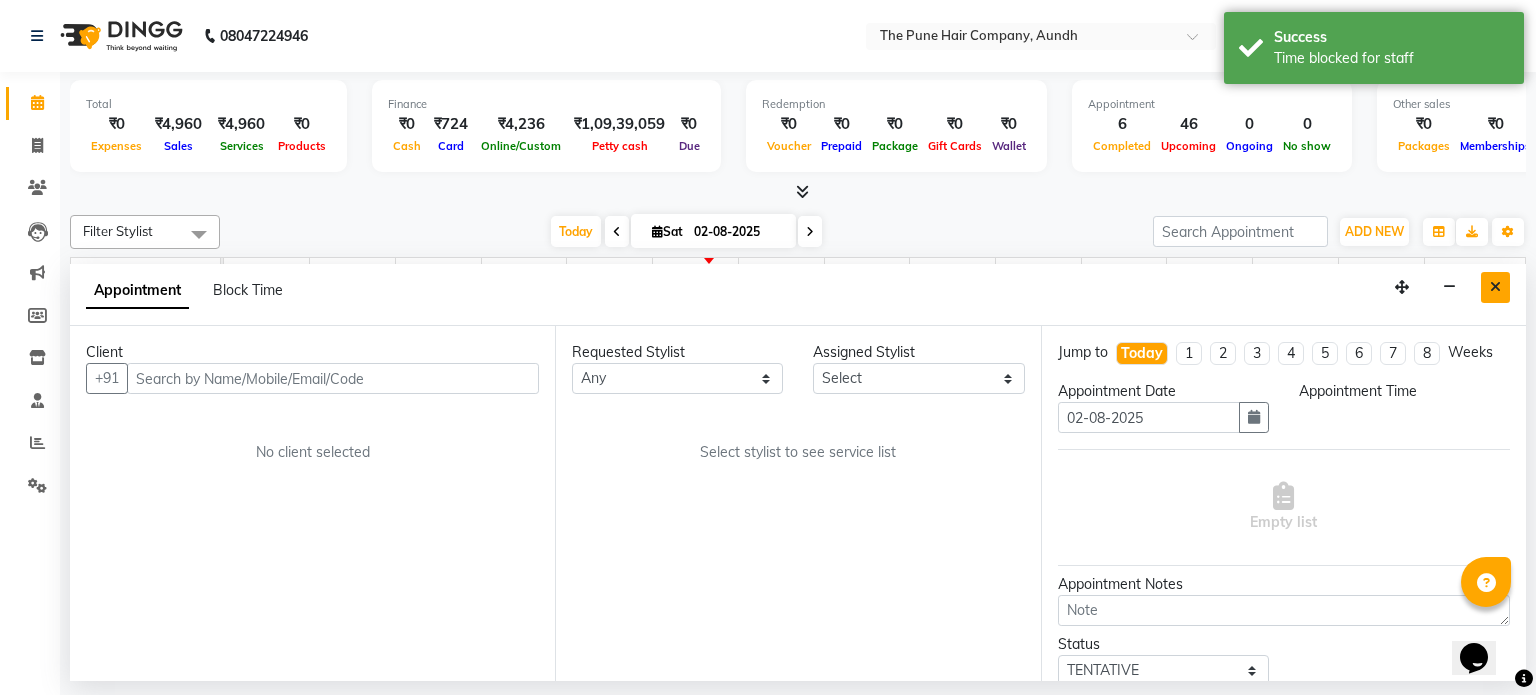 click at bounding box center (1495, 287) 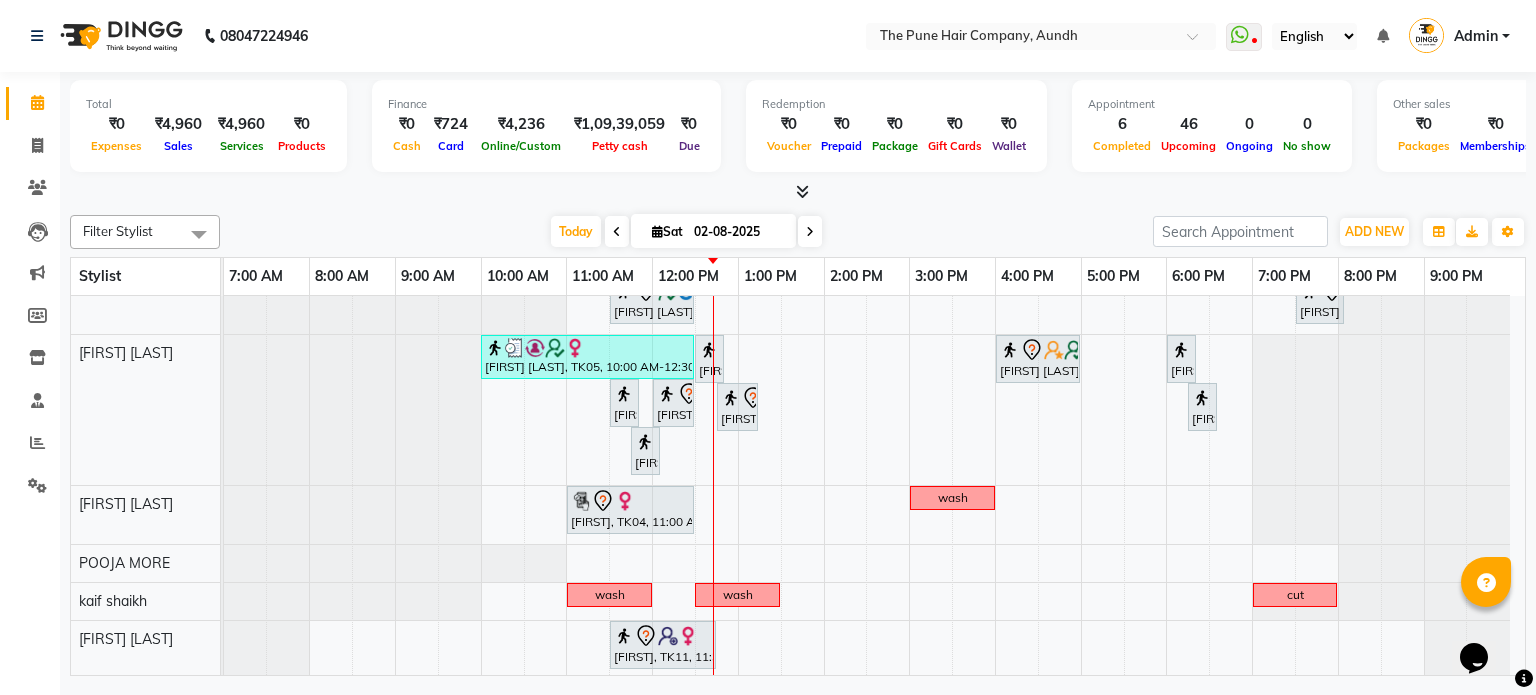 scroll, scrollTop: 203, scrollLeft: 0, axis: vertical 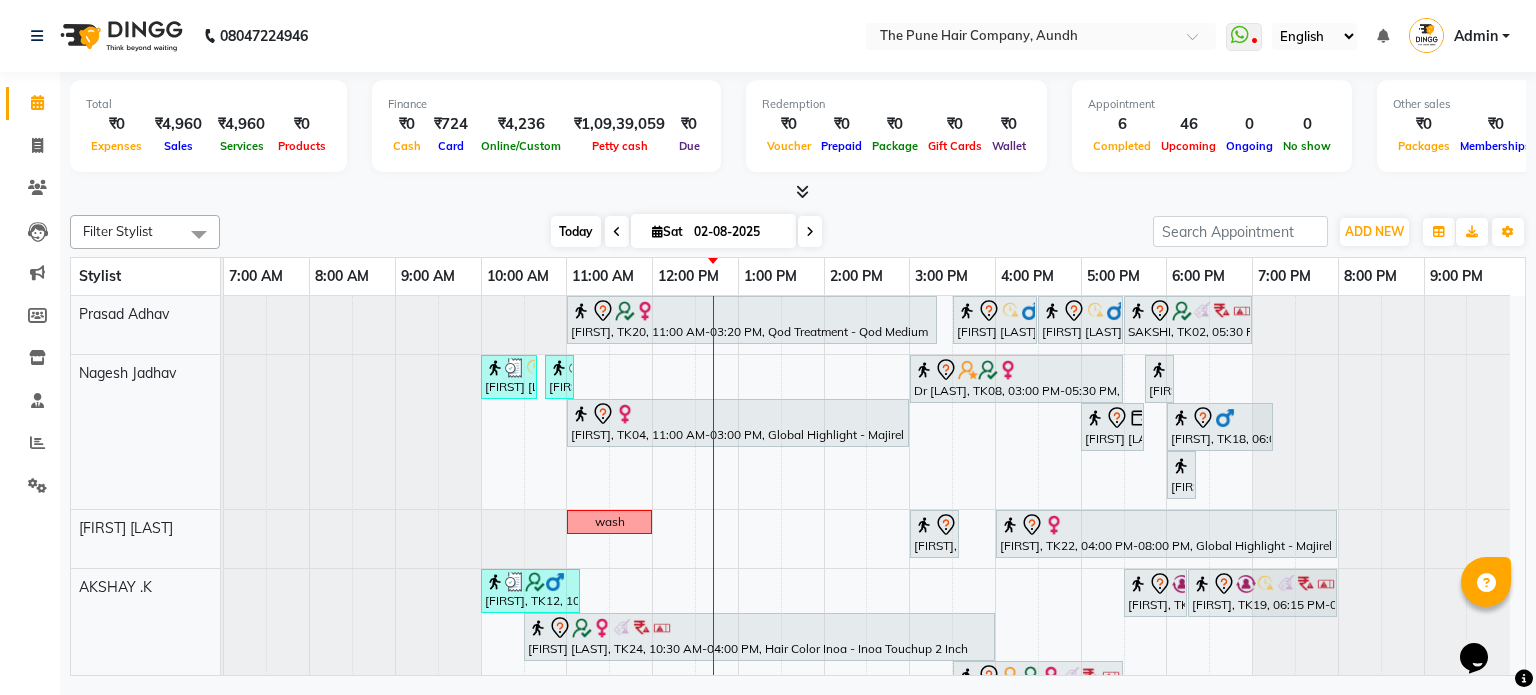 click on "Today" at bounding box center (576, 231) 